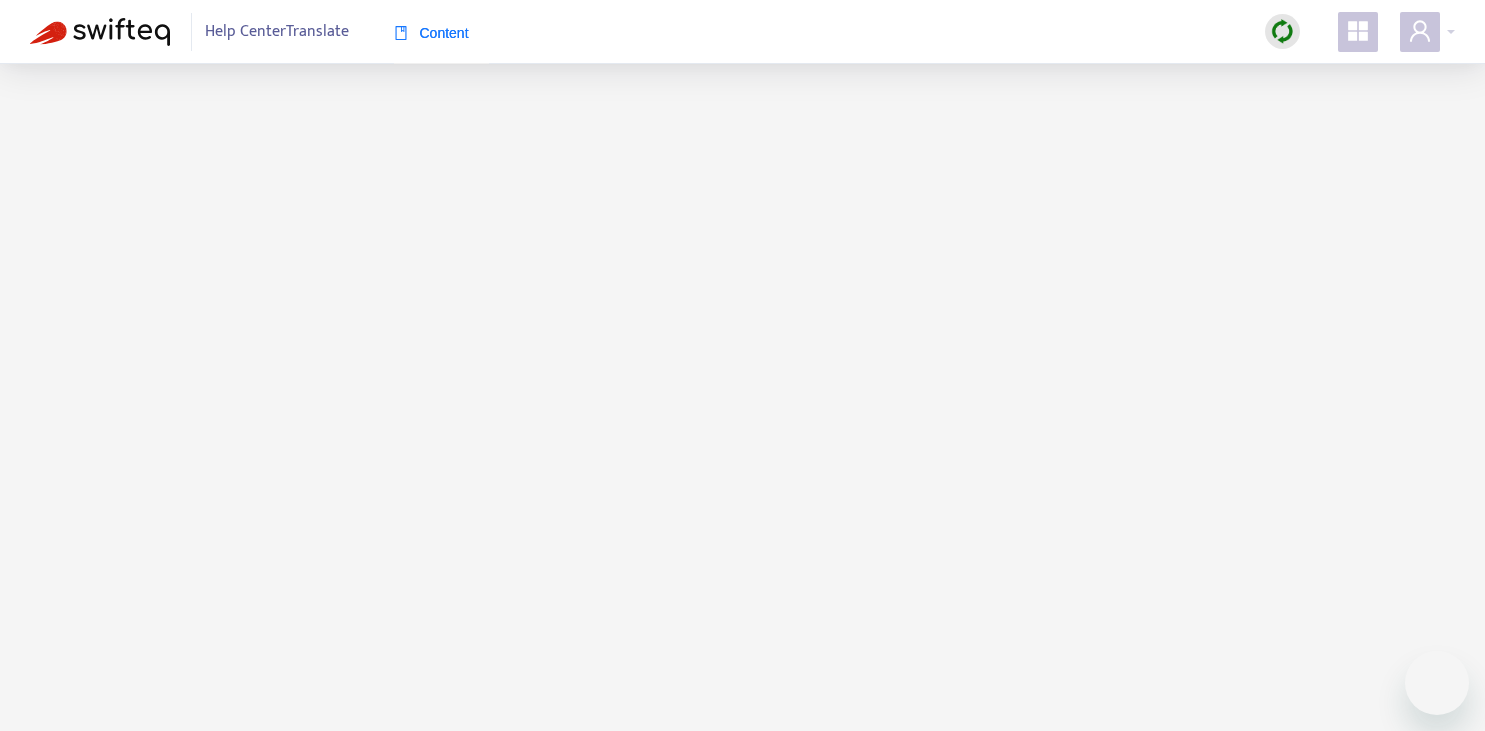 scroll, scrollTop: 0, scrollLeft: 0, axis: both 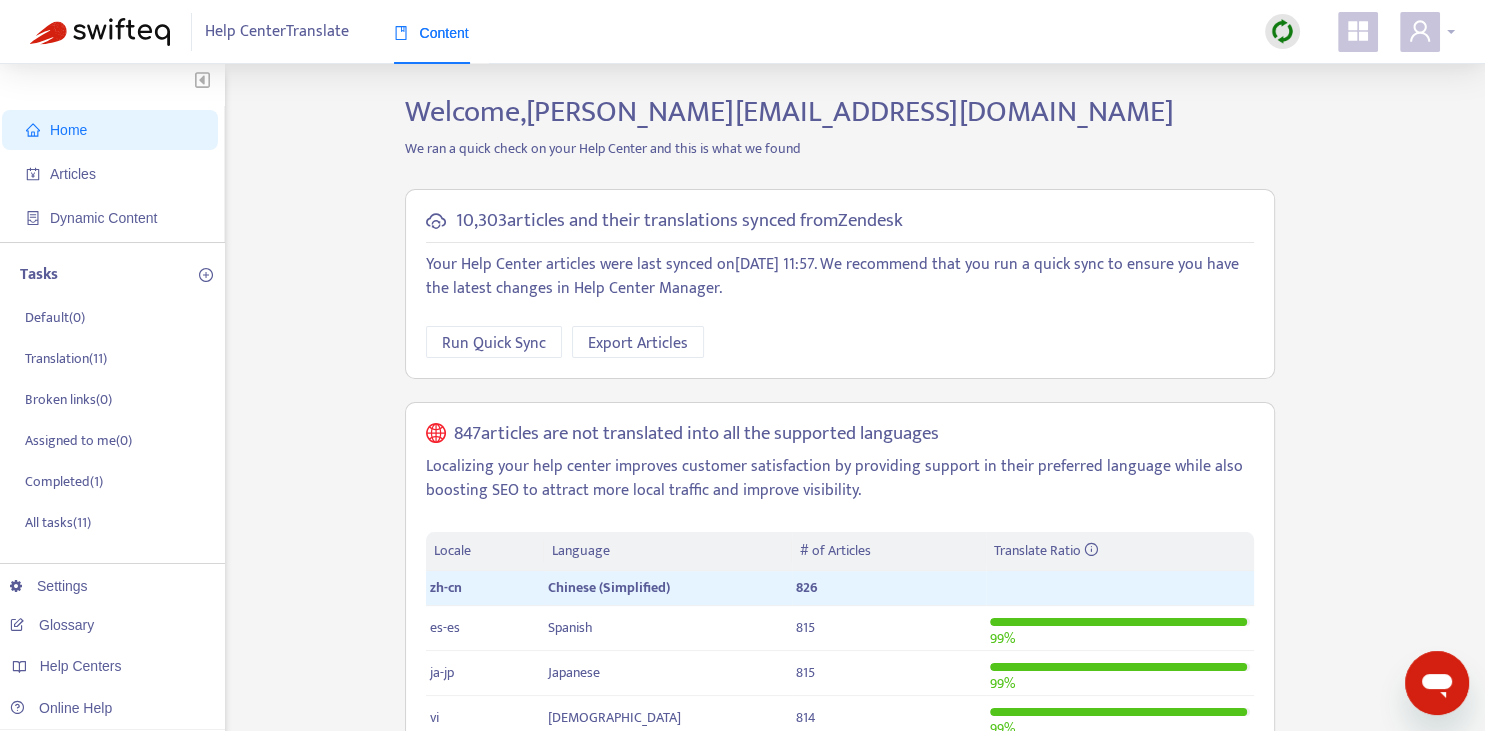 click 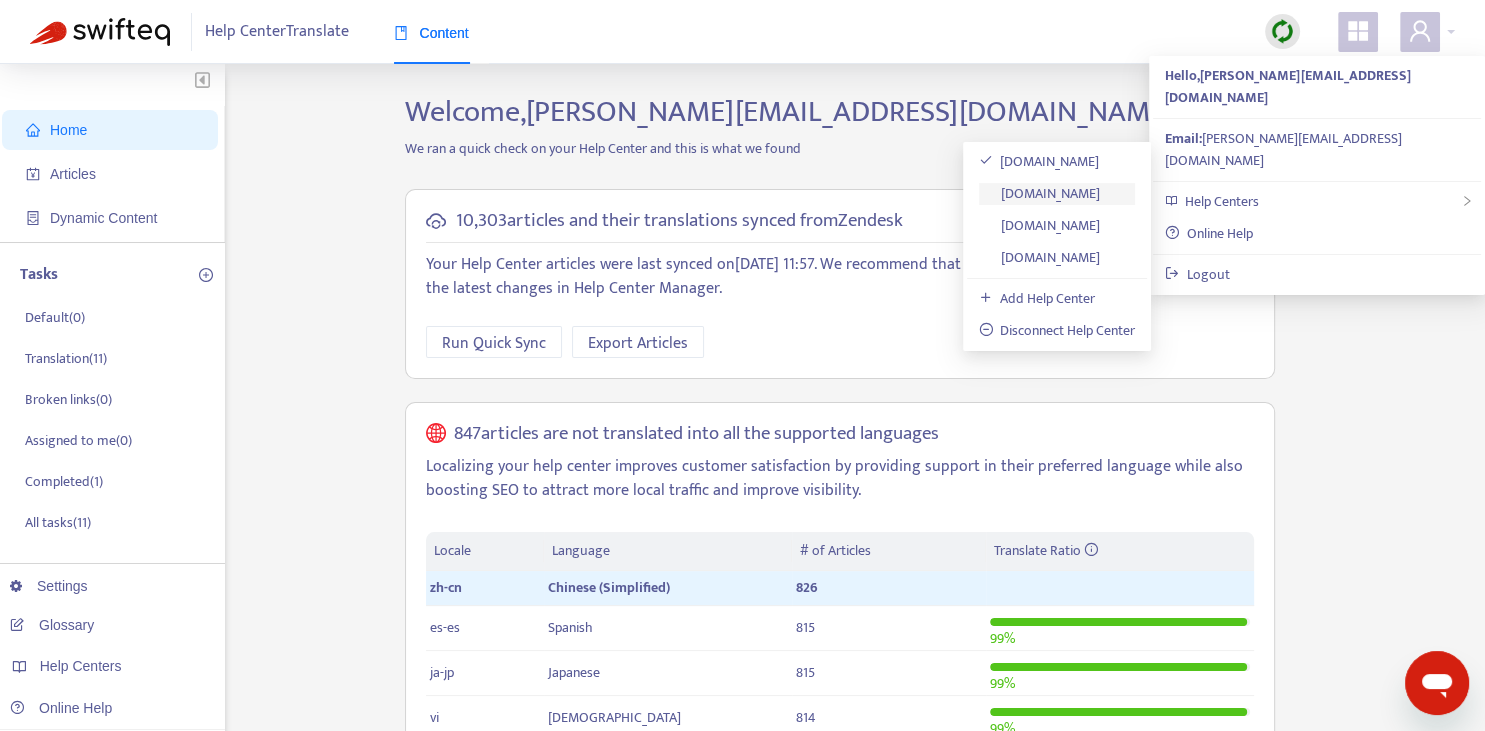click on "[DOMAIN_NAME]" at bounding box center [1040, 193] 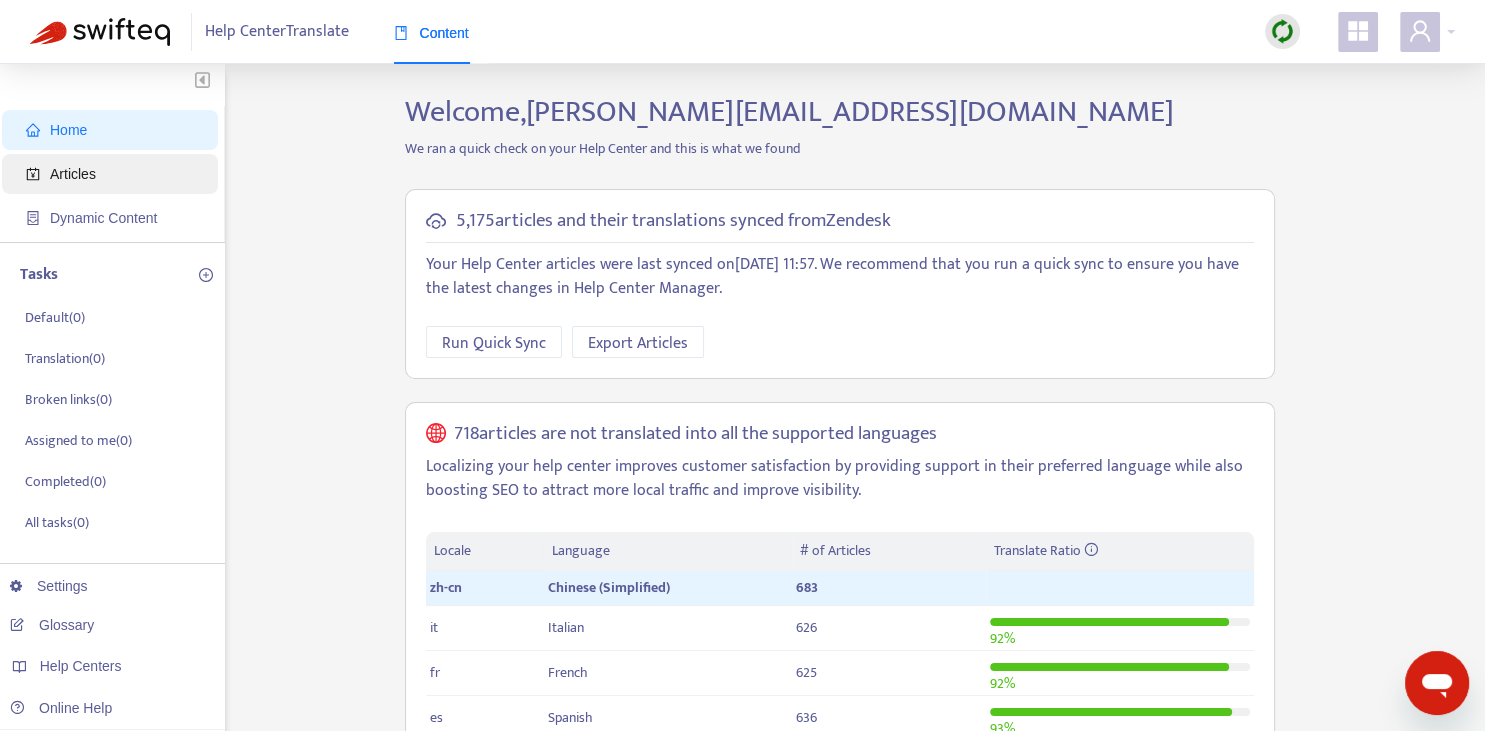 click on "Articles" at bounding box center (114, 174) 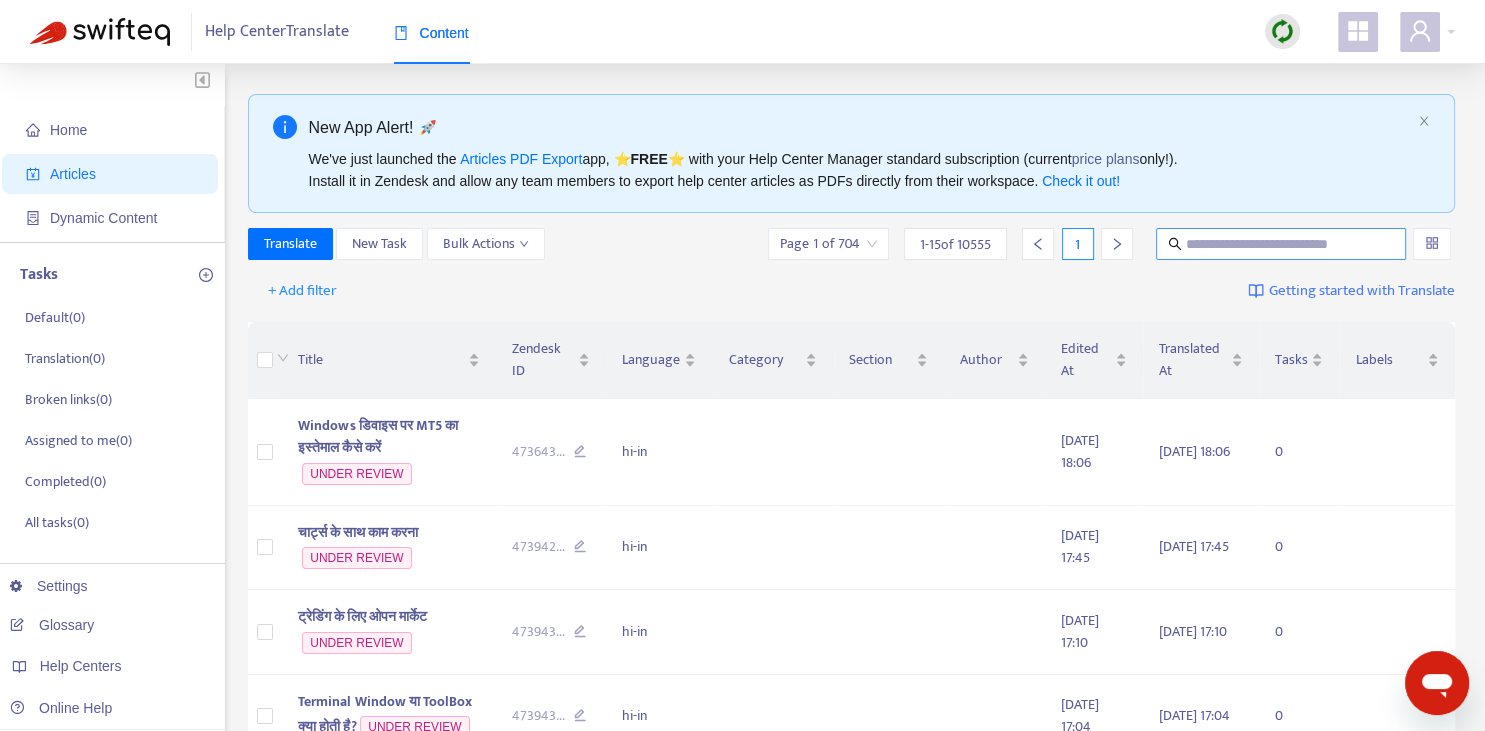 click at bounding box center [1282, 244] 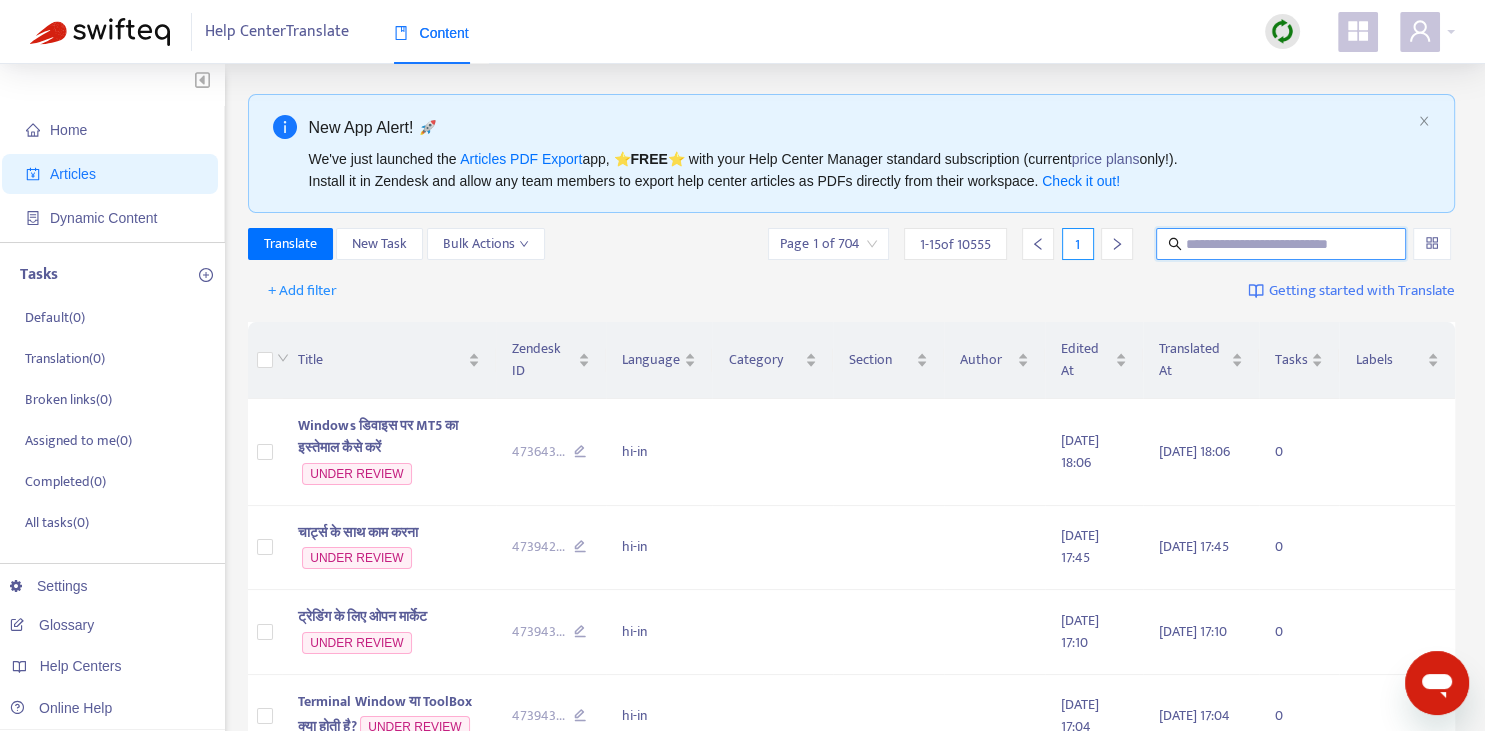 paste on "**********" 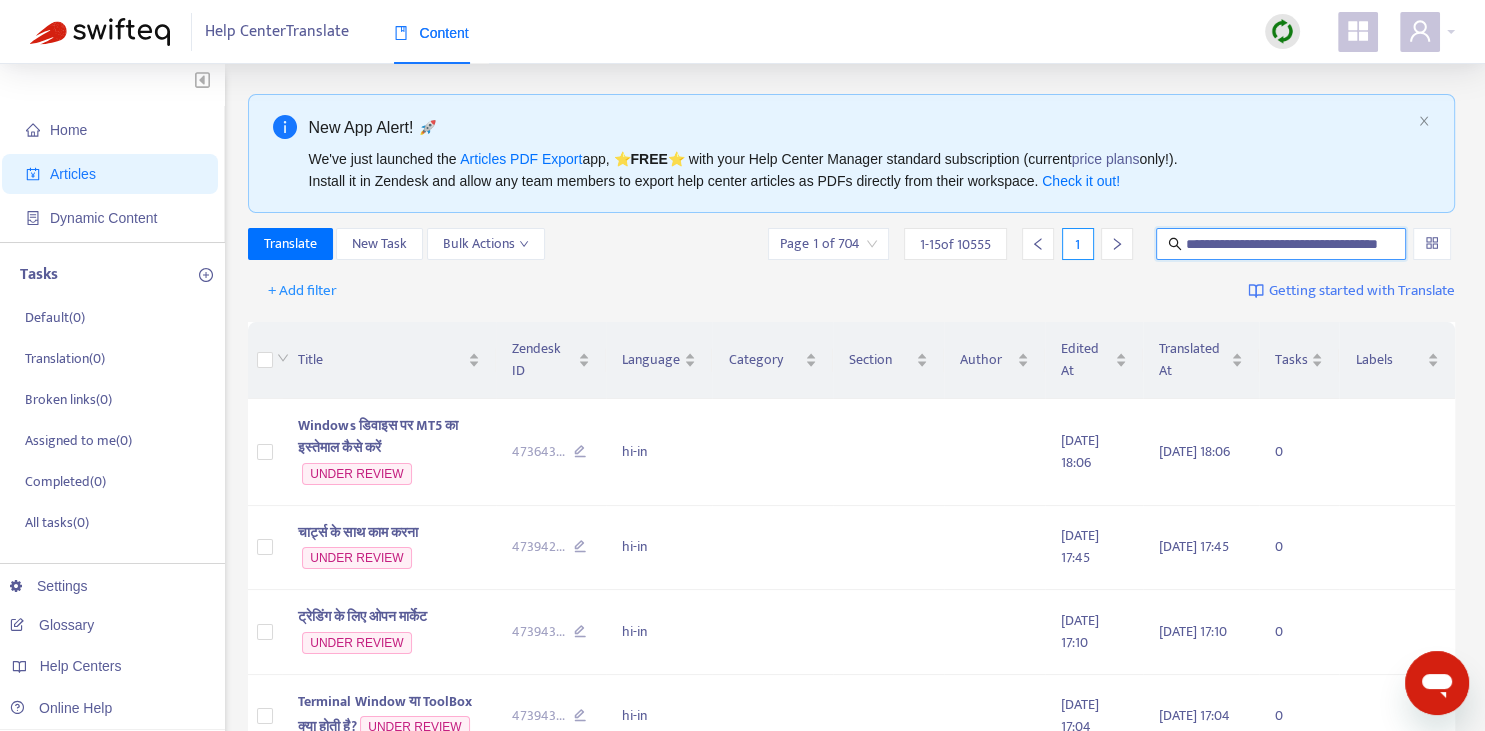 scroll, scrollTop: 0, scrollLeft: 62, axis: horizontal 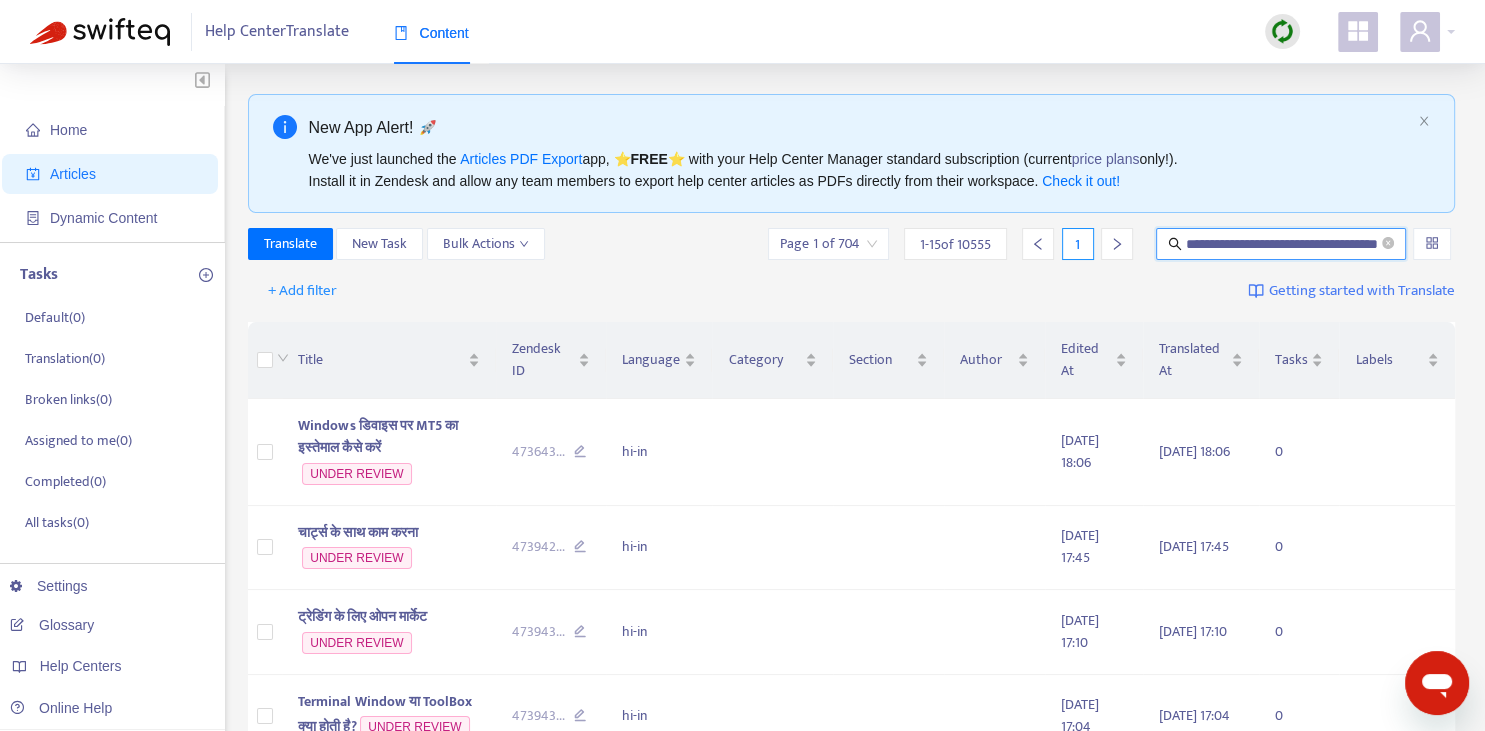 type on "**********" 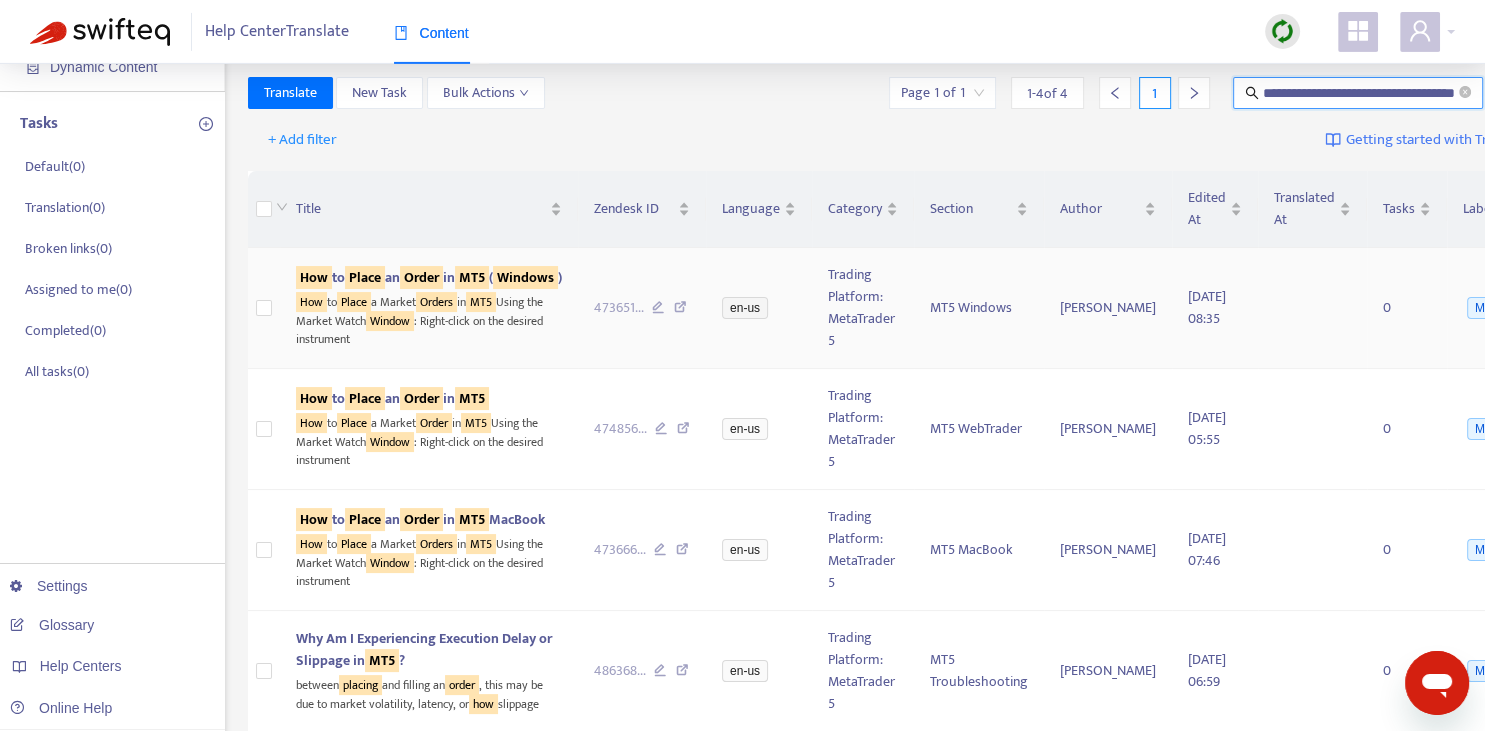 scroll, scrollTop: 140, scrollLeft: 0, axis: vertical 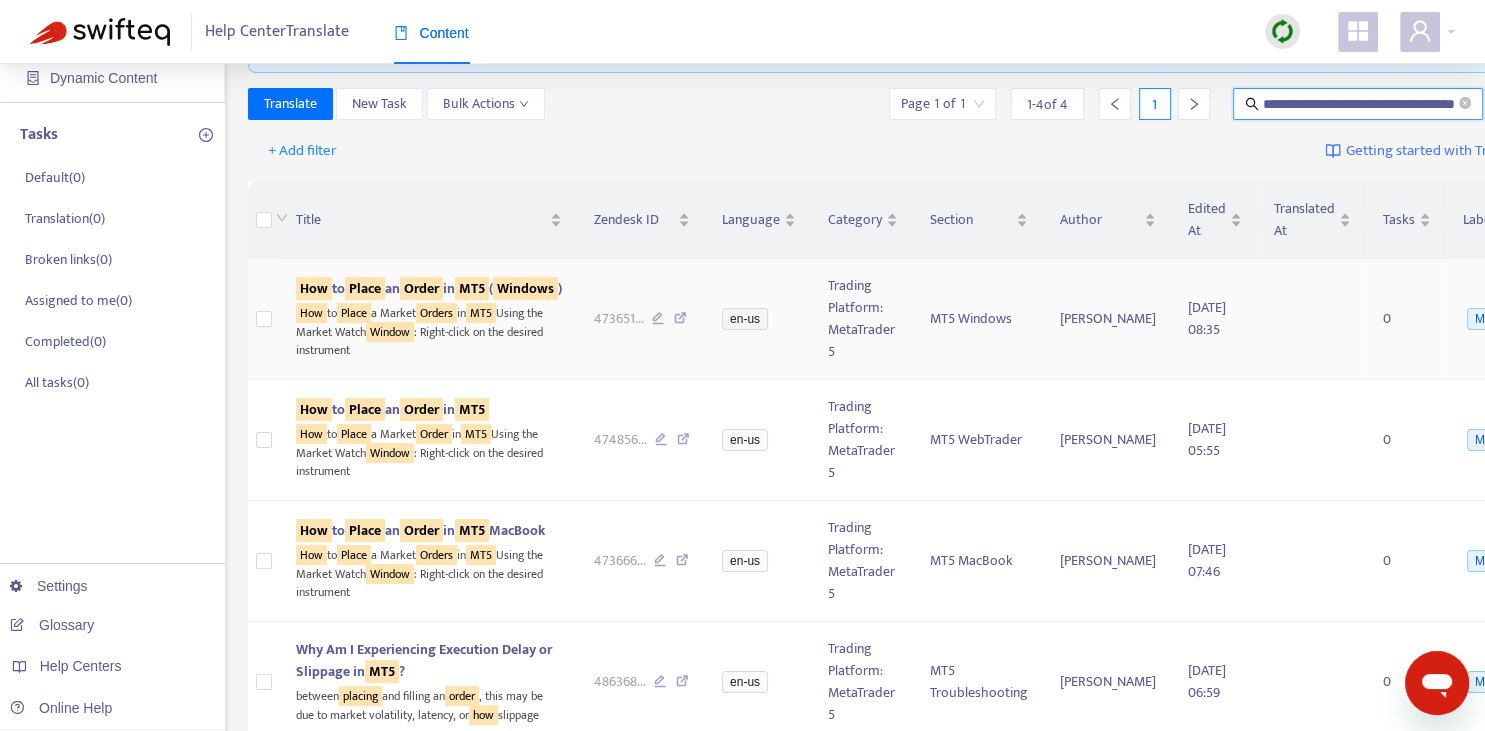 click on "MT5" at bounding box center (472, 288) 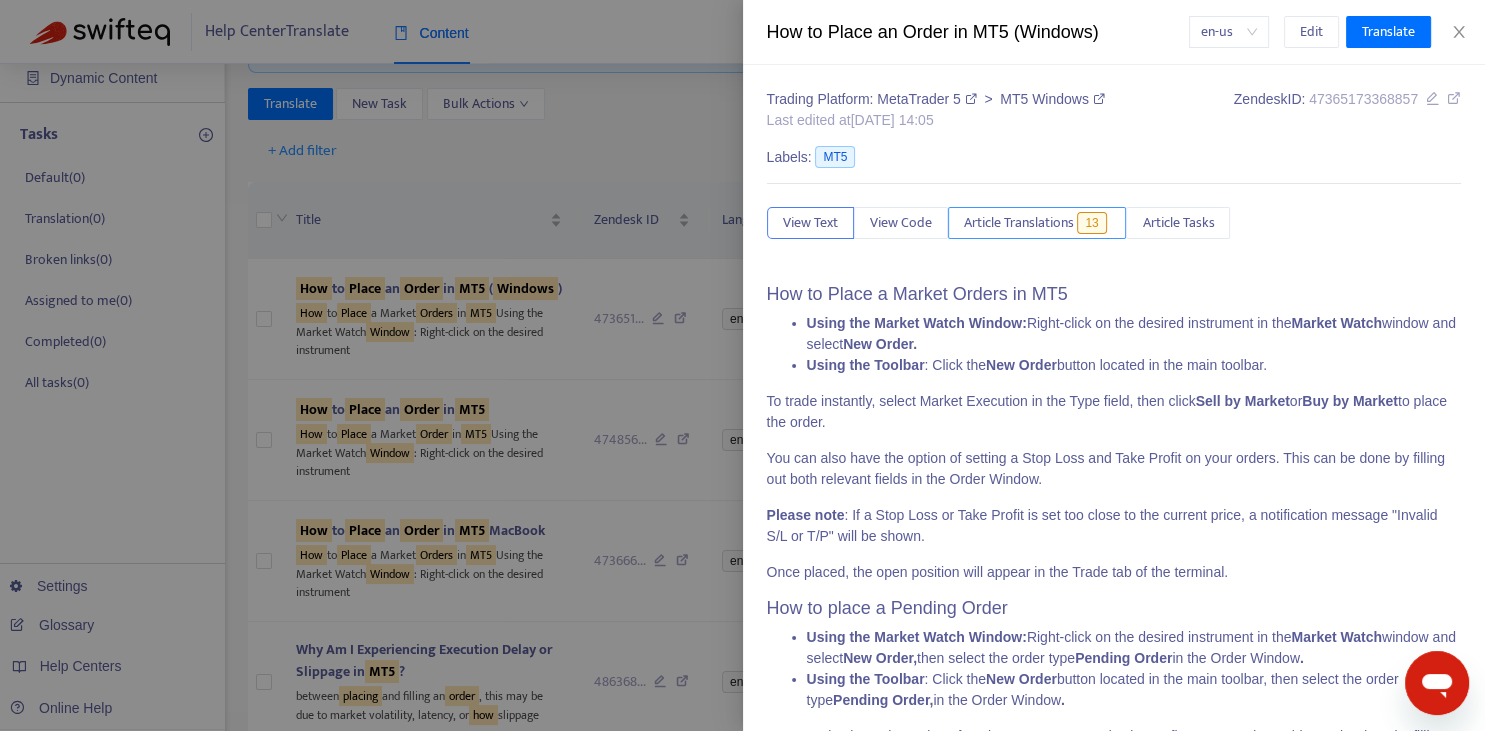 click on "Article Translations" at bounding box center [1019, 223] 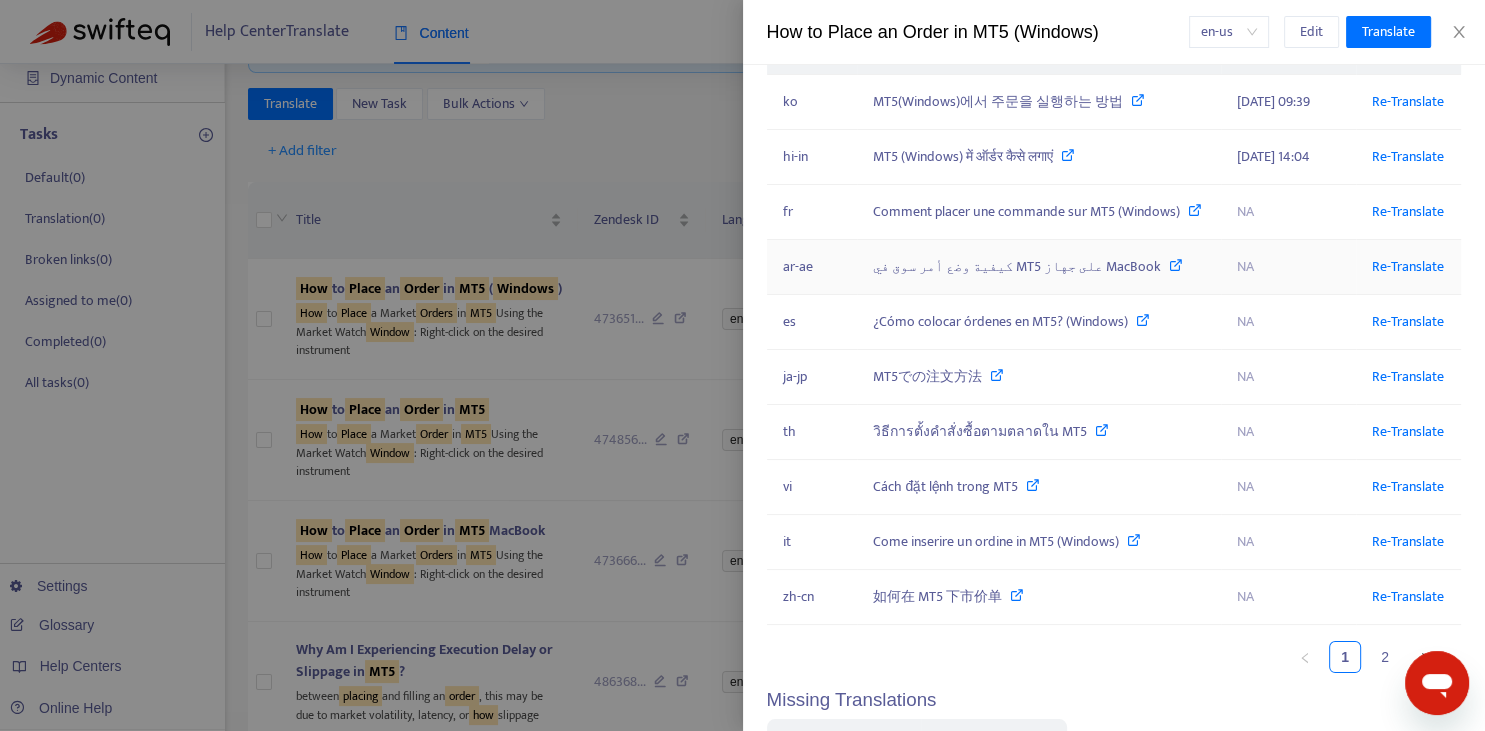 scroll, scrollTop: 147, scrollLeft: 0, axis: vertical 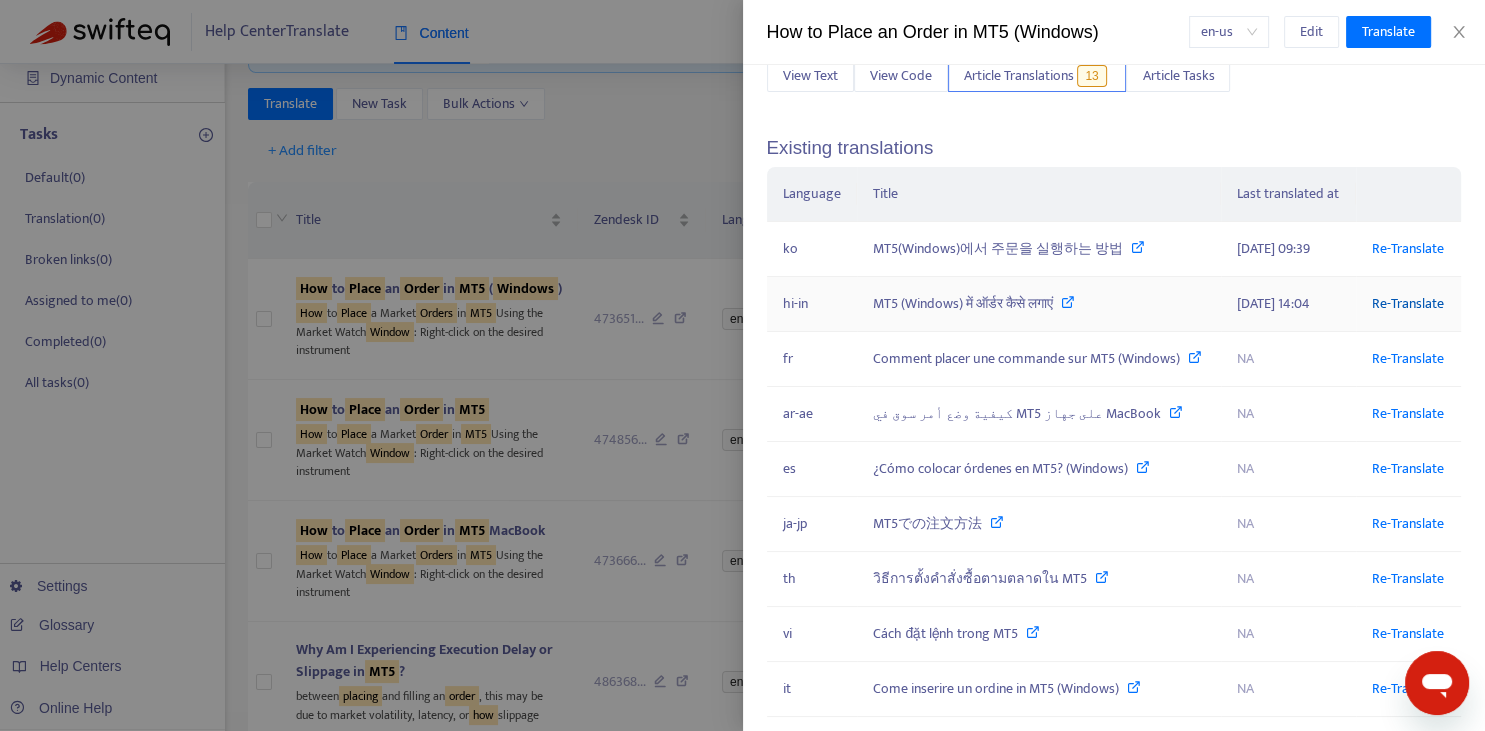 click on "Re-Translate" at bounding box center [1408, 303] 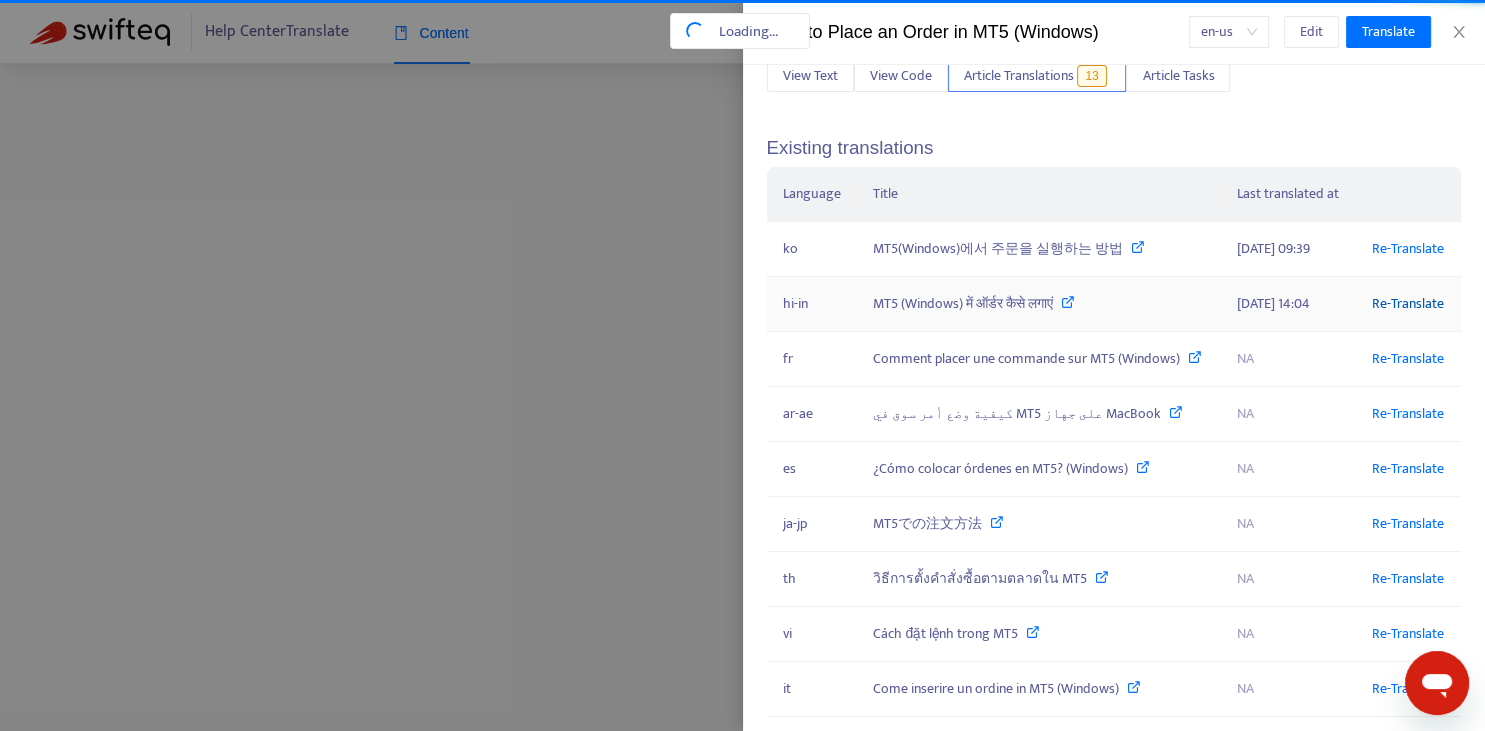 scroll, scrollTop: 5, scrollLeft: 0, axis: vertical 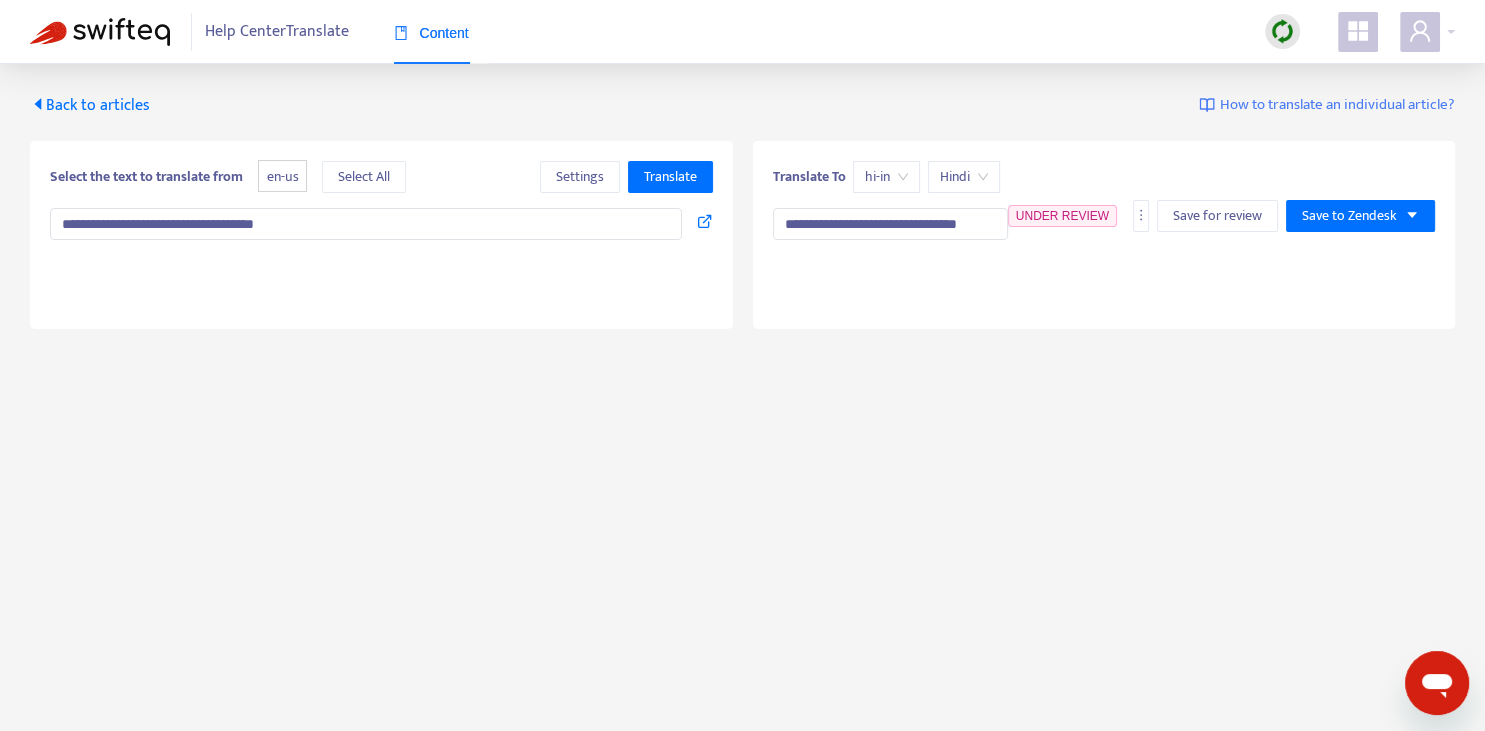 type on "**********" 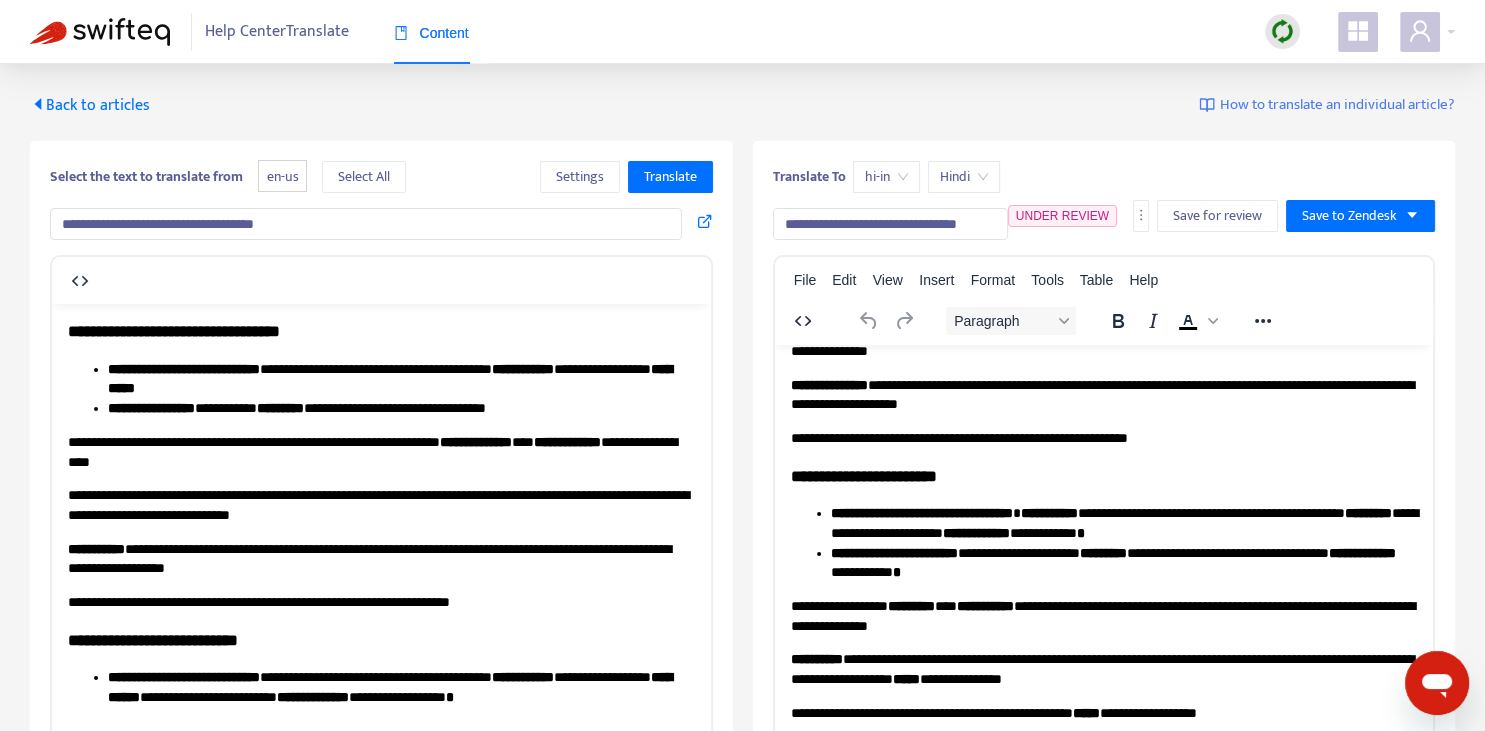 scroll, scrollTop: 343, scrollLeft: 0, axis: vertical 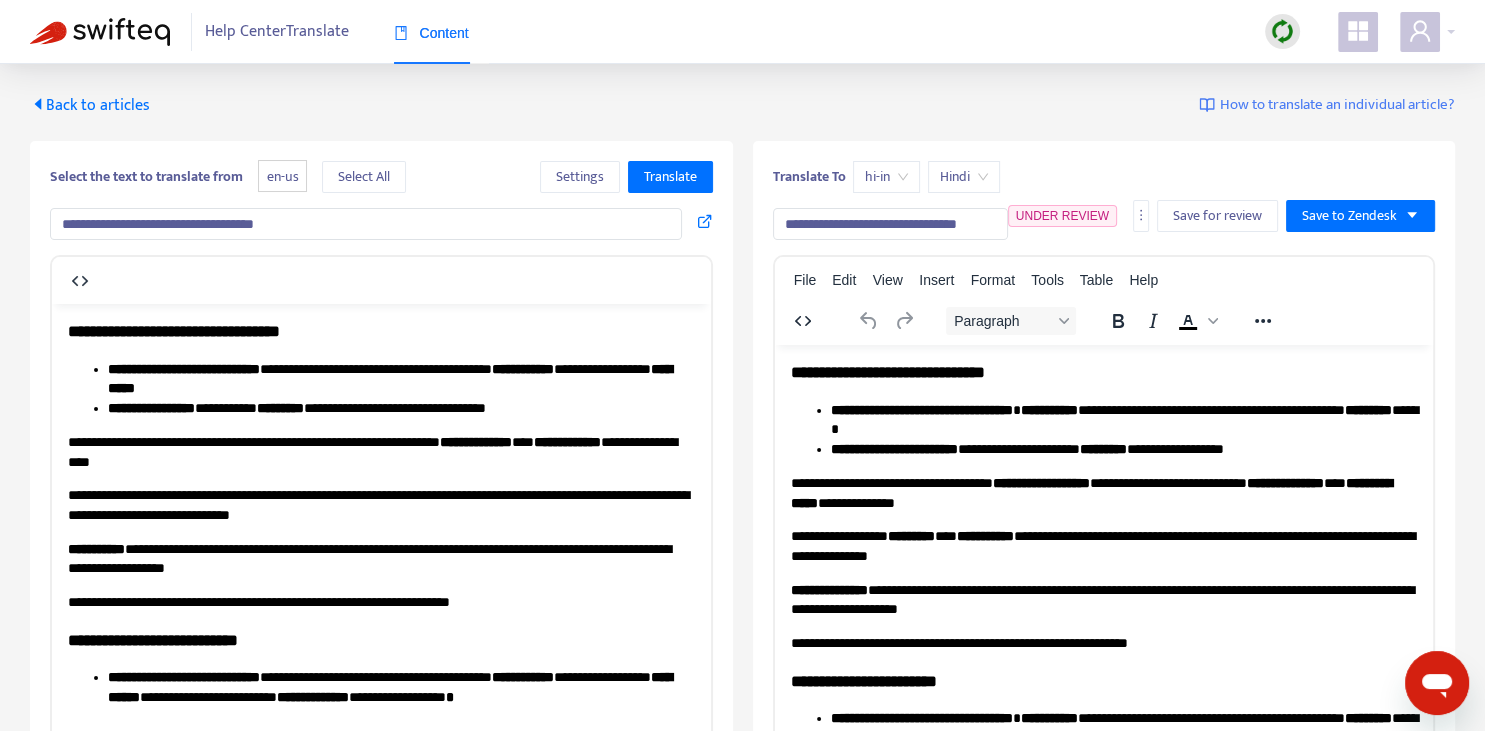 drag, startPoint x: 961, startPoint y: 222, endPoint x: 1043, endPoint y: 222, distance: 82 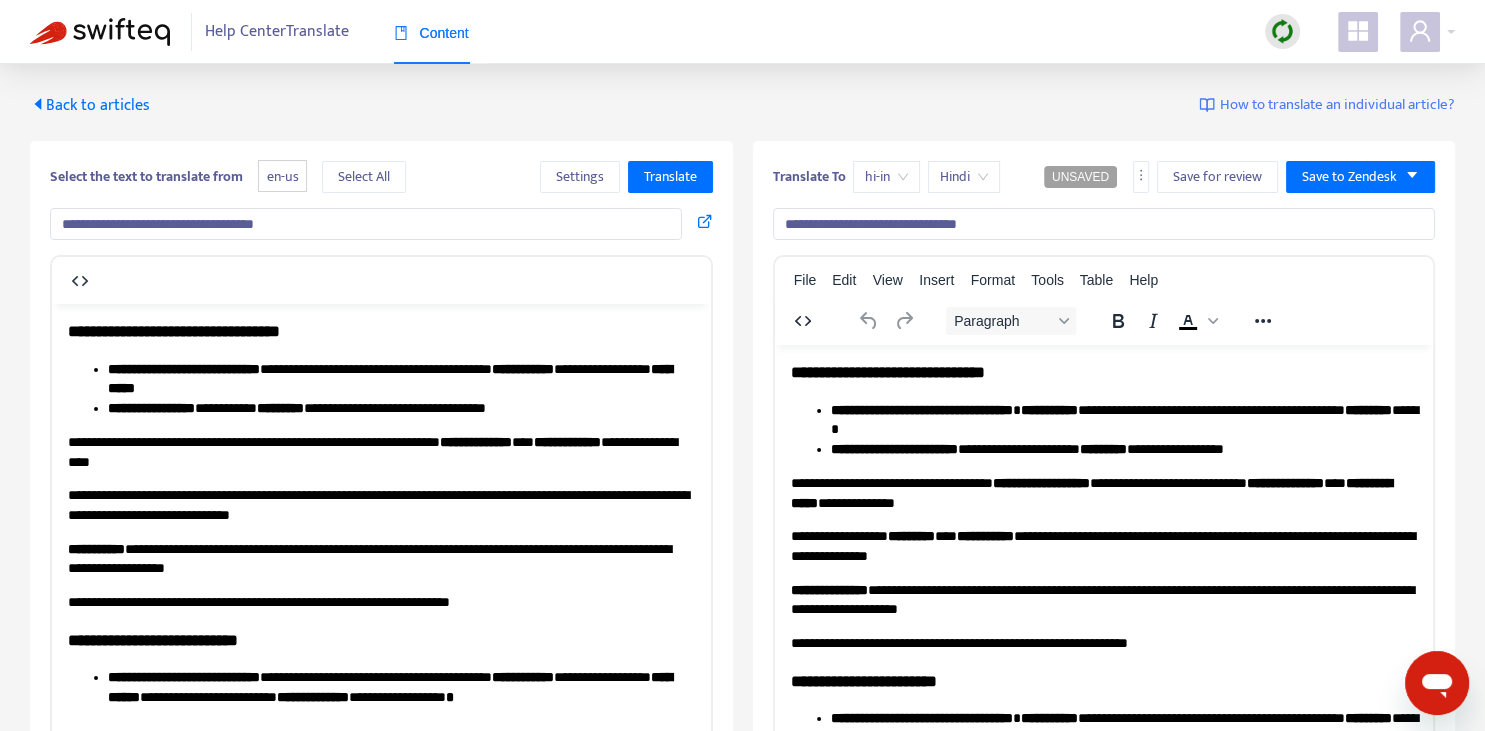 type on "**********" 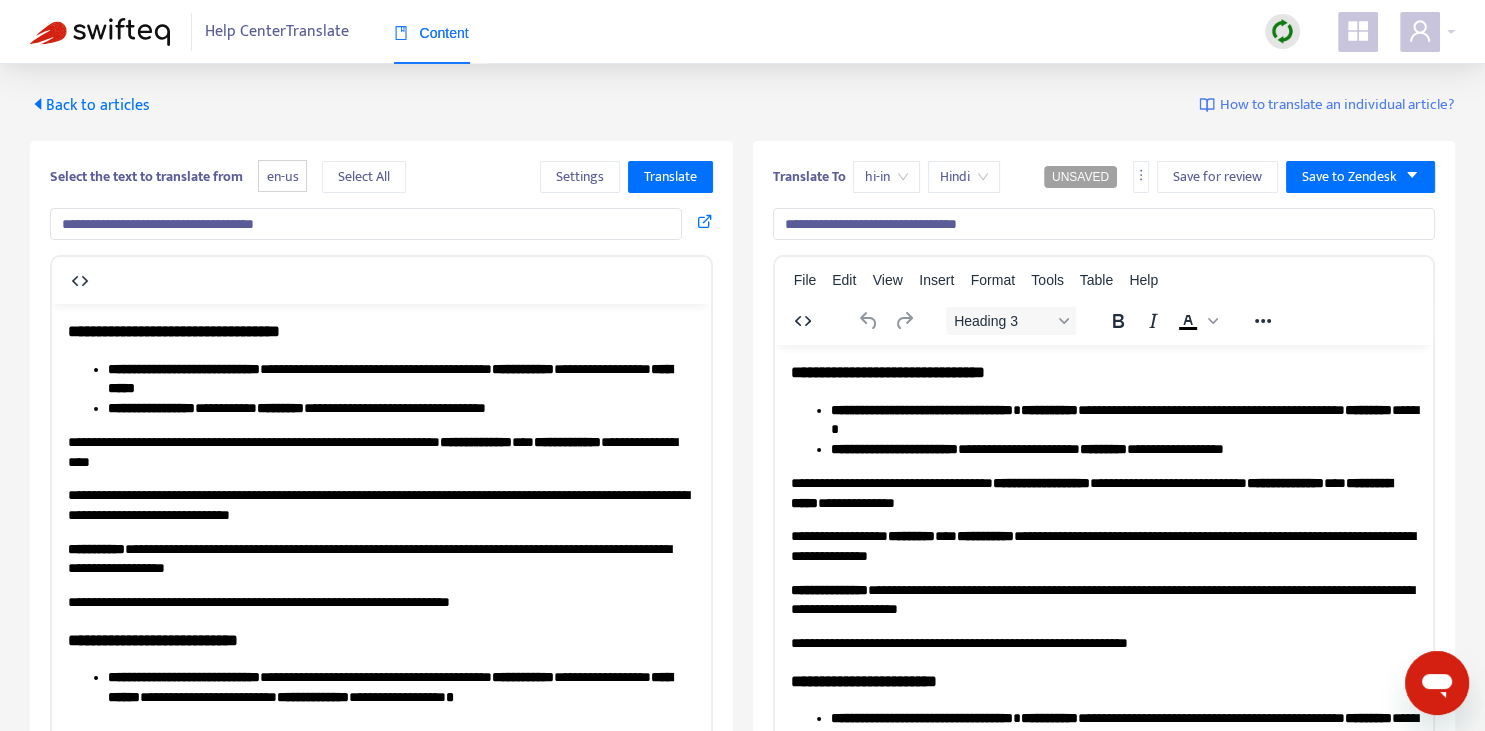 click on "**********" at bounding box center (1103, 371) 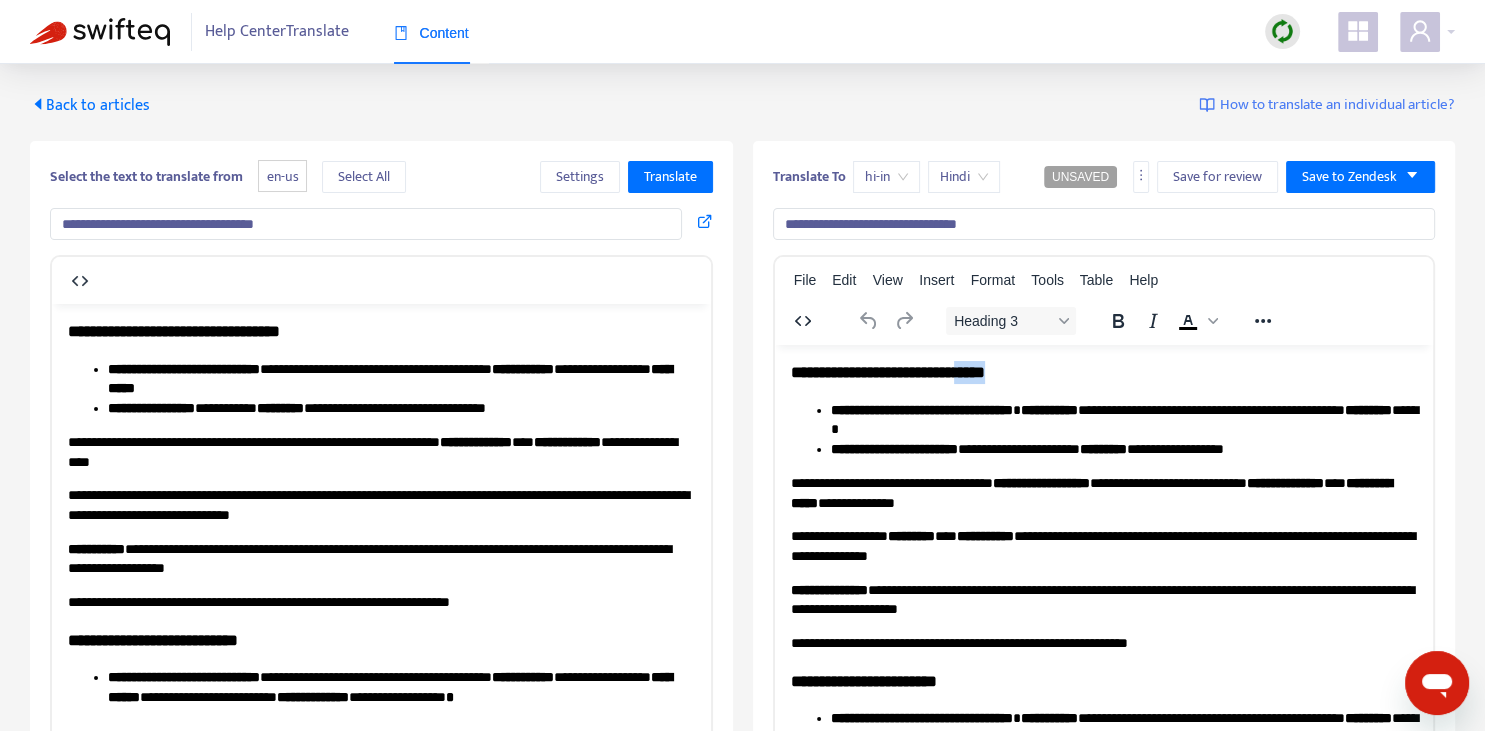 click on "**********" at bounding box center [1103, 371] 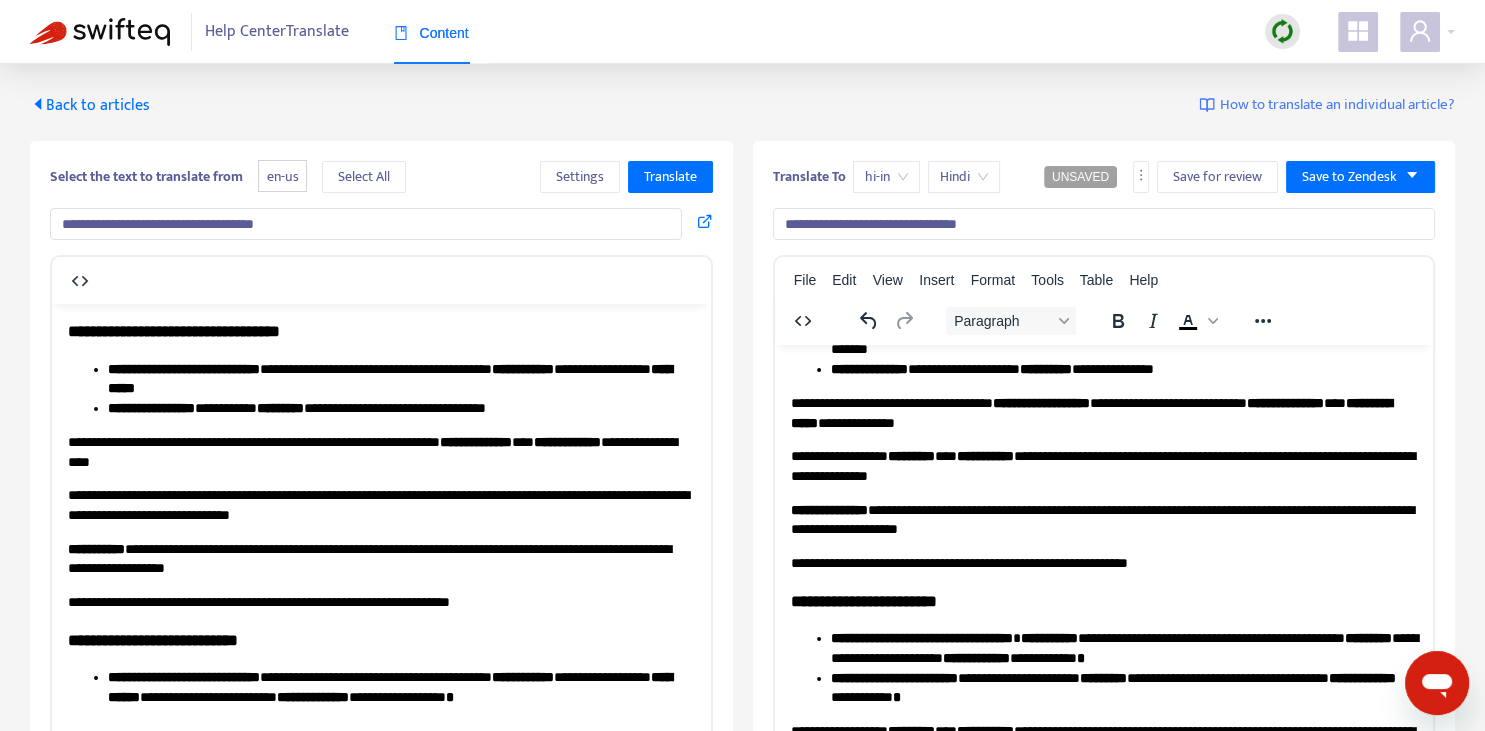 scroll, scrollTop: 0, scrollLeft: 0, axis: both 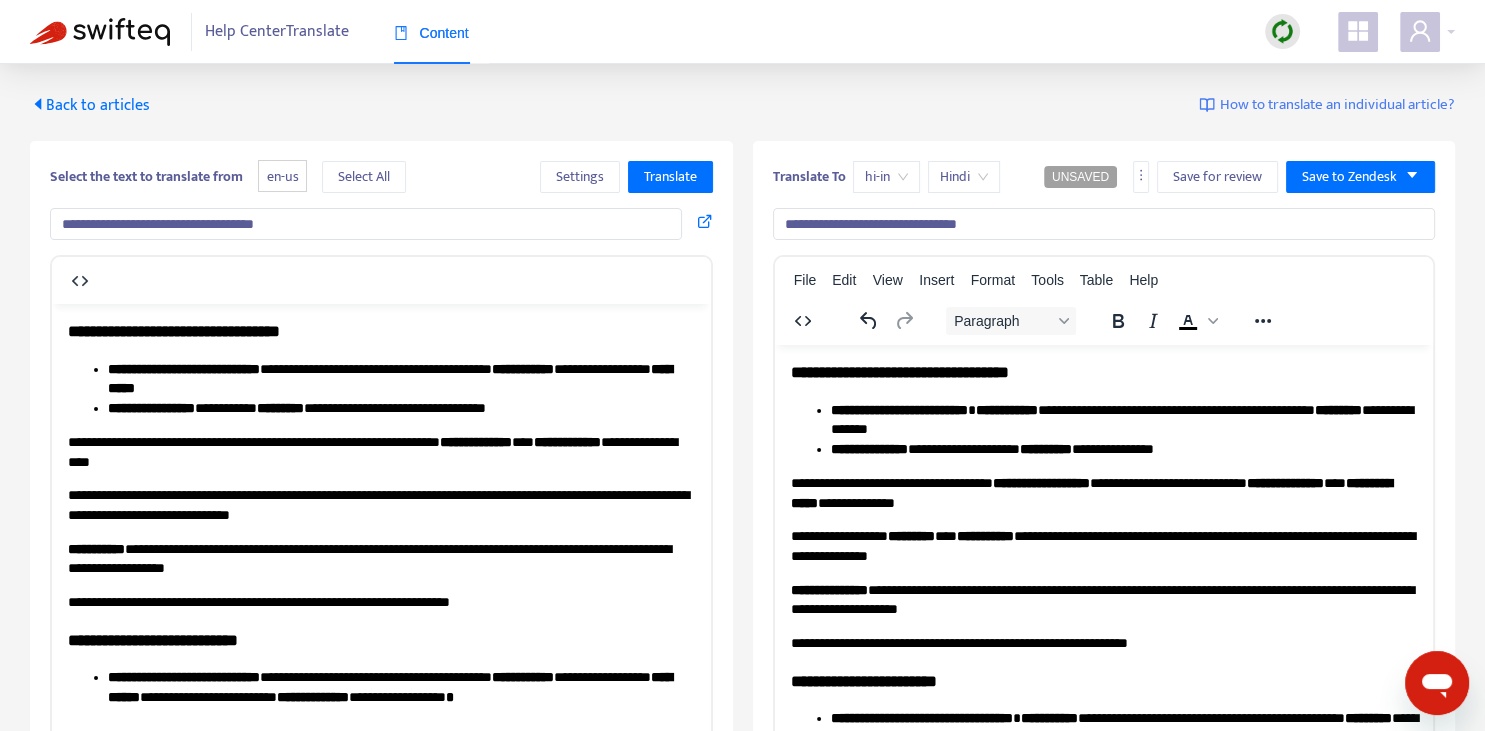 click on "**********" at bounding box center [1103, 492] 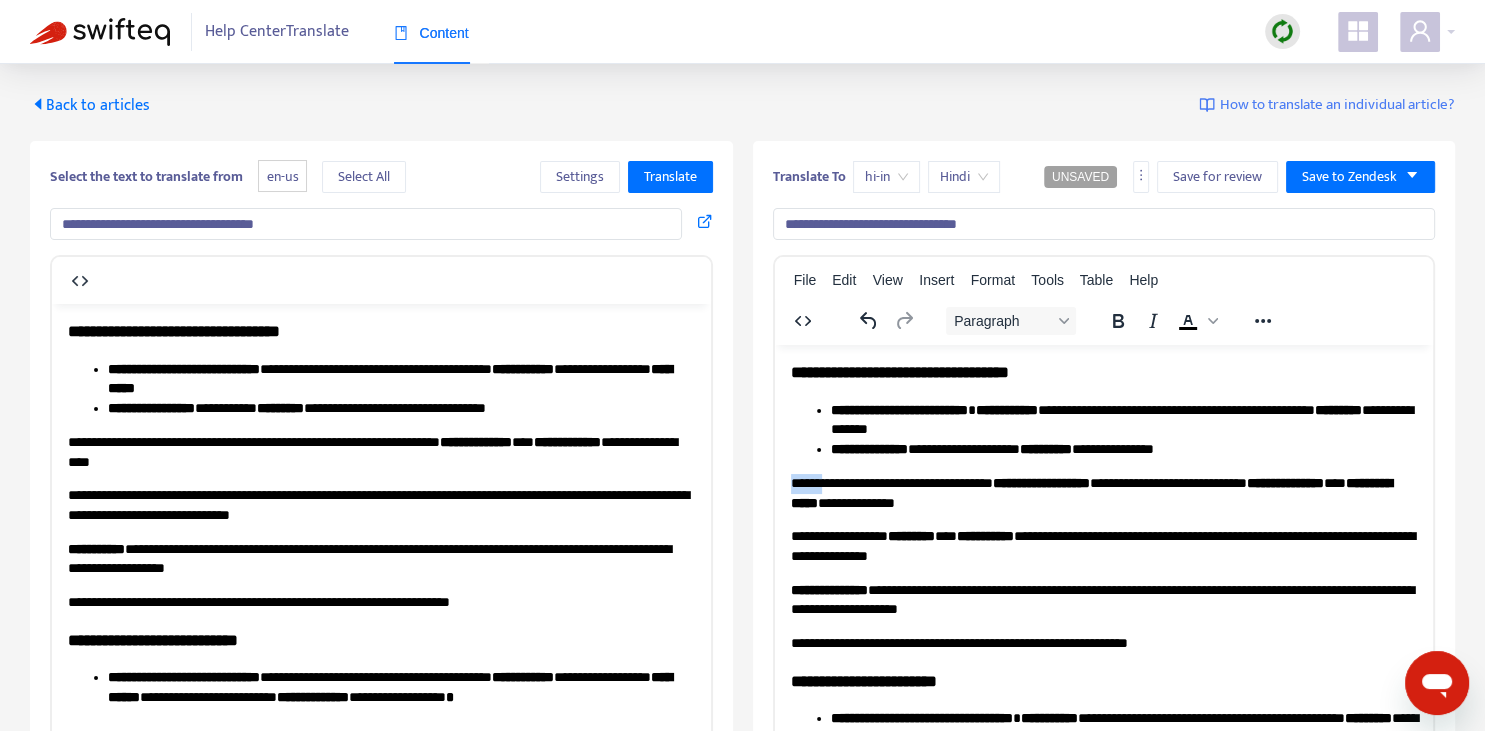 click on "**********" at bounding box center (1103, 492) 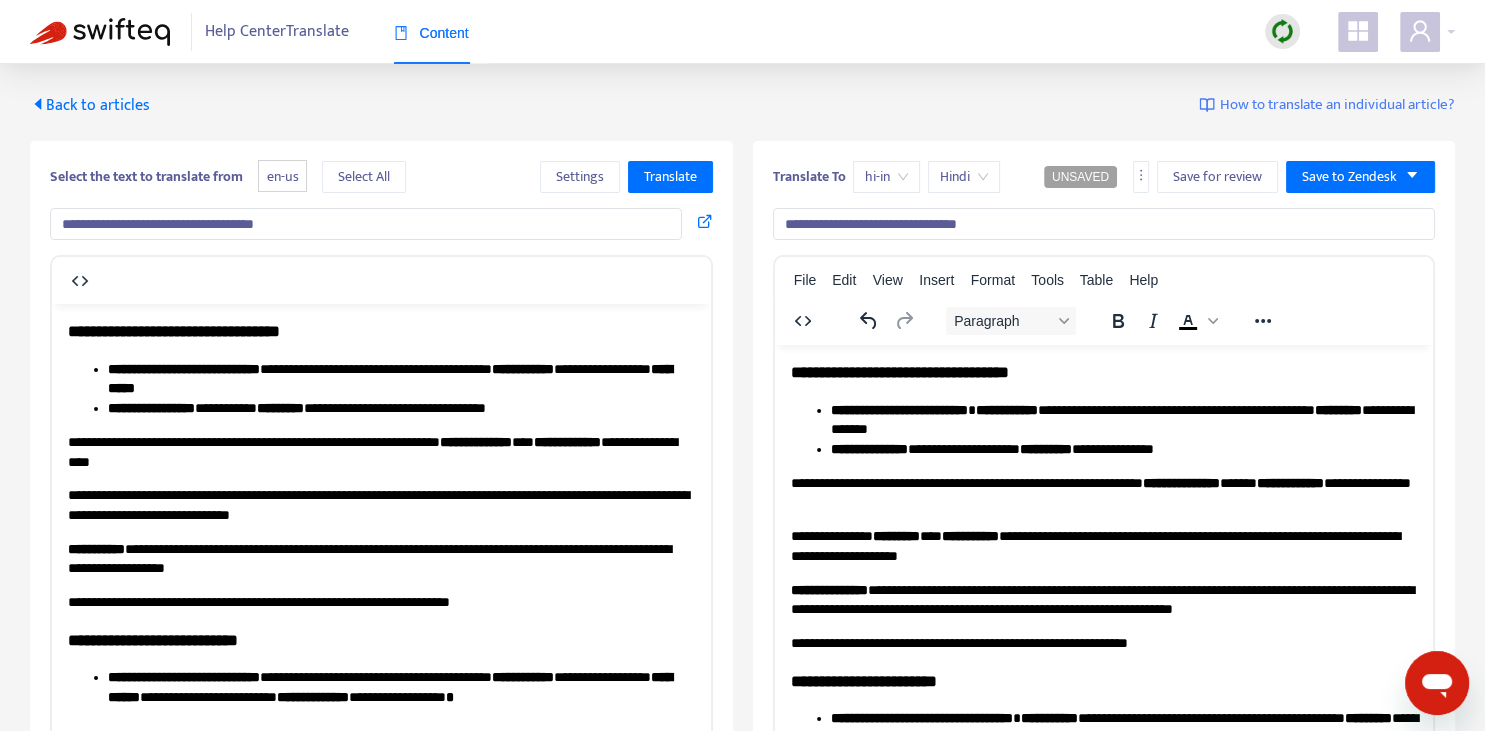 click on "**********" at bounding box center (381, 777) 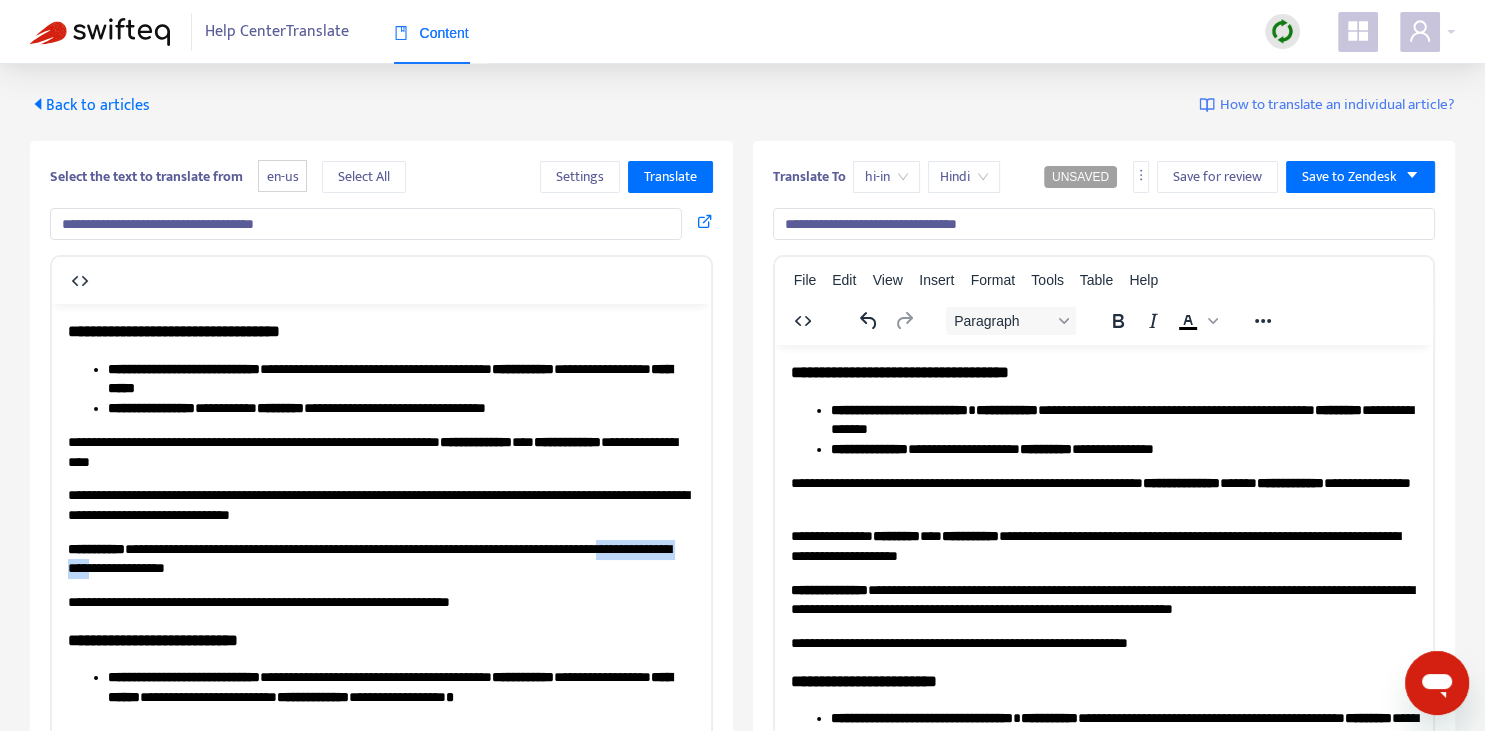 drag, startPoint x: 70, startPoint y: 565, endPoint x: 183, endPoint y: 575, distance: 113.44161 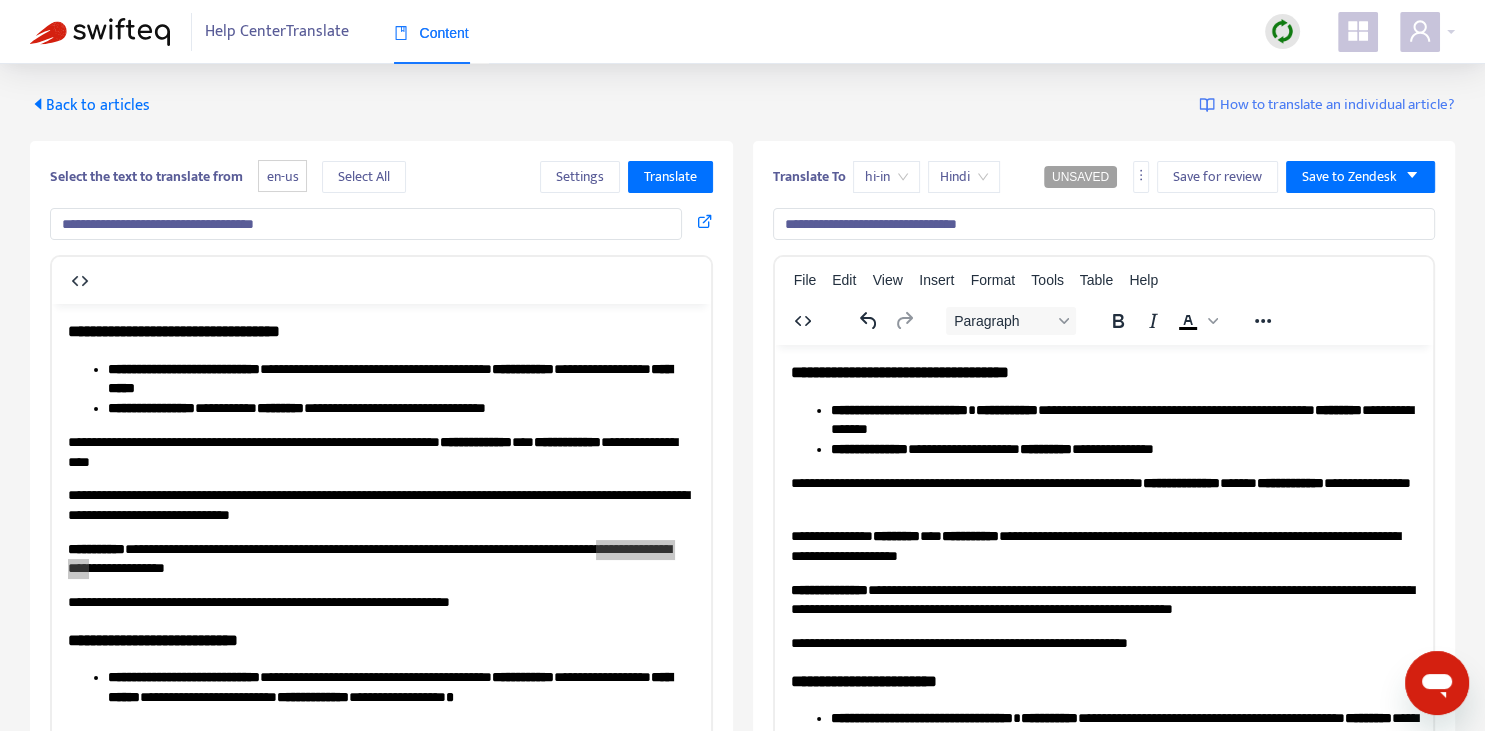 click on "**********" at bounding box center [1103, 599] 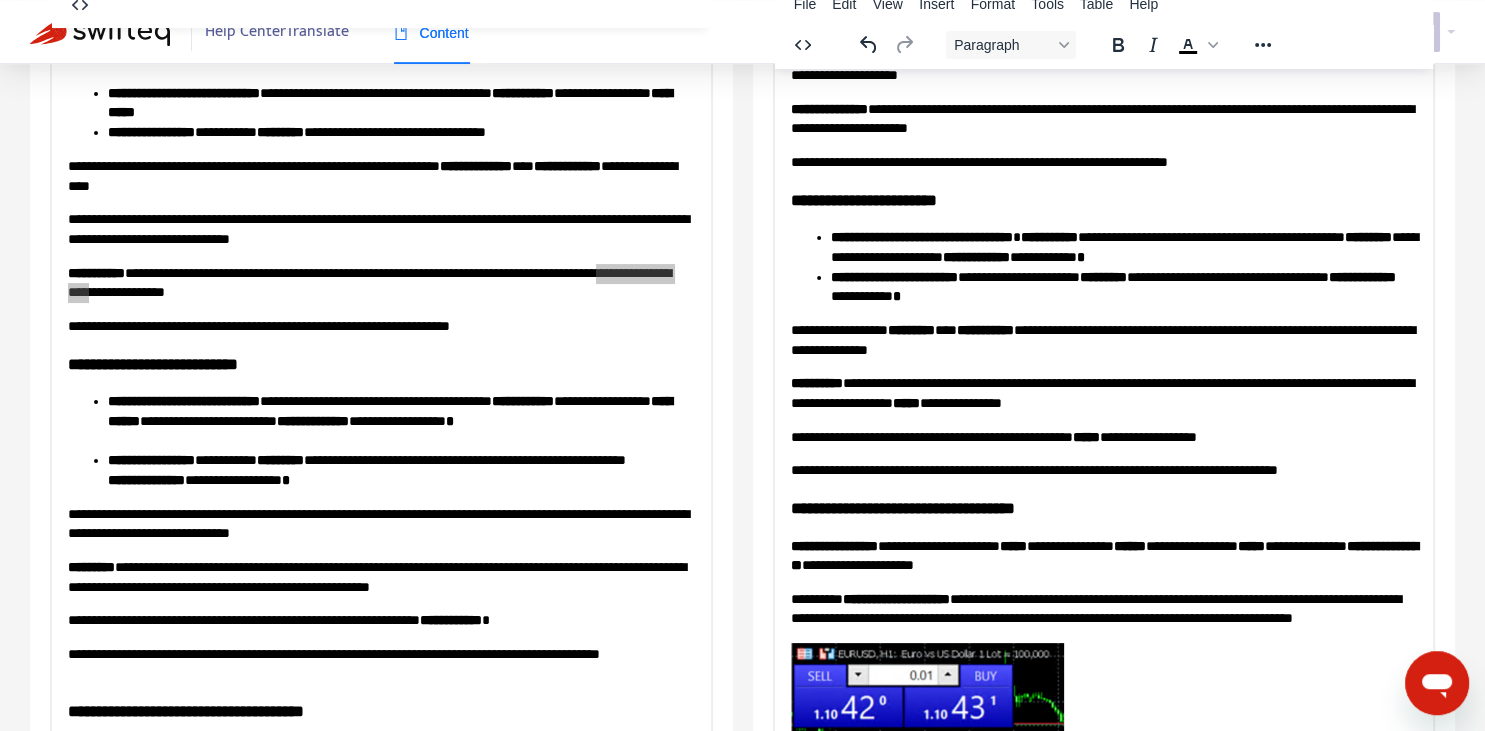 scroll, scrollTop: 281, scrollLeft: 0, axis: vertical 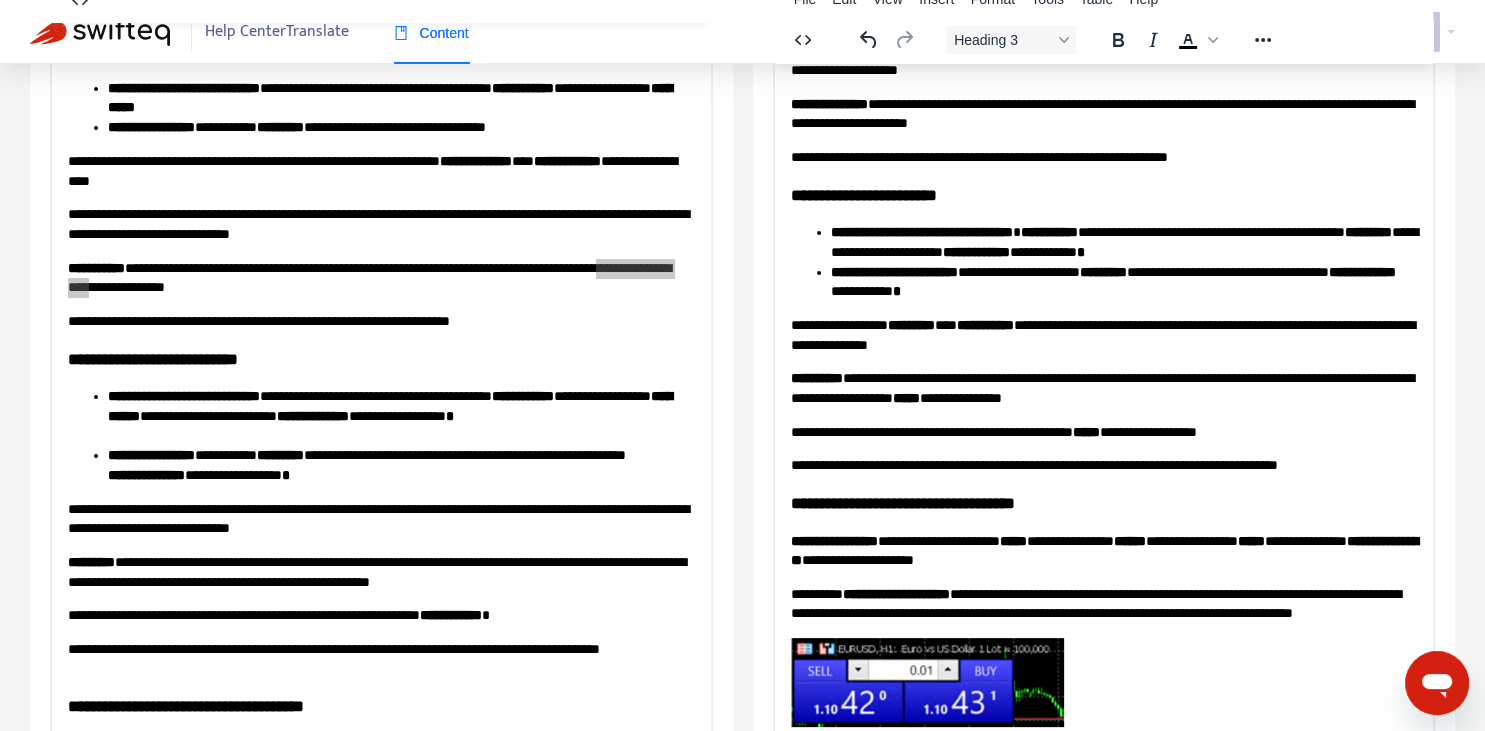 click on "**********" at bounding box center [1103, 303] 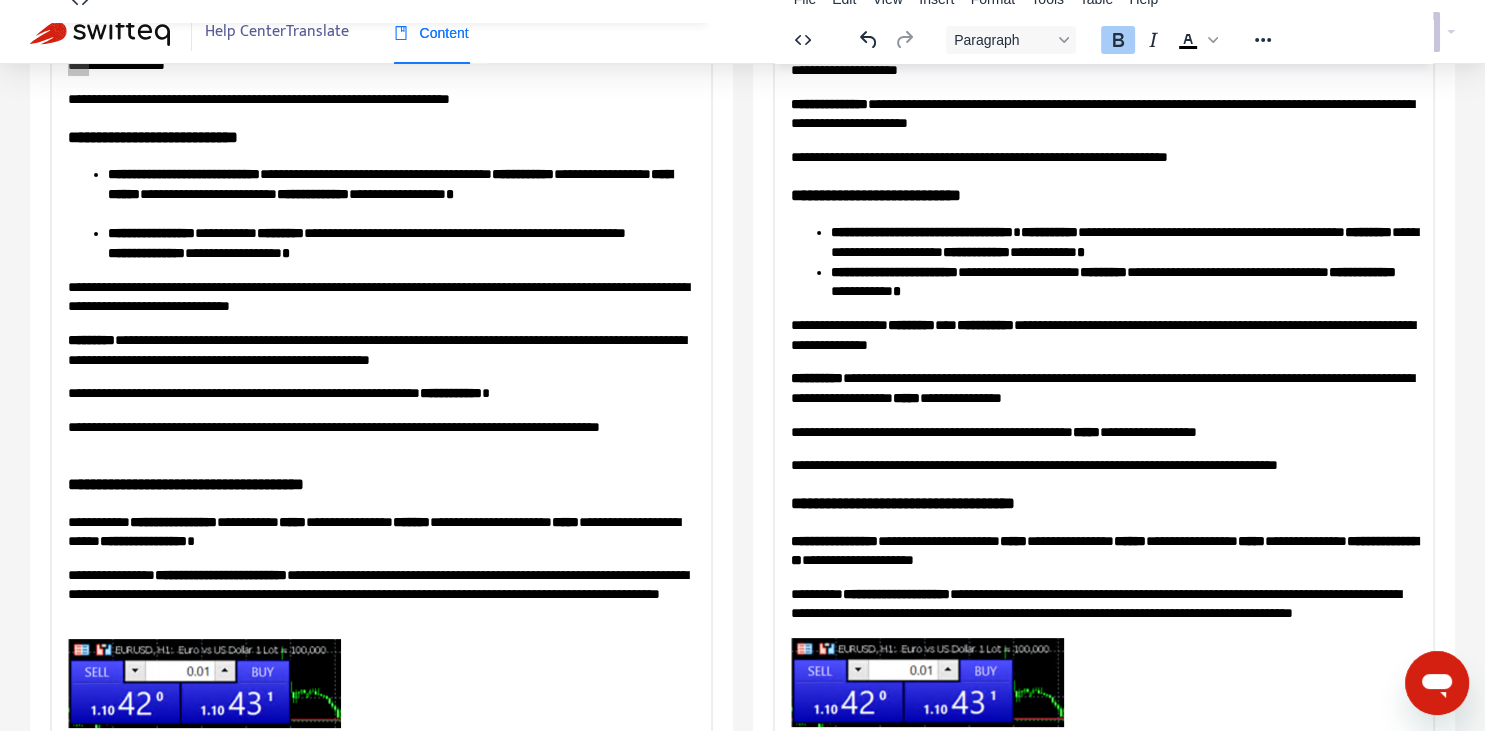 scroll, scrollTop: 223, scrollLeft: 0, axis: vertical 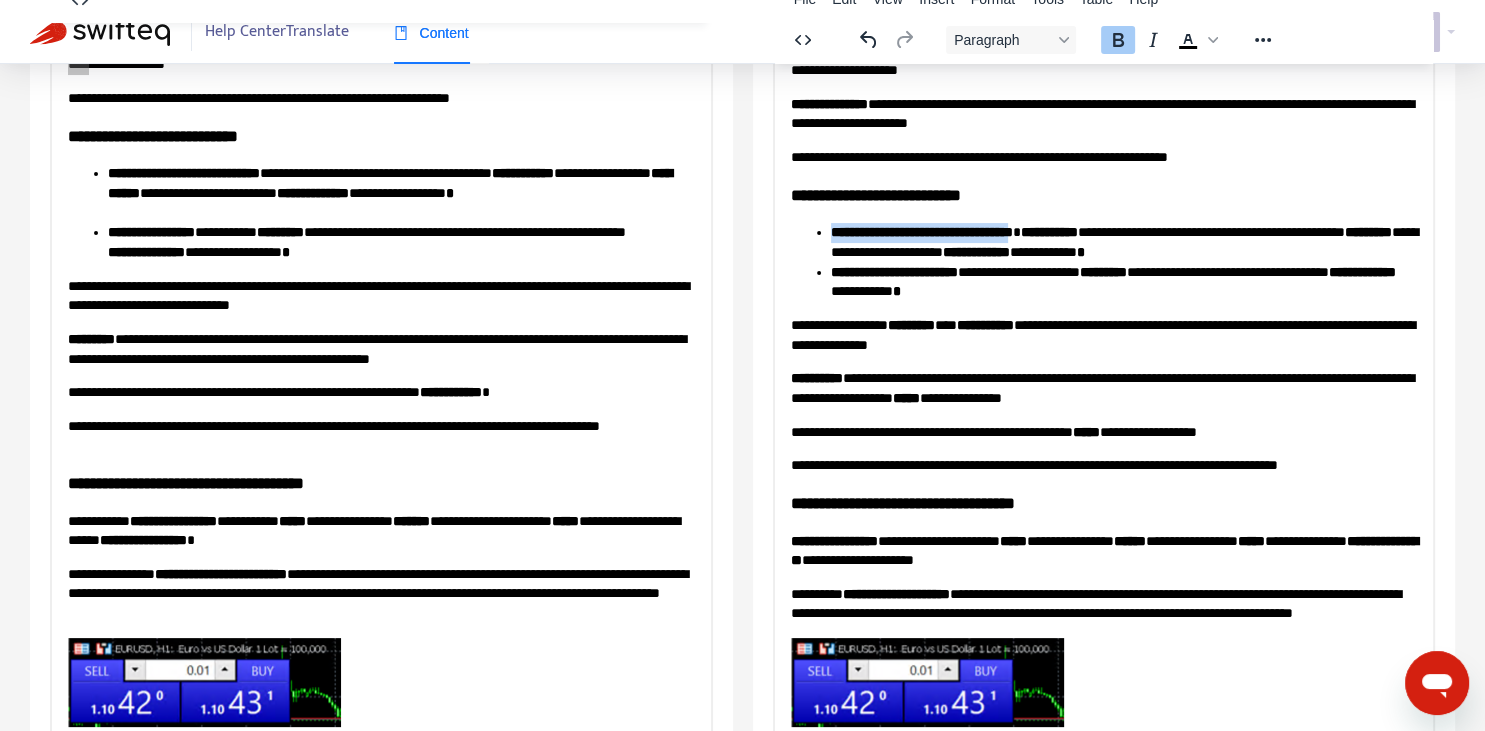 drag, startPoint x: 830, startPoint y: 232, endPoint x: 1043, endPoint y: 225, distance: 213.11499 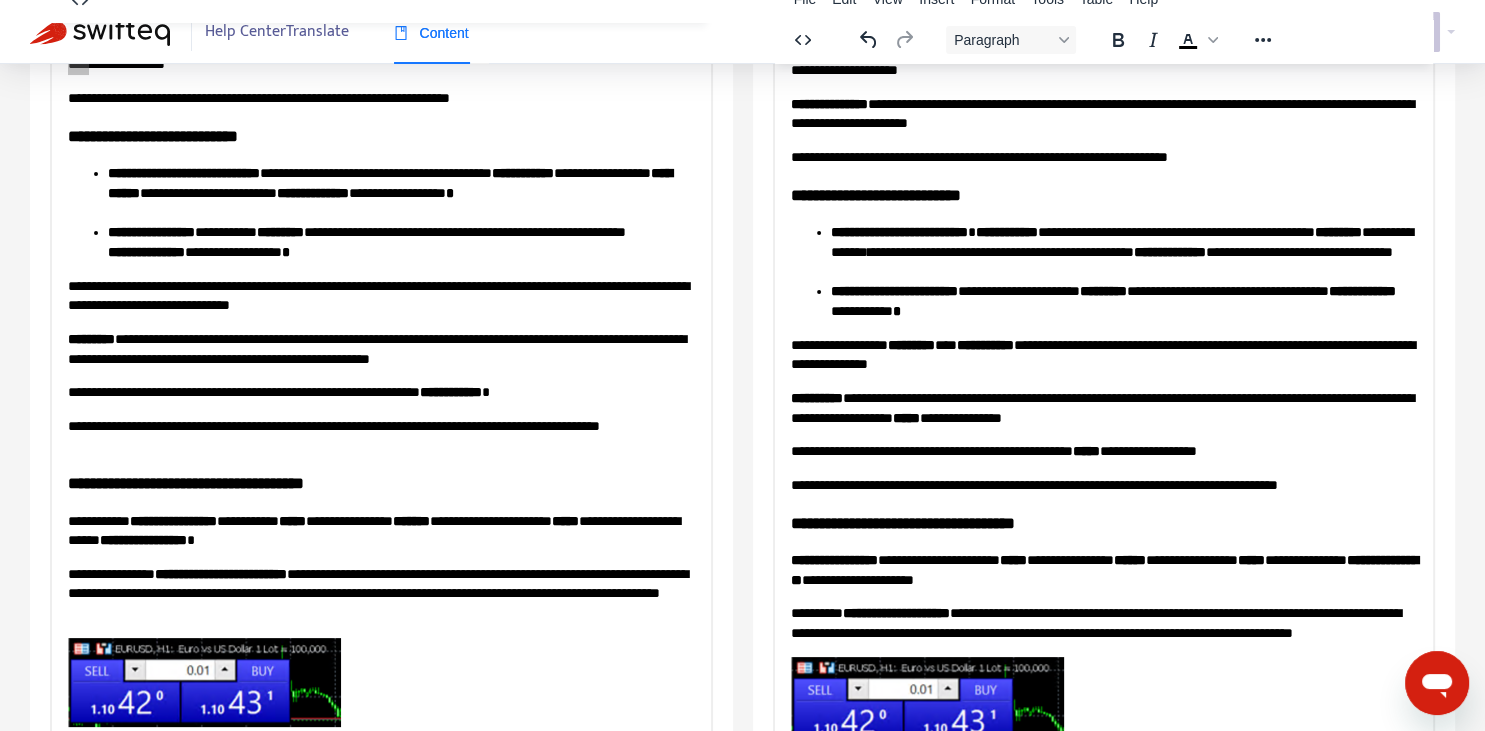 scroll, scrollTop: 150, scrollLeft: 0, axis: vertical 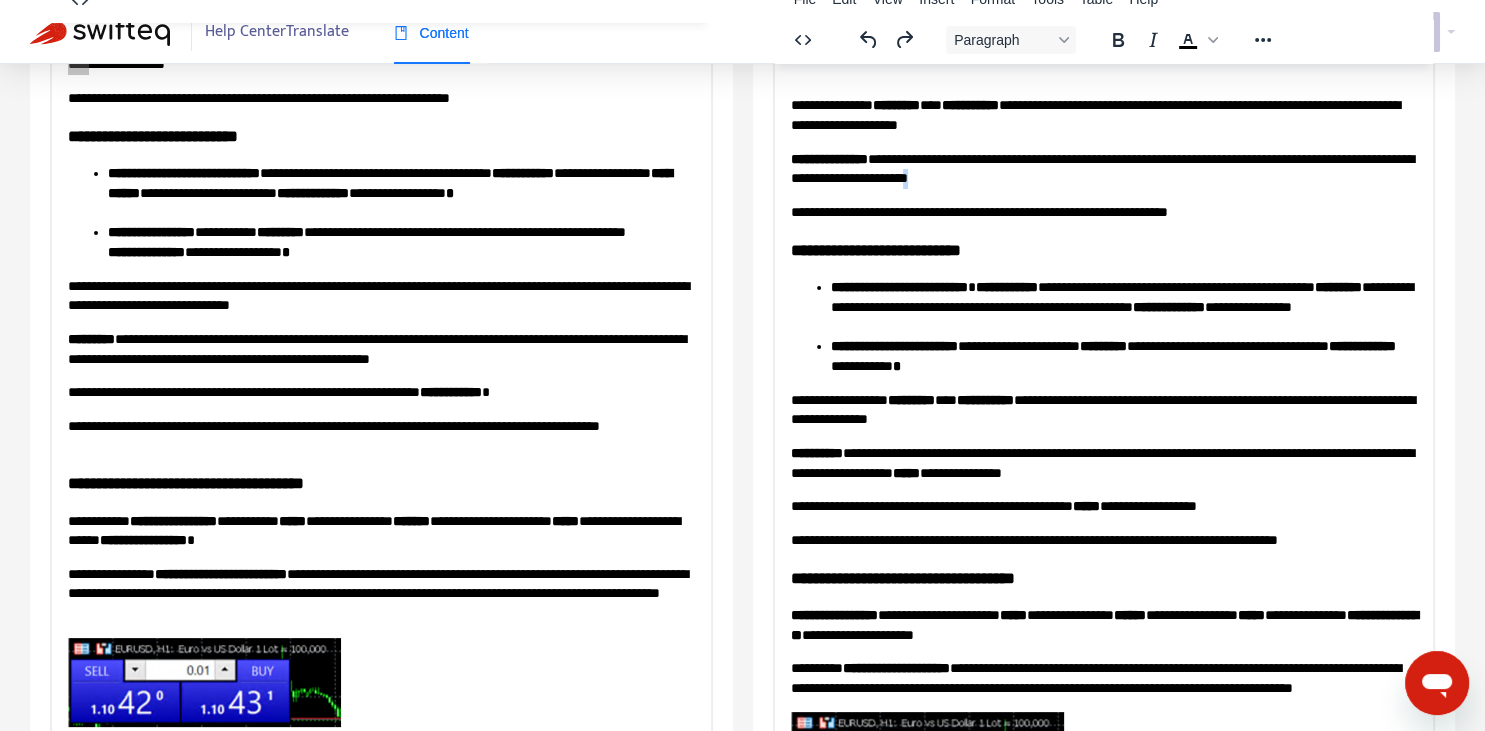 click on "**********" at bounding box center [1103, 168] 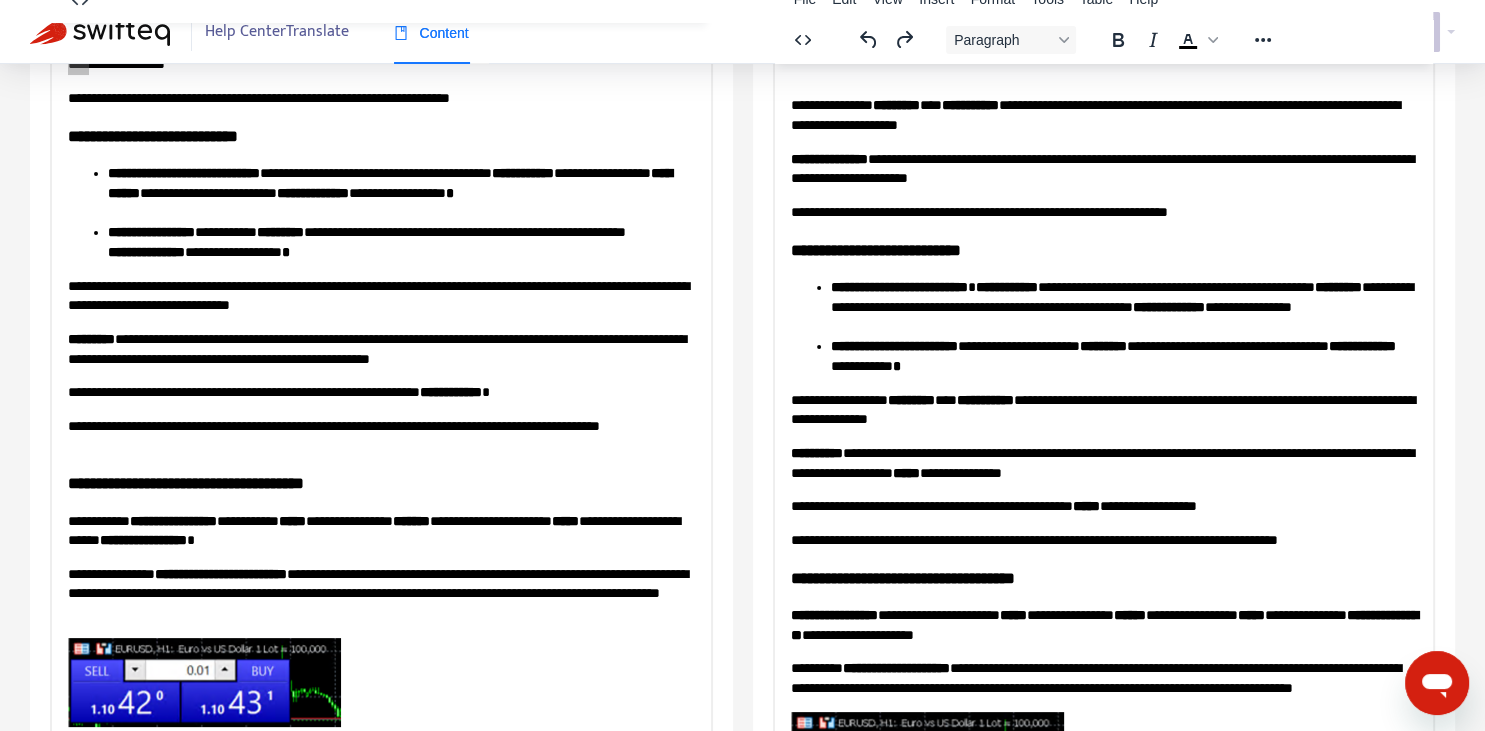 click on "**********" at bounding box center [893, 345] 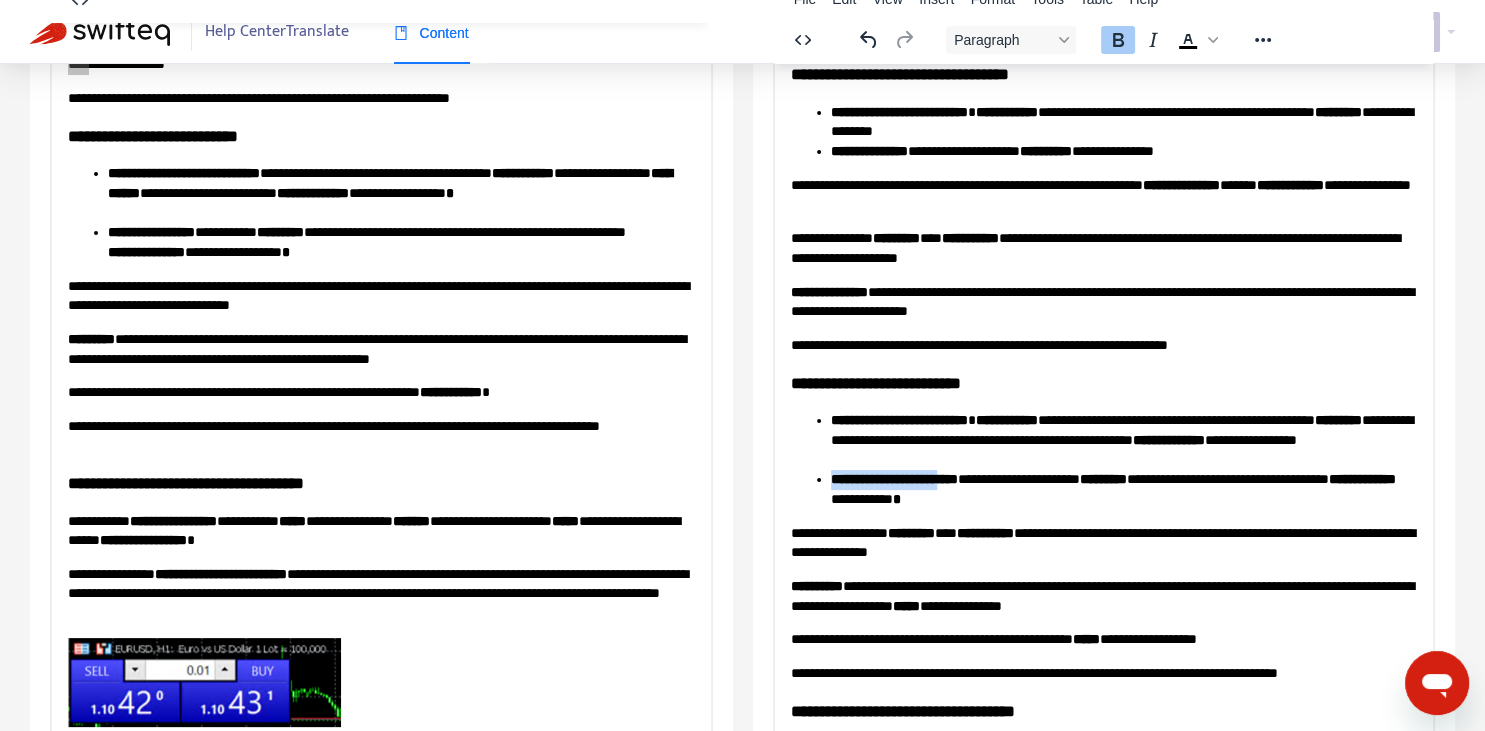 scroll, scrollTop: 0, scrollLeft: 0, axis: both 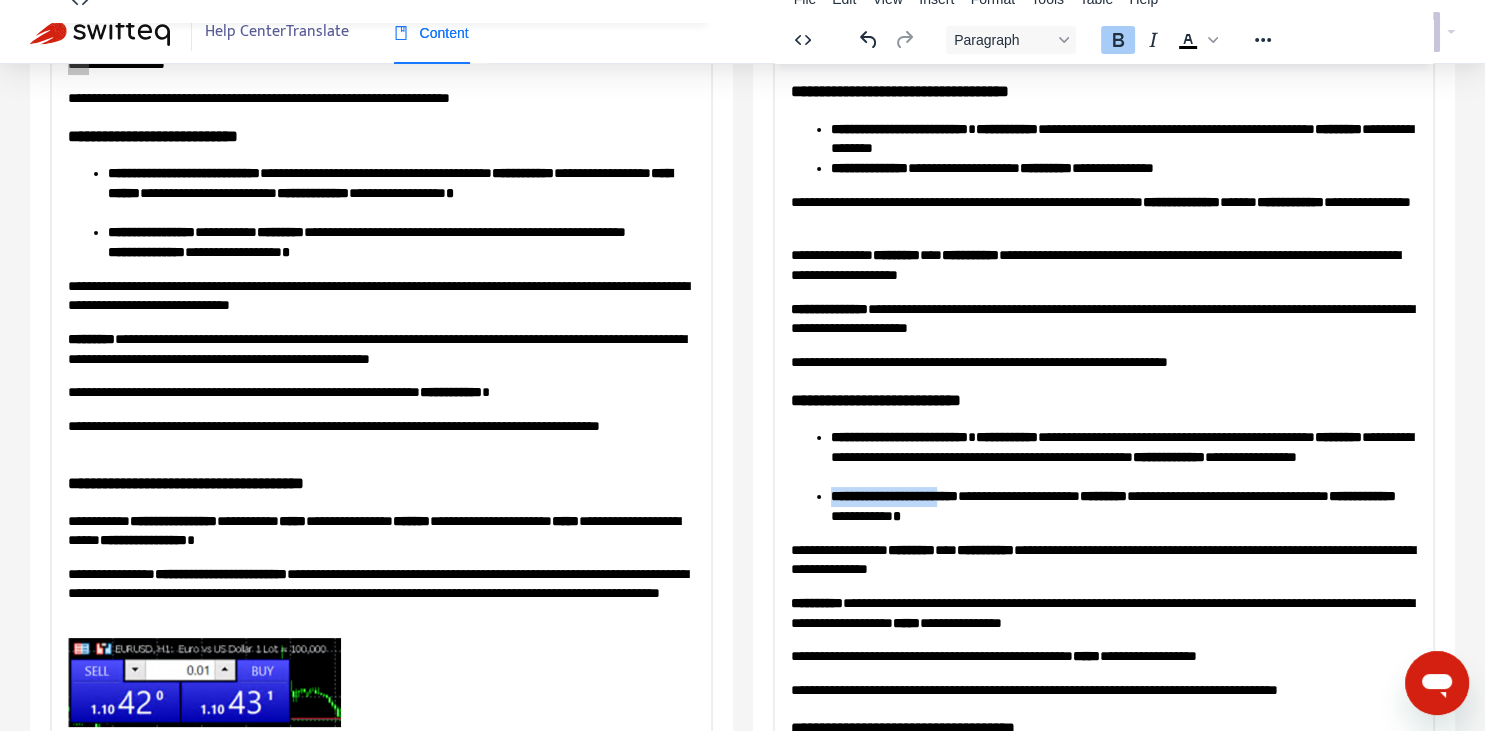 click on "**********" at bounding box center (893, 495) 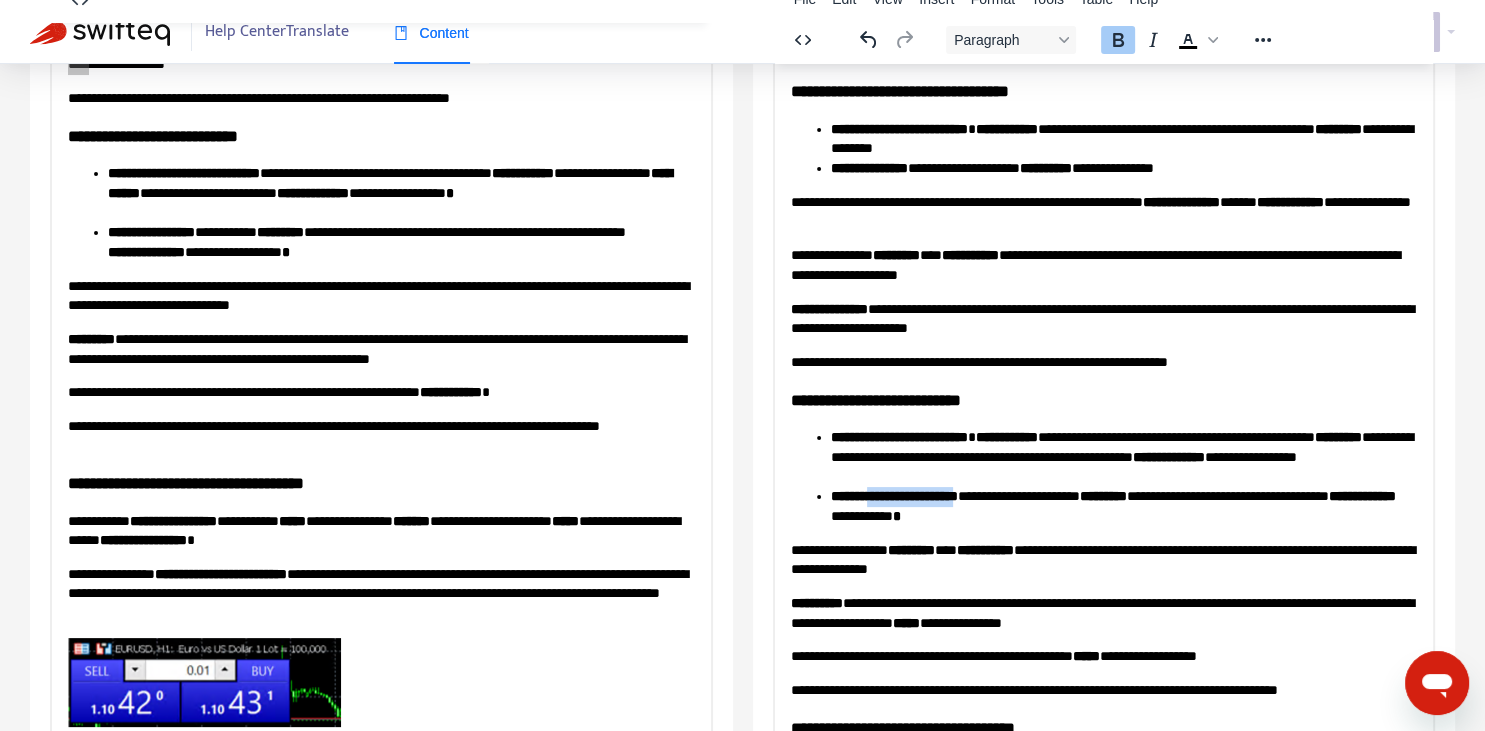drag, startPoint x: 875, startPoint y: 488, endPoint x: 992, endPoint y: 495, distance: 117.20921 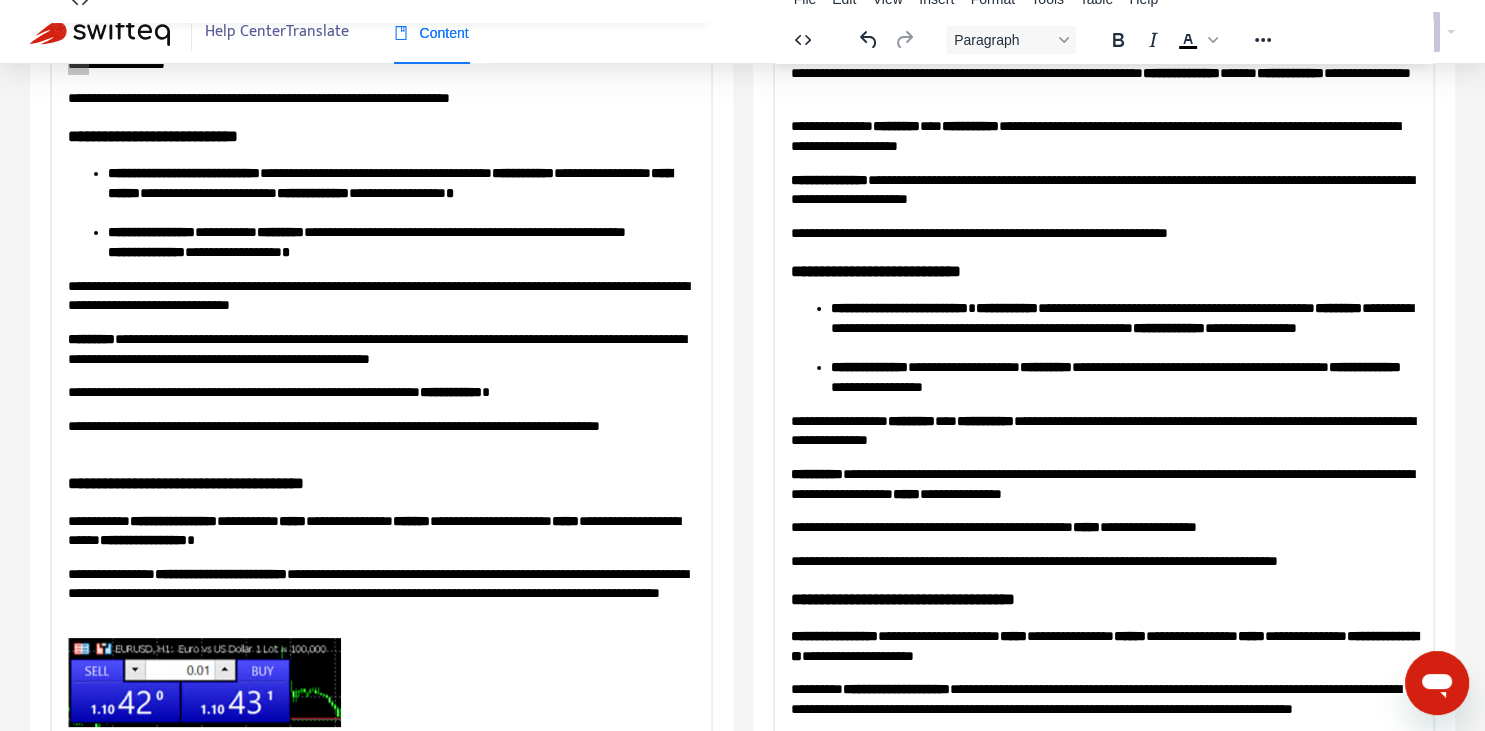 scroll, scrollTop: 64, scrollLeft: 0, axis: vertical 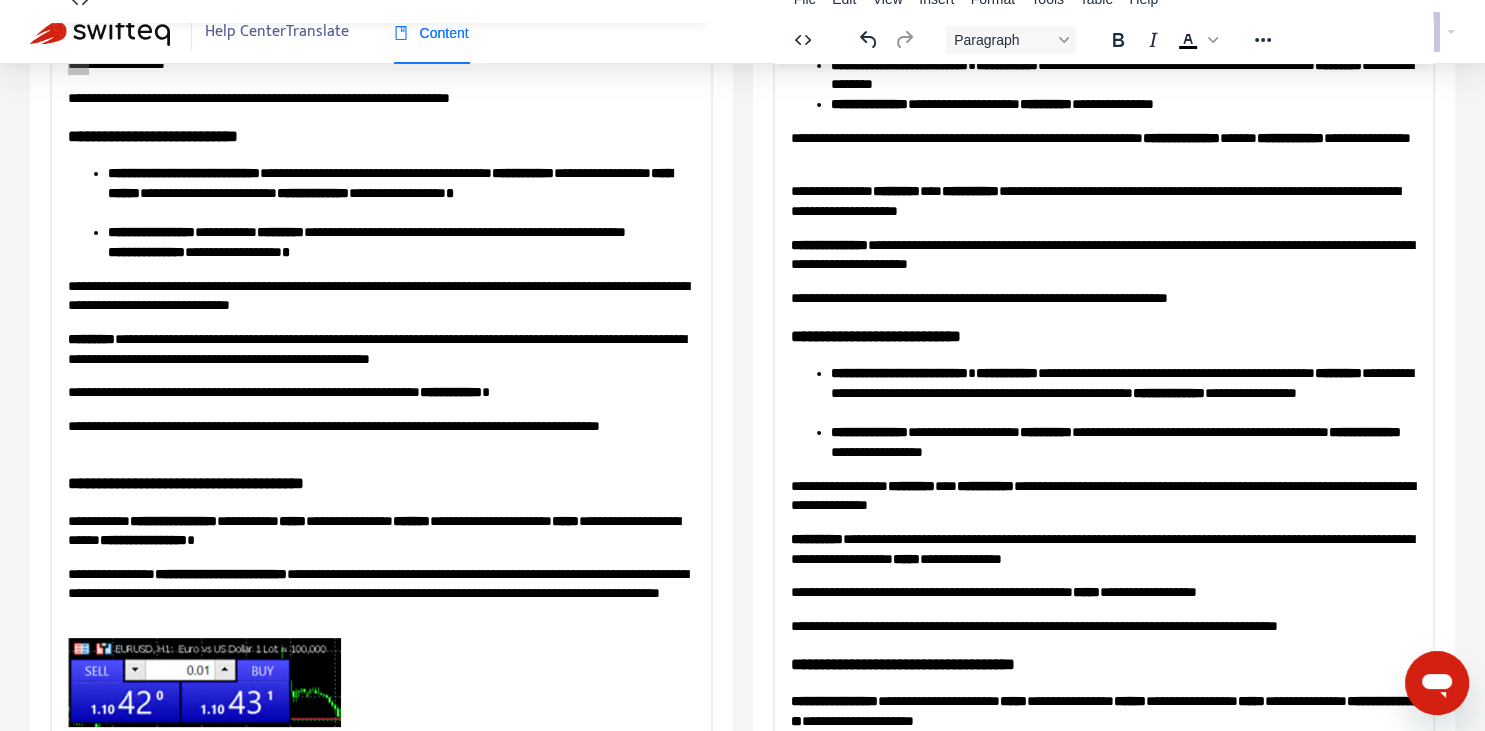 click on "*********" at bounding box center [895, 190] 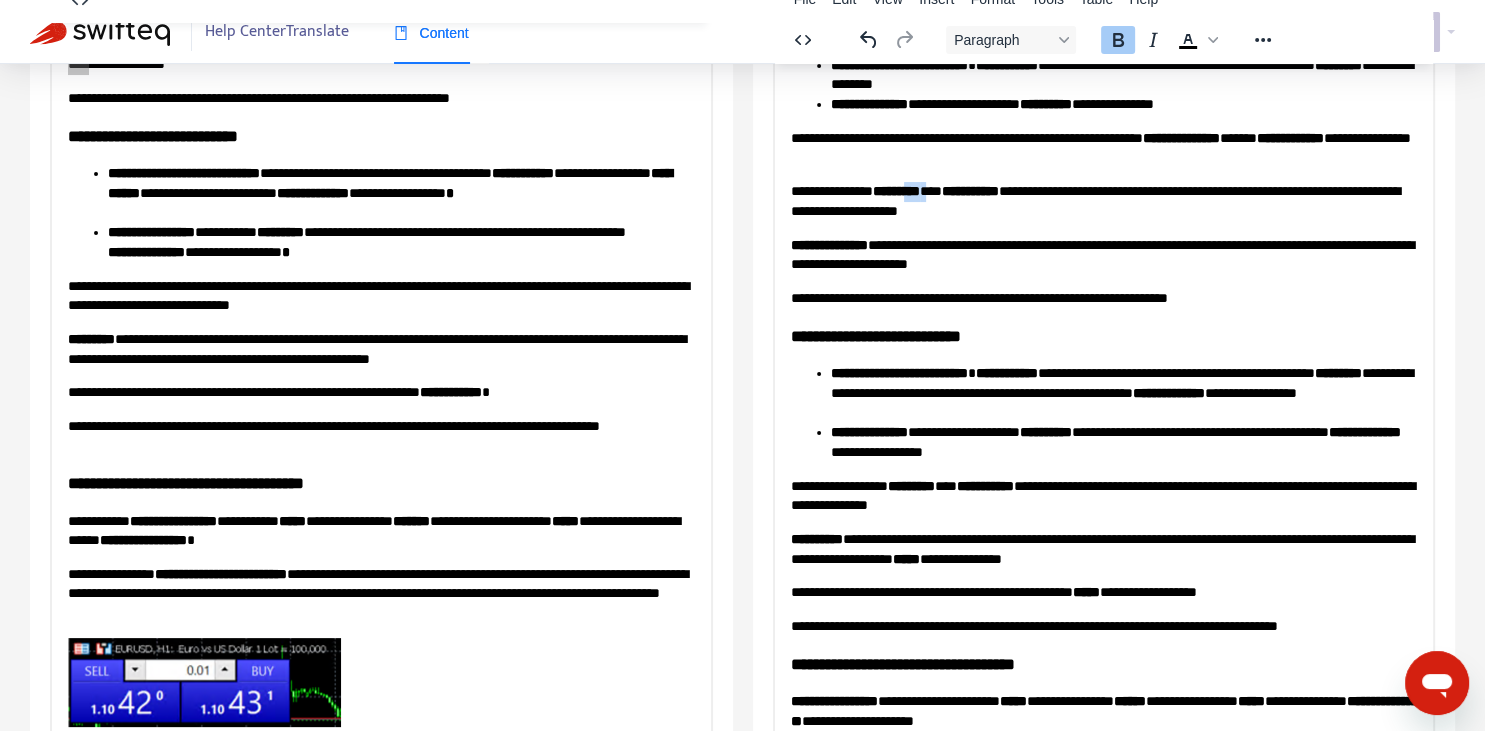 click on "*********" at bounding box center [895, 190] 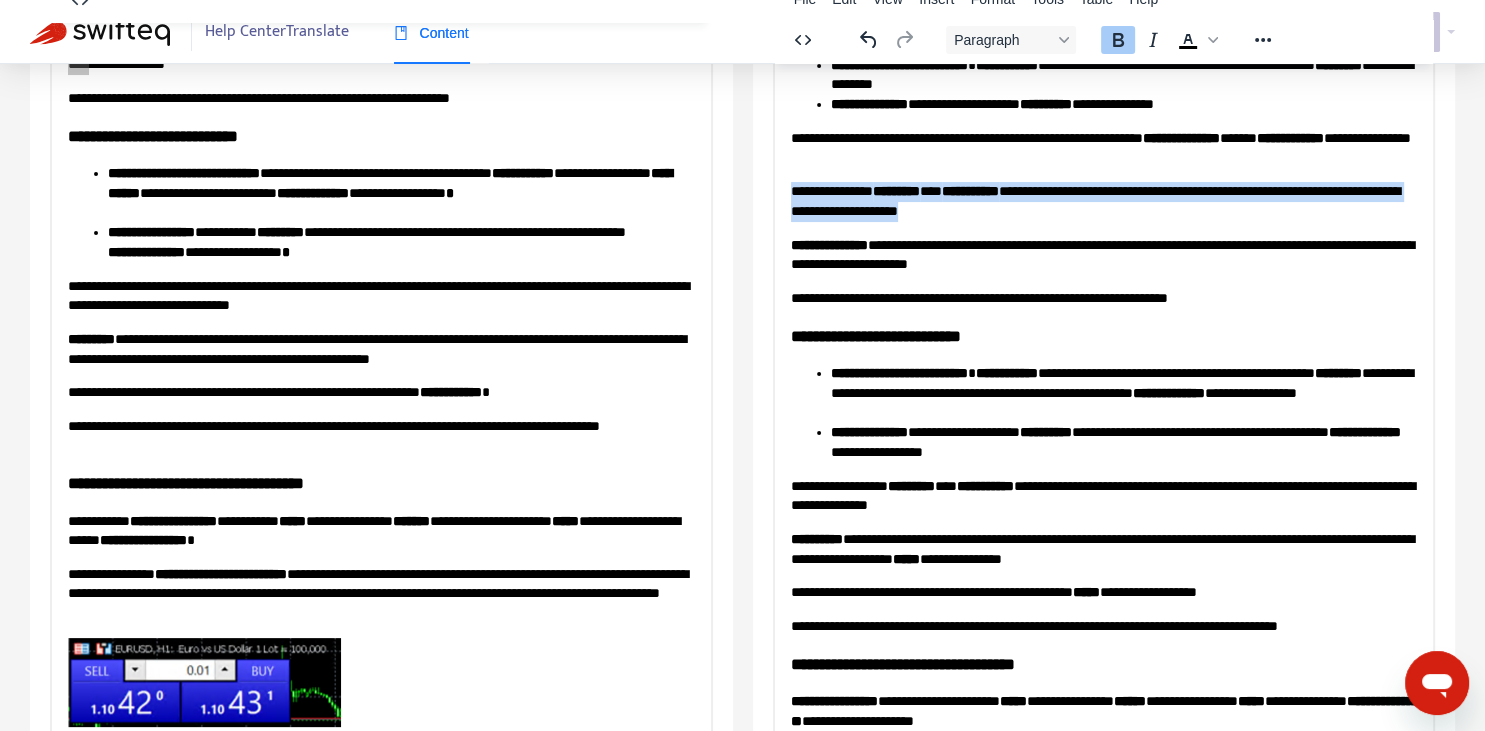 click on "*********" at bounding box center (895, 190) 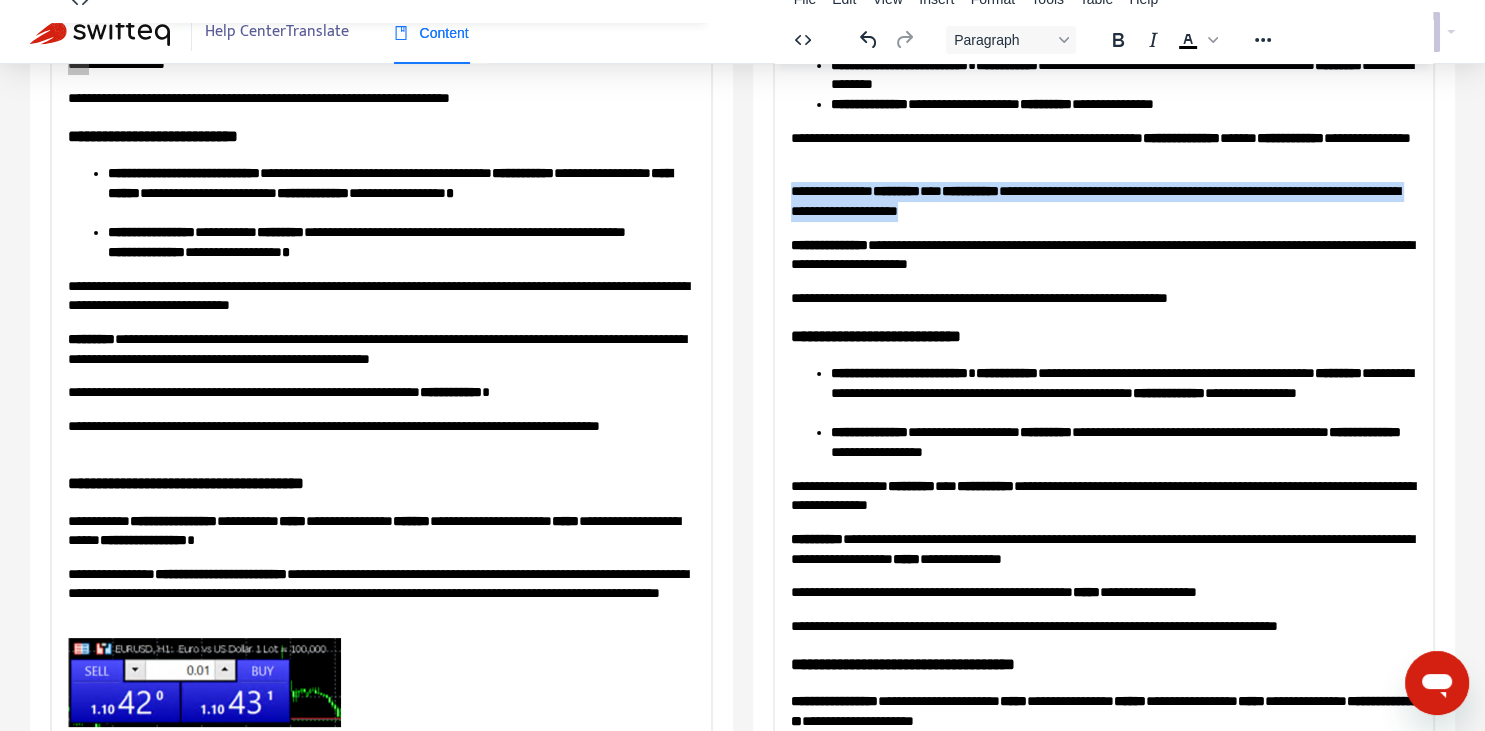 copy on "*** *" 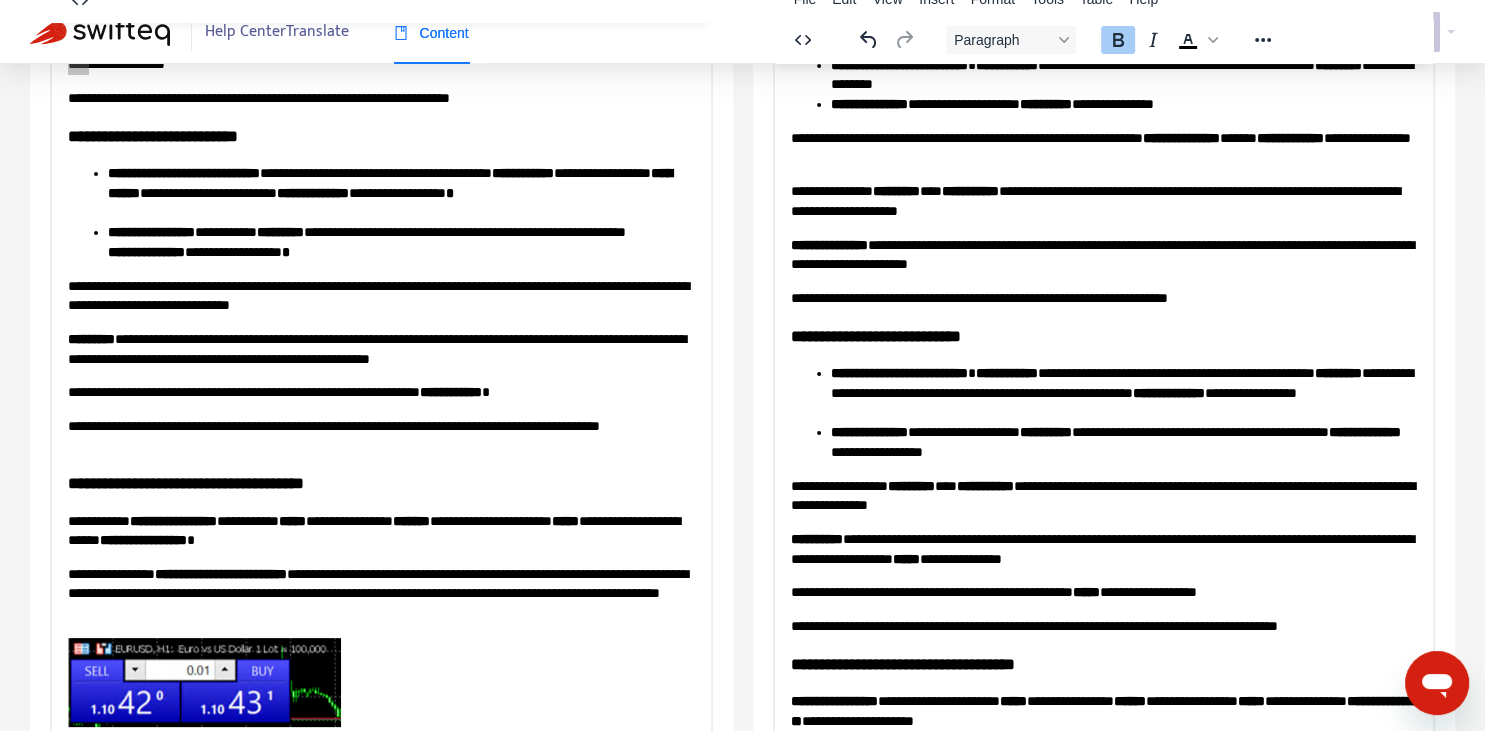 click on "**********" at bounding box center [1103, 454] 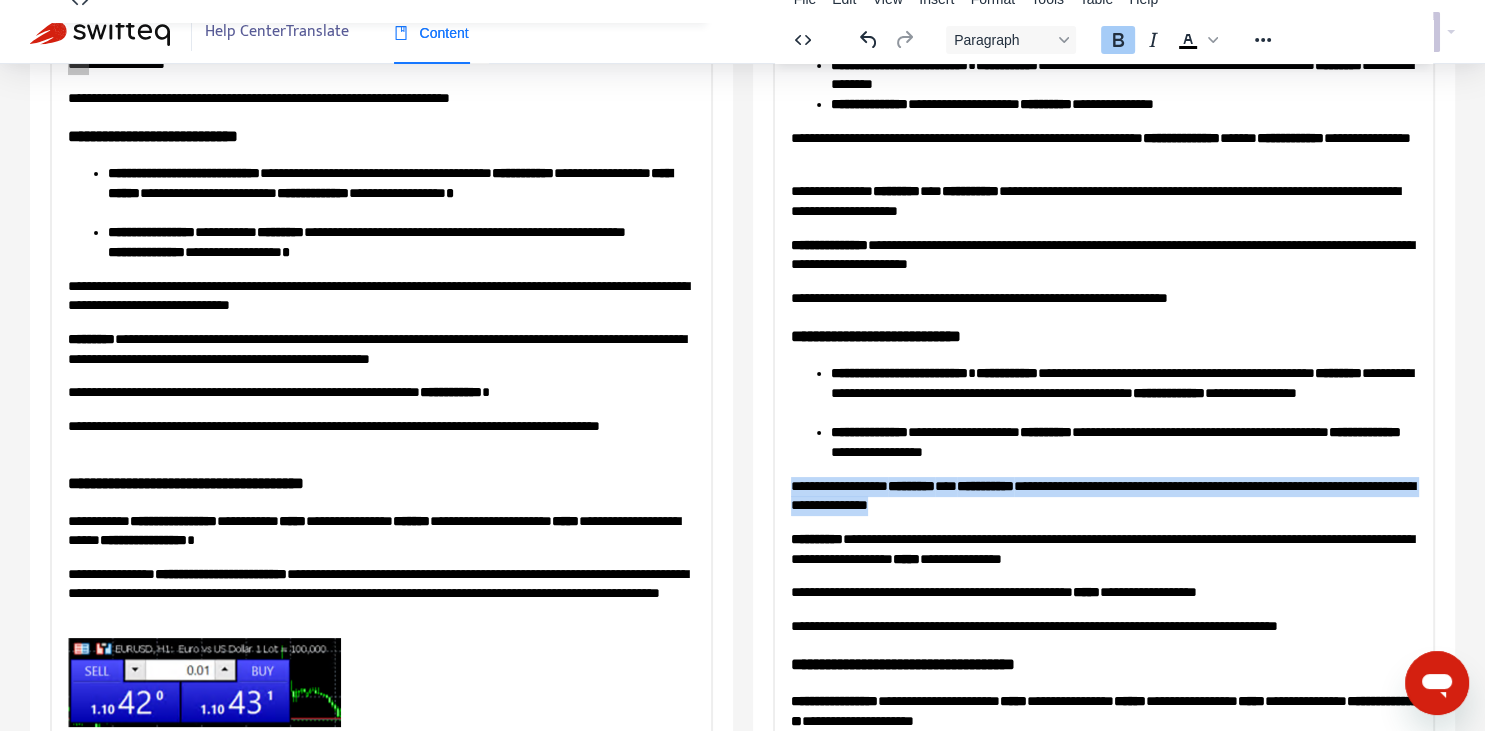 click on "**********" at bounding box center [1103, 454] 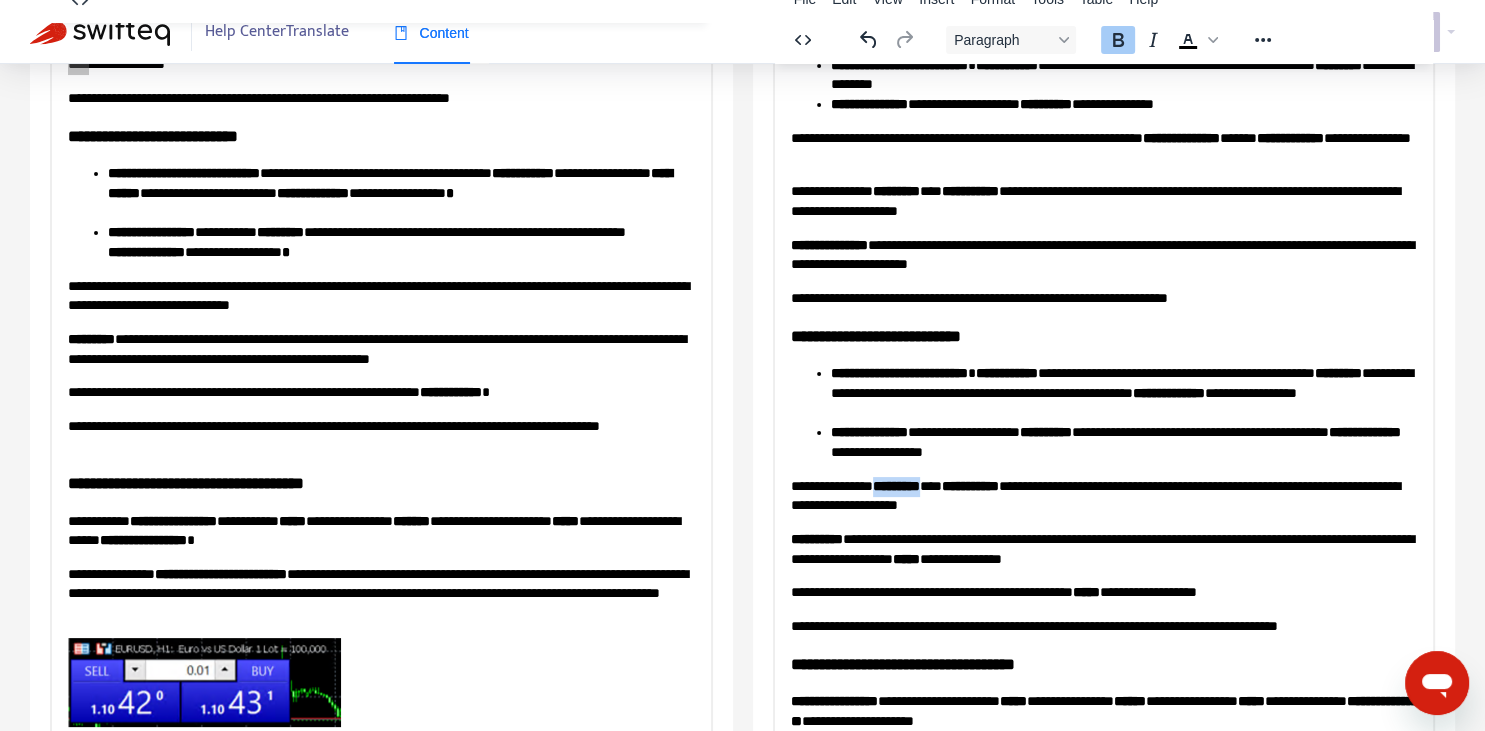 drag, startPoint x: 884, startPoint y: 476, endPoint x: 938, endPoint y: 478, distance: 54.037025 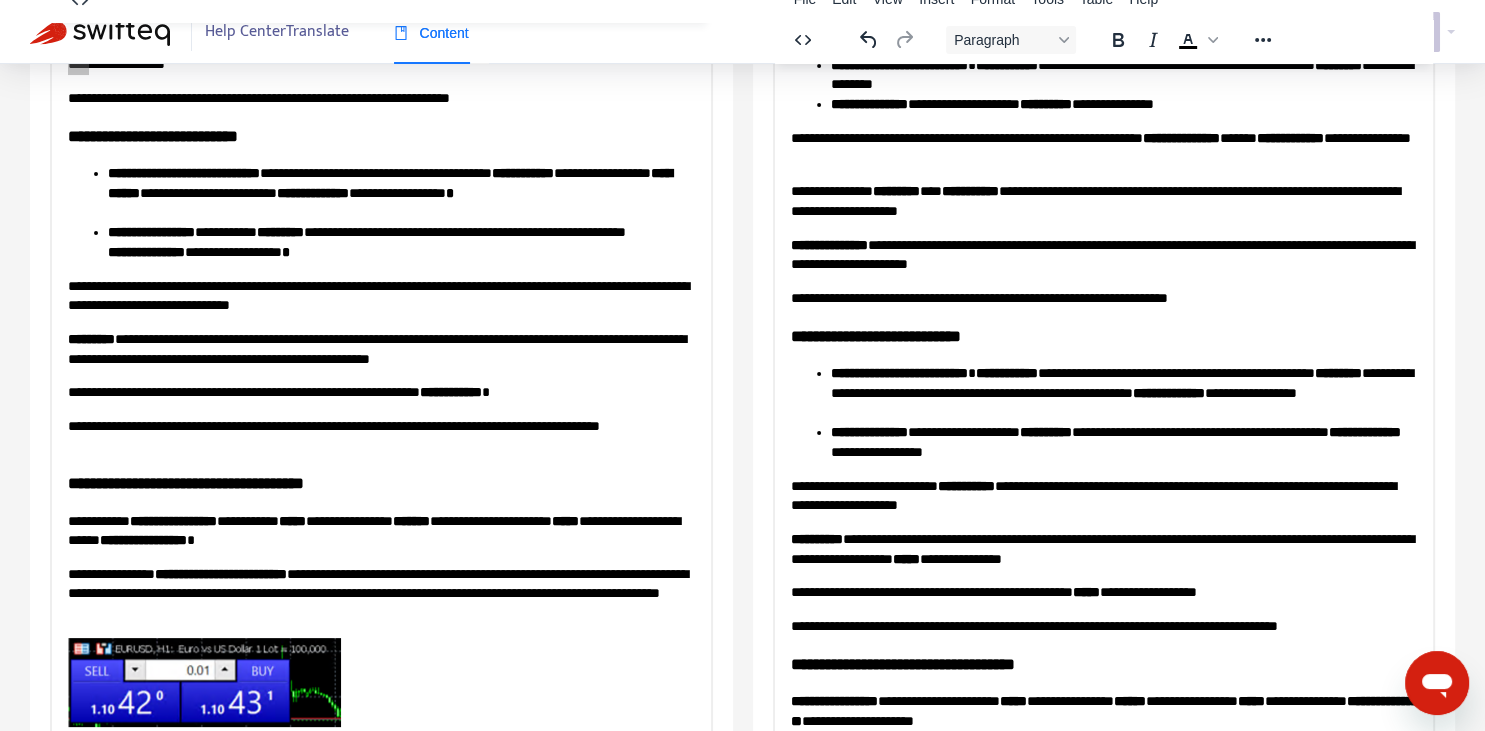 click on "**********" at bounding box center [1103, 454] 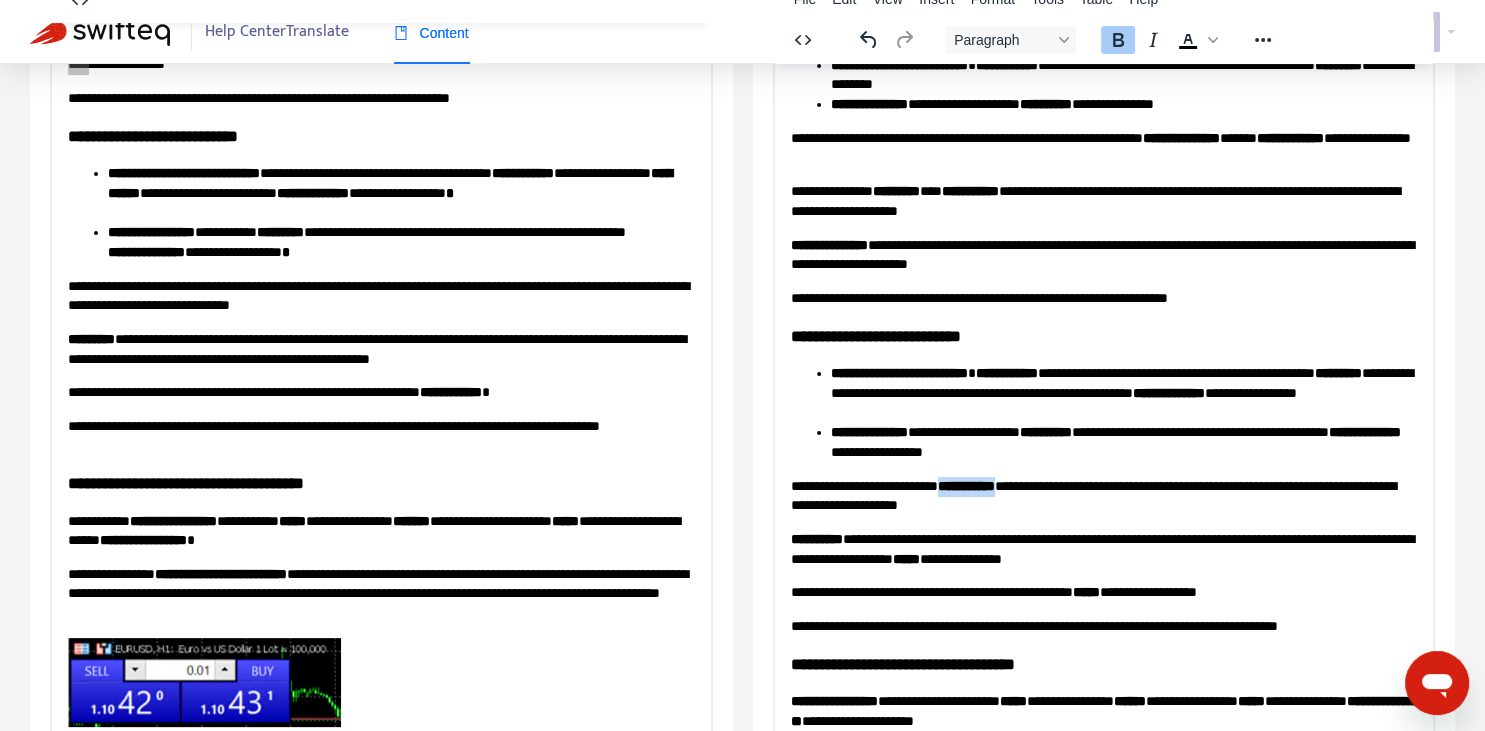 drag, startPoint x: 965, startPoint y: 476, endPoint x: 1031, endPoint y: 158, distance: 324.77686 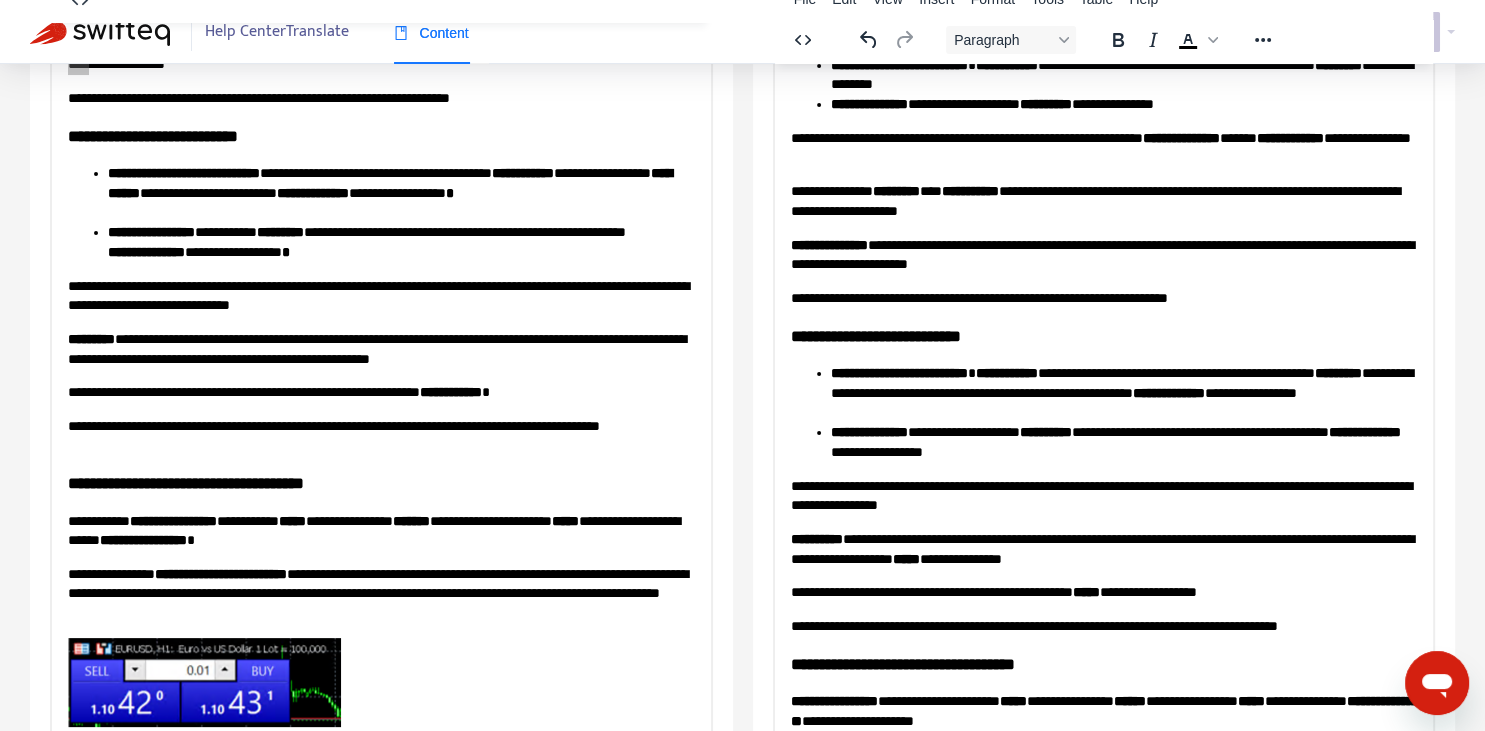 click on "**********" at bounding box center [1103, 495] 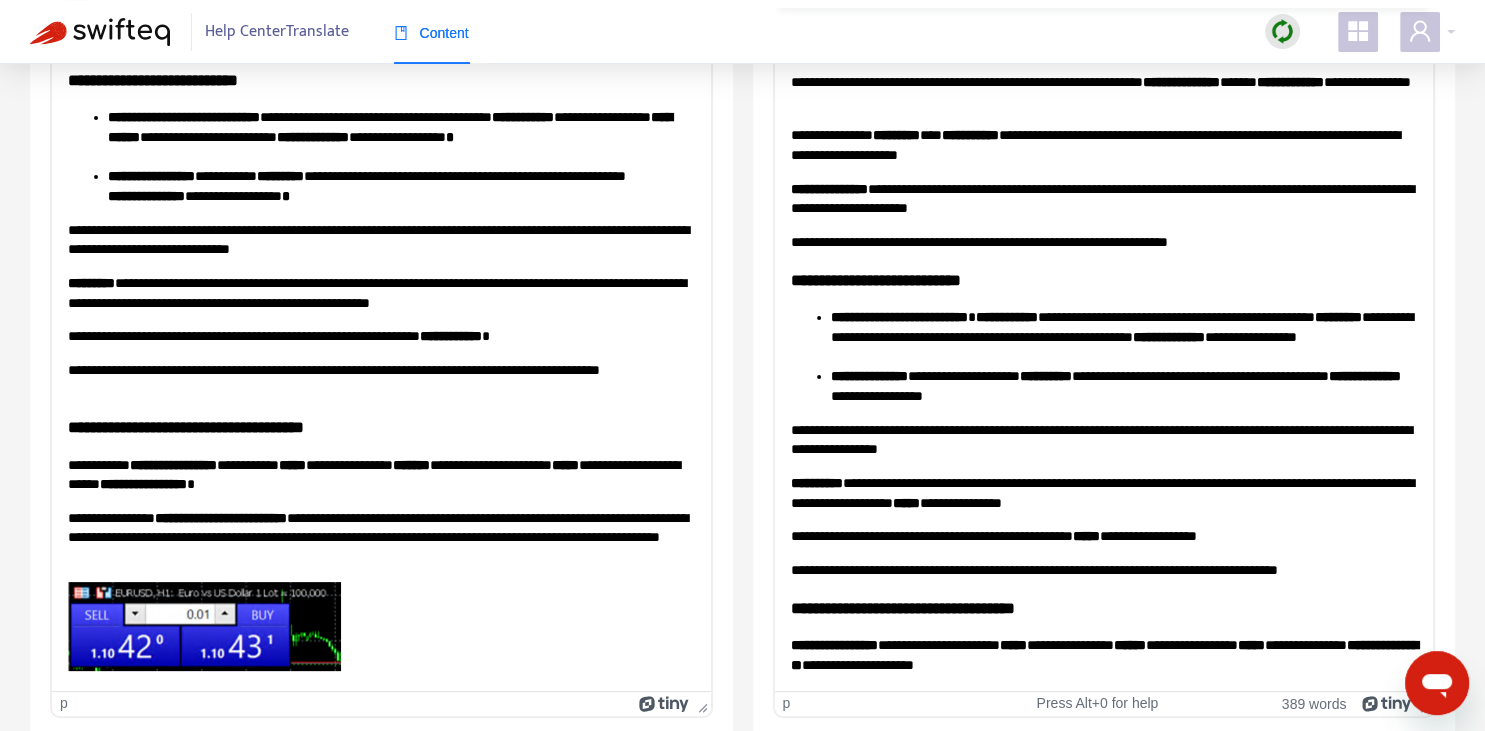 scroll, scrollTop: 343, scrollLeft: 0, axis: vertical 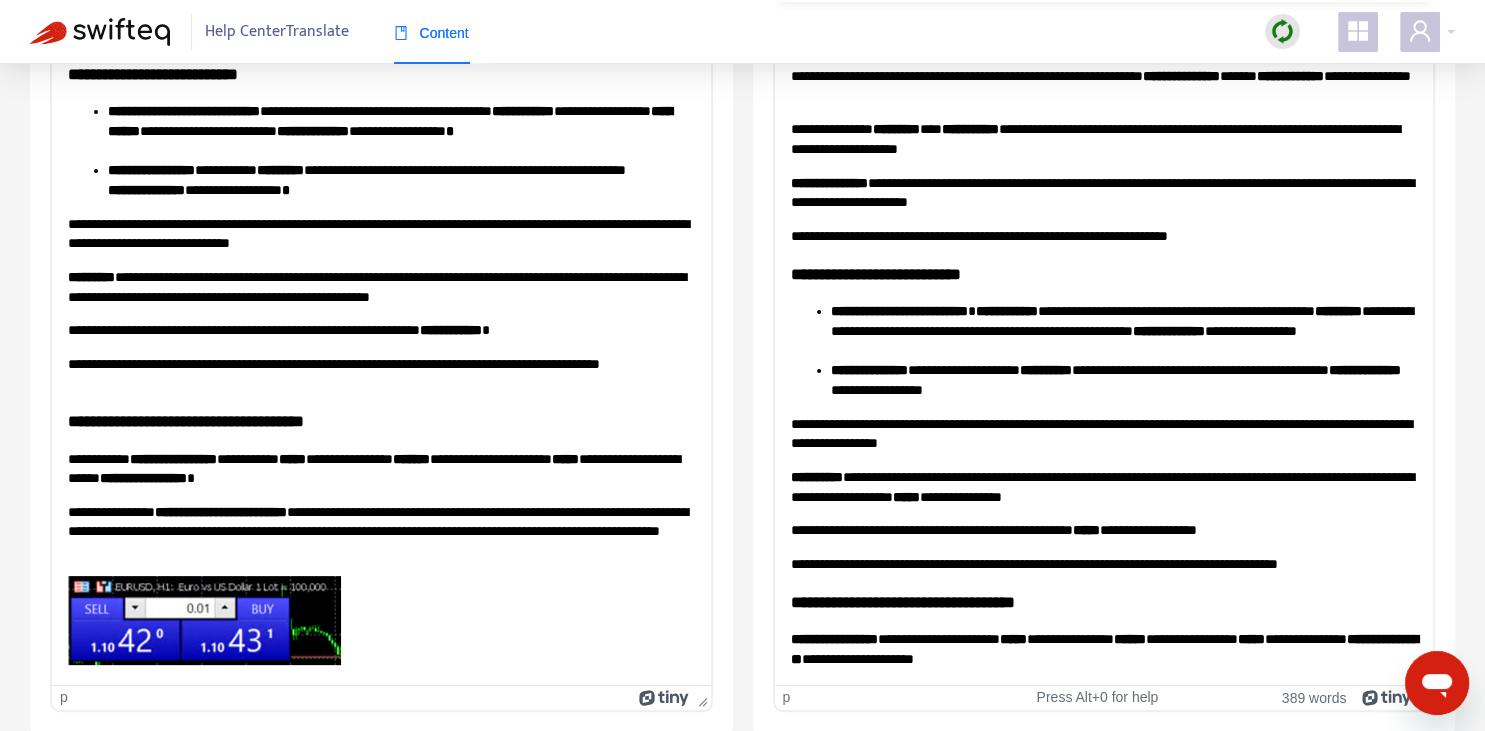 click on "**********" at bounding box center (816, 476) 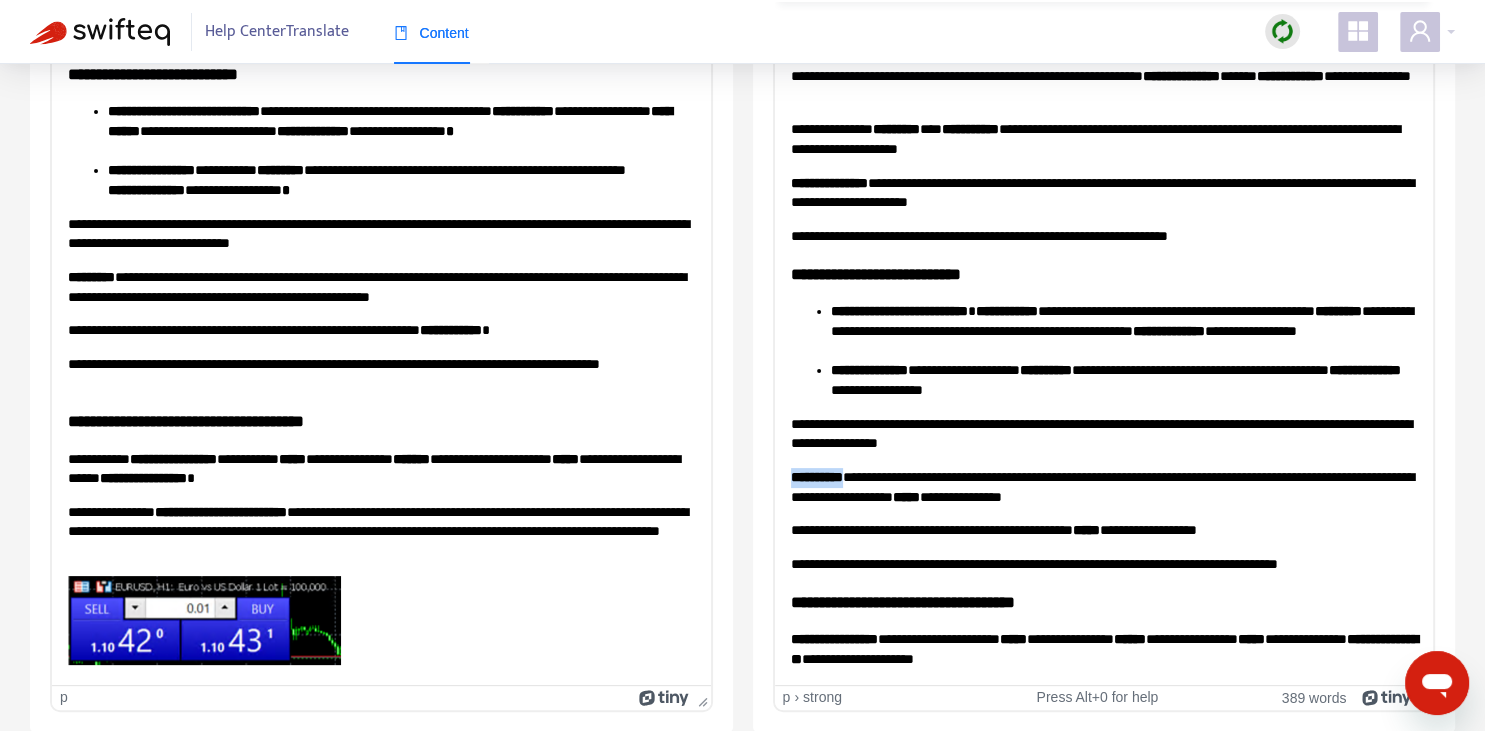click on "**********" at bounding box center [816, 476] 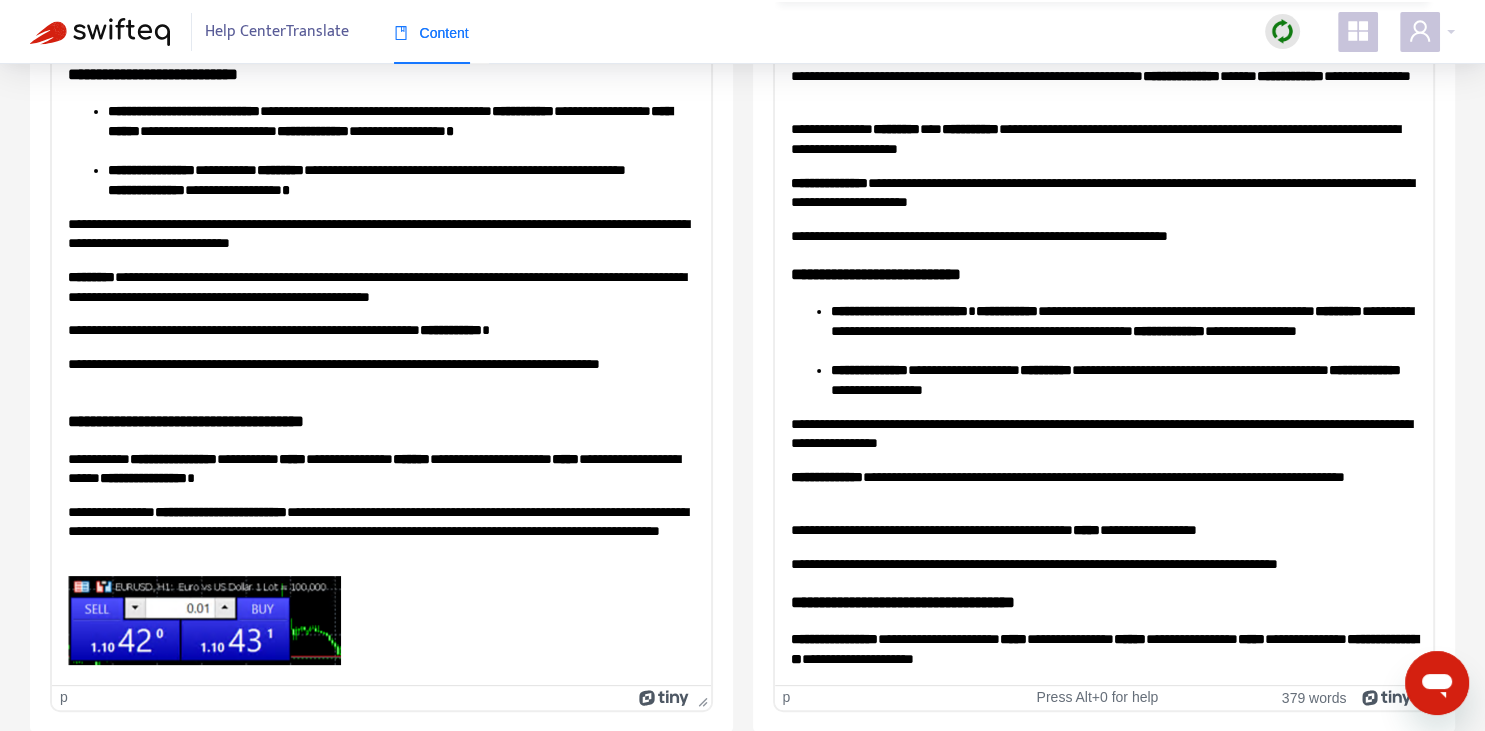 copy on "*" 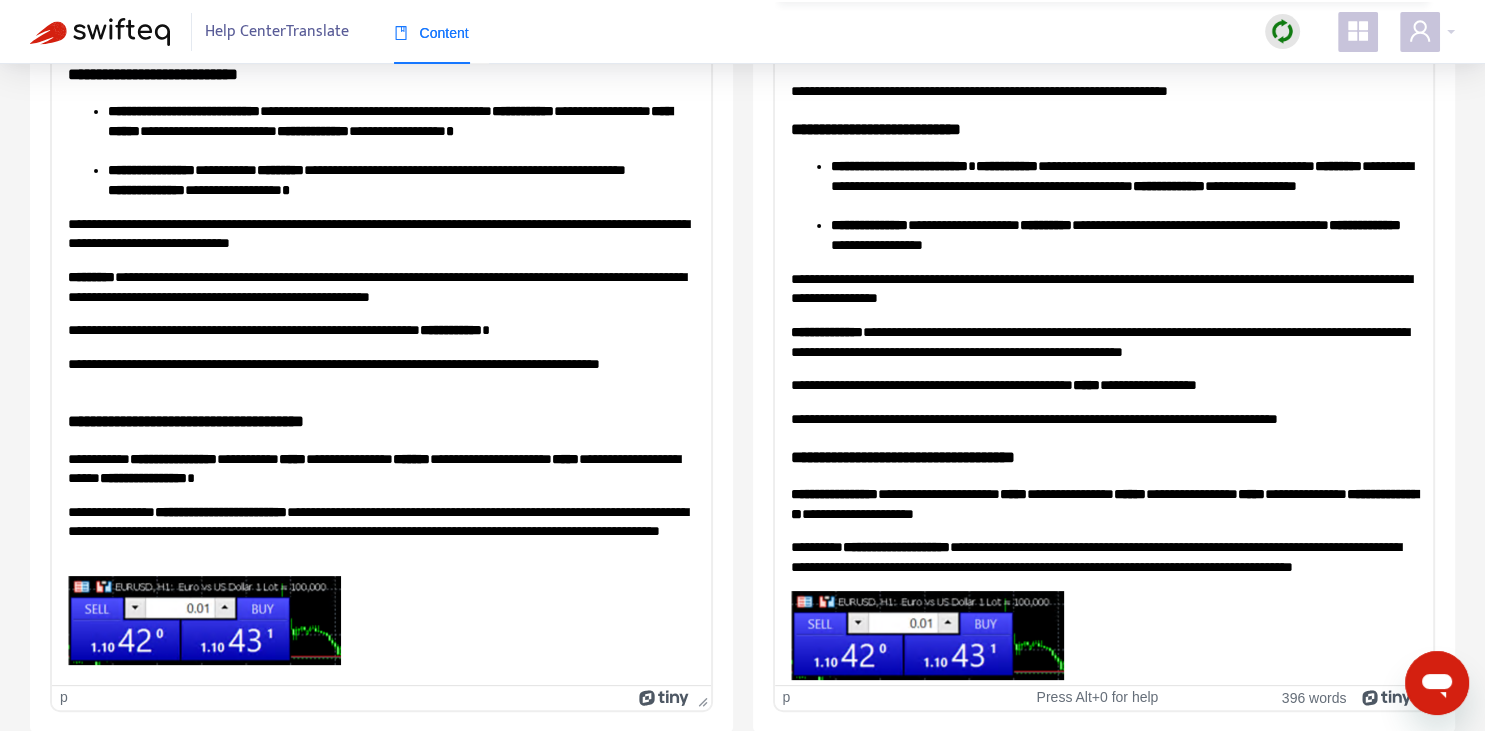 scroll, scrollTop: 224, scrollLeft: 0, axis: vertical 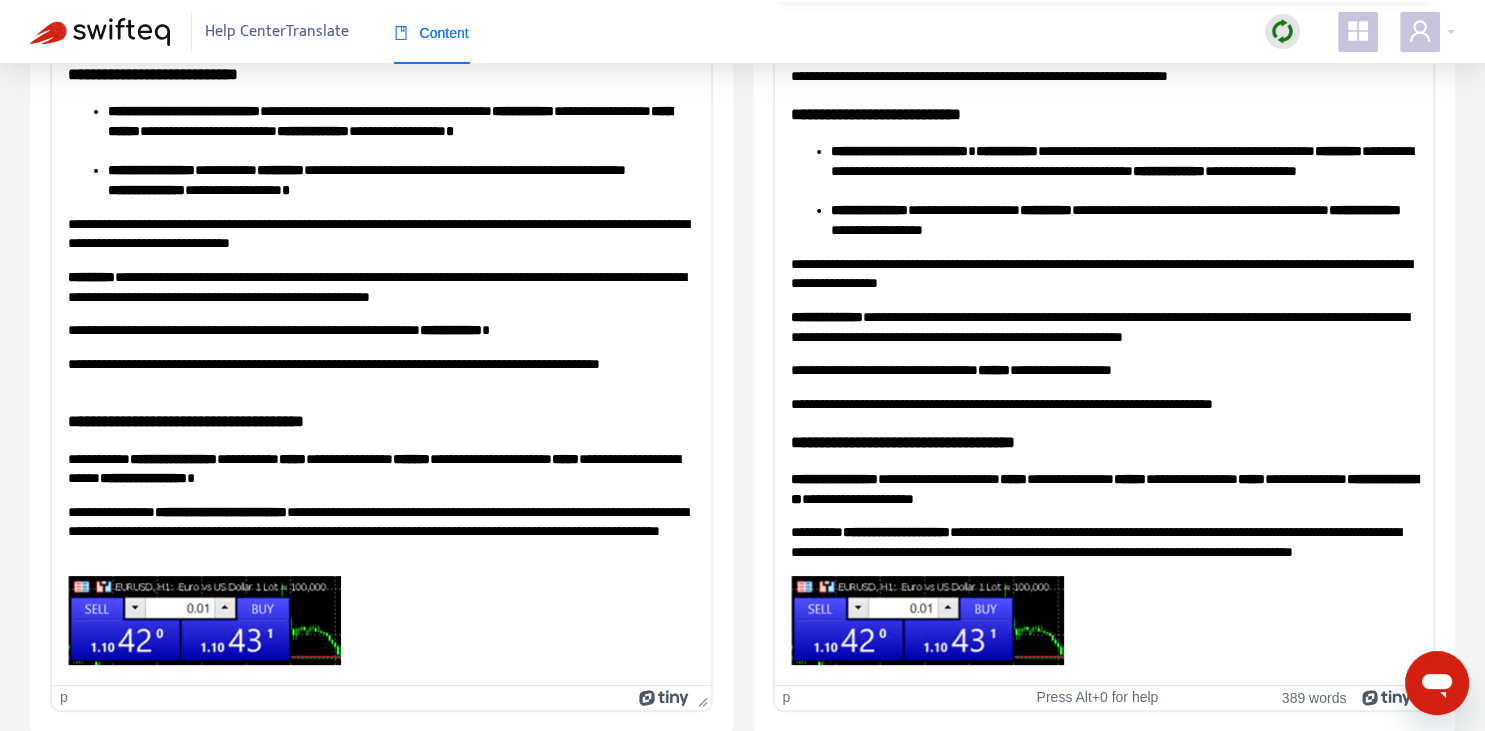 click on "**********" at bounding box center (1103, 488) 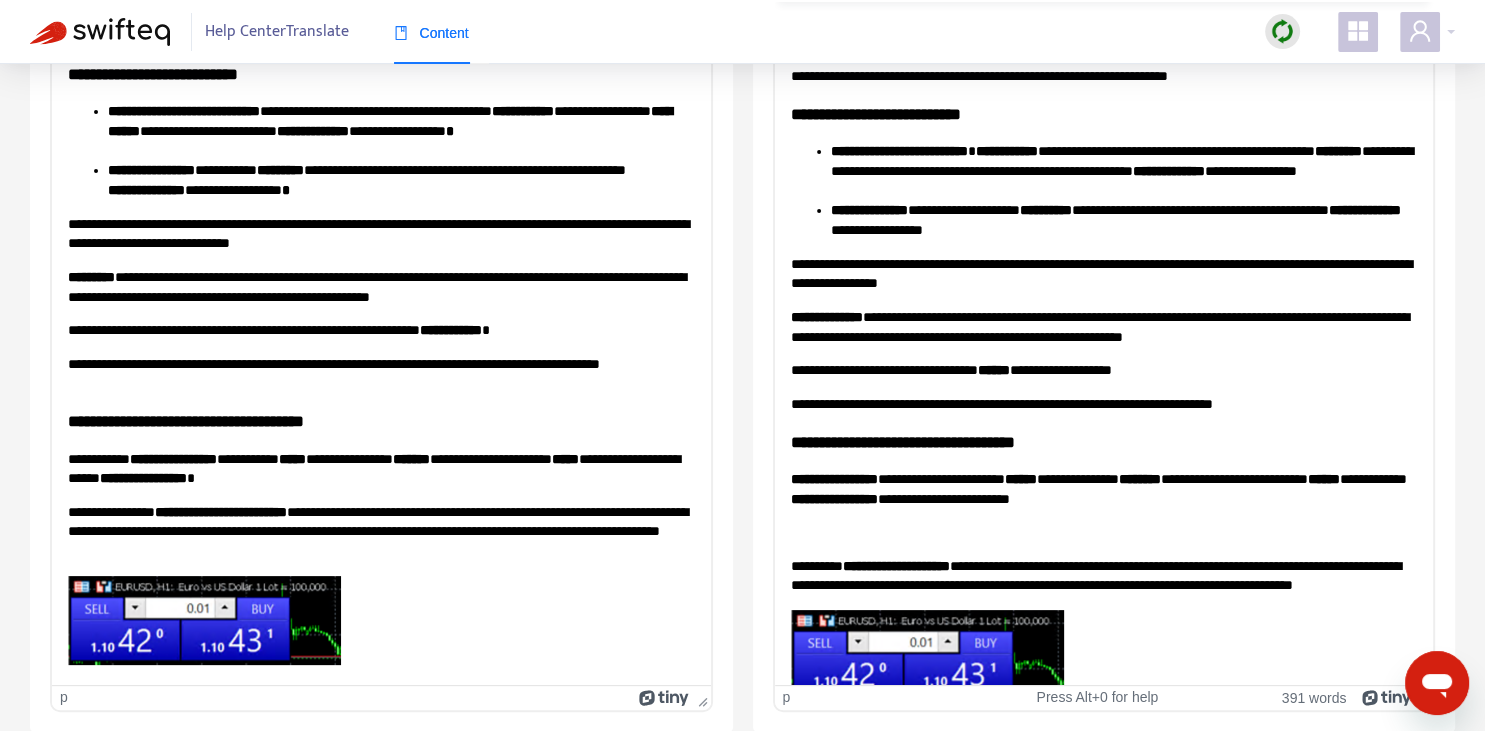 click on "**********" at bounding box center (1103, 488) 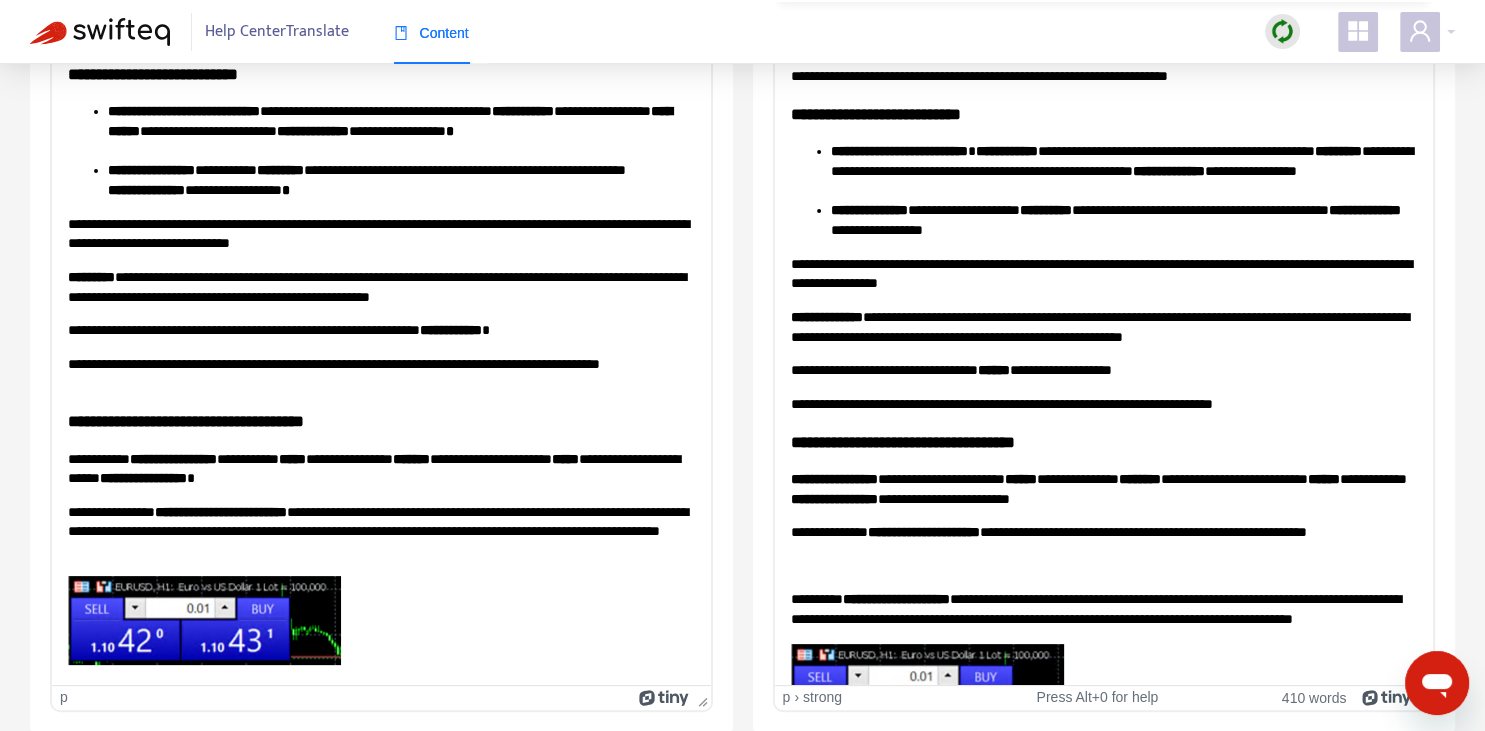 copy on "**********" 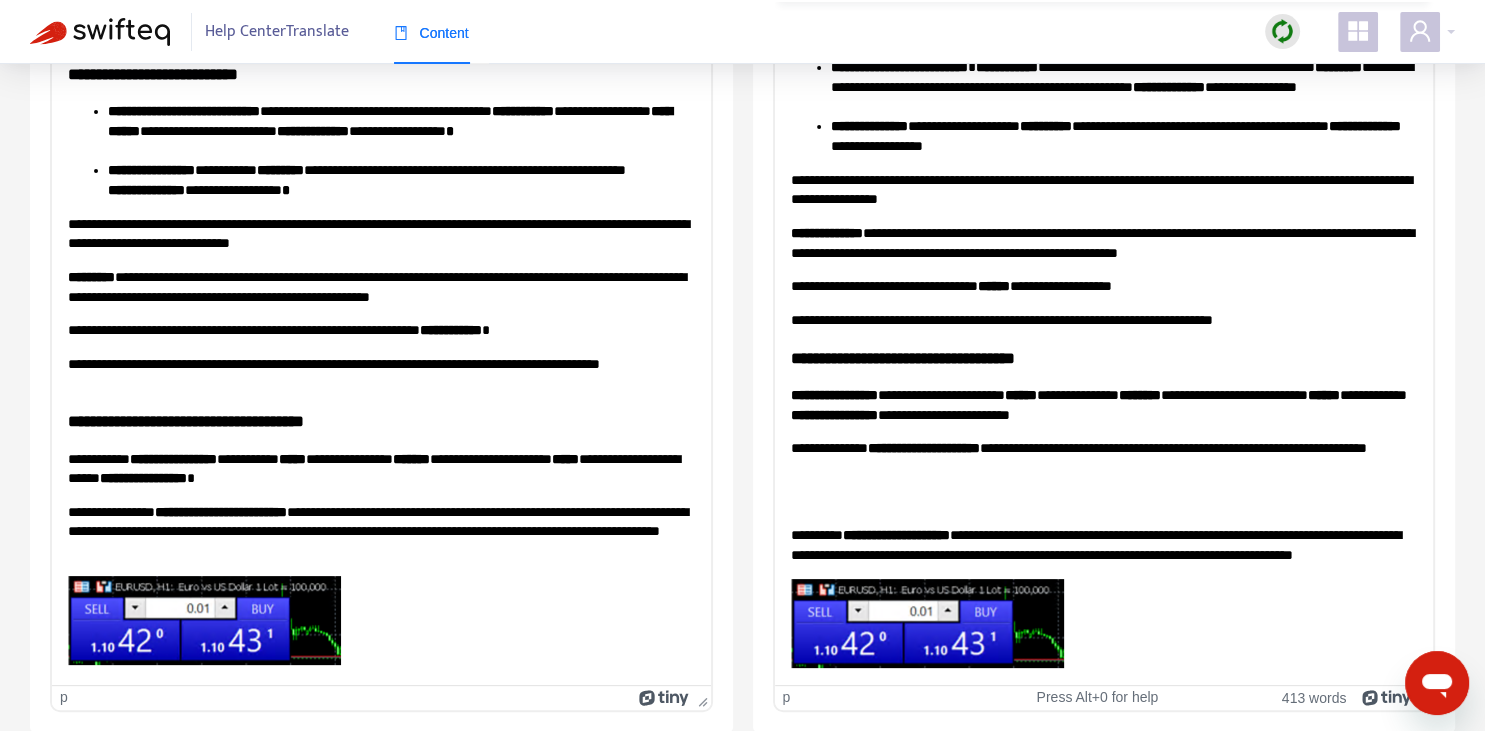 scroll, scrollTop: 312, scrollLeft: 0, axis: vertical 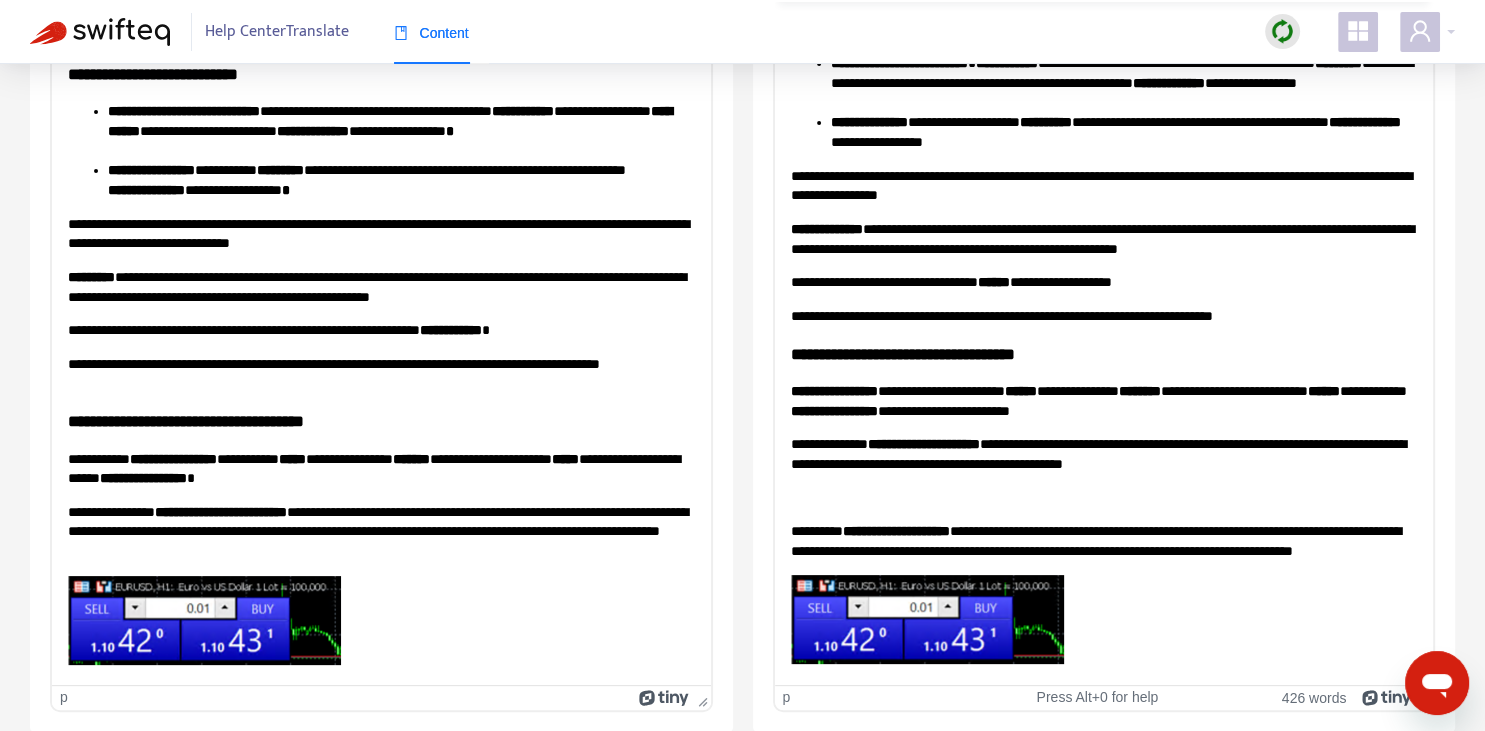 click on "**********" at bounding box center [1103, 453] 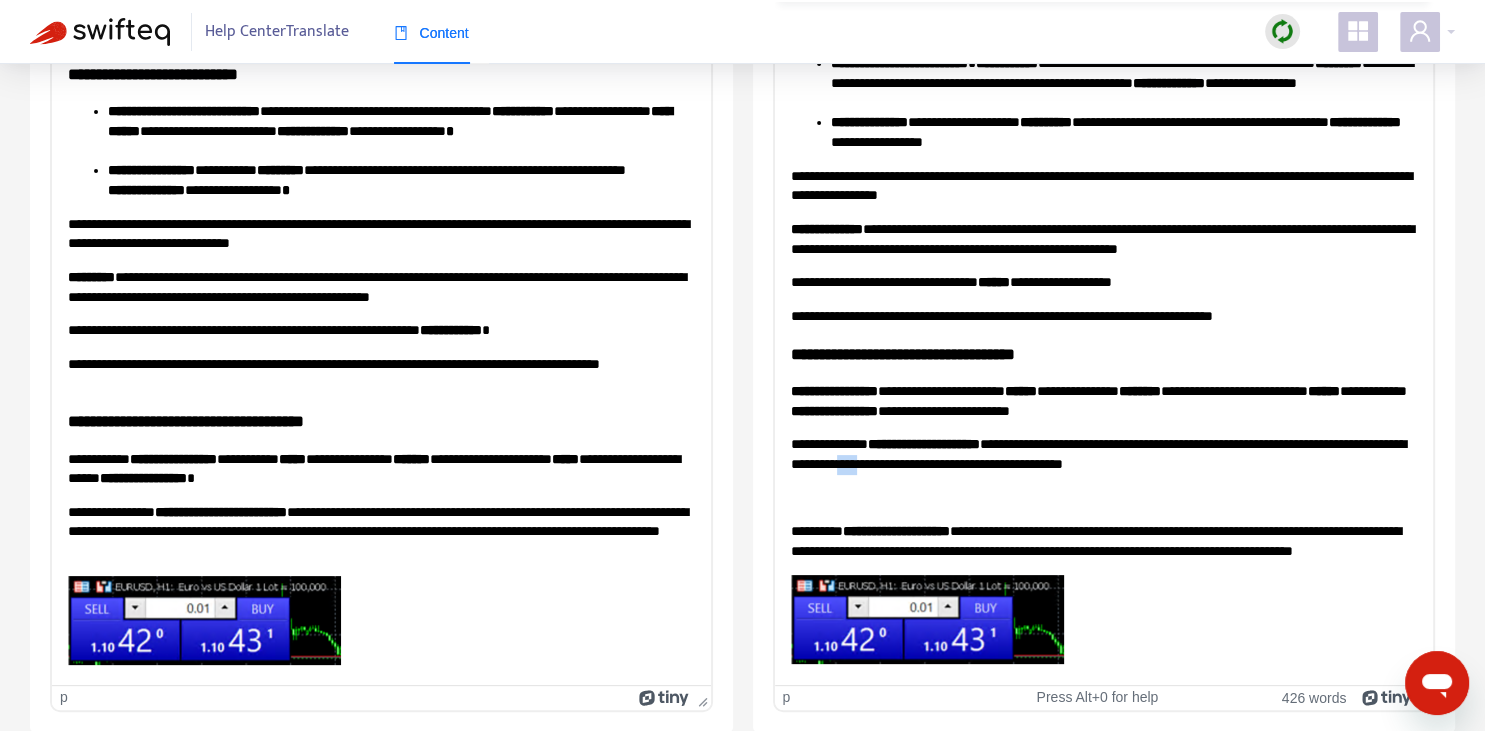 click on "**********" at bounding box center [1103, 453] 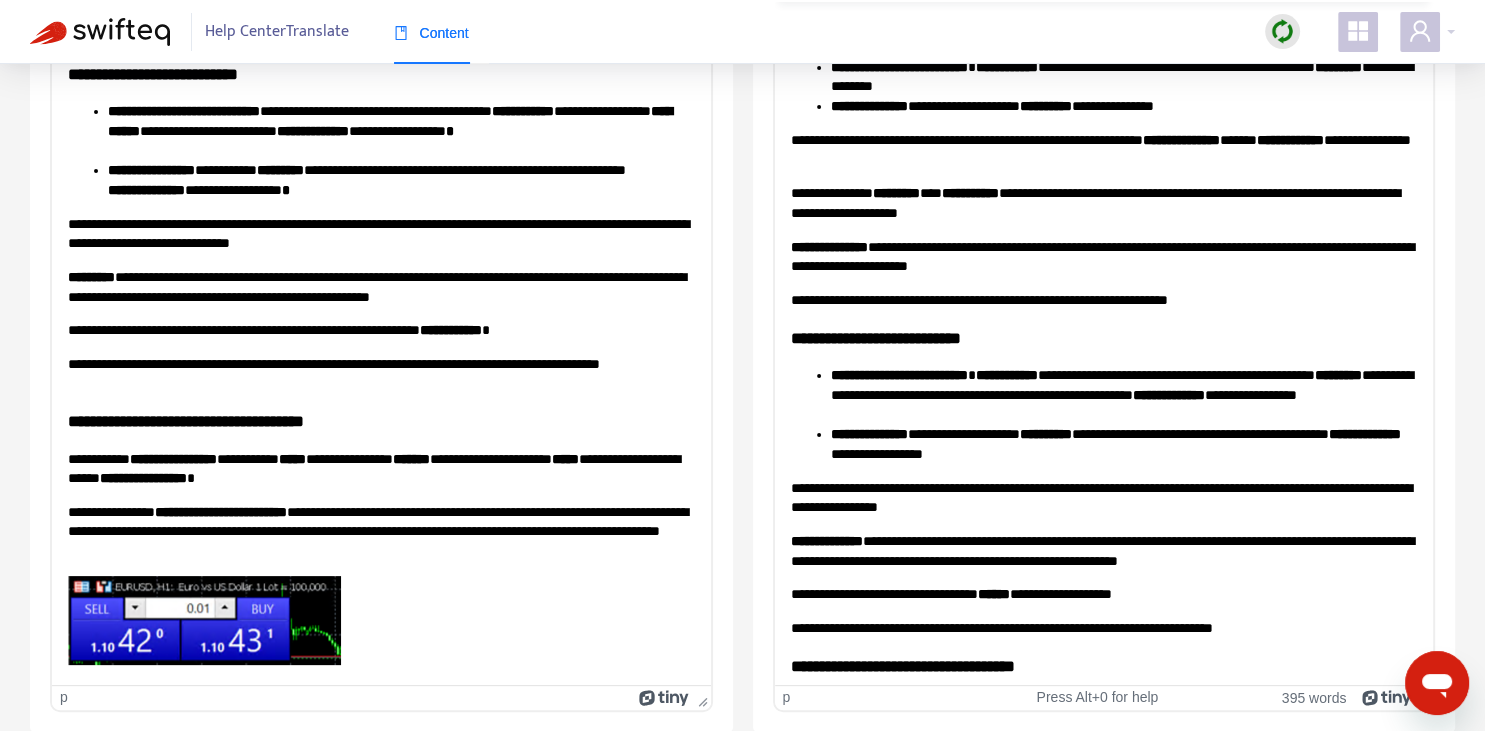 scroll, scrollTop: 0, scrollLeft: 0, axis: both 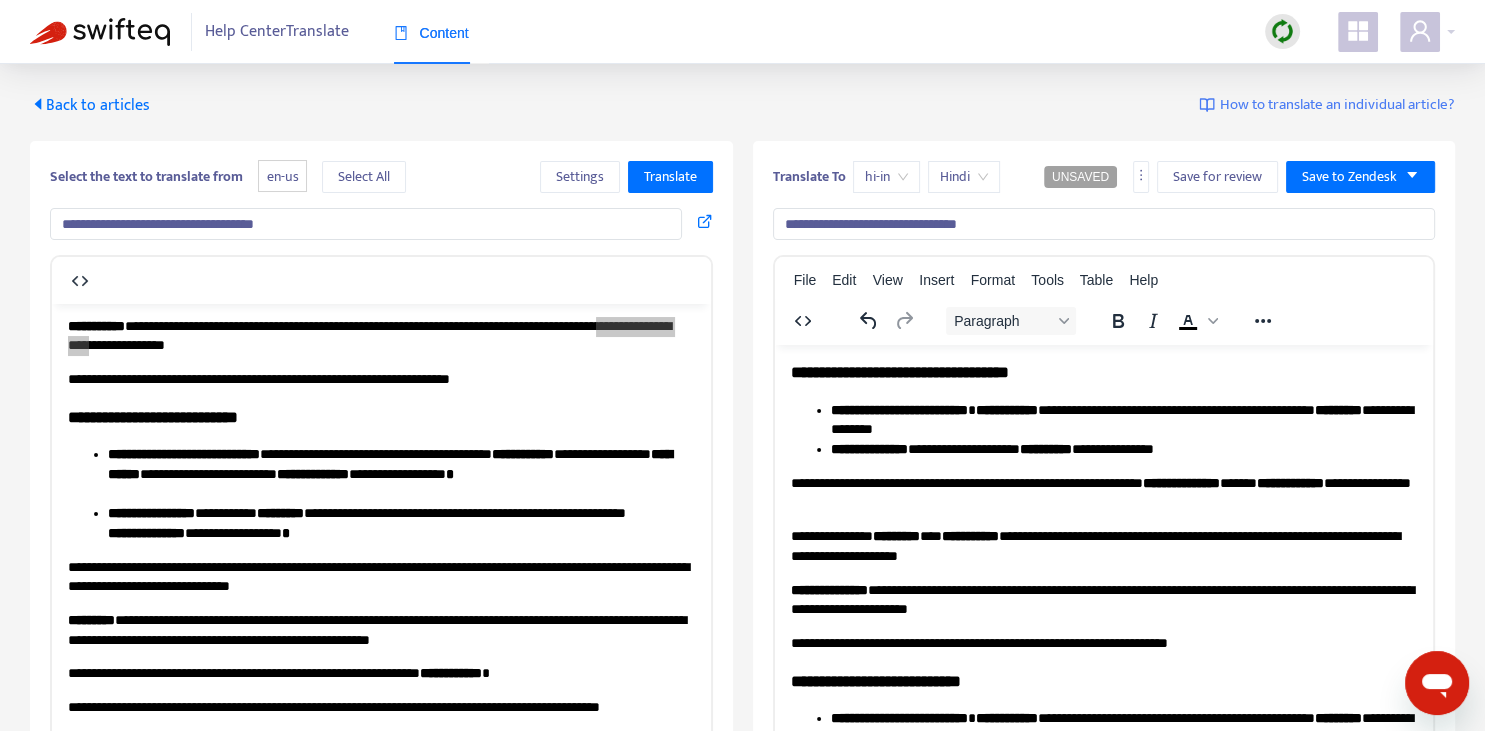 click on "**********" at bounding box center [1104, 224] 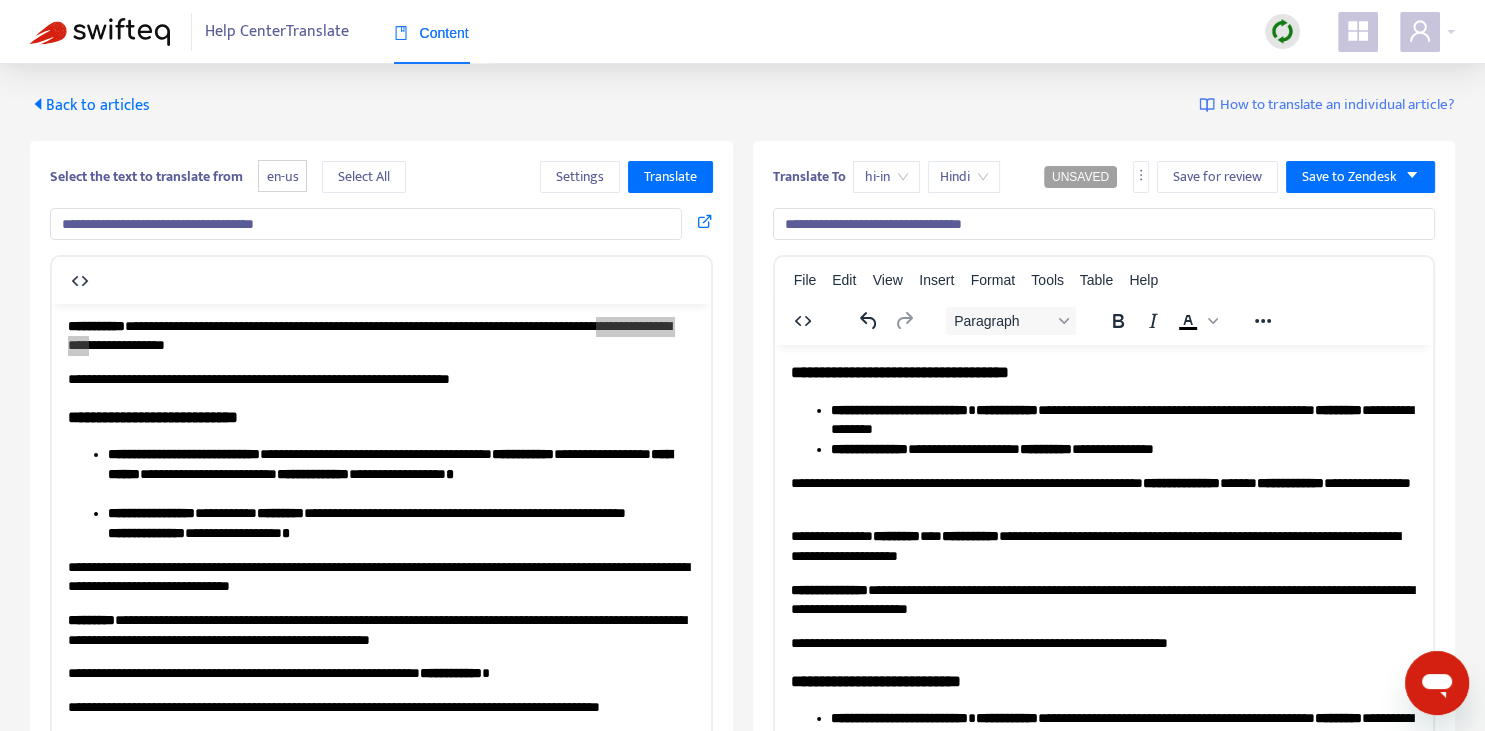 type on "**********" 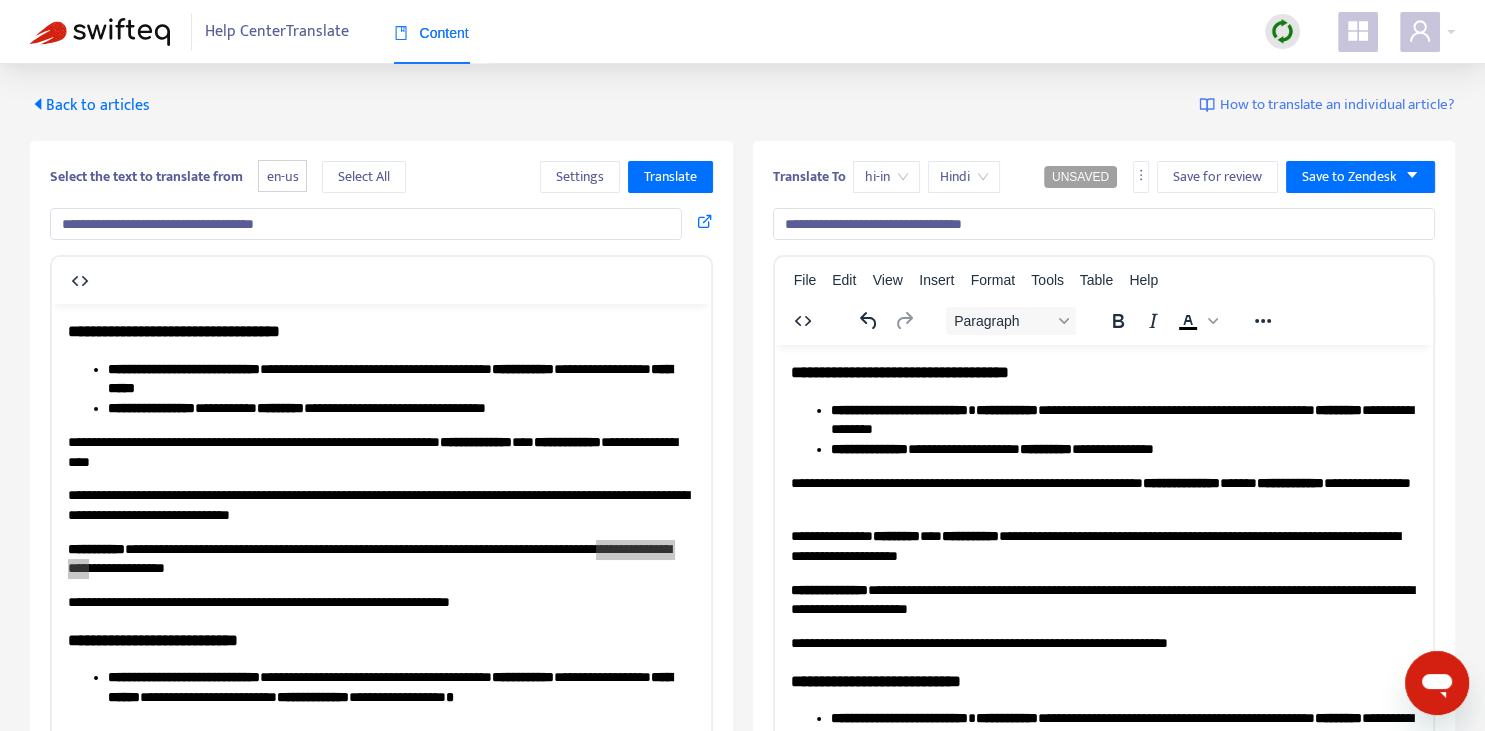 click on "**********" at bounding box center (1103, 492) 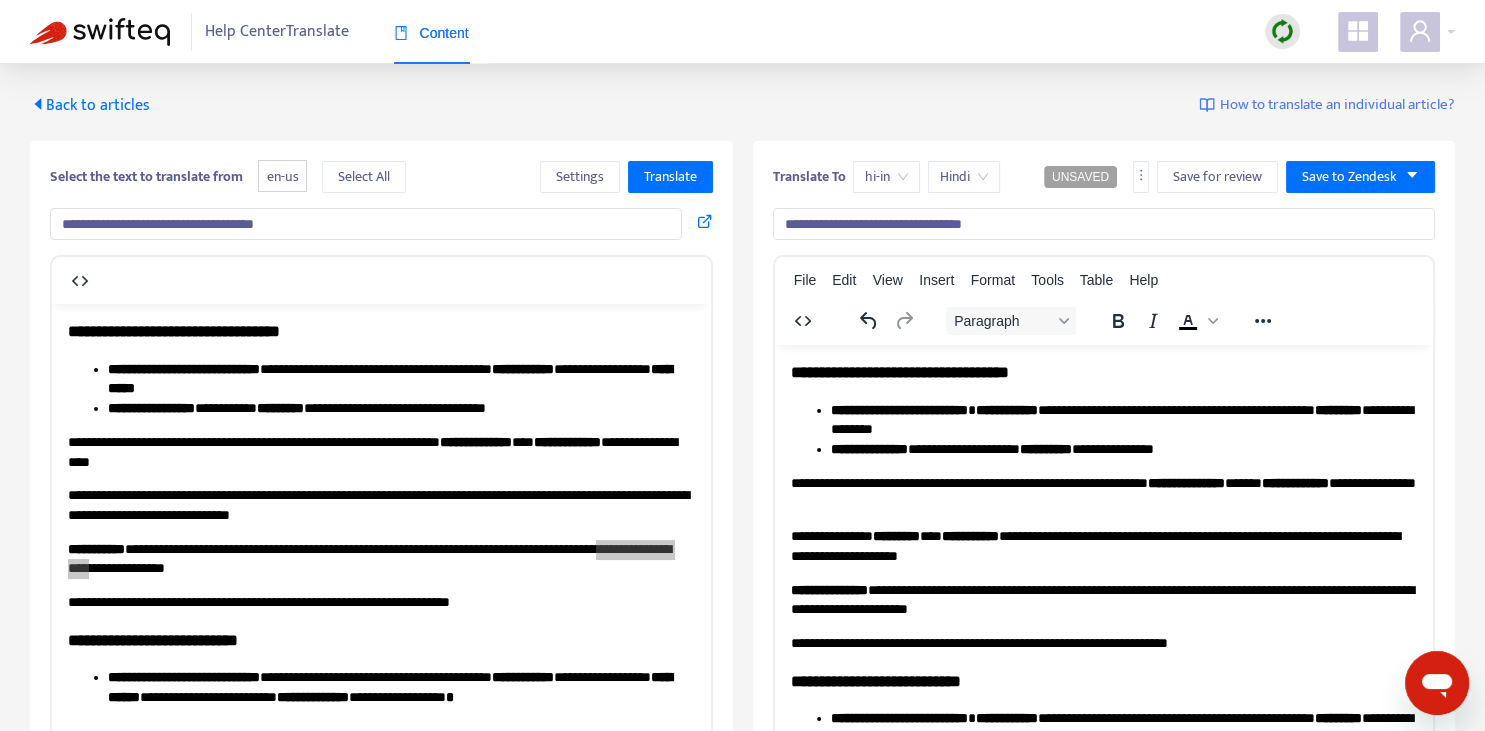 click on "**********" at bounding box center [1103, 545] 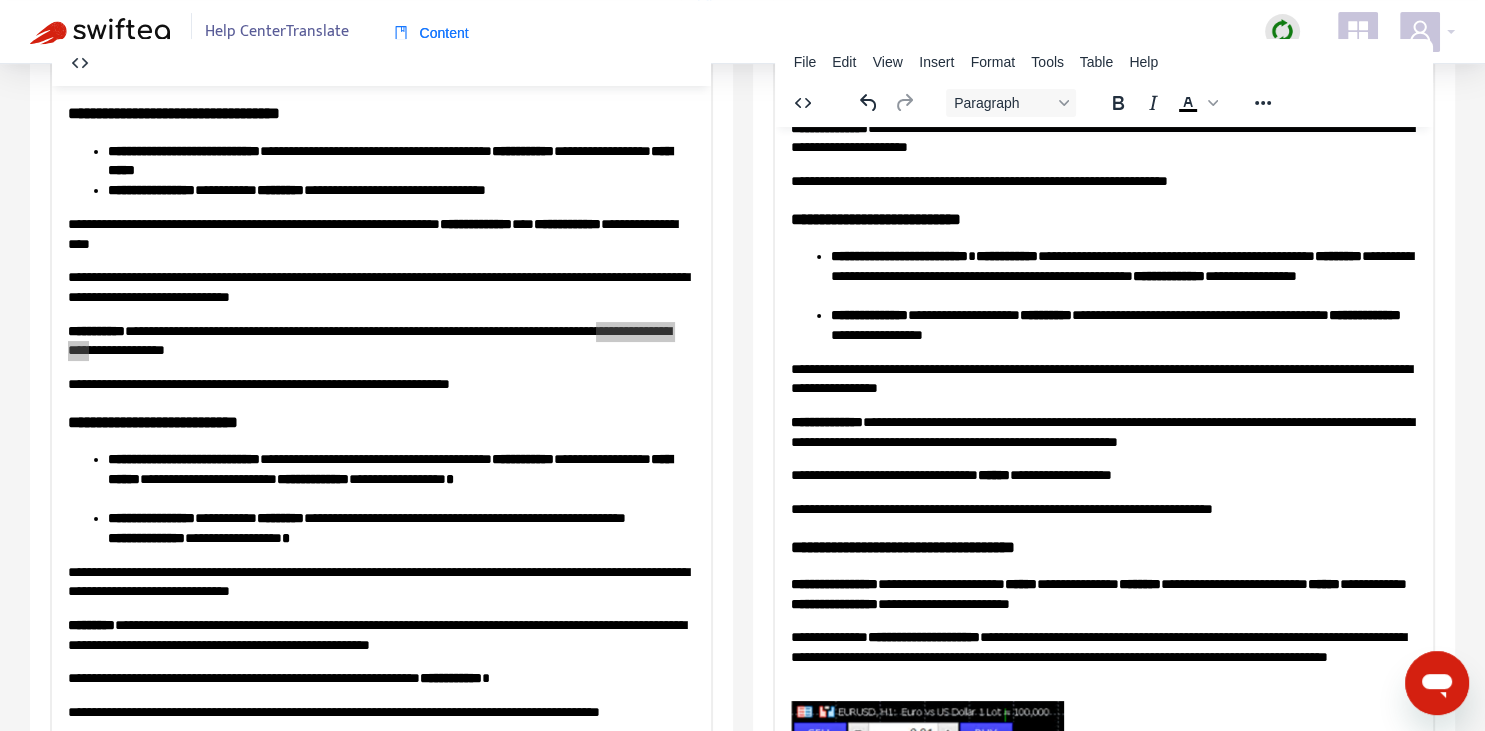 scroll, scrollTop: 220, scrollLeft: 0, axis: vertical 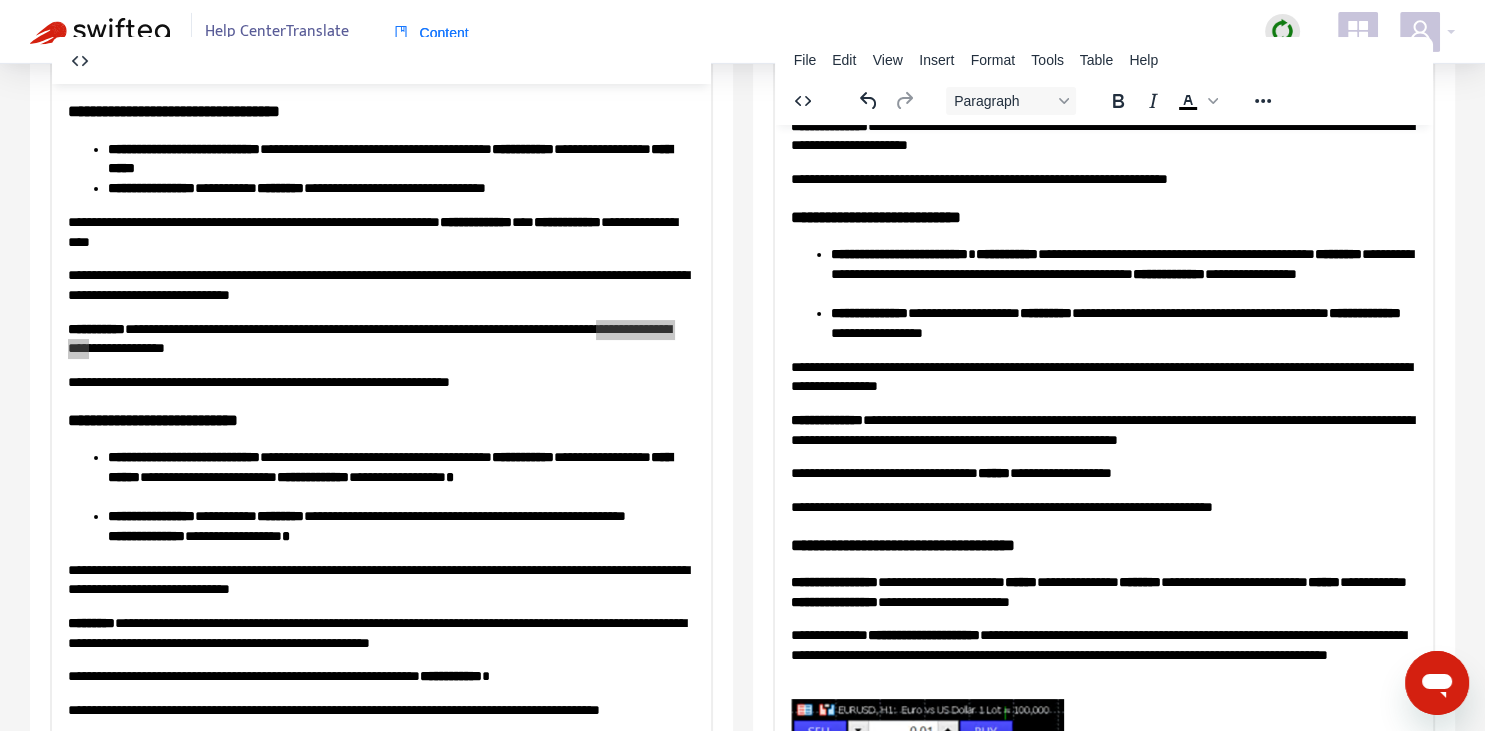 click on "**********" at bounding box center [1103, 376] 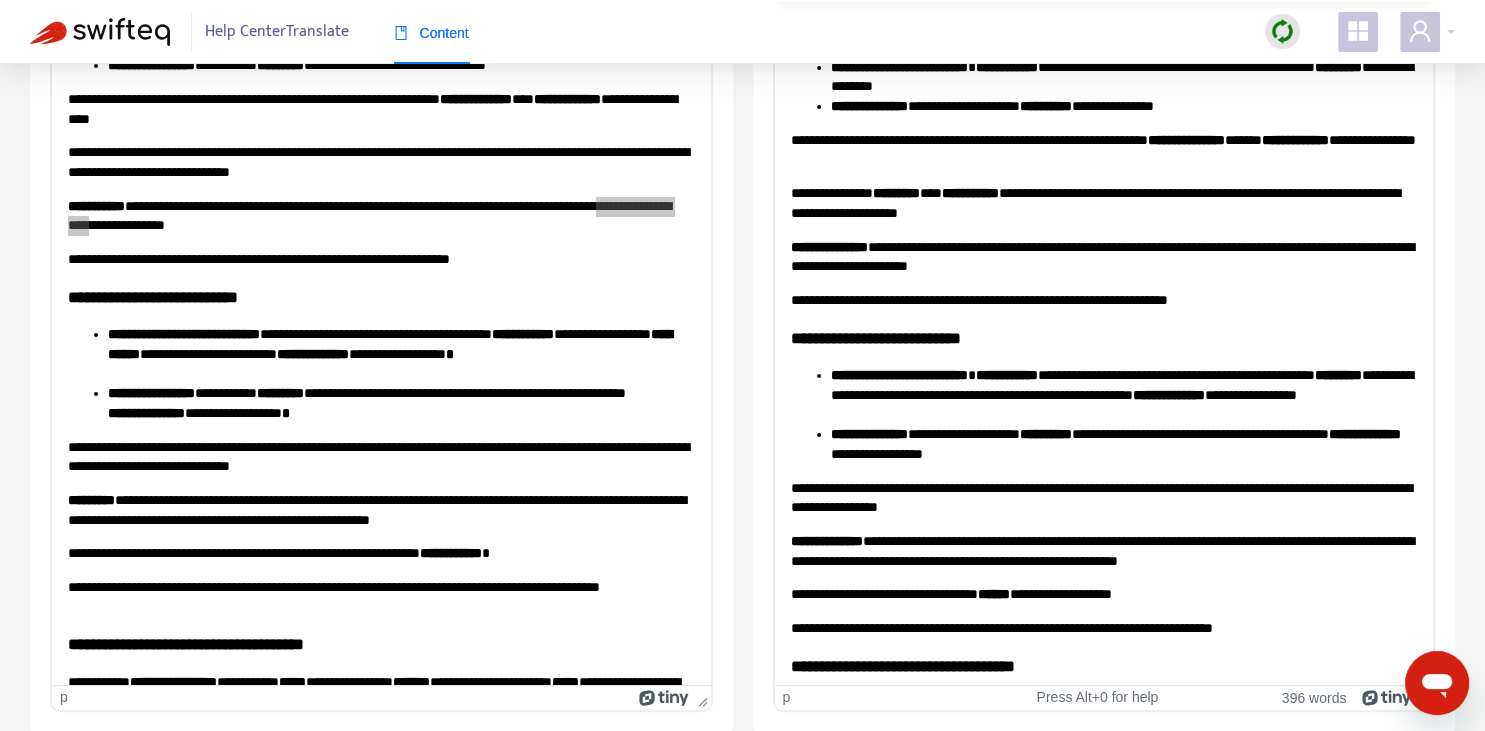 scroll, scrollTop: 0, scrollLeft: 0, axis: both 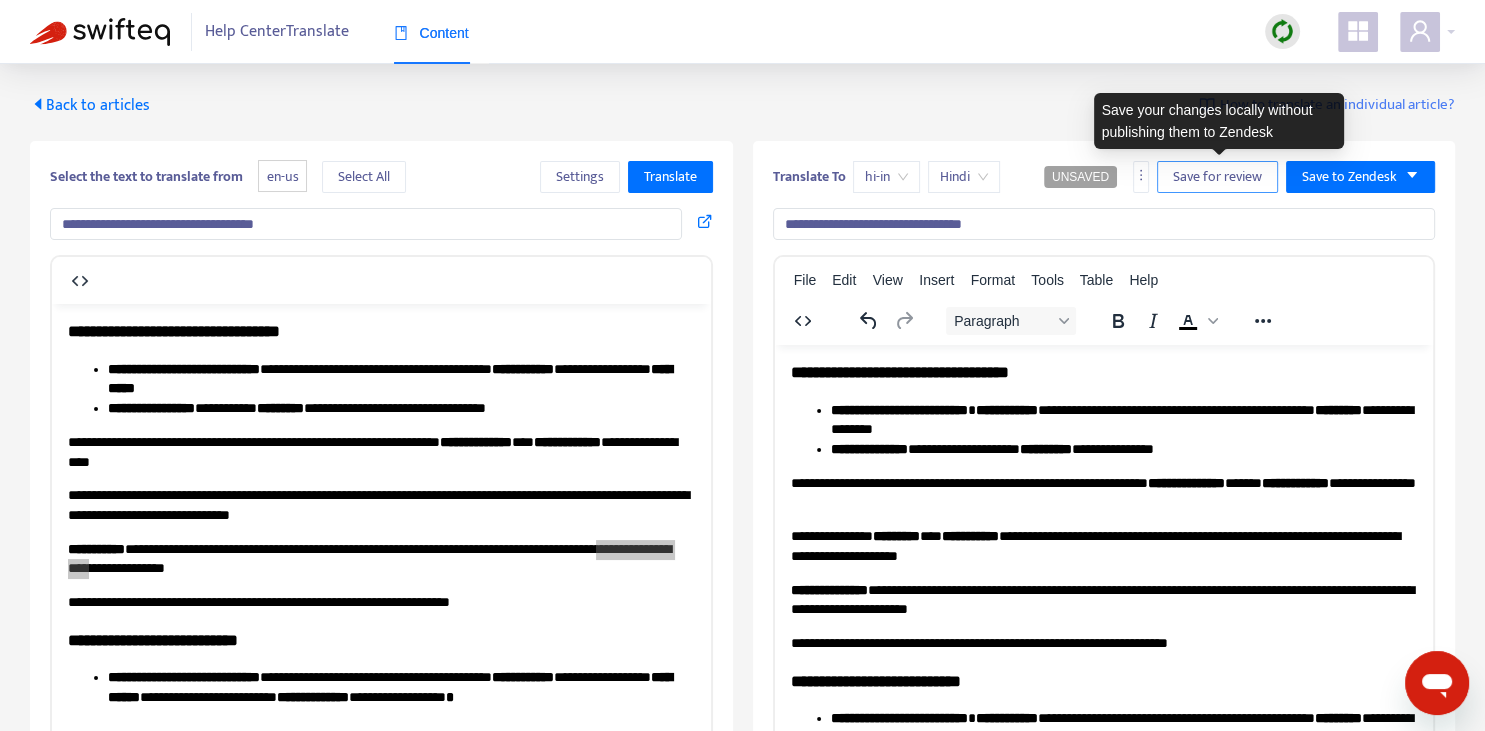 click on "Save for review" at bounding box center [1217, 177] 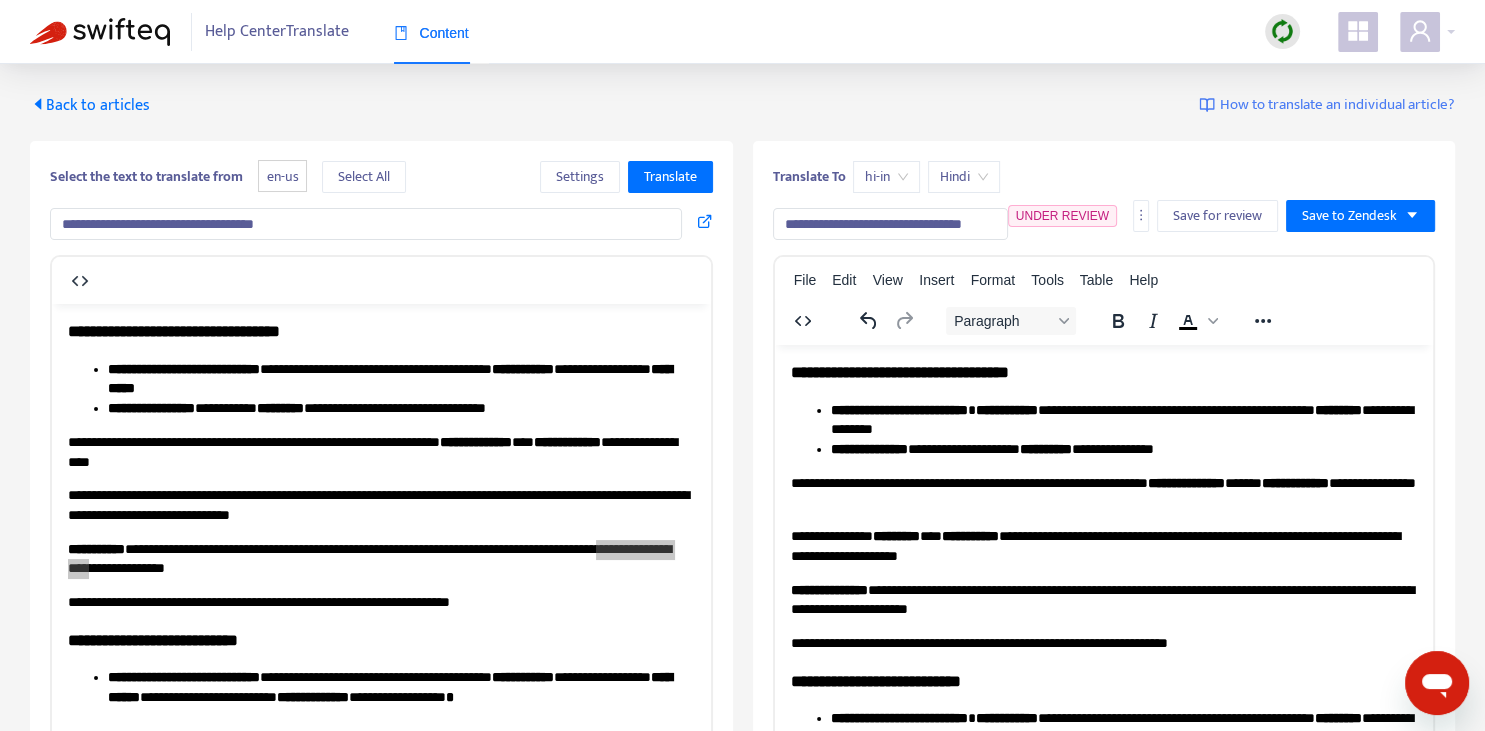 click on "Back to articles" at bounding box center (90, 105) 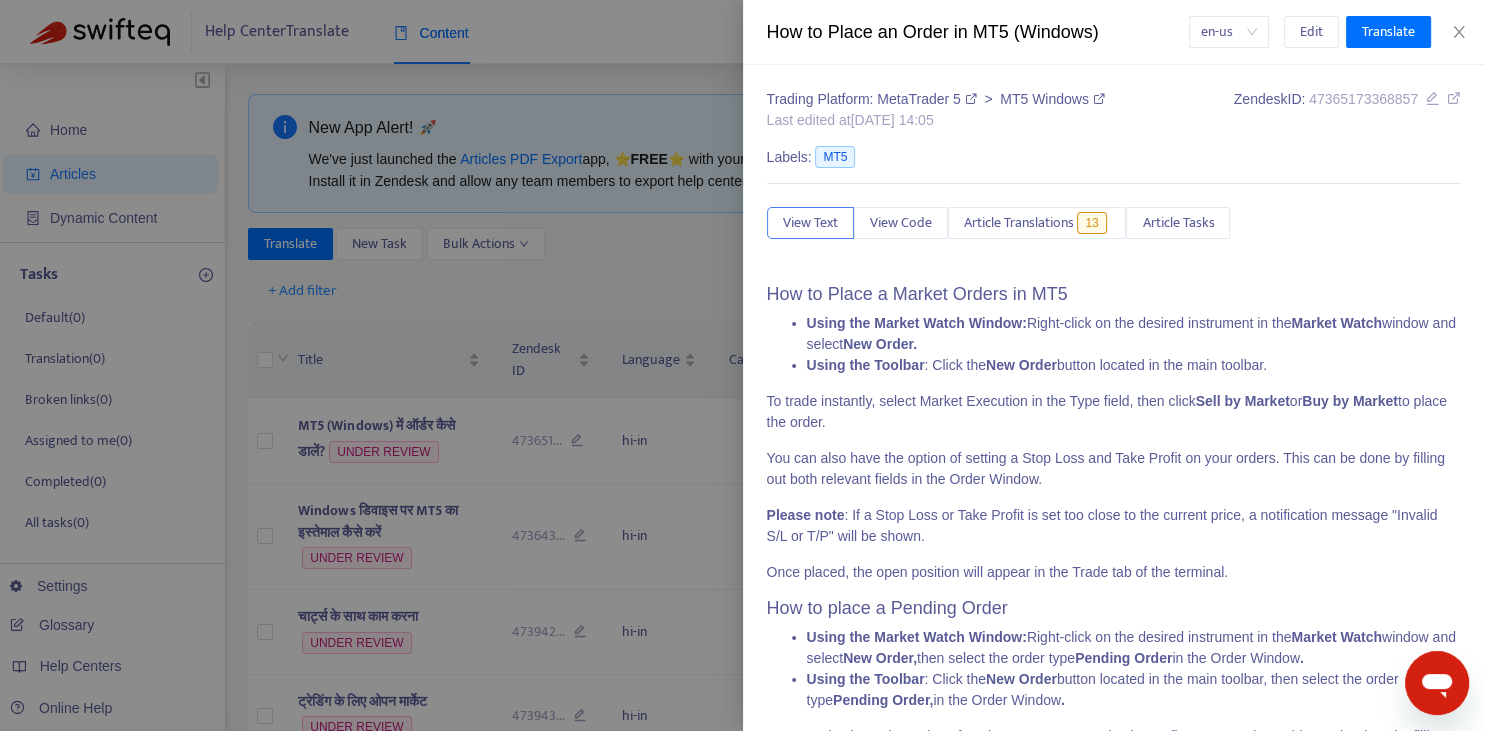 click at bounding box center (742, 365) 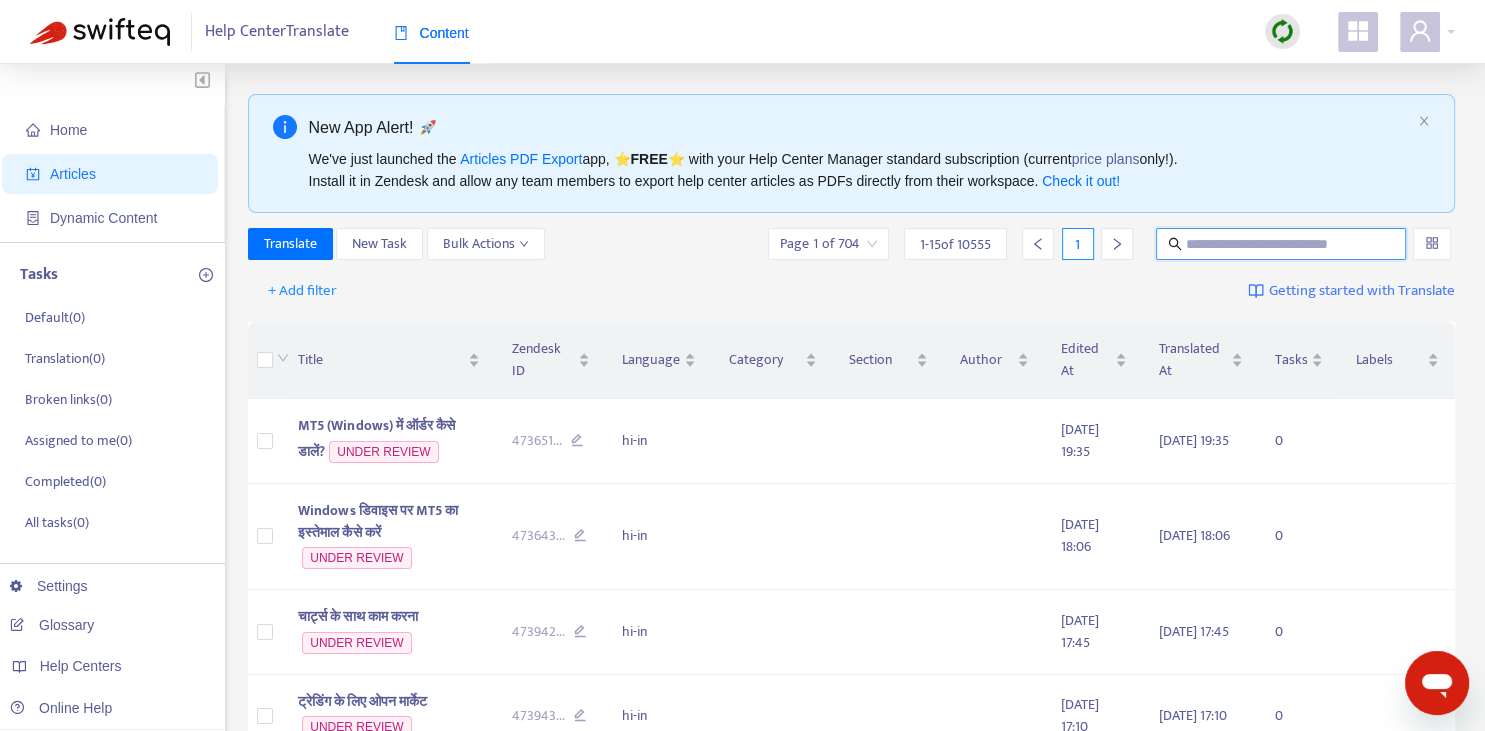 click at bounding box center (1282, 244) 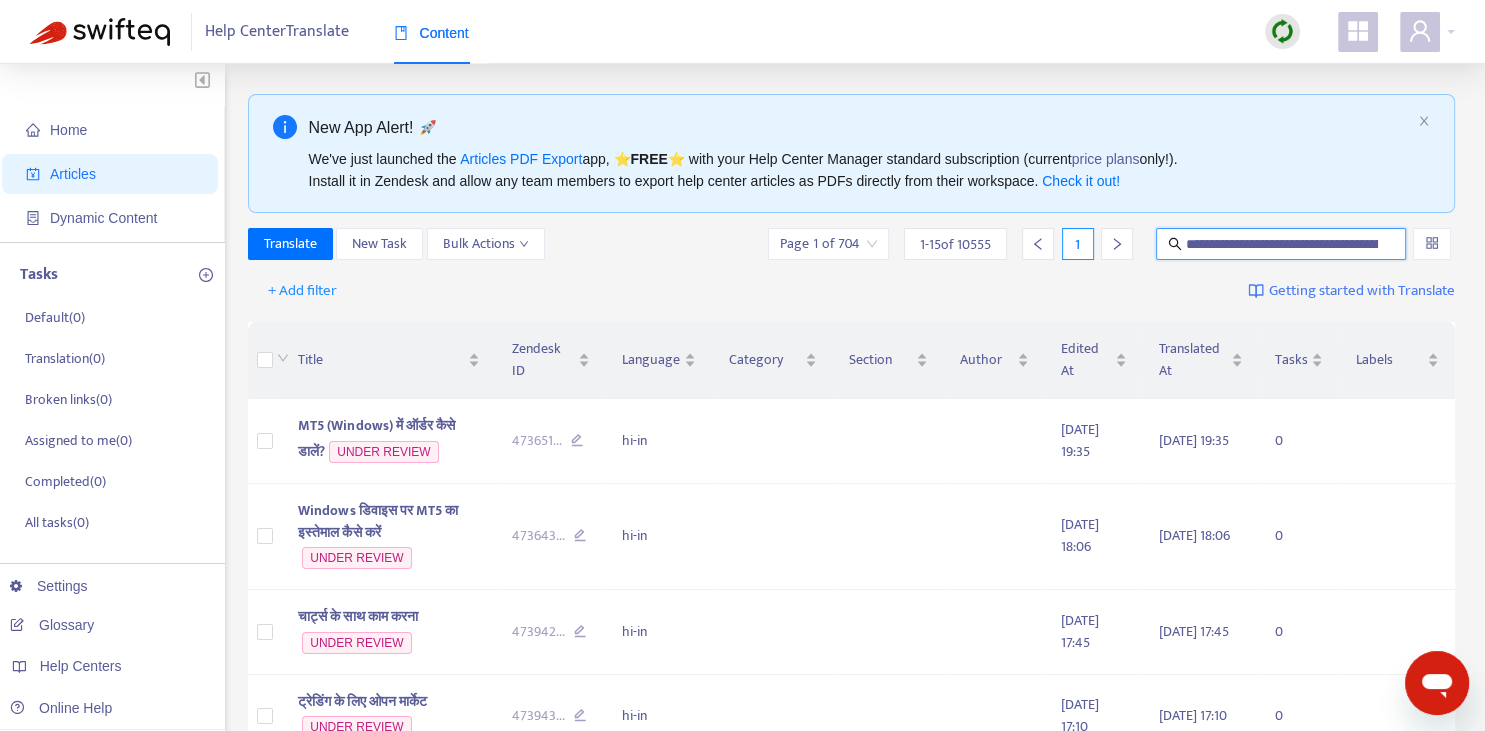 scroll, scrollTop: 0, scrollLeft: 92, axis: horizontal 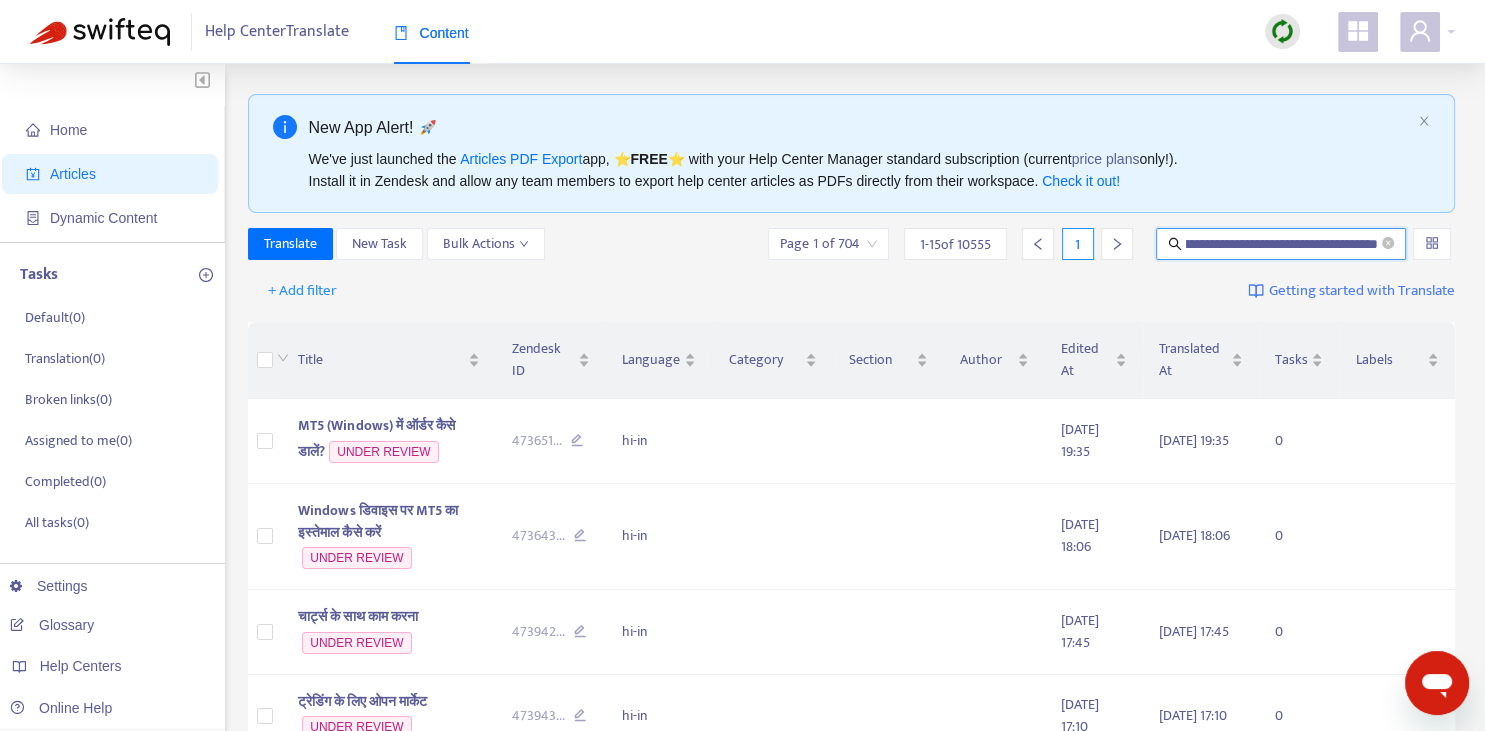type on "**********" 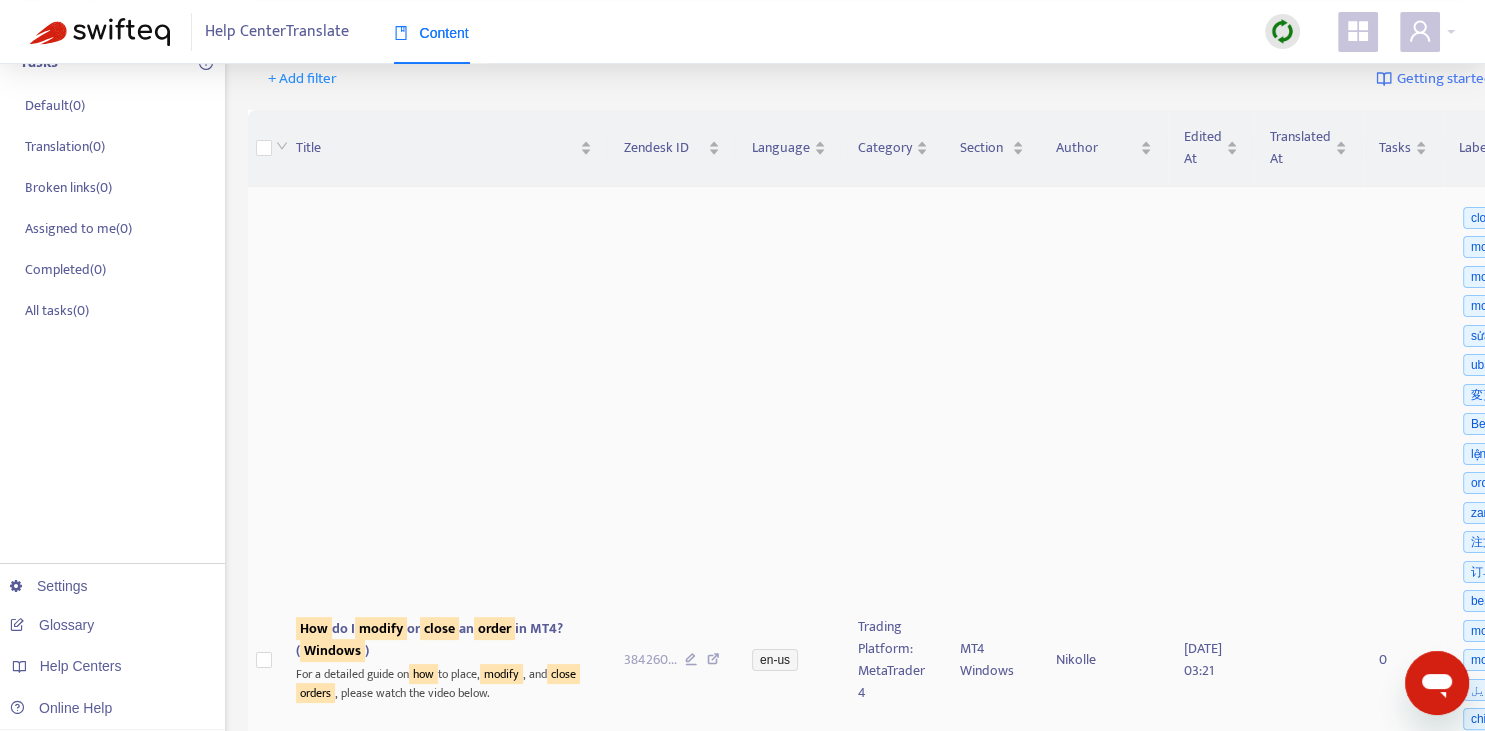 scroll, scrollTop: 212, scrollLeft: 0, axis: vertical 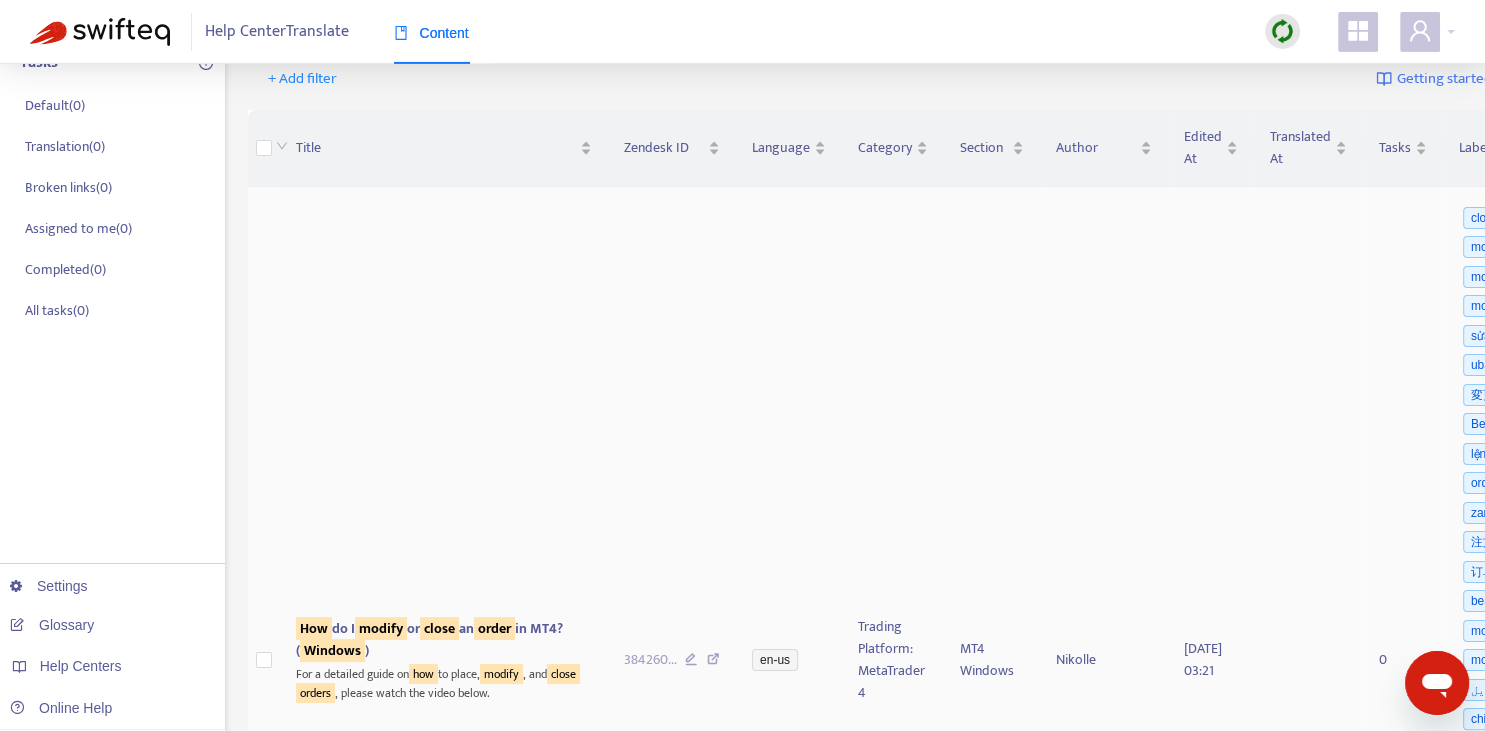 click on "How  do I  modify  or  close  an  order  in MT4? ( Windows )" at bounding box center [444, 640] 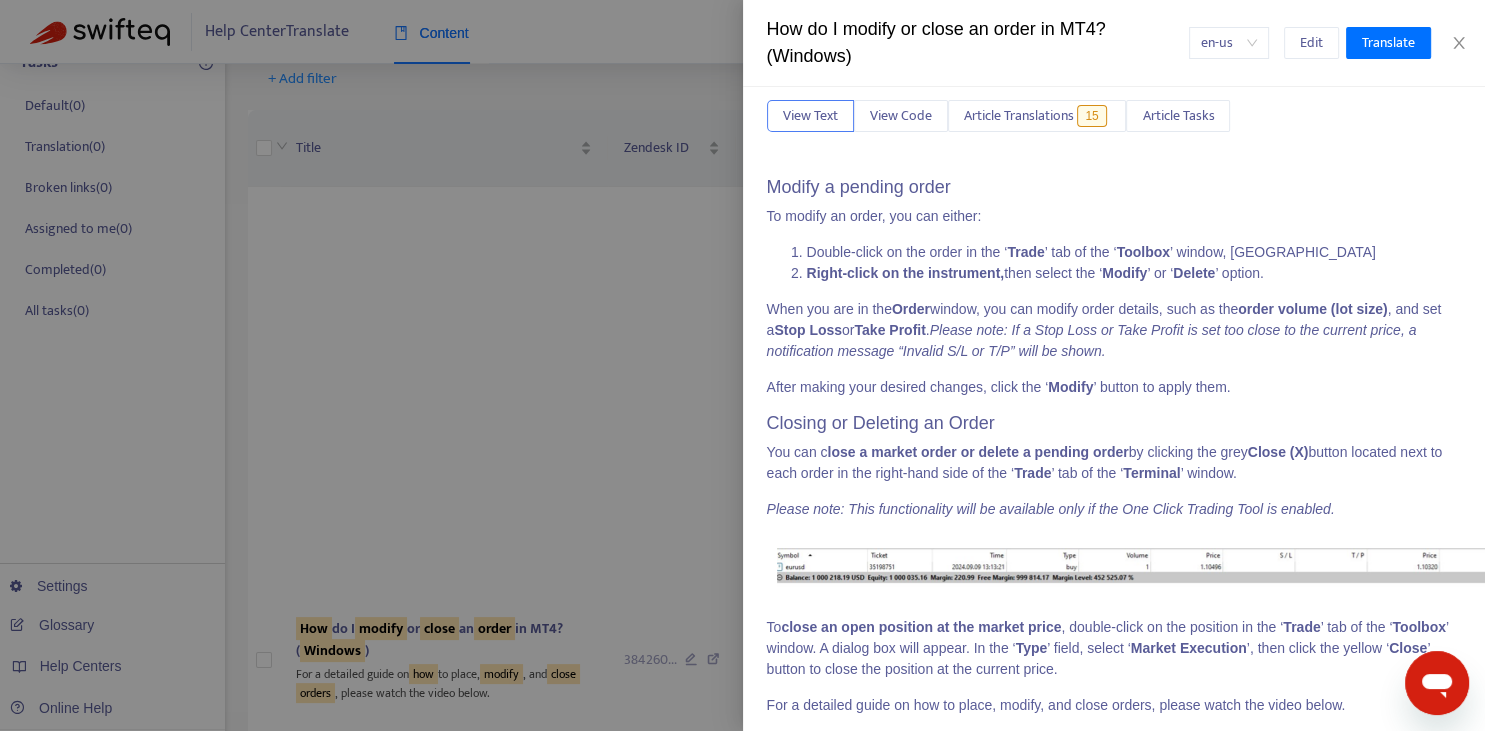 scroll, scrollTop: 0, scrollLeft: 0, axis: both 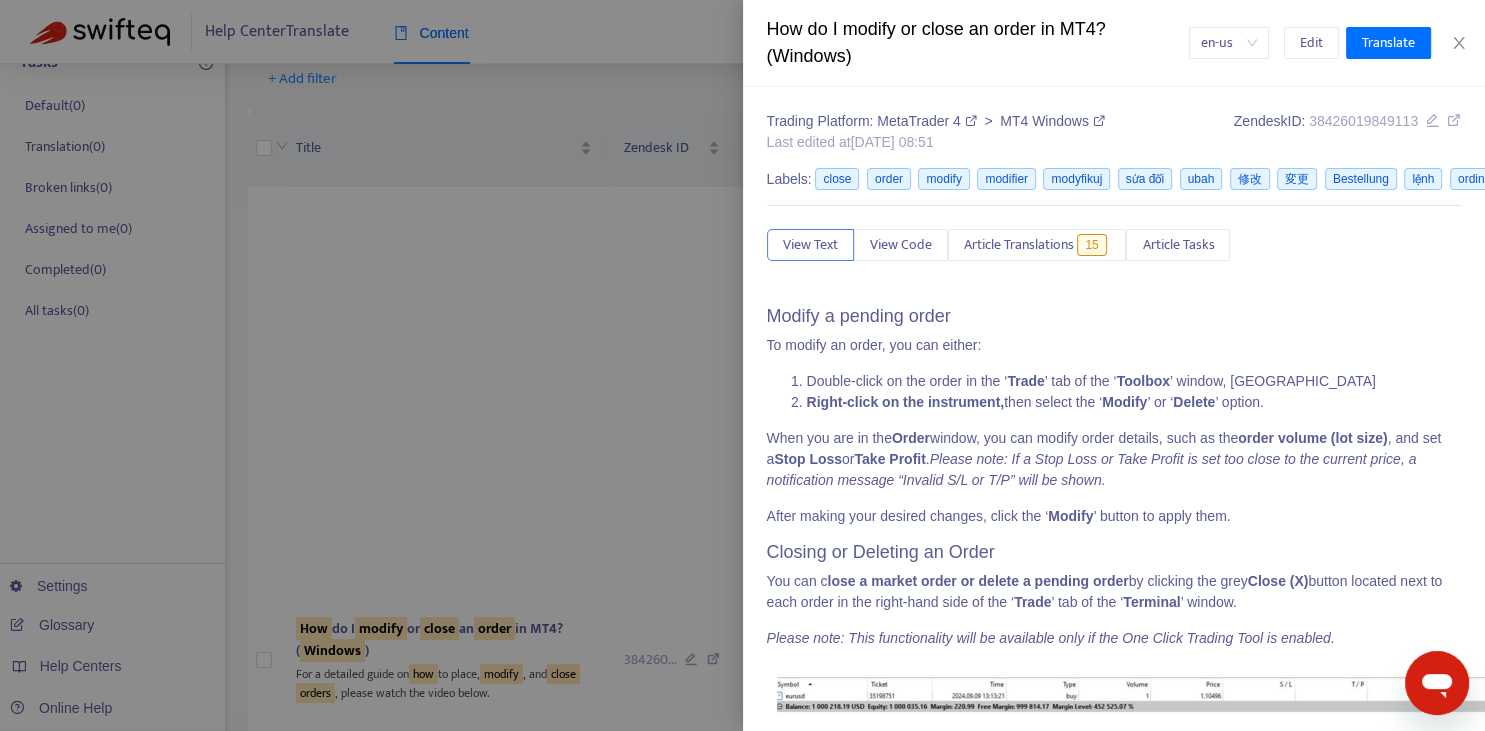 click on "Trading Platform: MetaTrader 4      >    MT4 Windows   Last edited at  2025-07-21 08:51 Zendesk  ID: 38426019849113 Labels:  close order modify modifier modyfikuj sửa đổi ubah 修改 変更 Bestellung lệnh ordine ordre zamówienie 注文 訂單 订单 bearbeiten modifica modificar تعديل 수정 chiudere đóng fechar schließen اغلاق 关闭 關閉 ordem orden perintah طلب 주문 cerrar fermer tutup zamknąć 닫기 クローズ View Text View Code Article Translations 15 Article Tasks Modify a pending order
To modify an order, you can either:
Double-click on the order in the ‘ Trade ’ tab of the ‘ Toolbox ’ window, OR
Right-click on the instrument,  then select the ‘ Modify ’ or ‘ Delete ’ option.
When you are in the  Order  window, you can modify order details, such as the  order volume (lot size) , and set a  Stop Loss  or  Take Profit .
After making your desired changes, click the ‘ Modify ’ button to apply them.
Closing or Deleting an Order
Trade" at bounding box center [1114, 653] 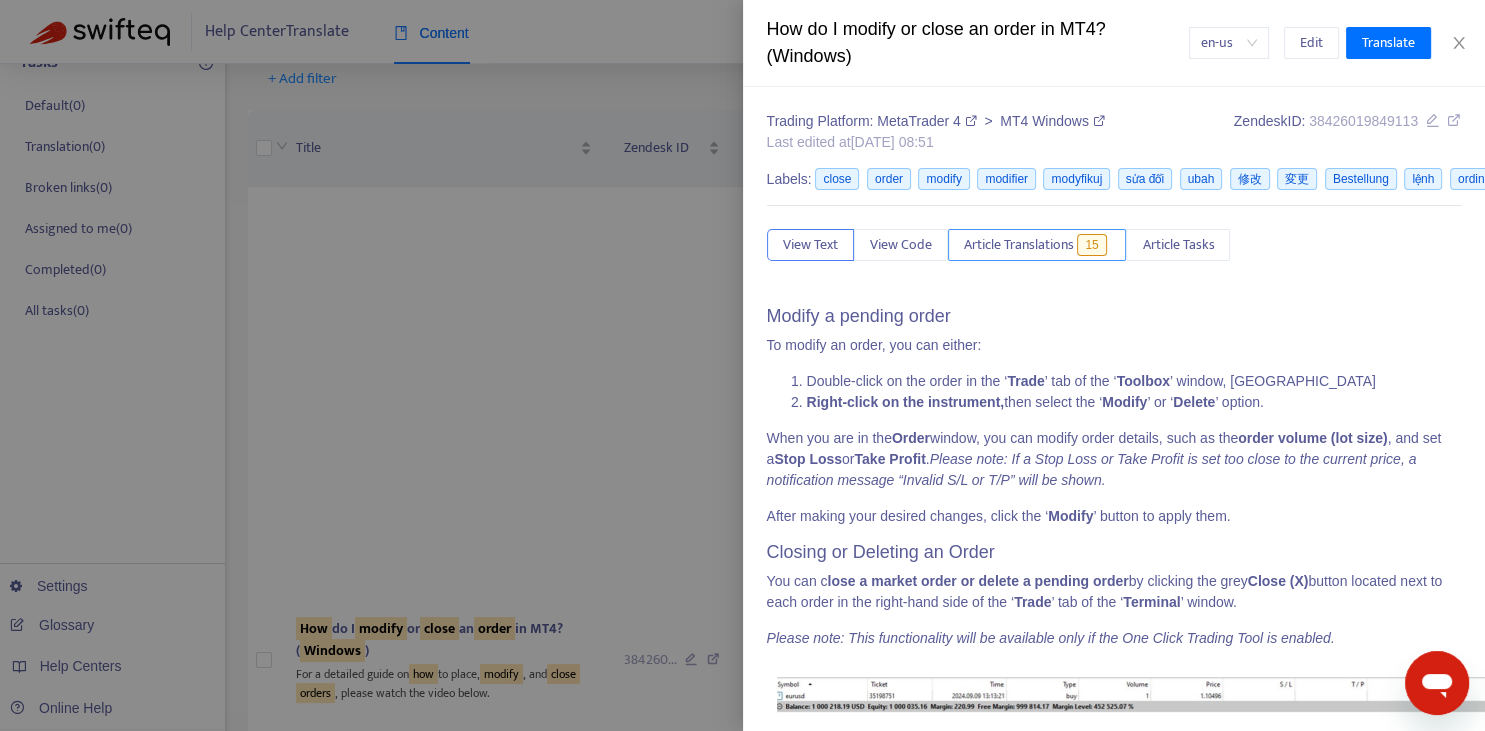 click on "Article Translations" at bounding box center (1019, 245) 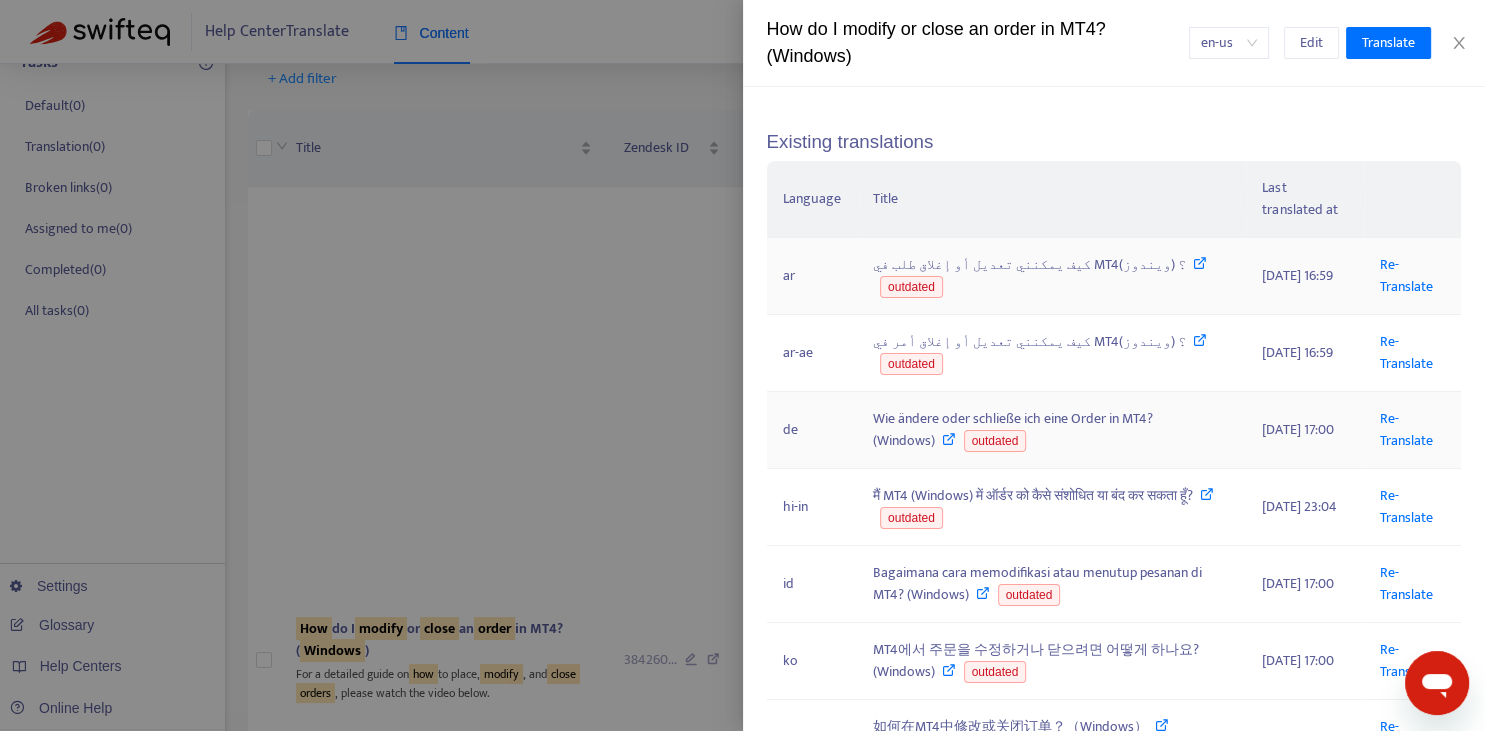 scroll, scrollTop: 177, scrollLeft: 0, axis: vertical 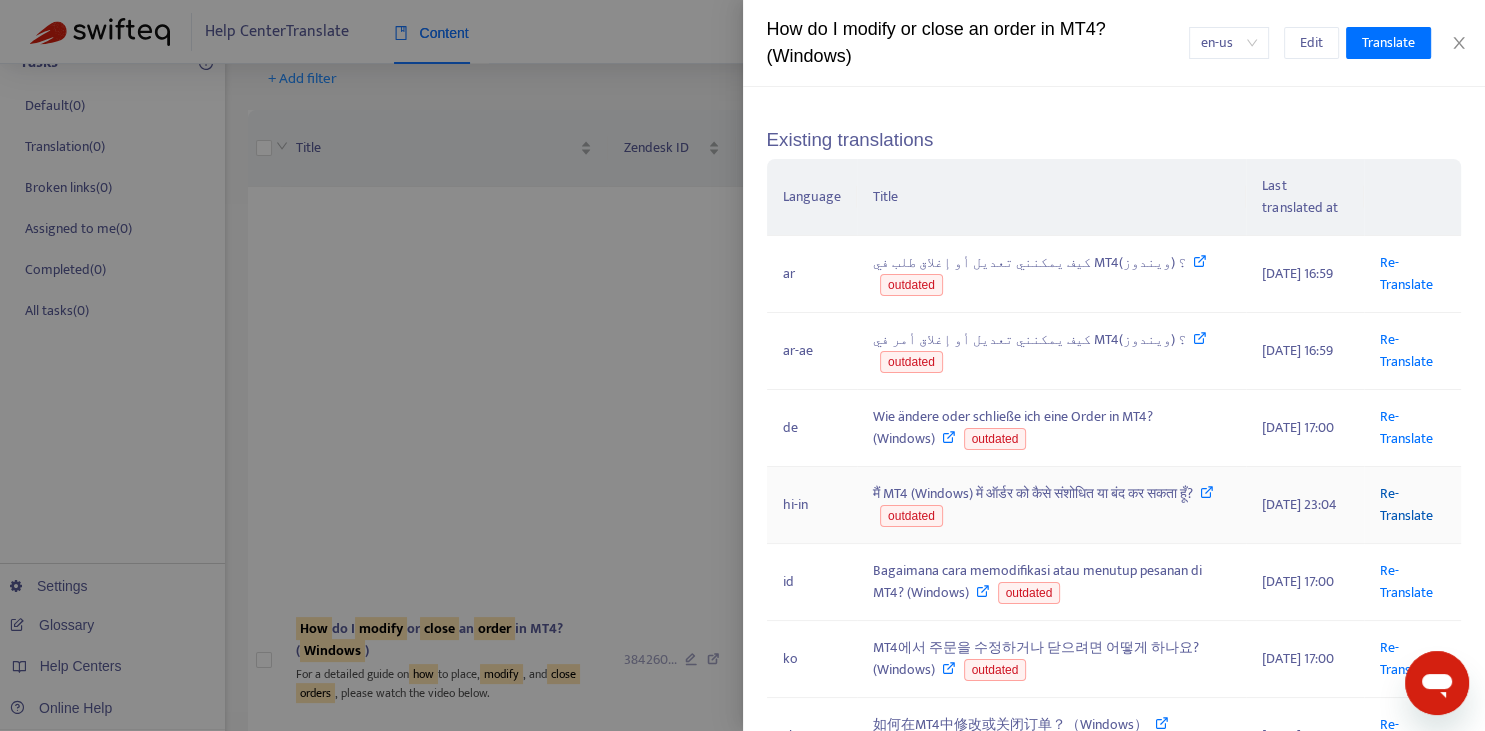 click on "Re-Translate" at bounding box center [1406, 504] 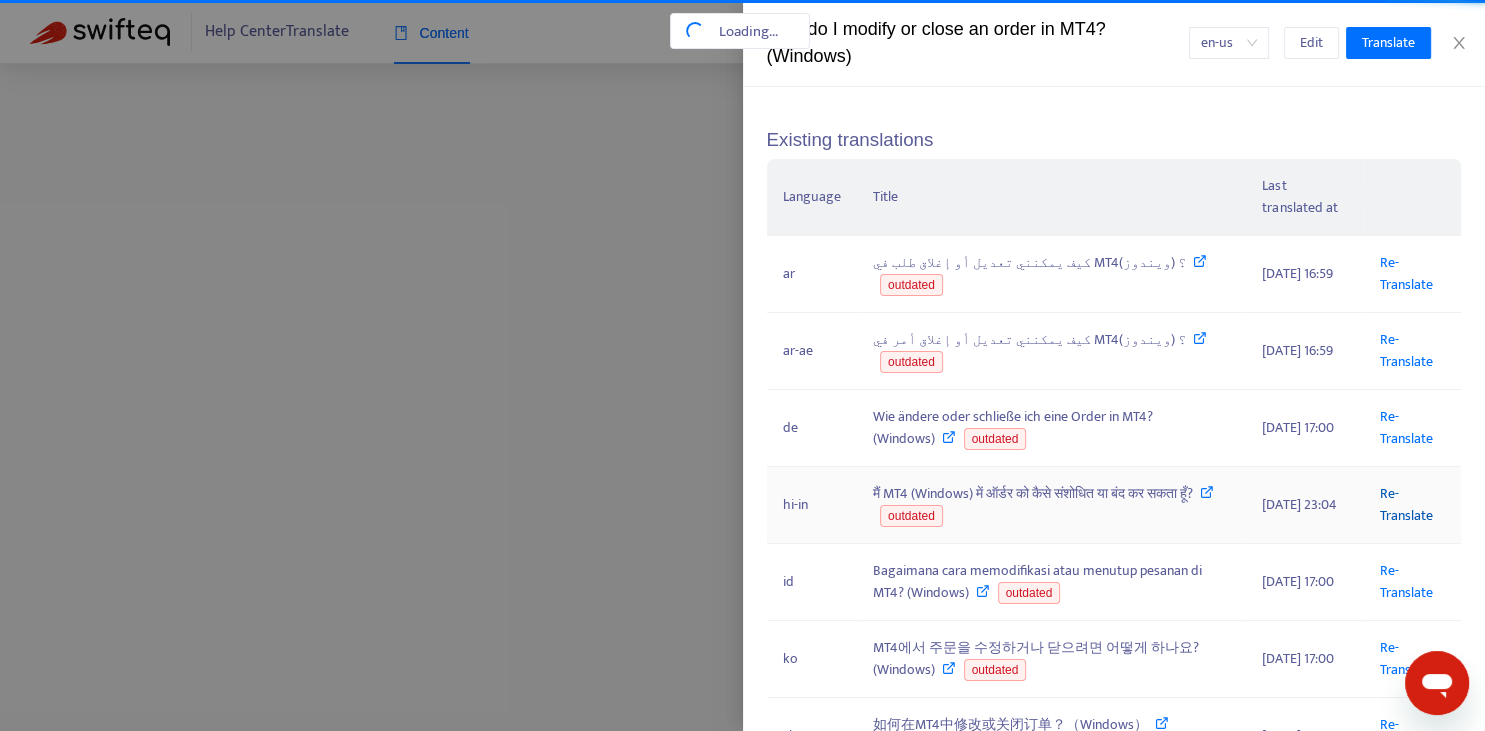 scroll, scrollTop: 3, scrollLeft: 0, axis: vertical 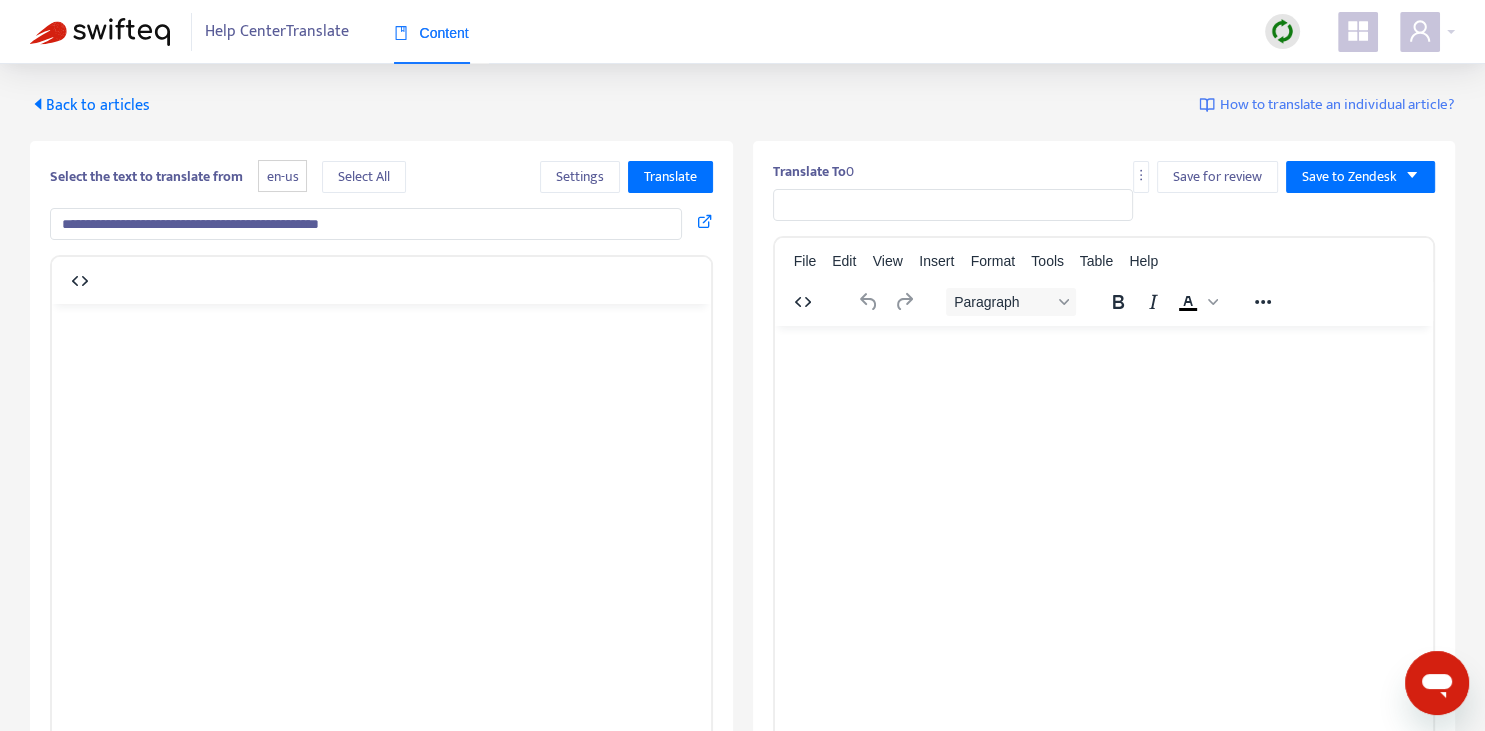 type on "**********" 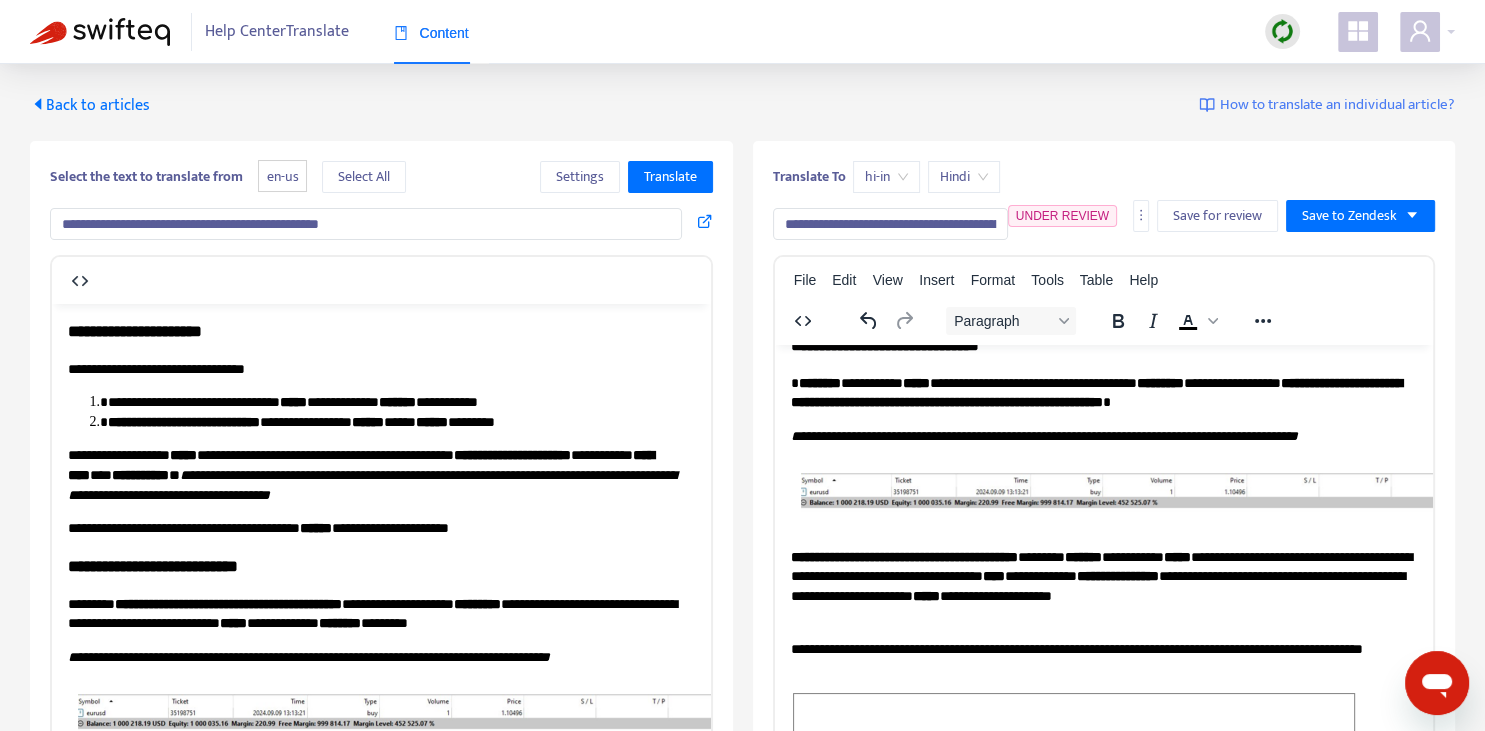 scroll, scrollTop: 343, scrollLeft: 0, axis: vertical 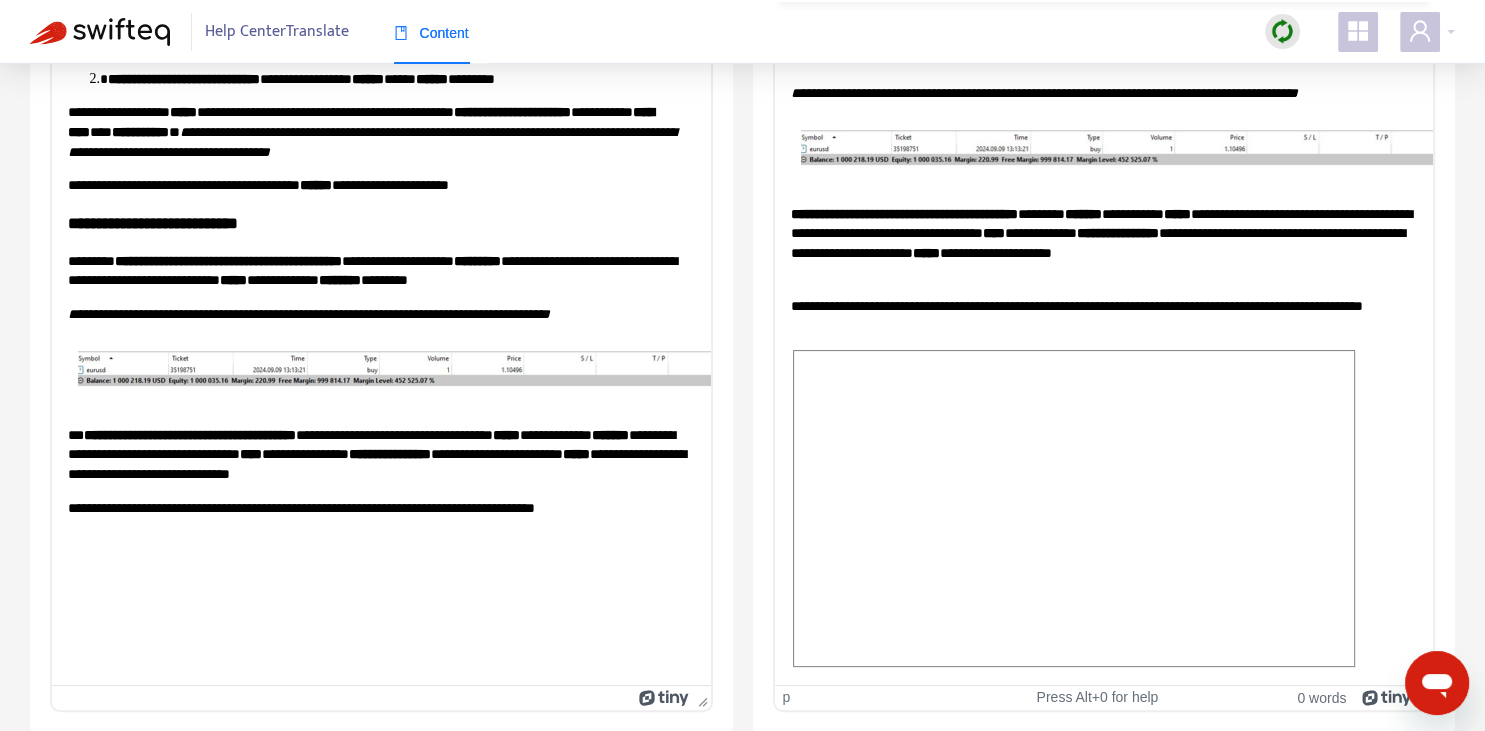 click on "**********" at bounding box center (1103, 315) 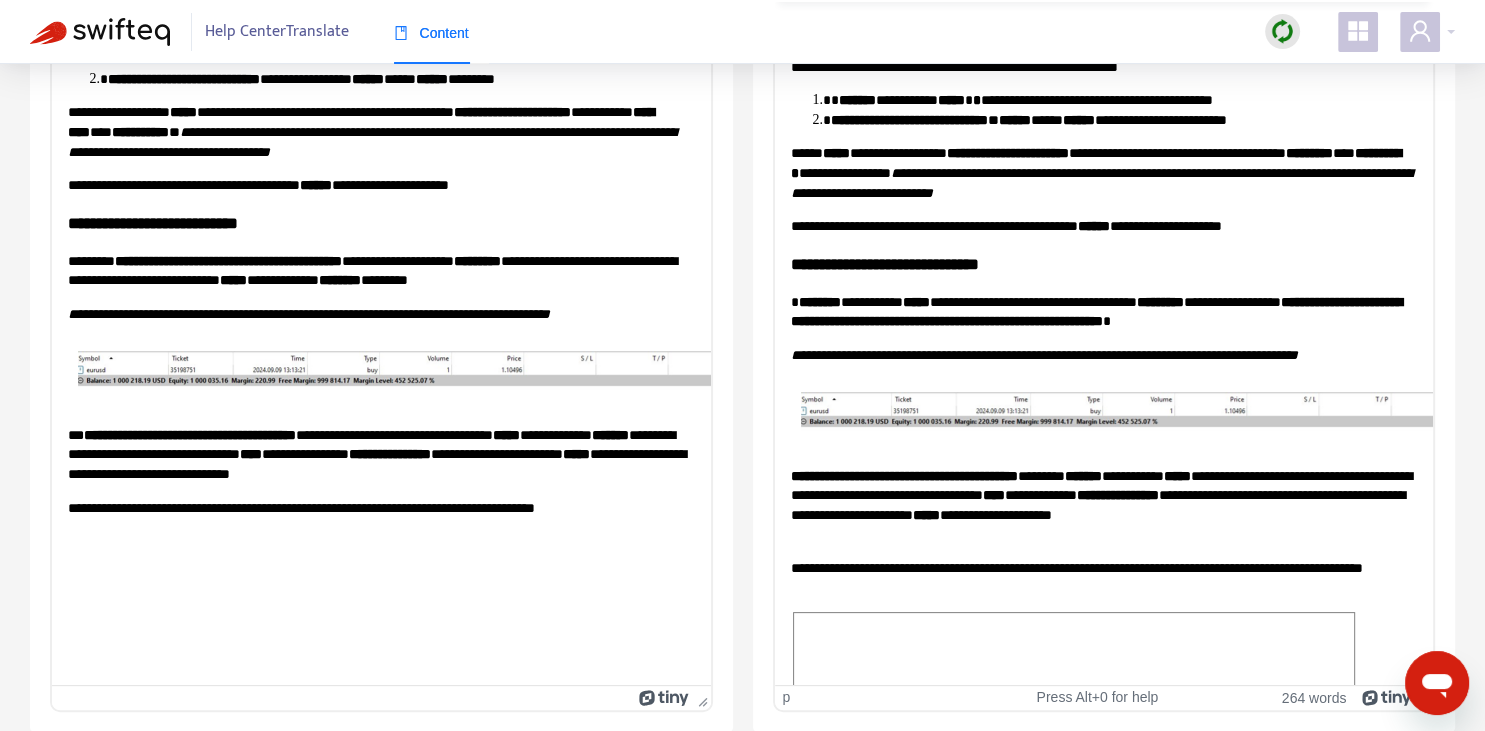 scroll, scrollTop: 0, scrollLeft: 0, axis: both 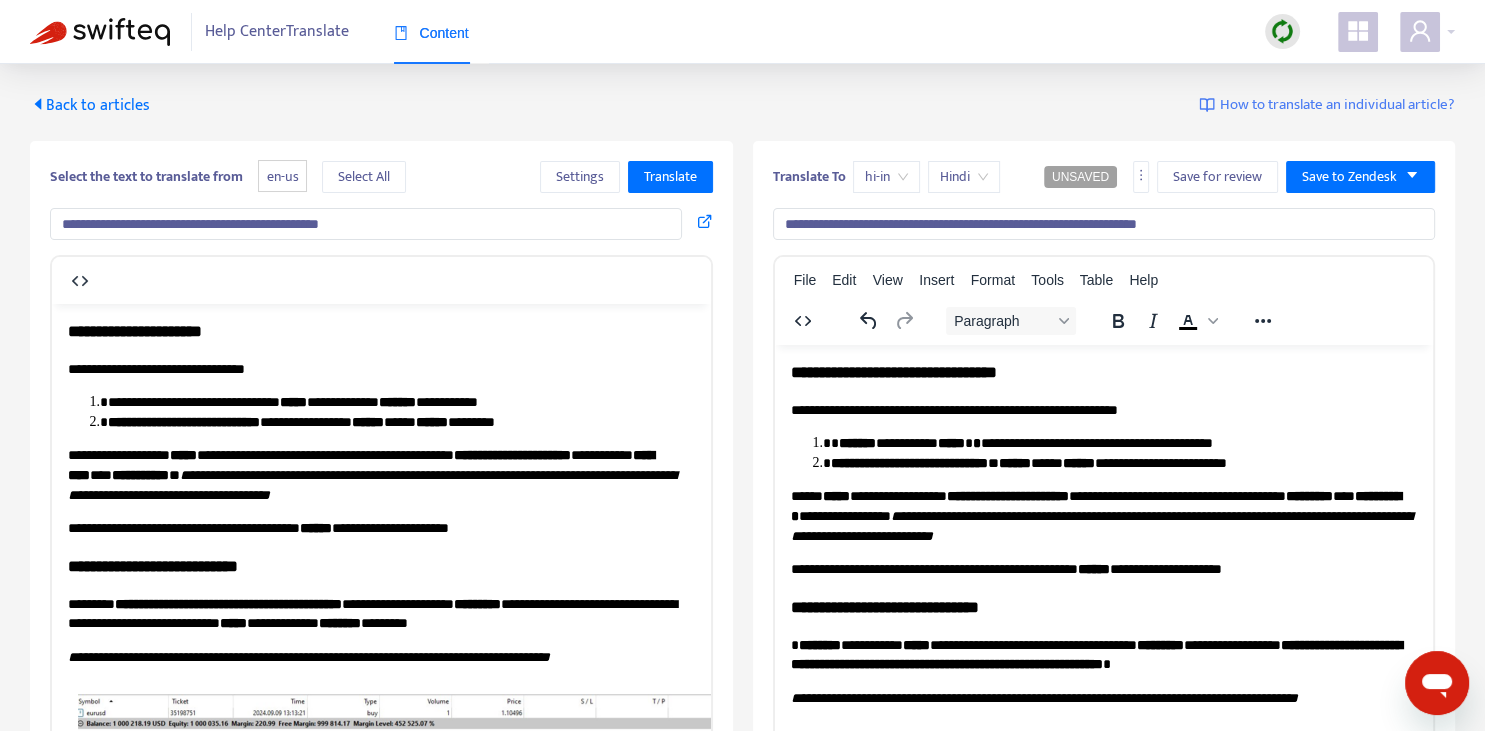 click on "**********" at bounding box center (1104, 224) 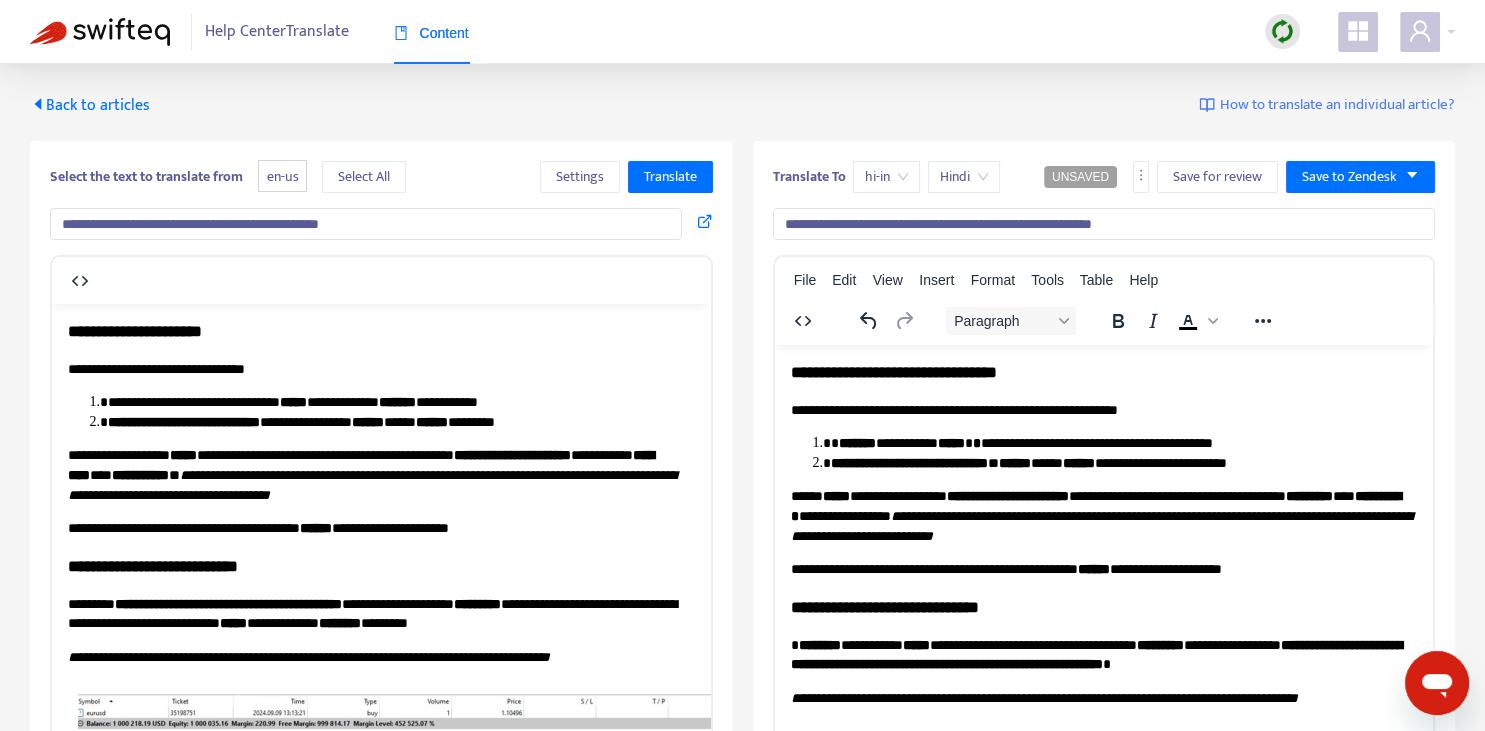 paste on "**********" 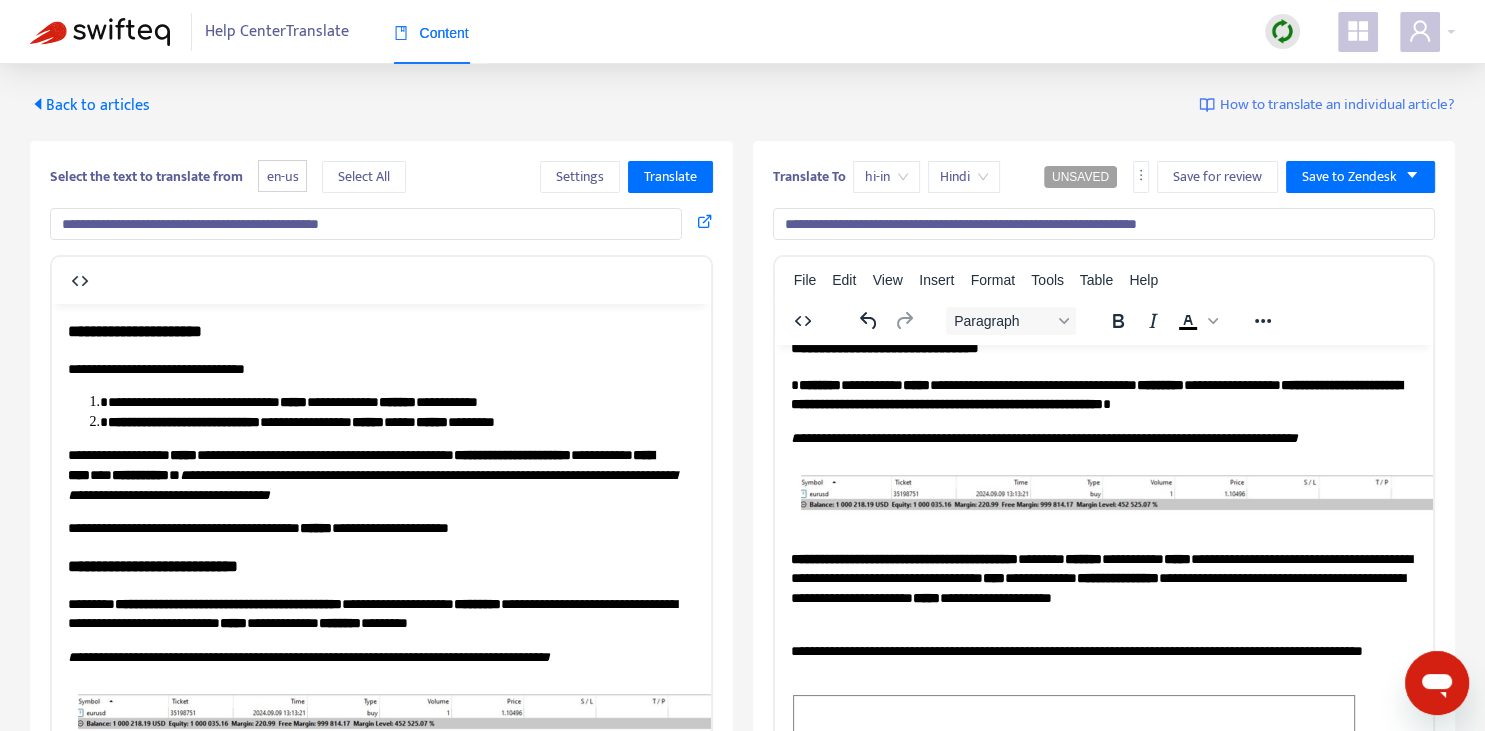 scroll, scrollTop: 262, scrollLeft: 0, axis: vertical 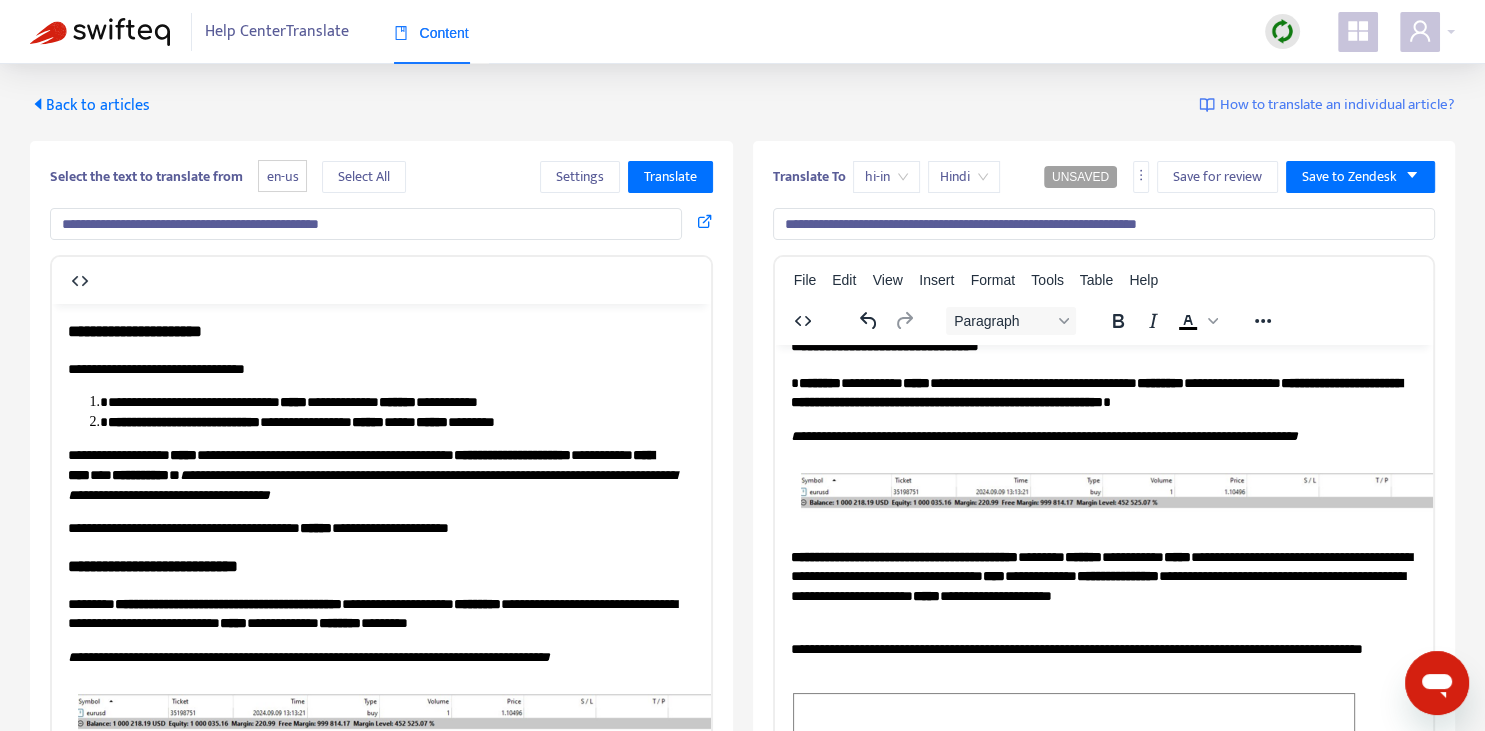 type on "**********" 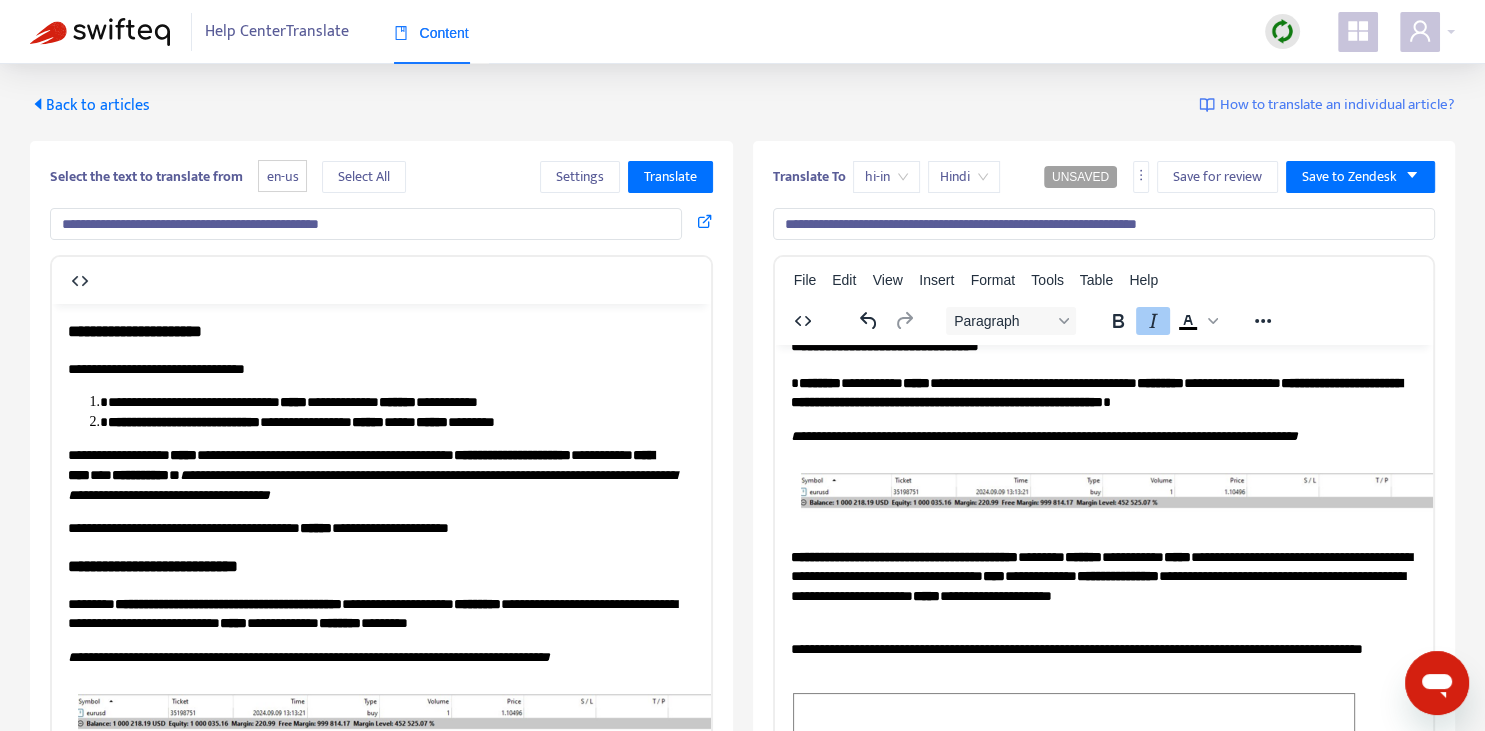 click on "**********" at bounding box center [1103, 436] 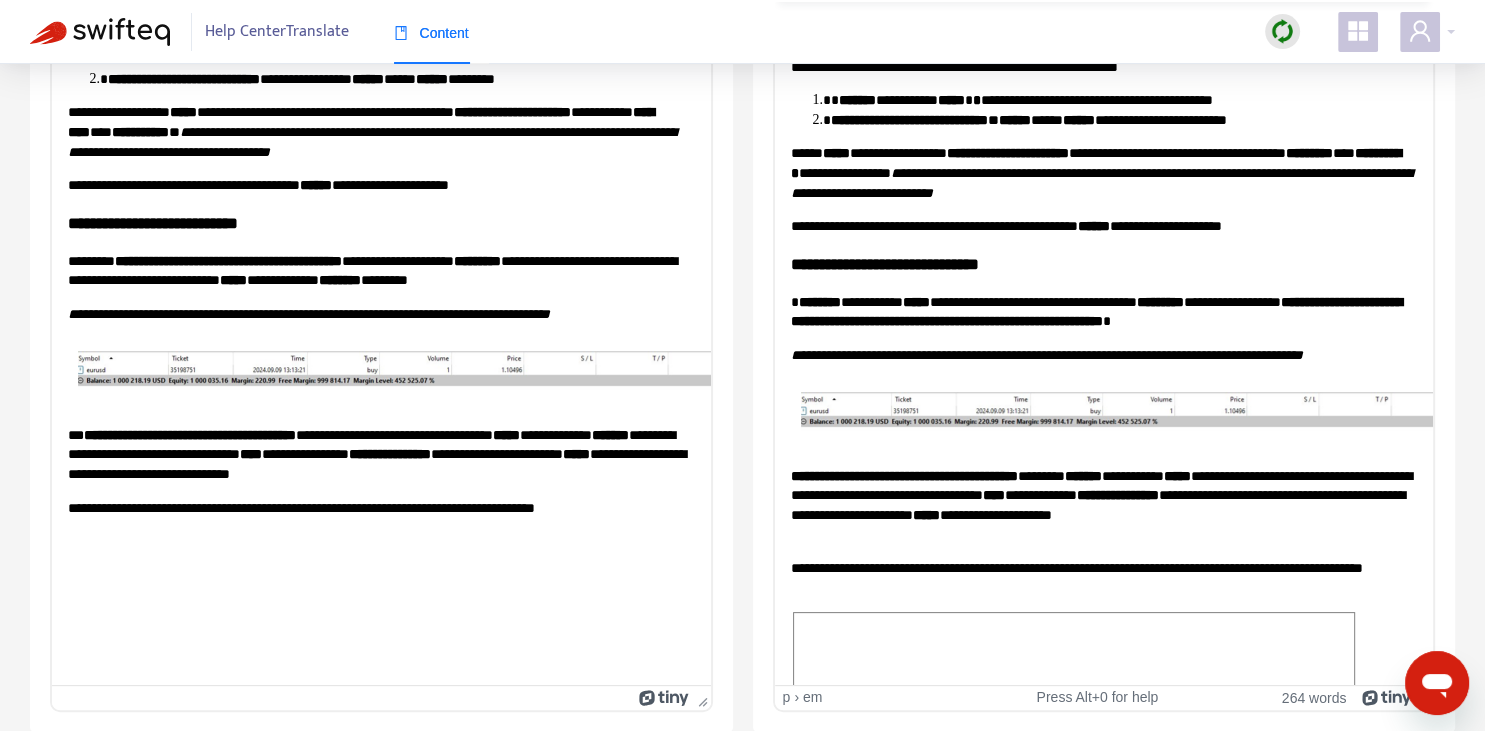 scroll, scrollTop: 0, scrollLeft: 0, axis: both 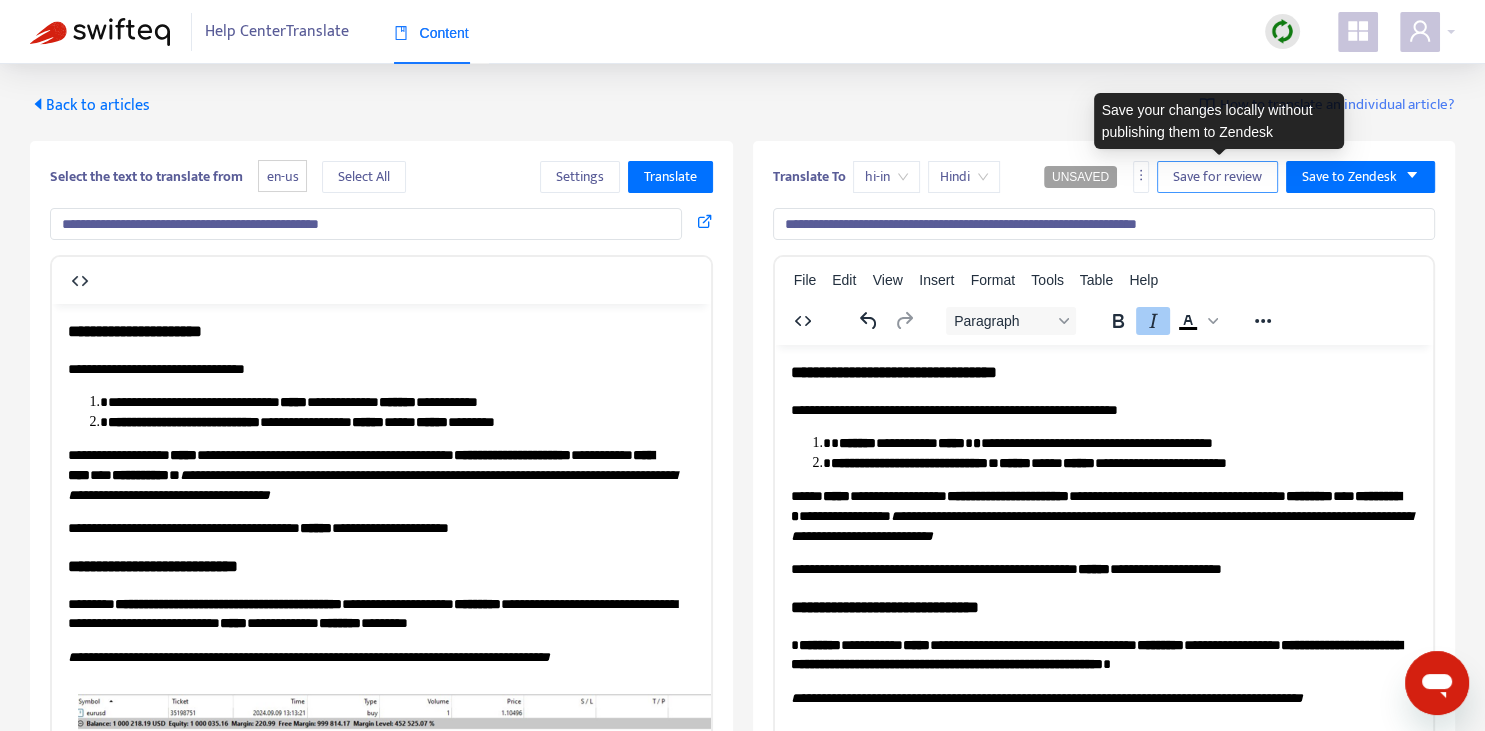 click on "Save for review" at bounding box center (1217, 177) 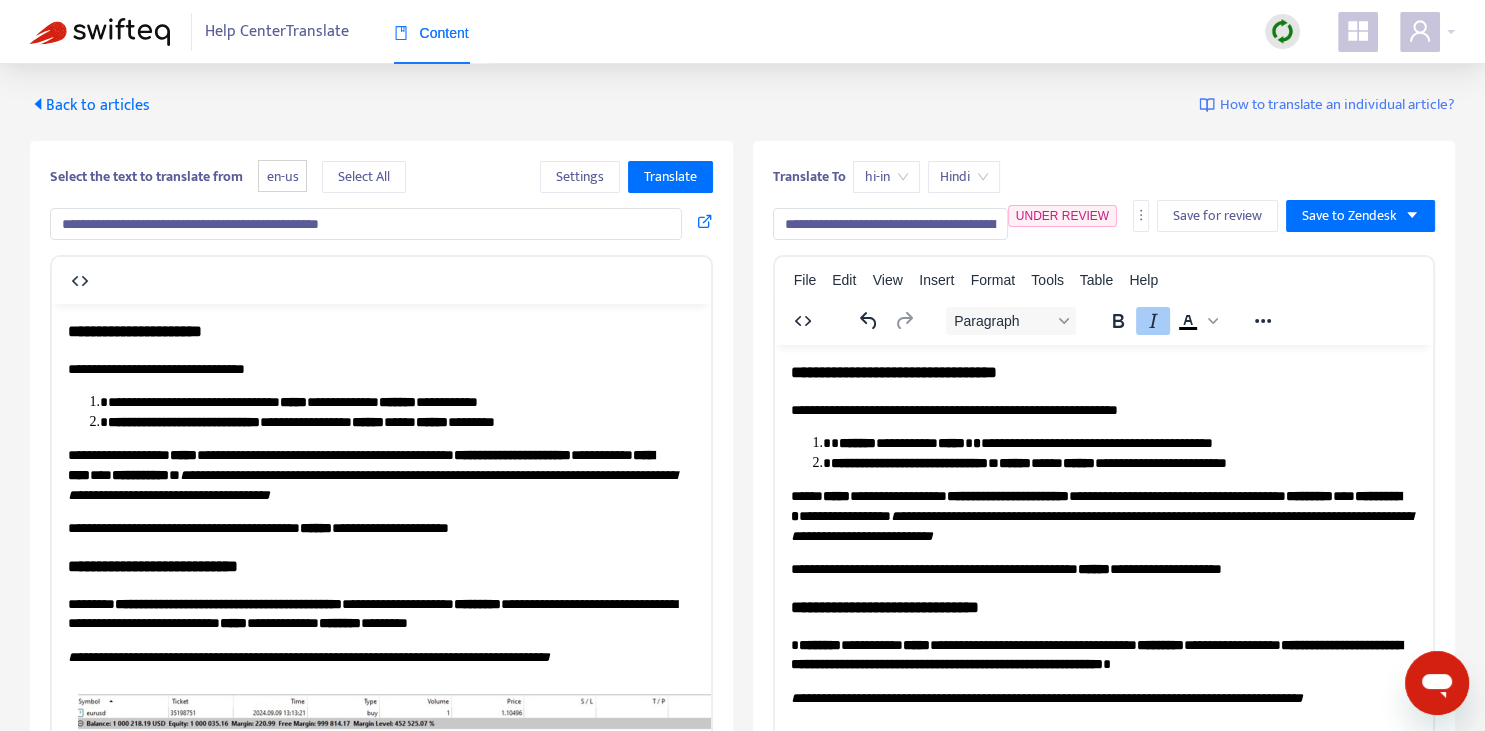 click on "Back to articles" at bounding box center [90, 105] 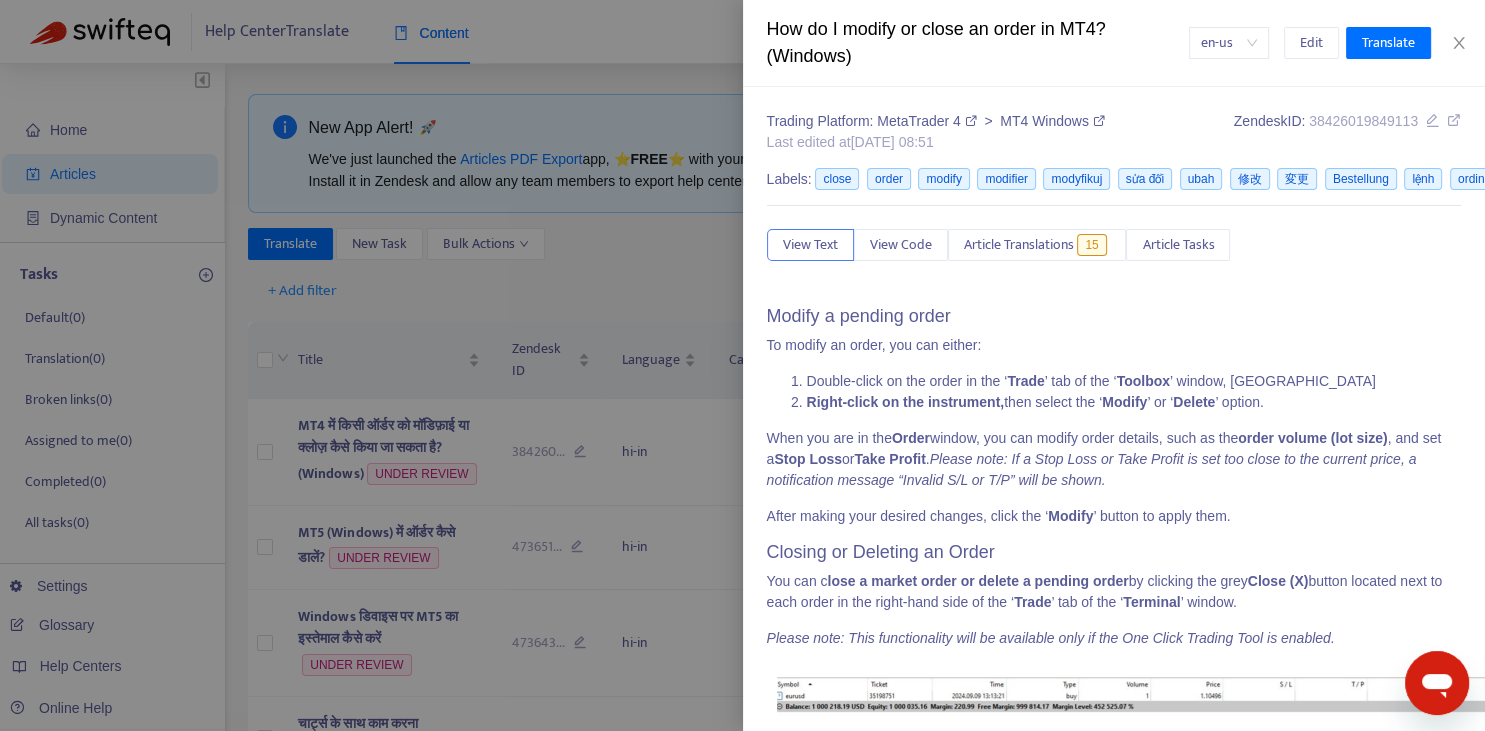 click at bounding box center [742, 365] 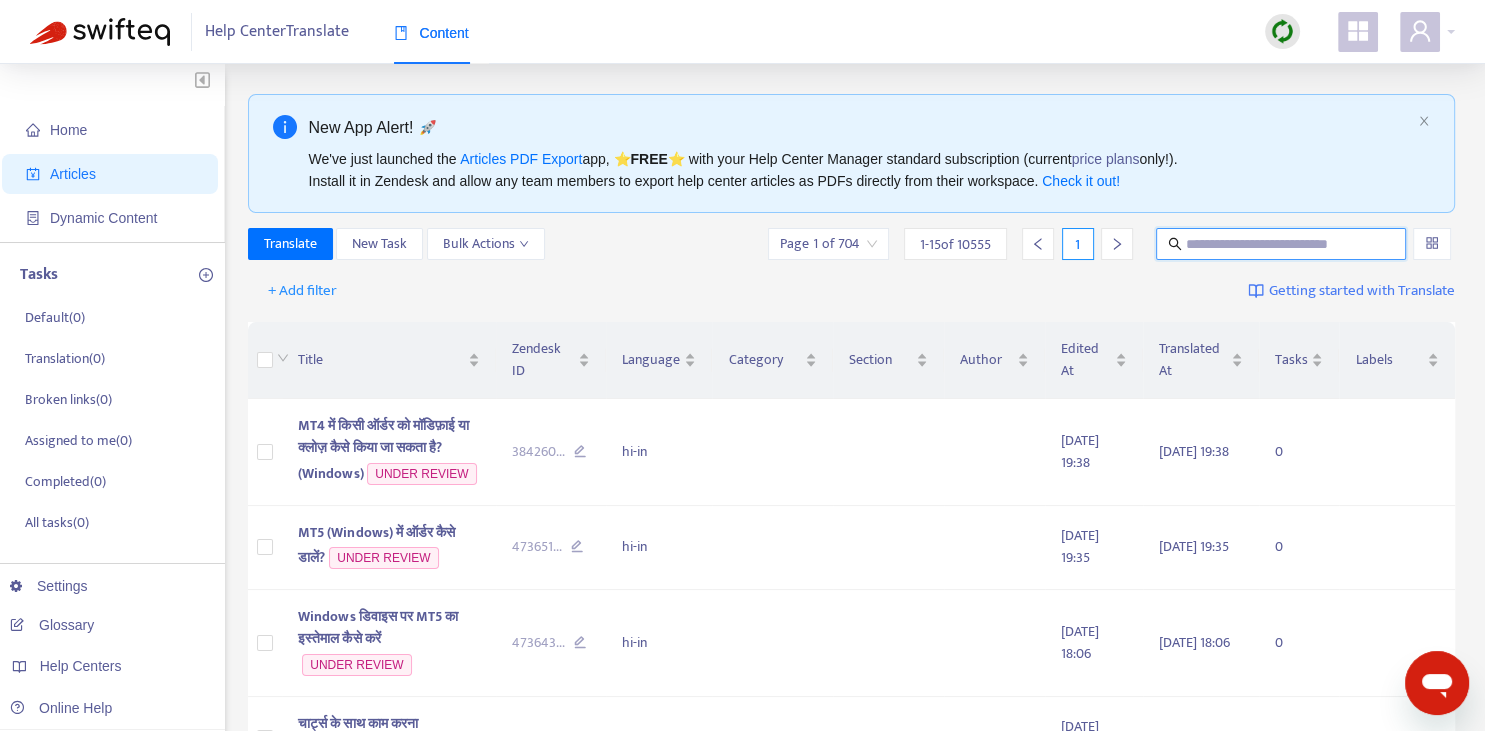 click at bounding box center (1282, 244) 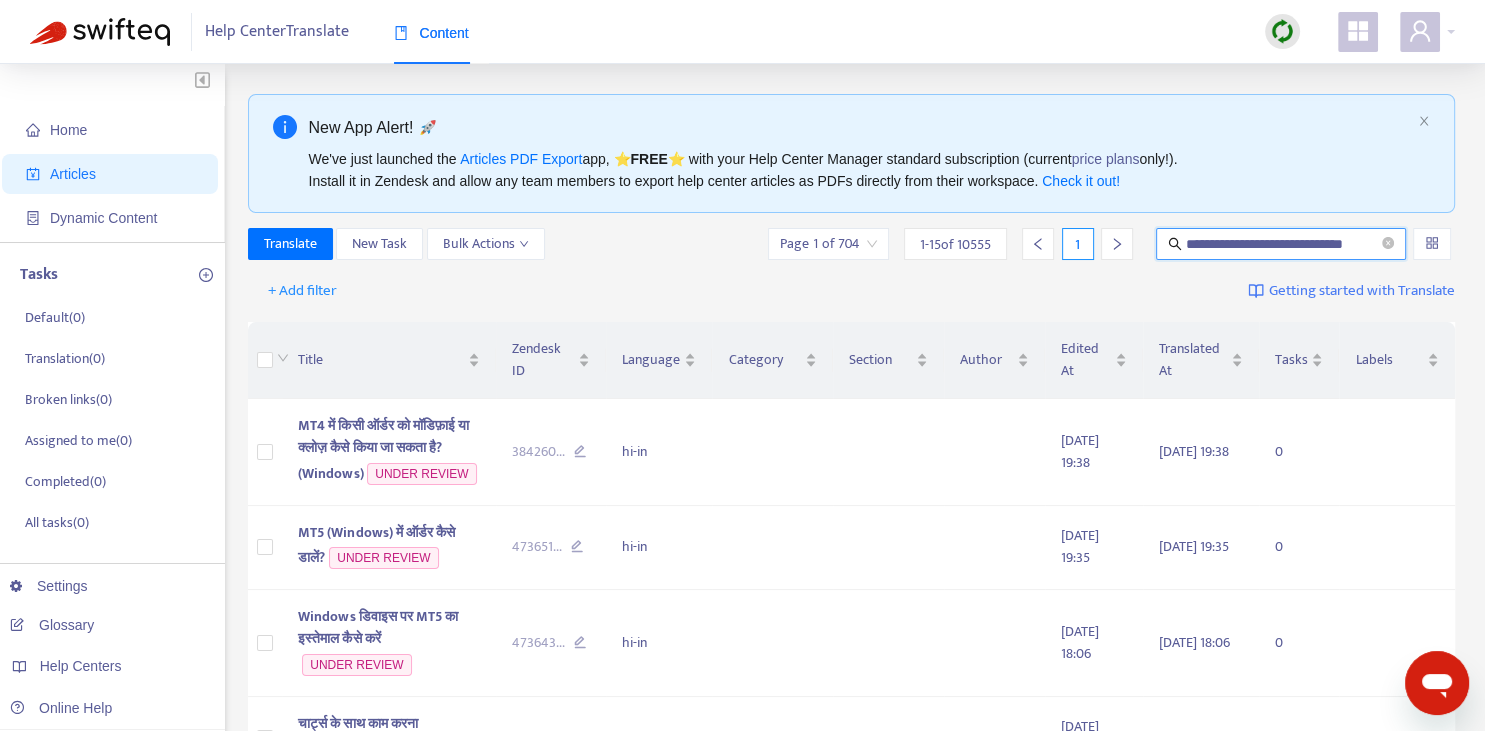 scroll, scrollTop: 0, scrollLeft: 16, axis: horizontal 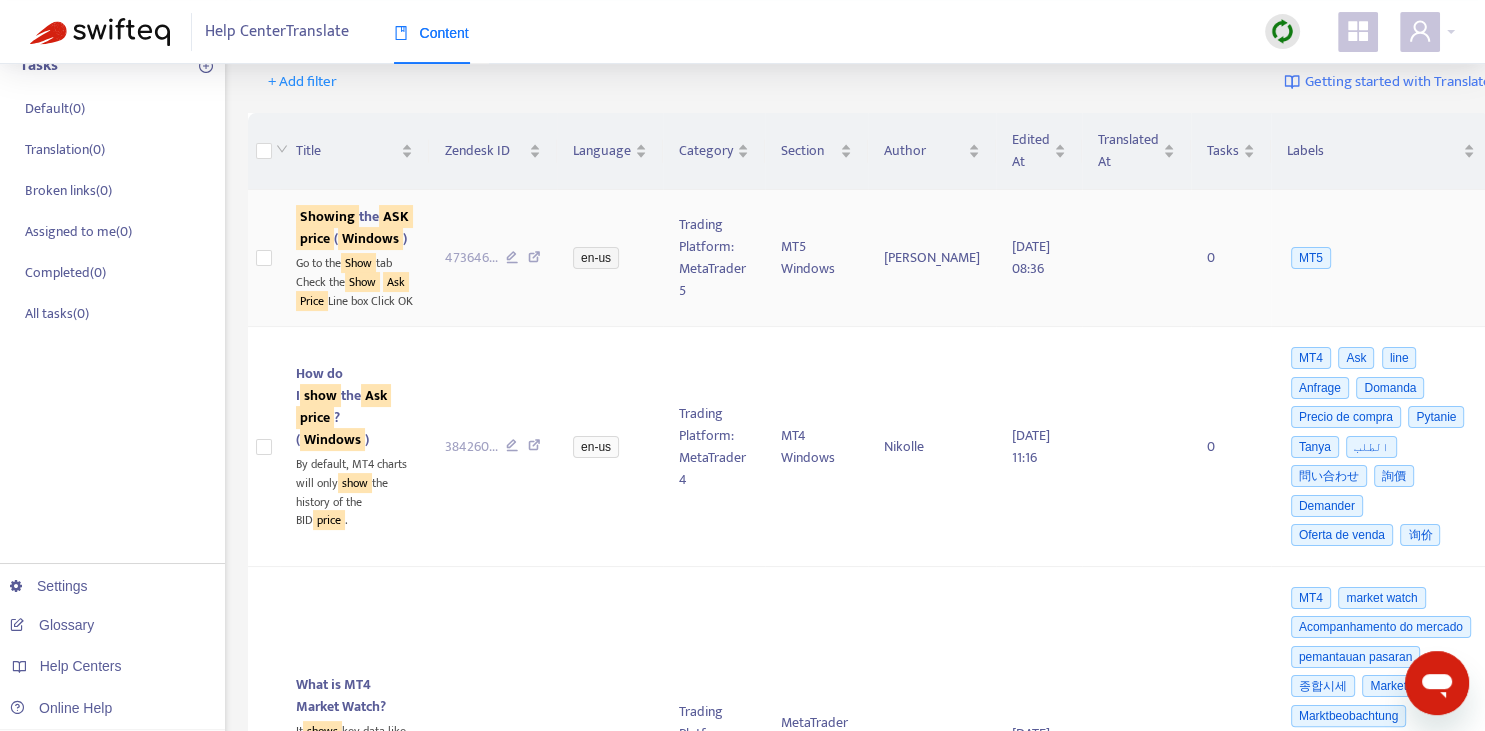 click on "price" at bounding box center (315, 238) 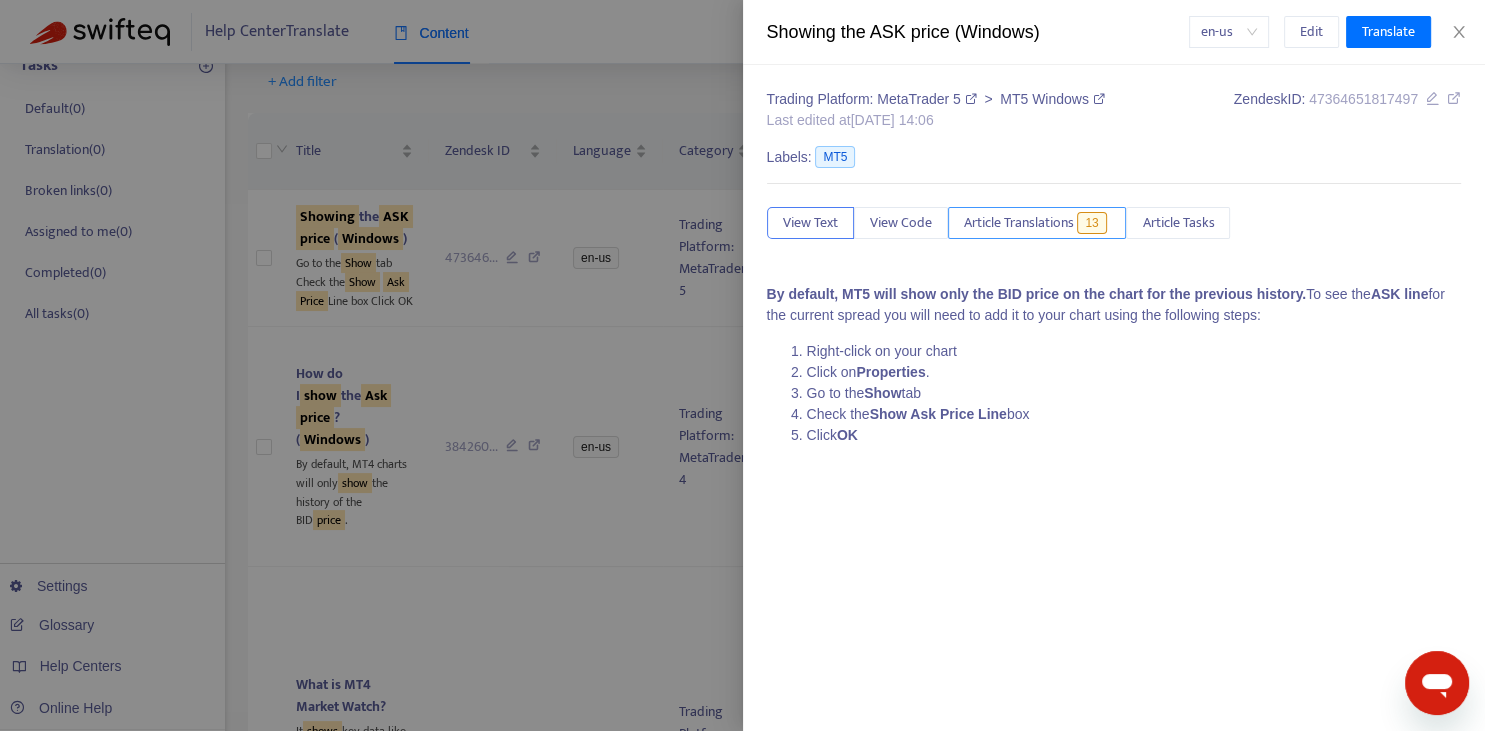 click on "Article Translations" at bounding box center [1019, 223] 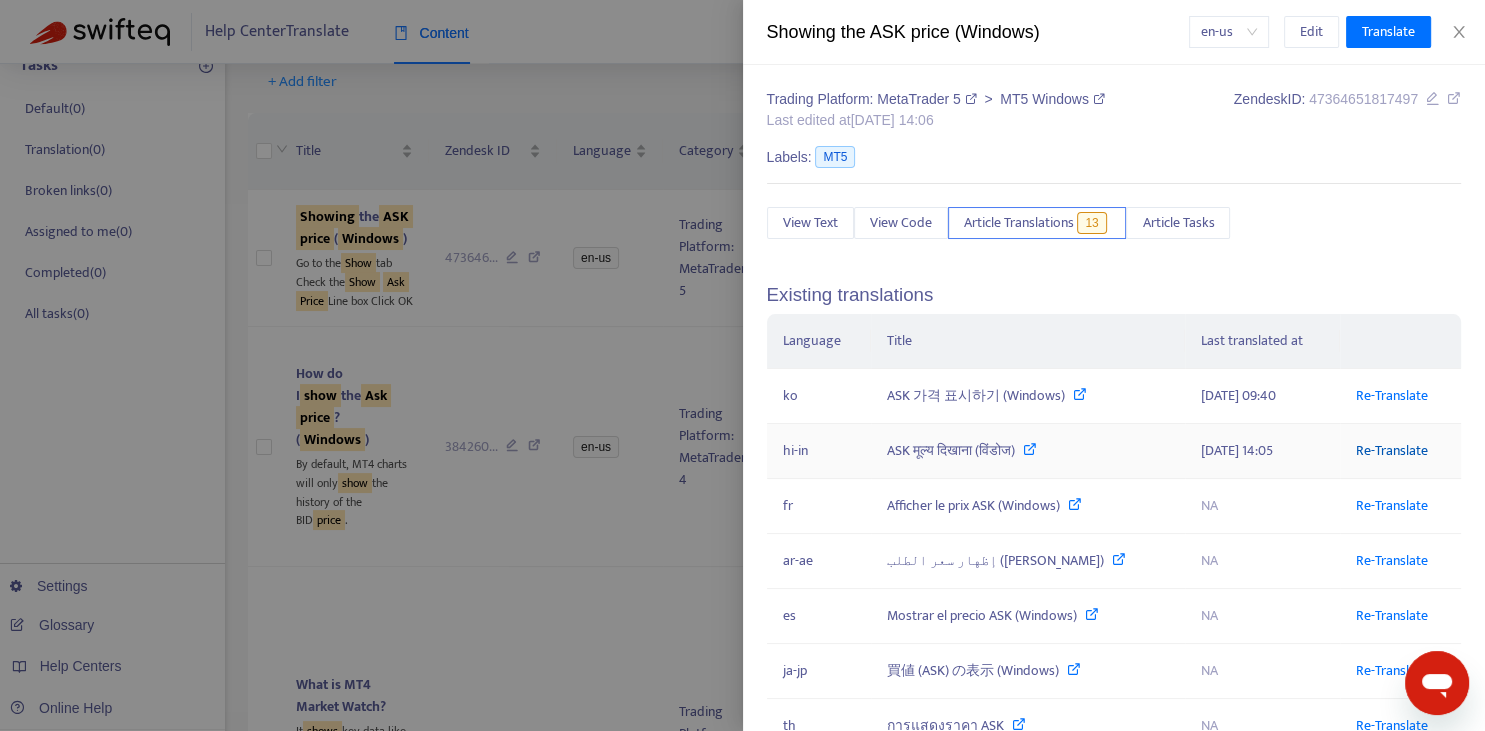 click on "Re-Translate" at bounding box center (1392, 450) 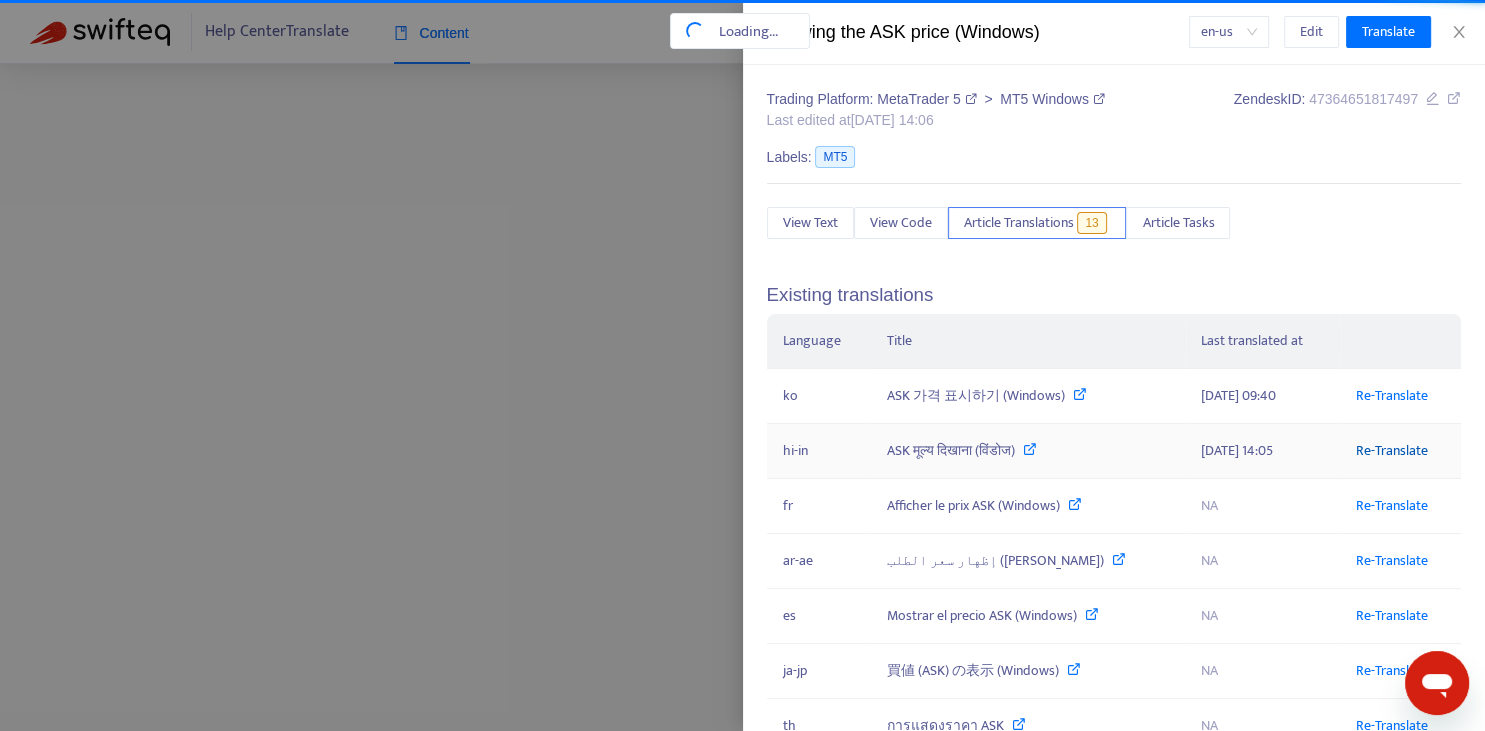 scroll, scrollTop: 4, scrollLeft: 0, axis: vertical 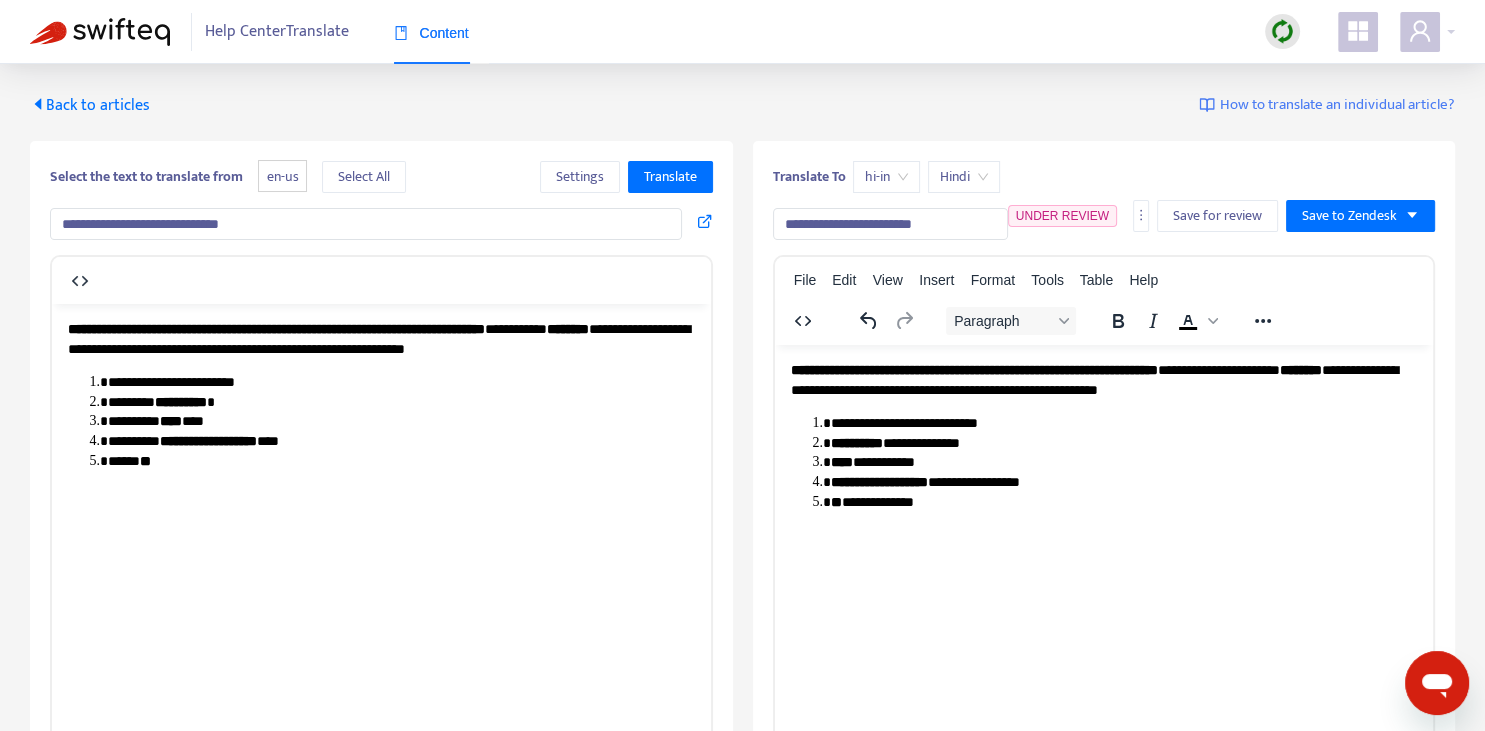 click on "**********" at bounding box center [890, 224] 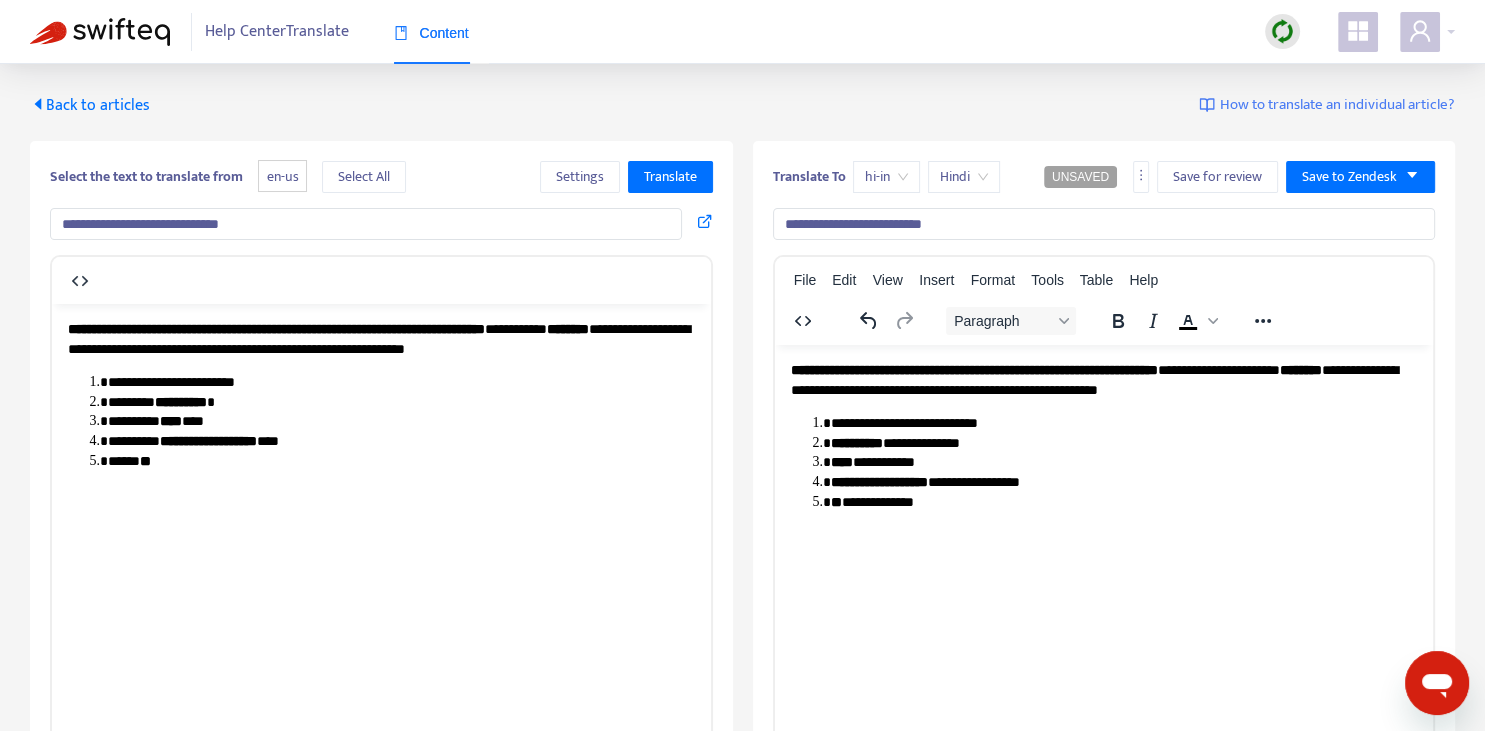 type on "**********" 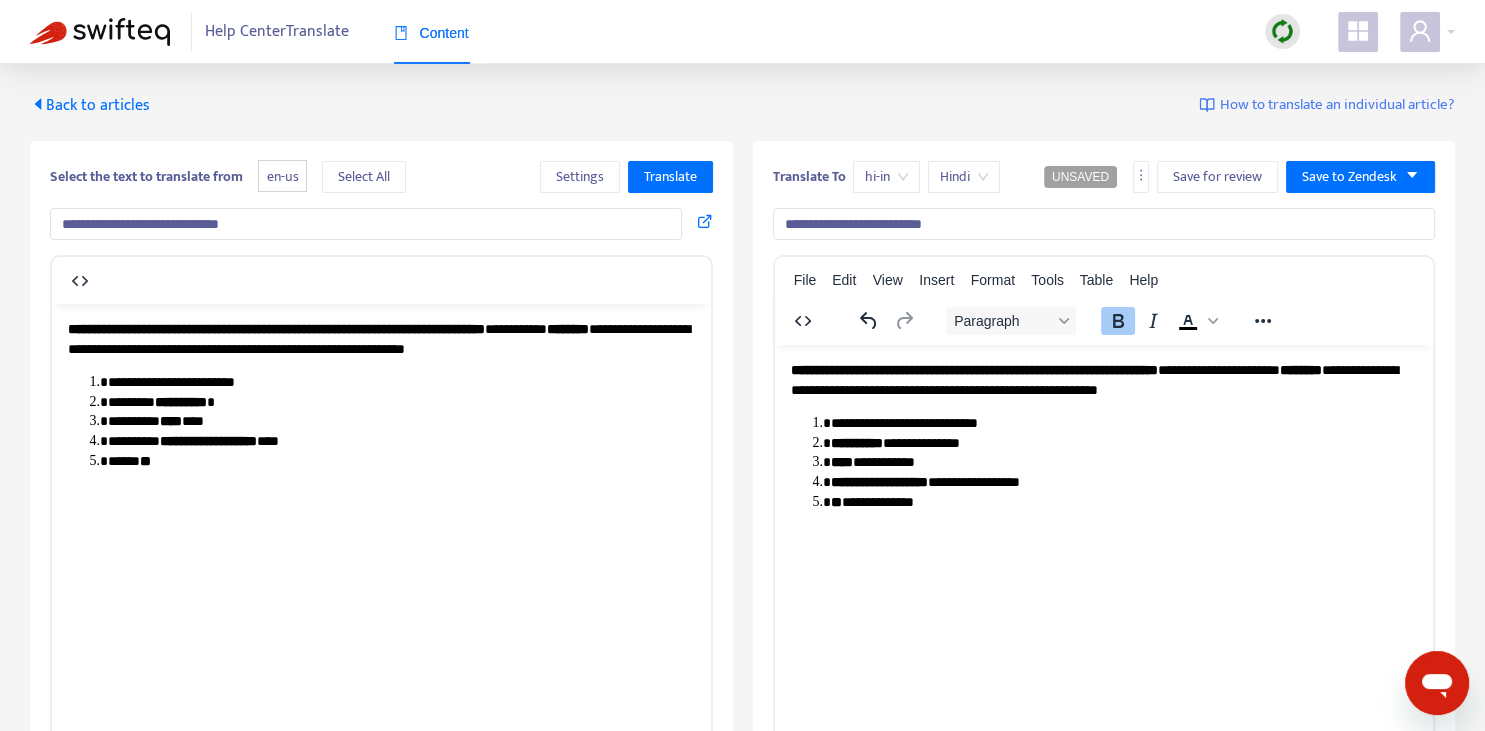 click on "**********" at bounding box center (1103, 379) 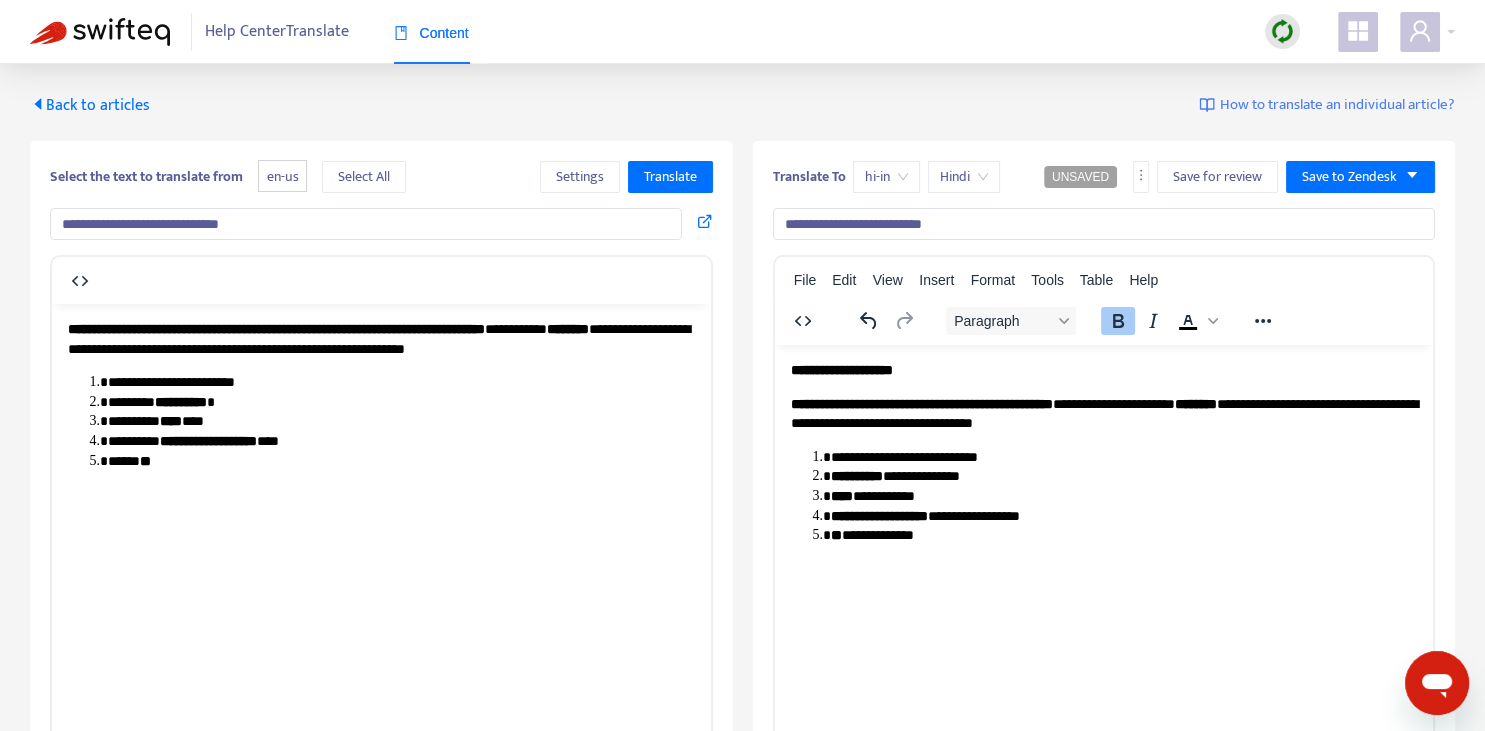 type 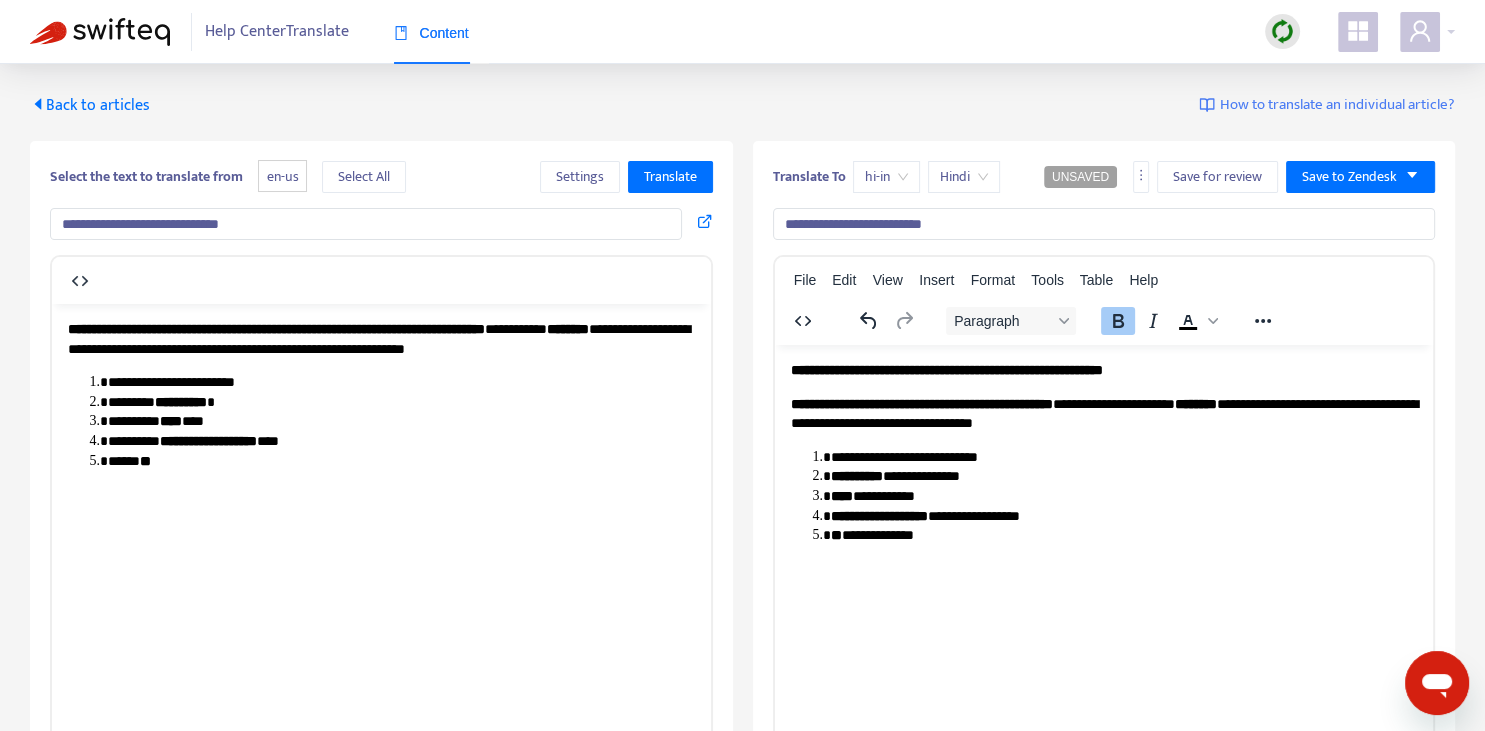 click on "**********" at bounding box center (946, 369) 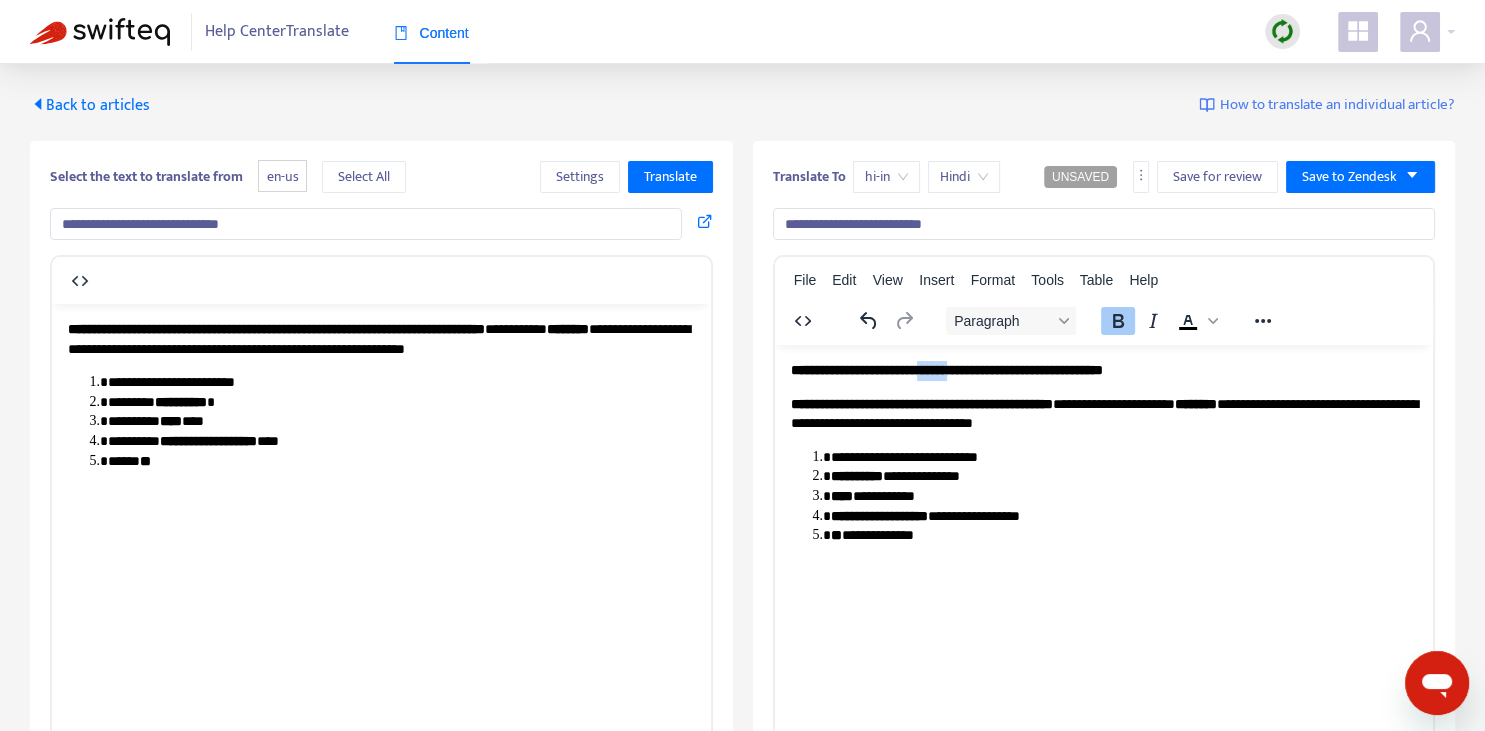click on "**********" at bounding box center (946, 369) 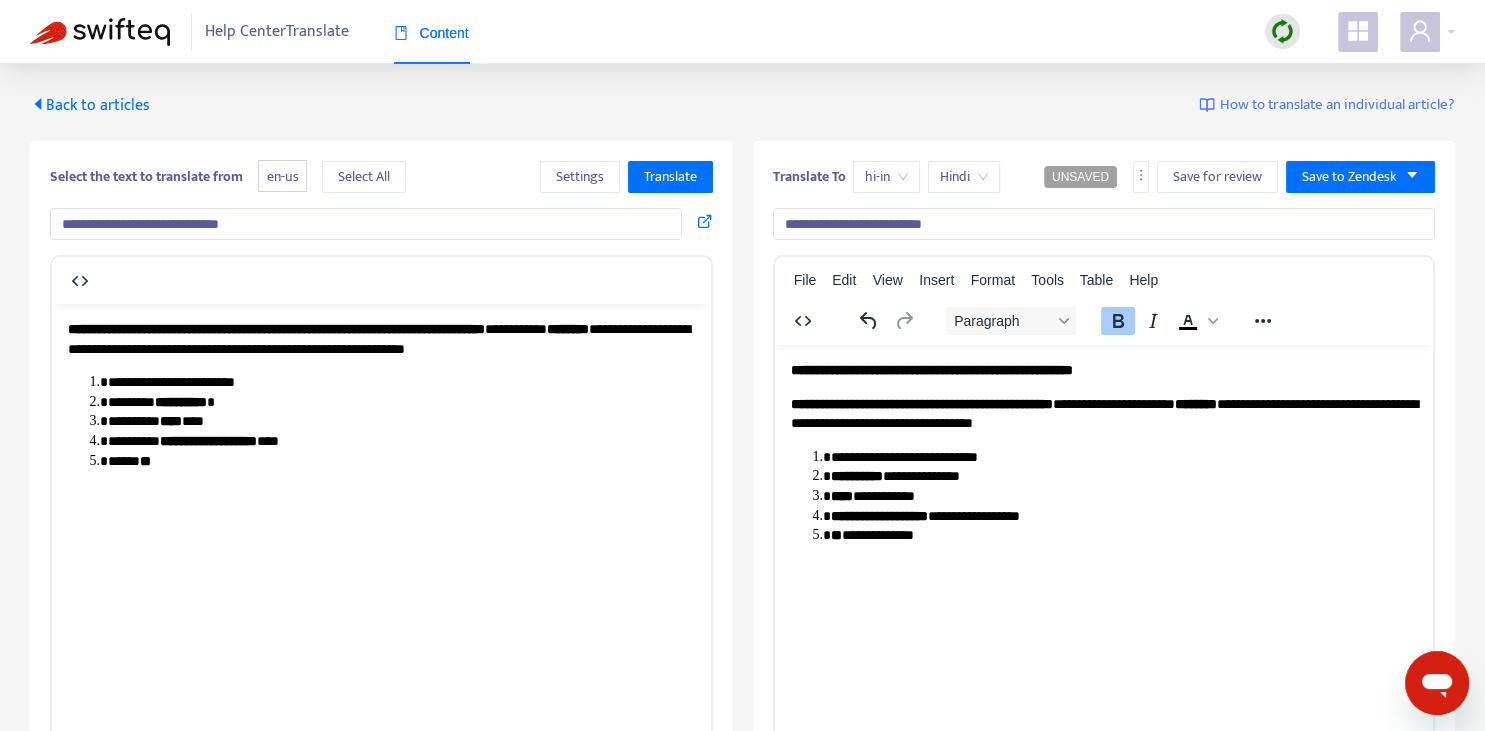 click on "**********" at bounding box center (1103, 370) 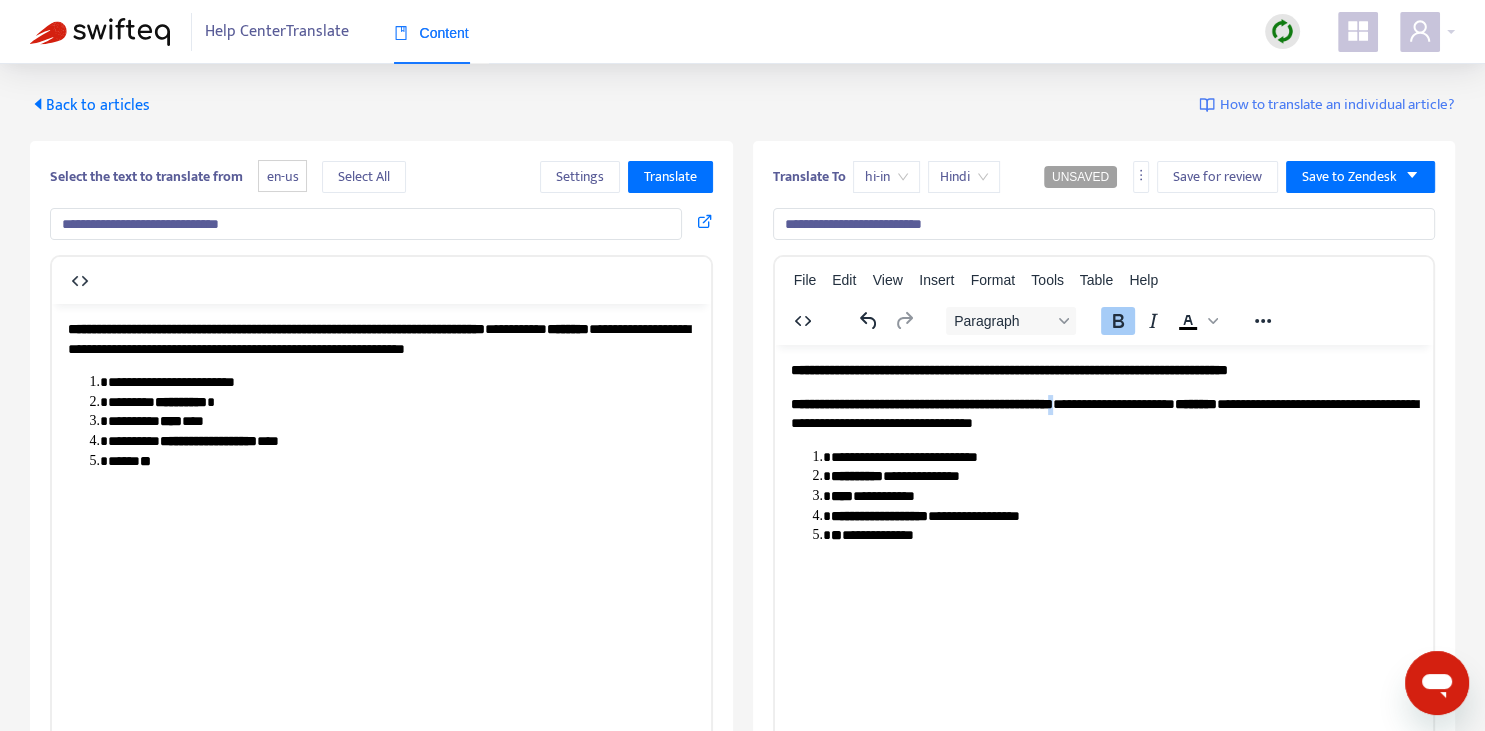 copy on "*" 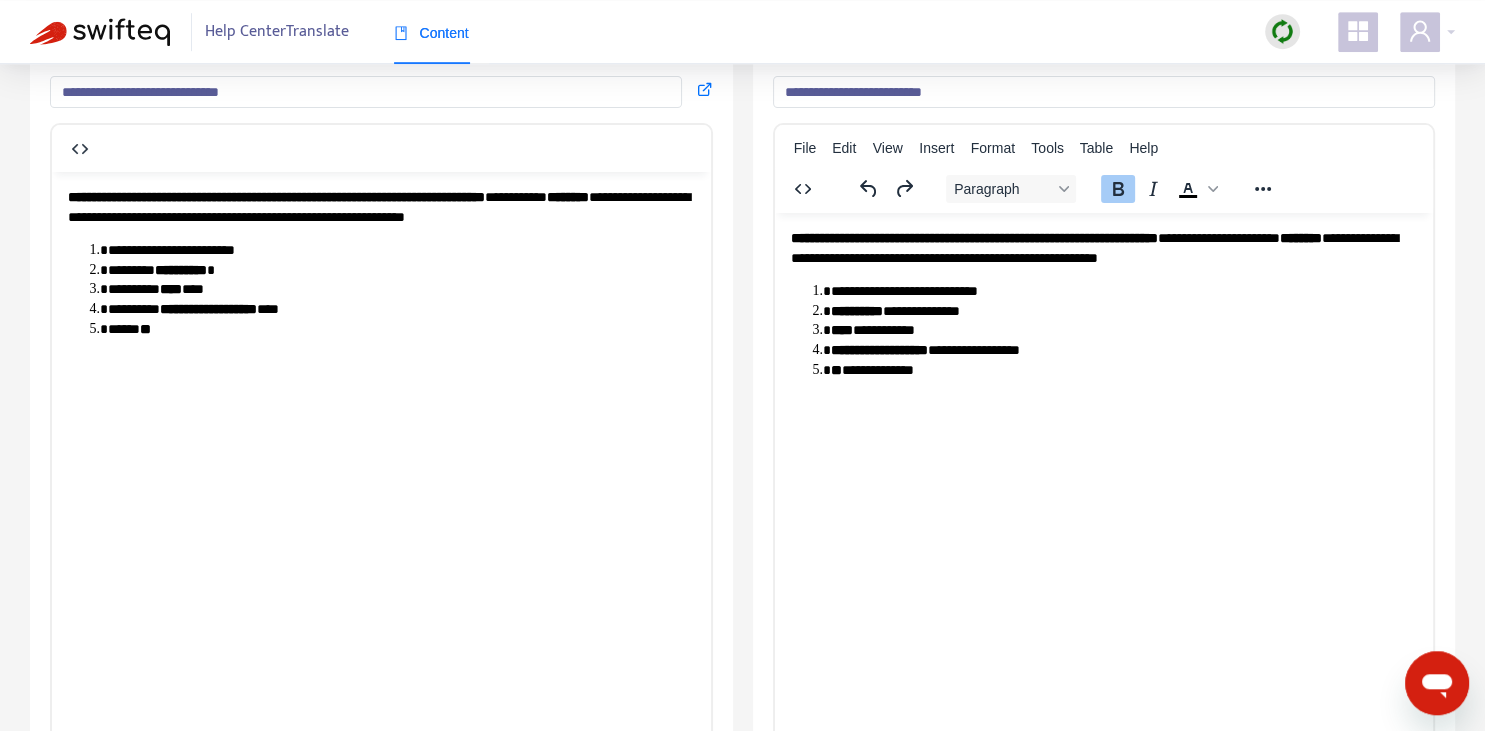 scroll, scrollTop: 343, scrollLeft: 0, axis: vertical 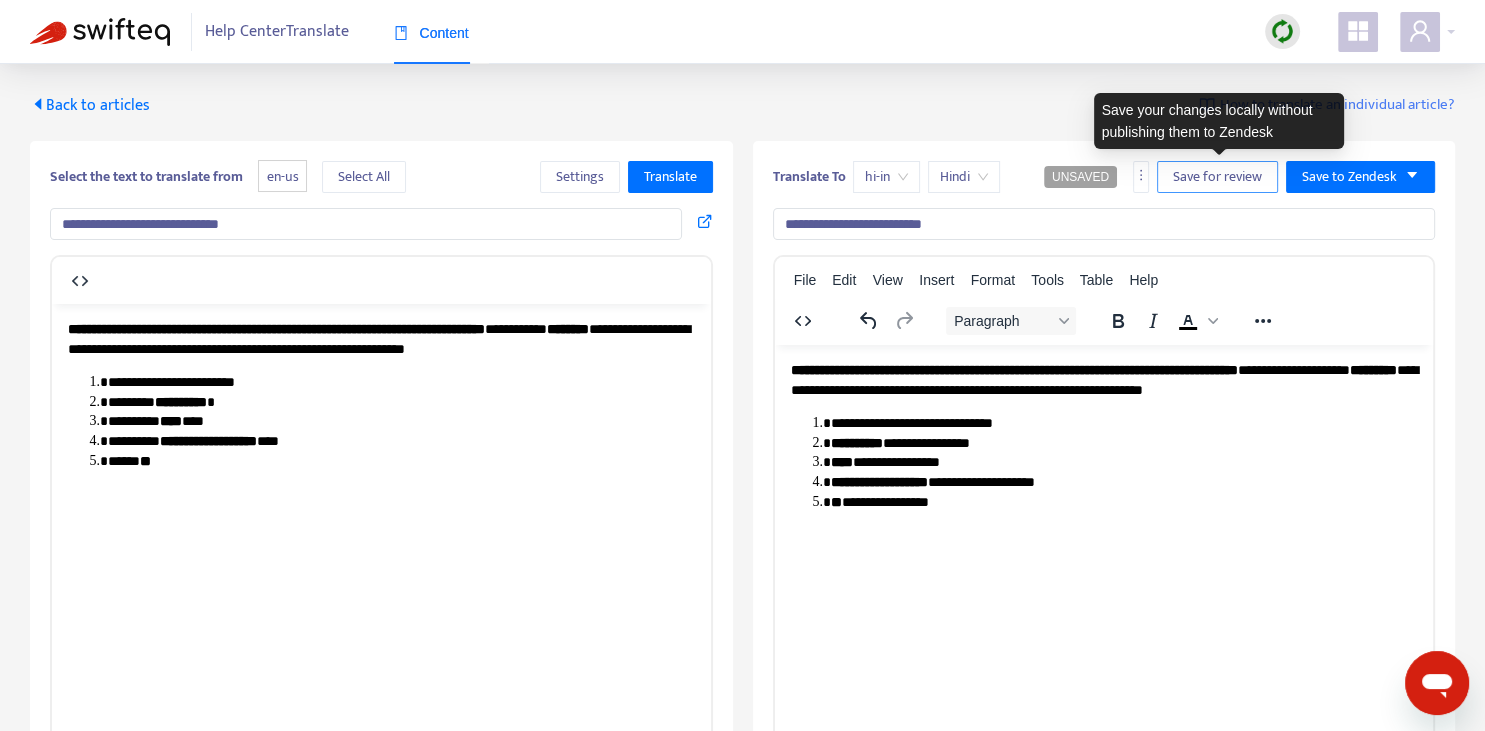 click on "Save for review" at bounding box center (1217, 177) 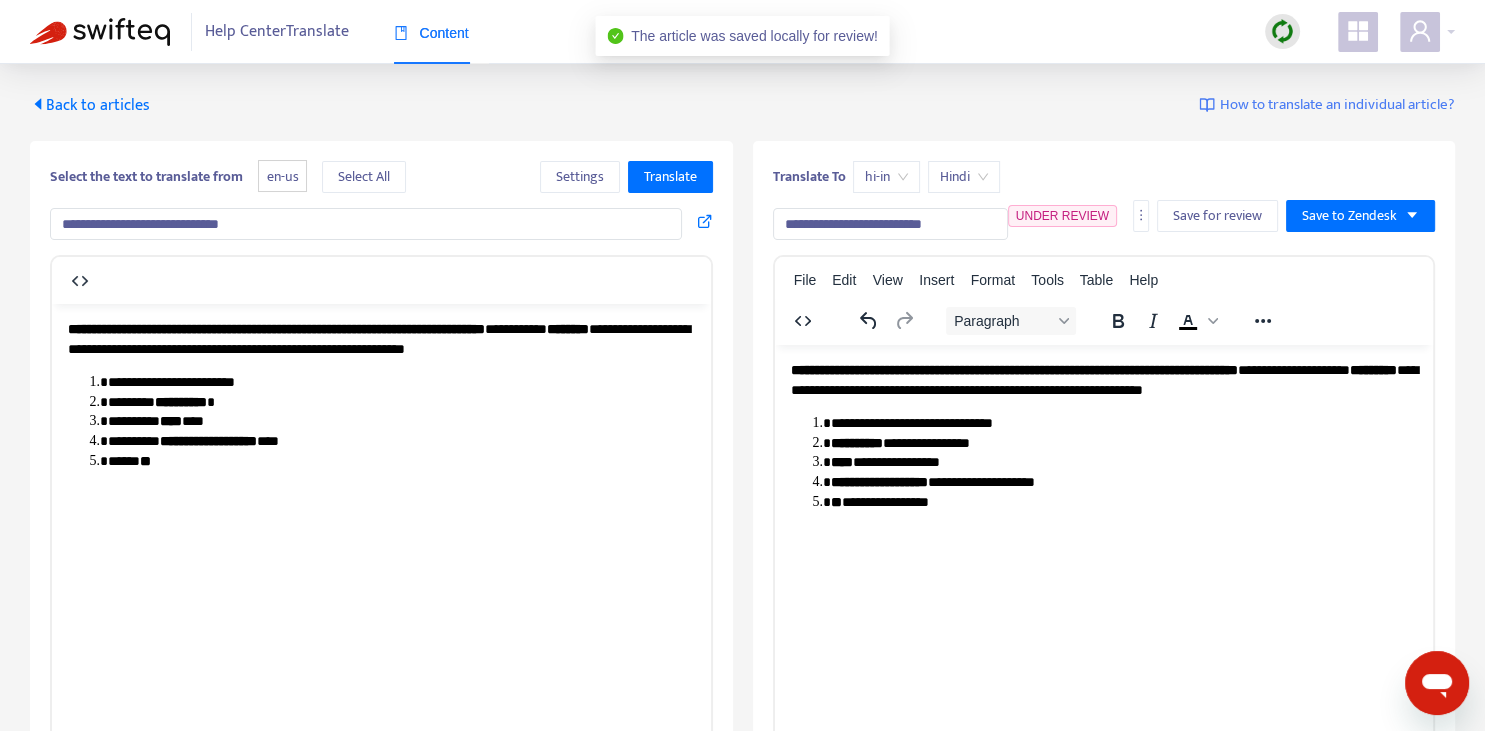 click on "**********" at bounding box center (742, 569) 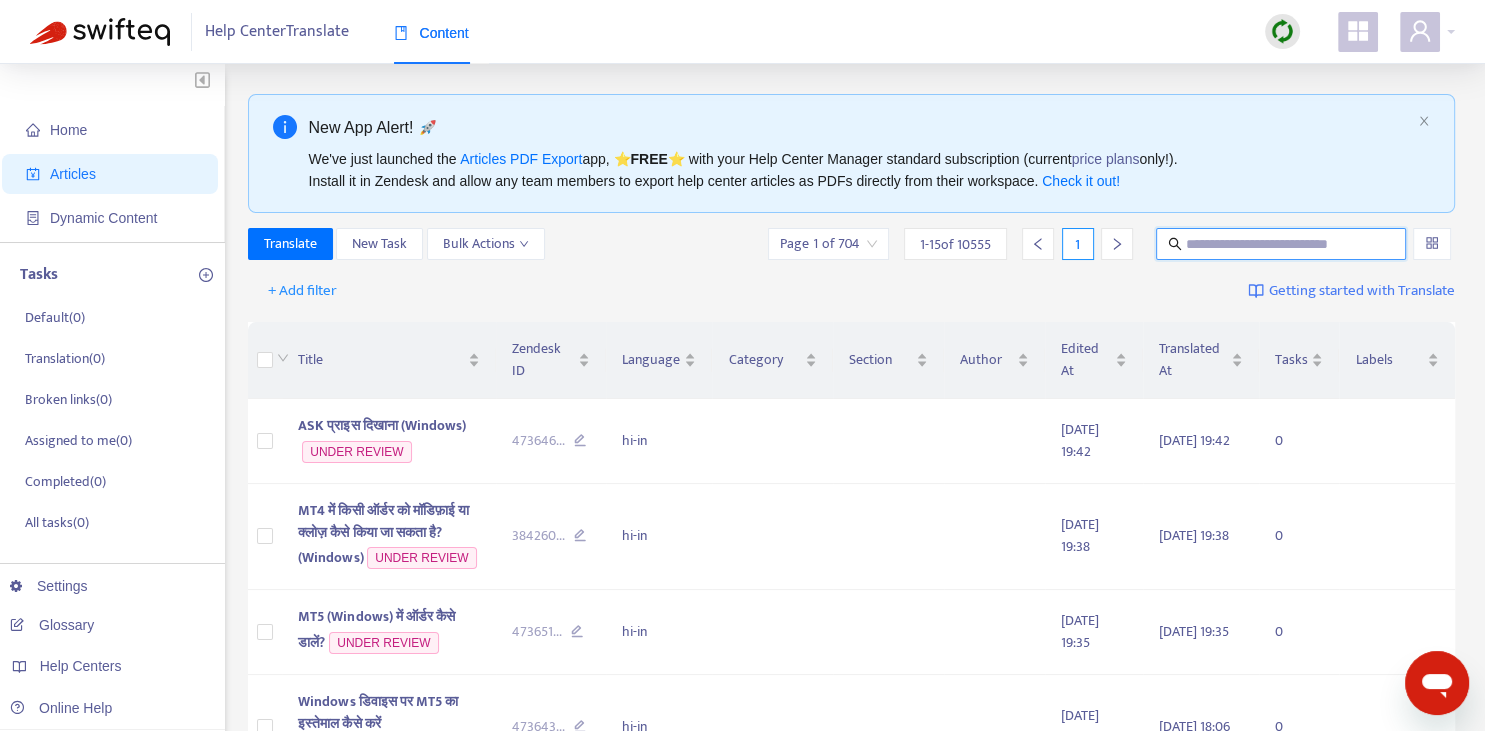 click at bounding box center [1282, 244] 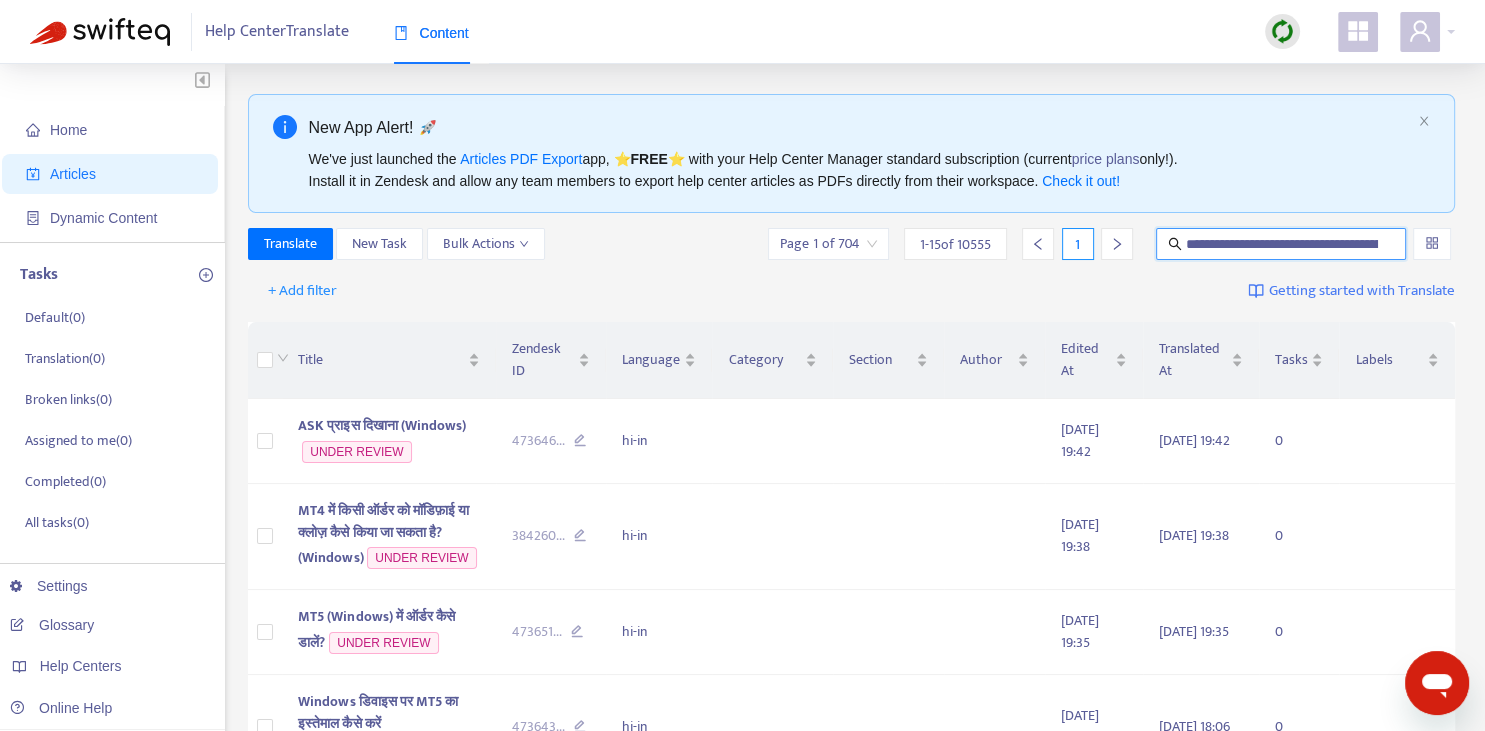 scroll, scrollTop: 0, scrollLeft: 145, axis: horizontal 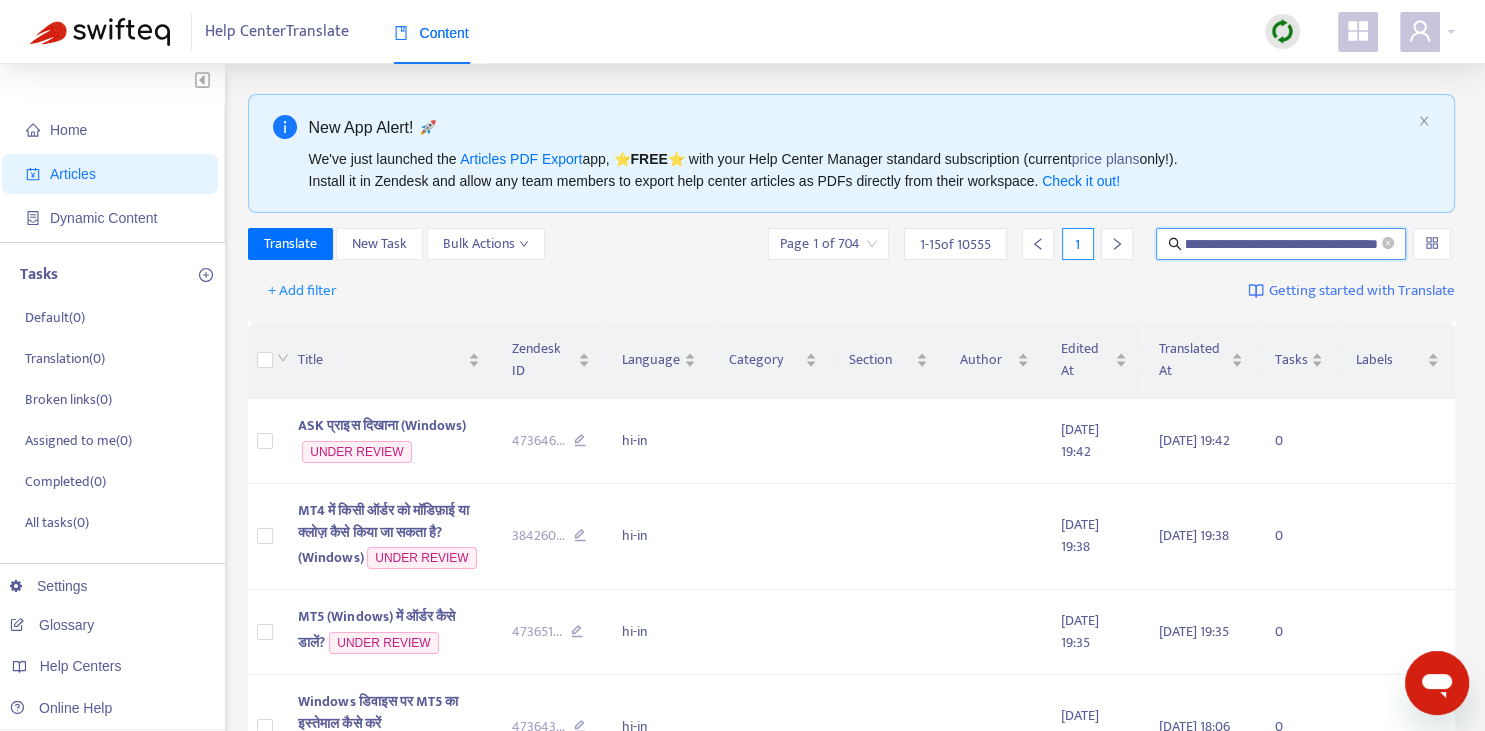 type on "**********" 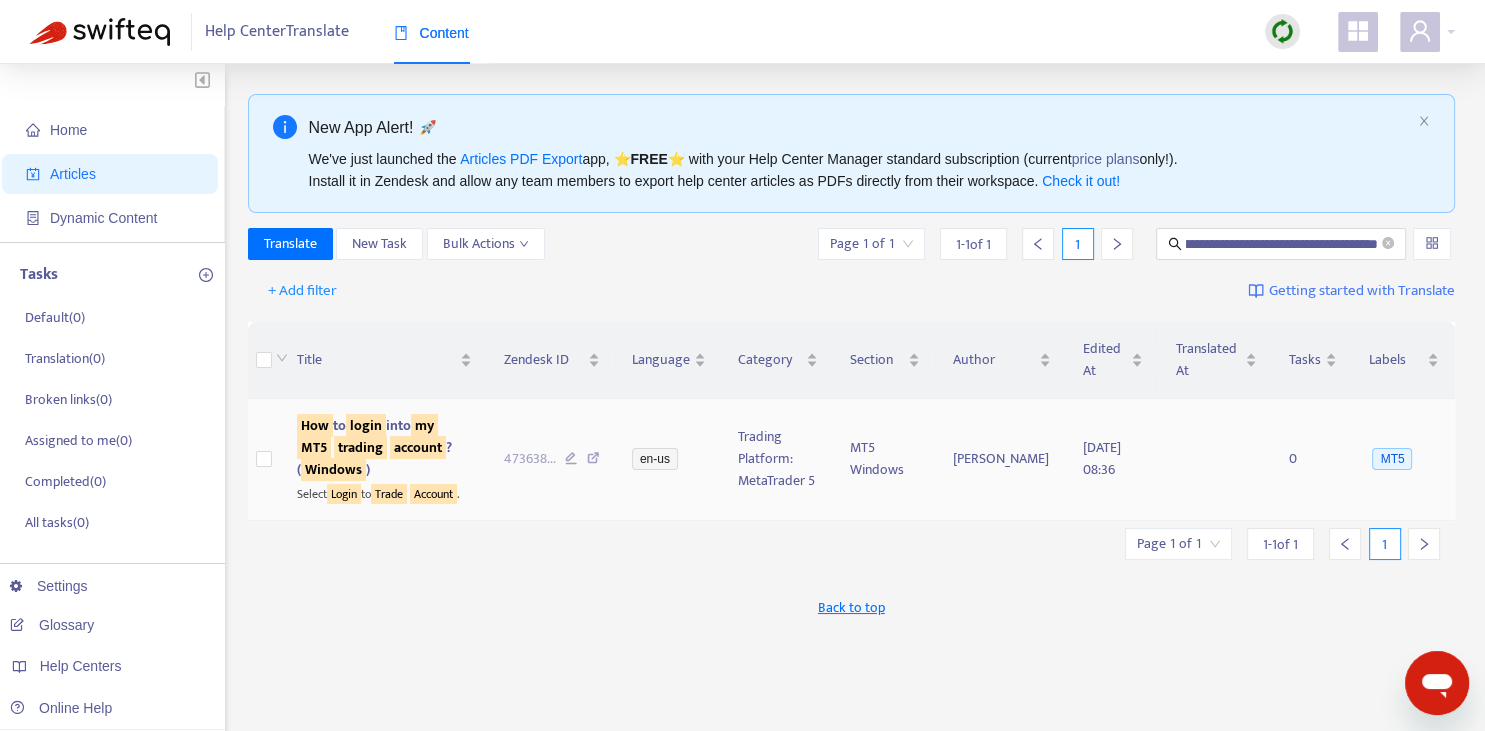click on "Windows" at bounding box center (333, 469) 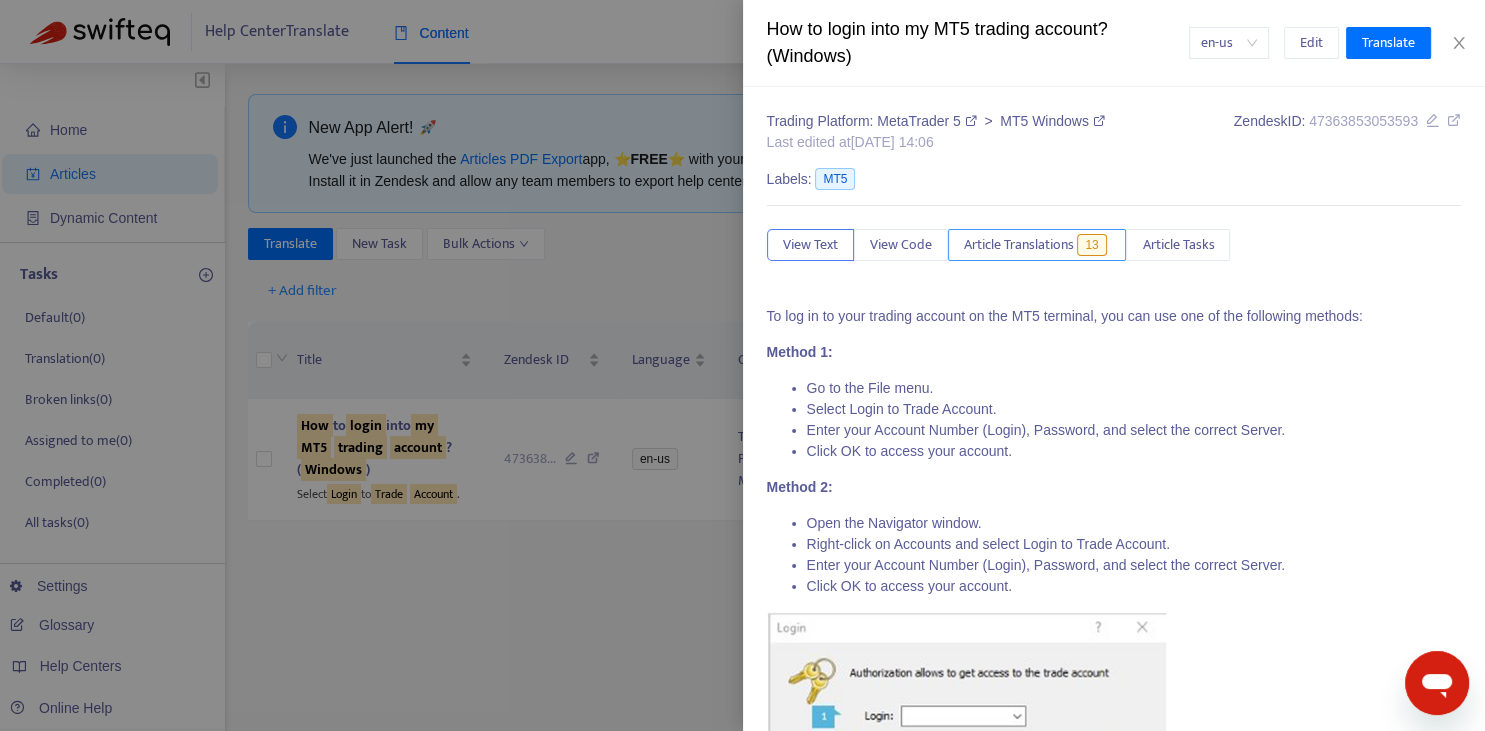 click on "Article Translations" at bounding box center [1019, 245] 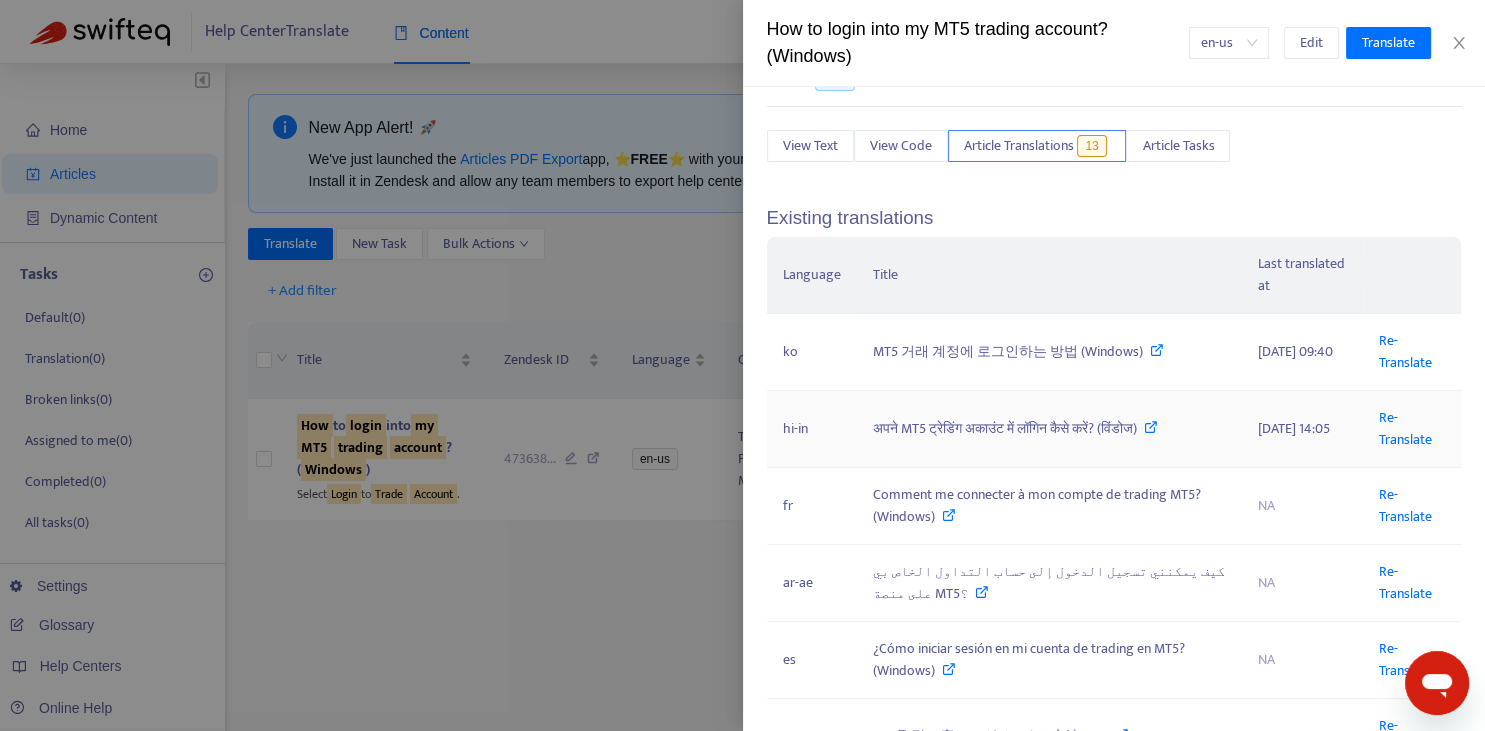scroll, scrollTop: 100, scrollLeft: 0, axis: vertical 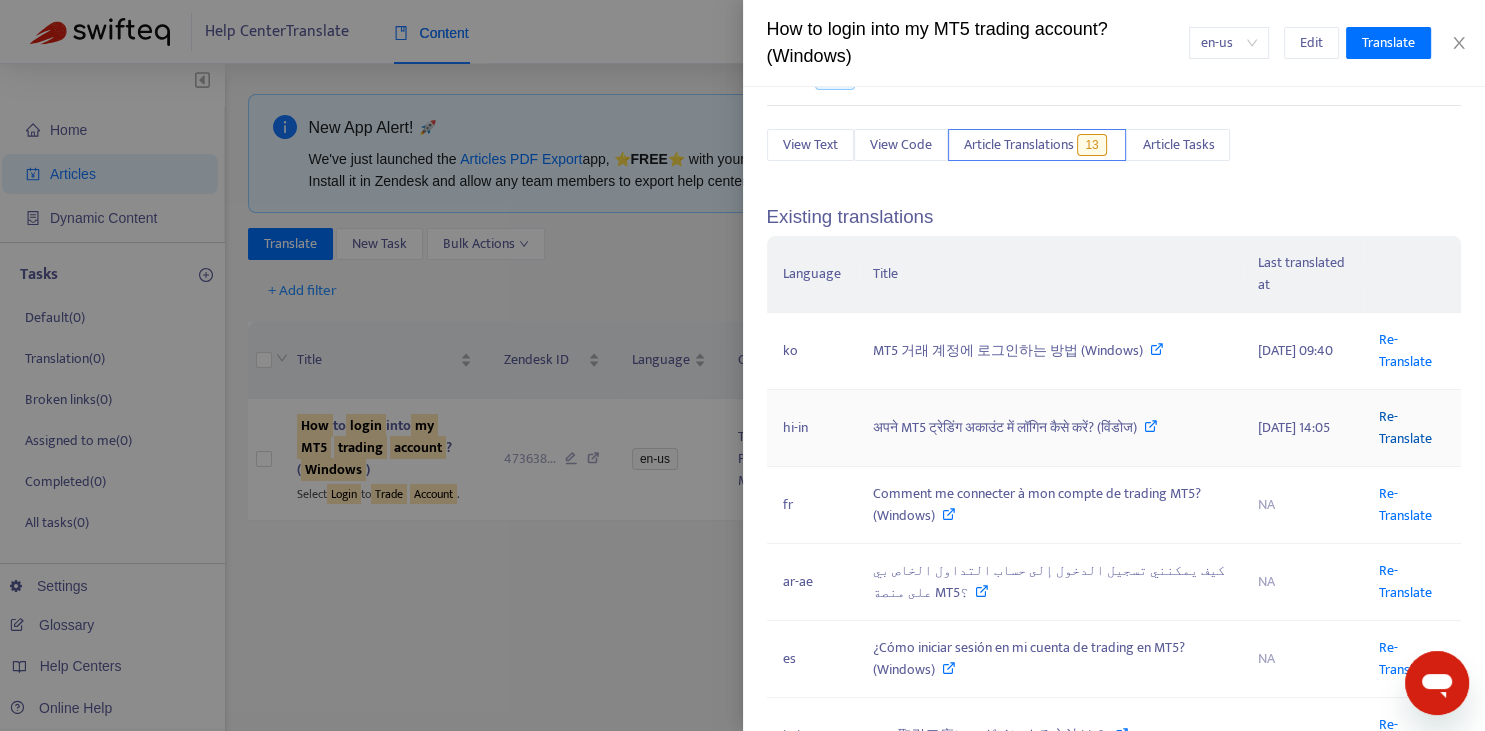 click on "Re-Translate" at bounding box center (1405, 427) 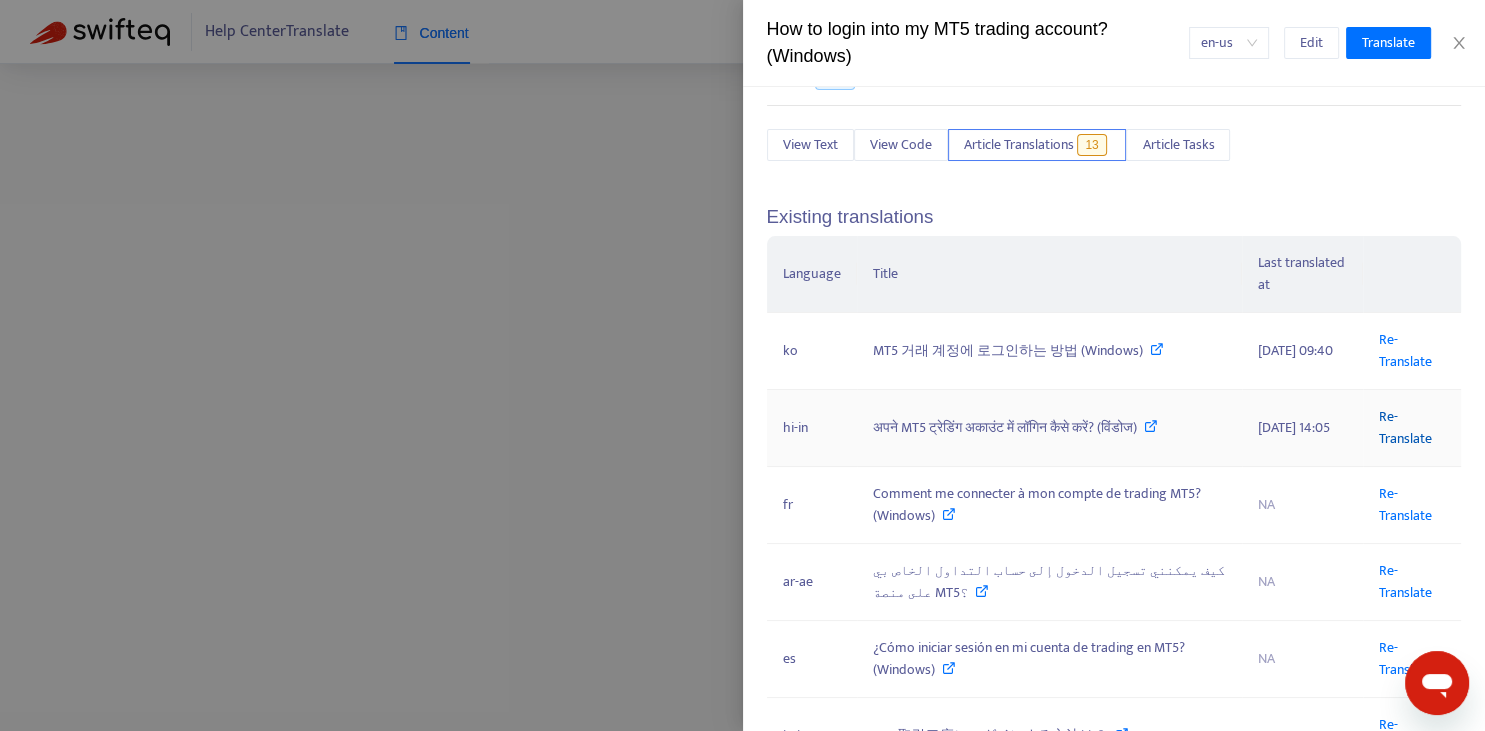 scroll, scrollTop: 0, scrollLeft: 145, axis: horizontal 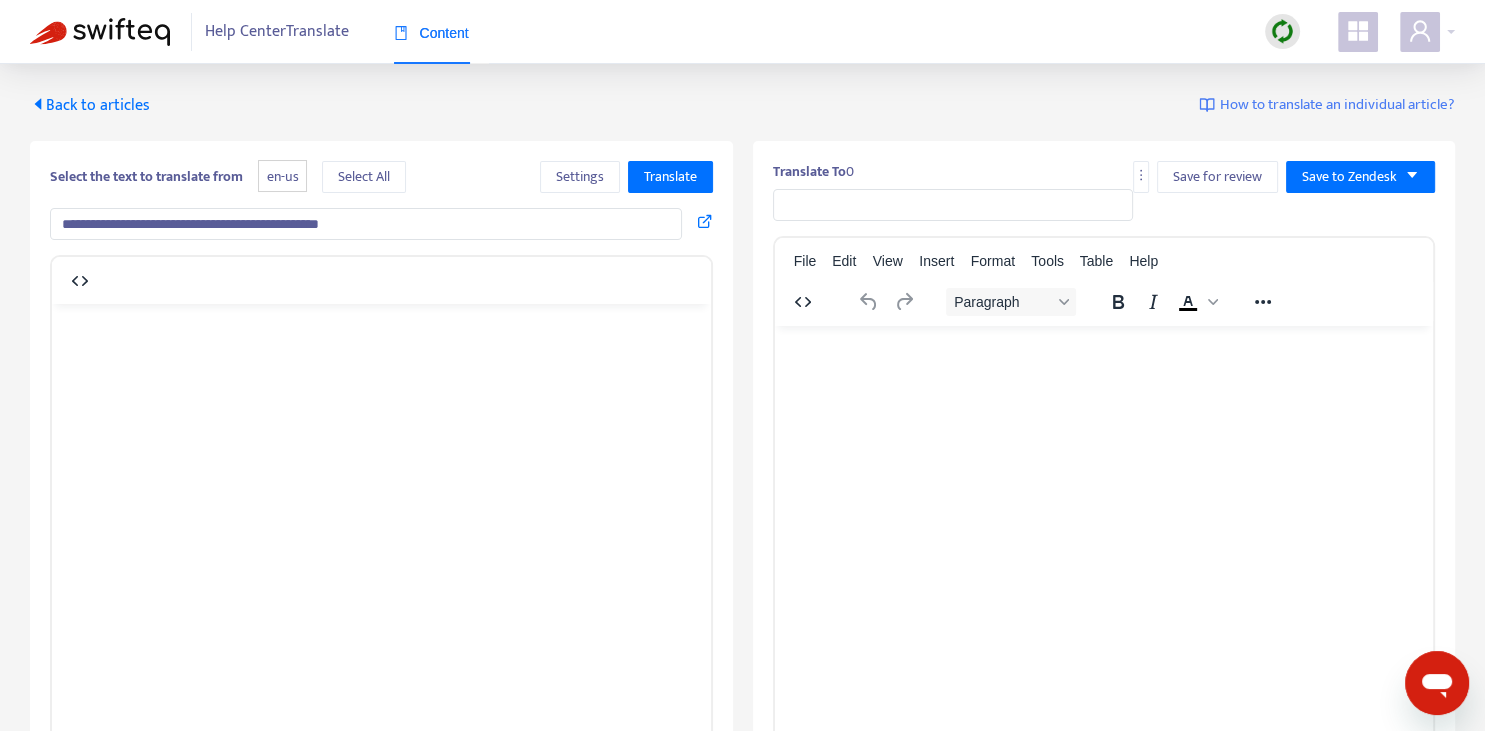 type on "**********" 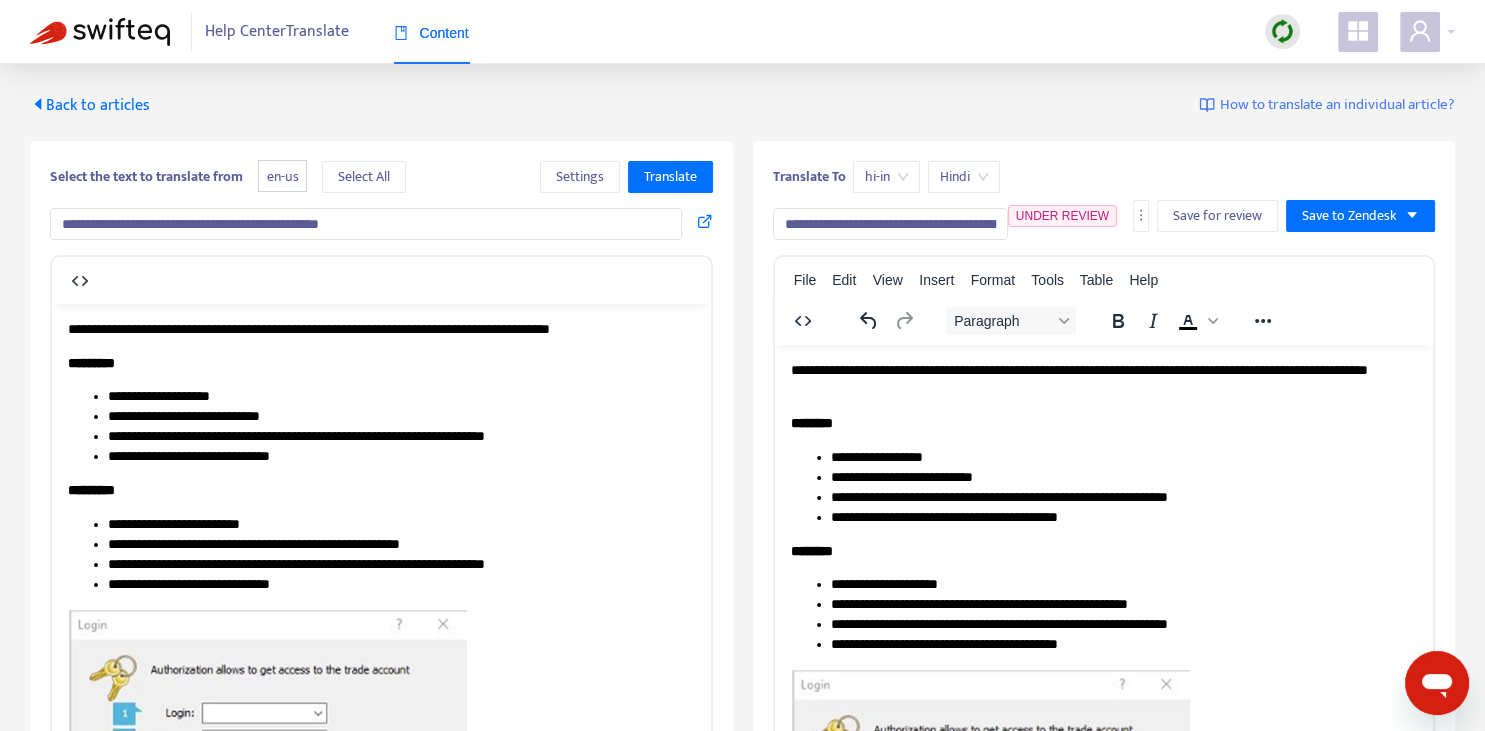 scroll, scrollTop: 343, scrollLeft: 0, axis: vertical 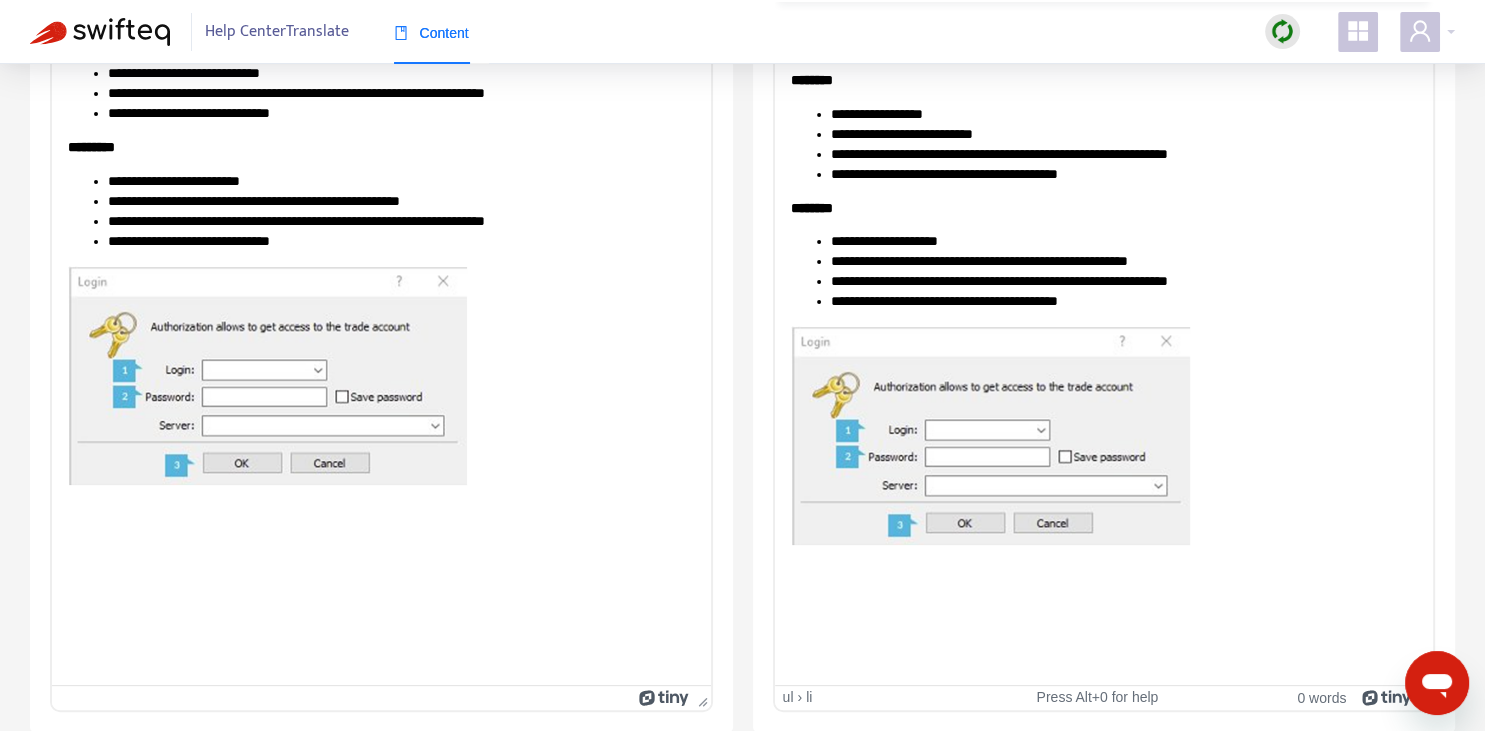 click on "**********" at bounding box center (1123, 301) 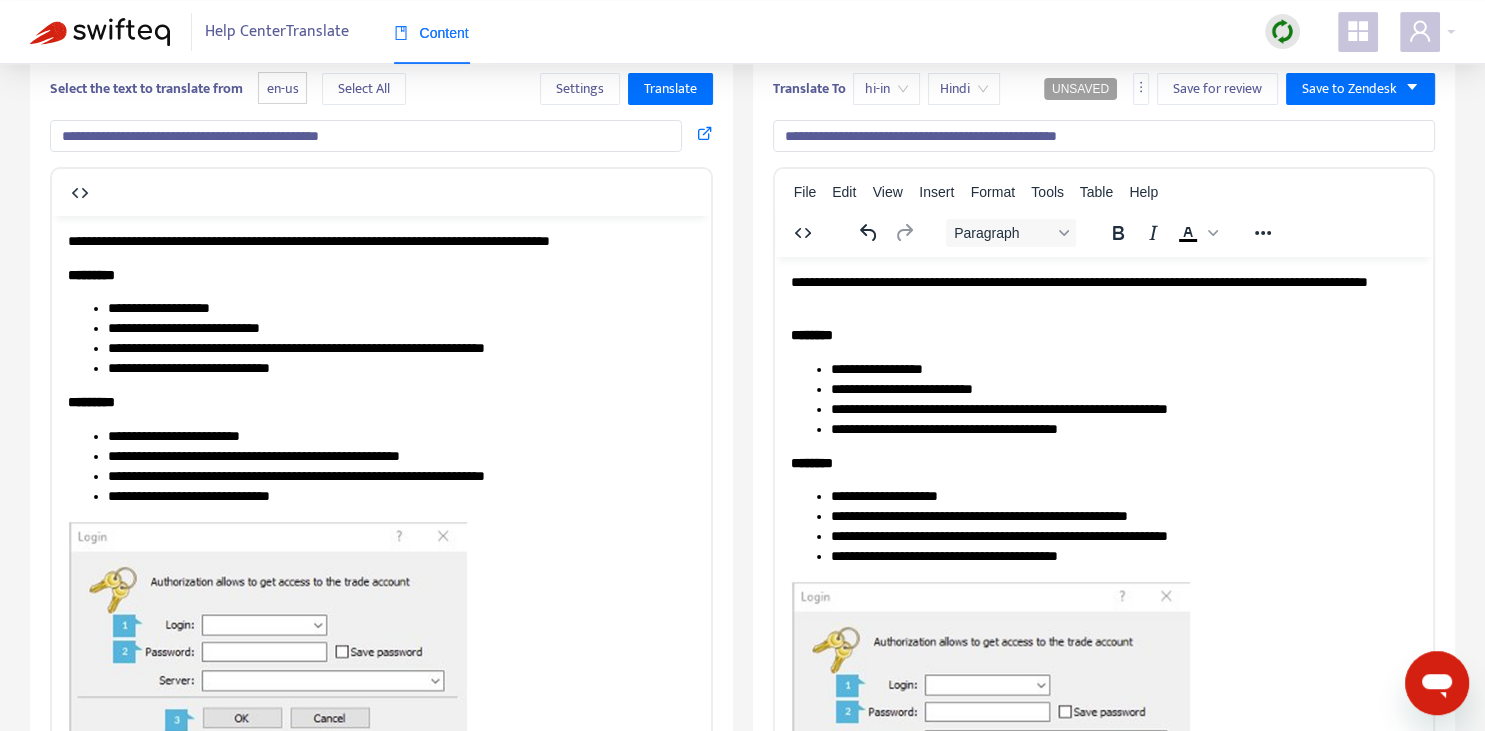 scroll, scrollTop: 0, scrollLeft: 0, axis: both 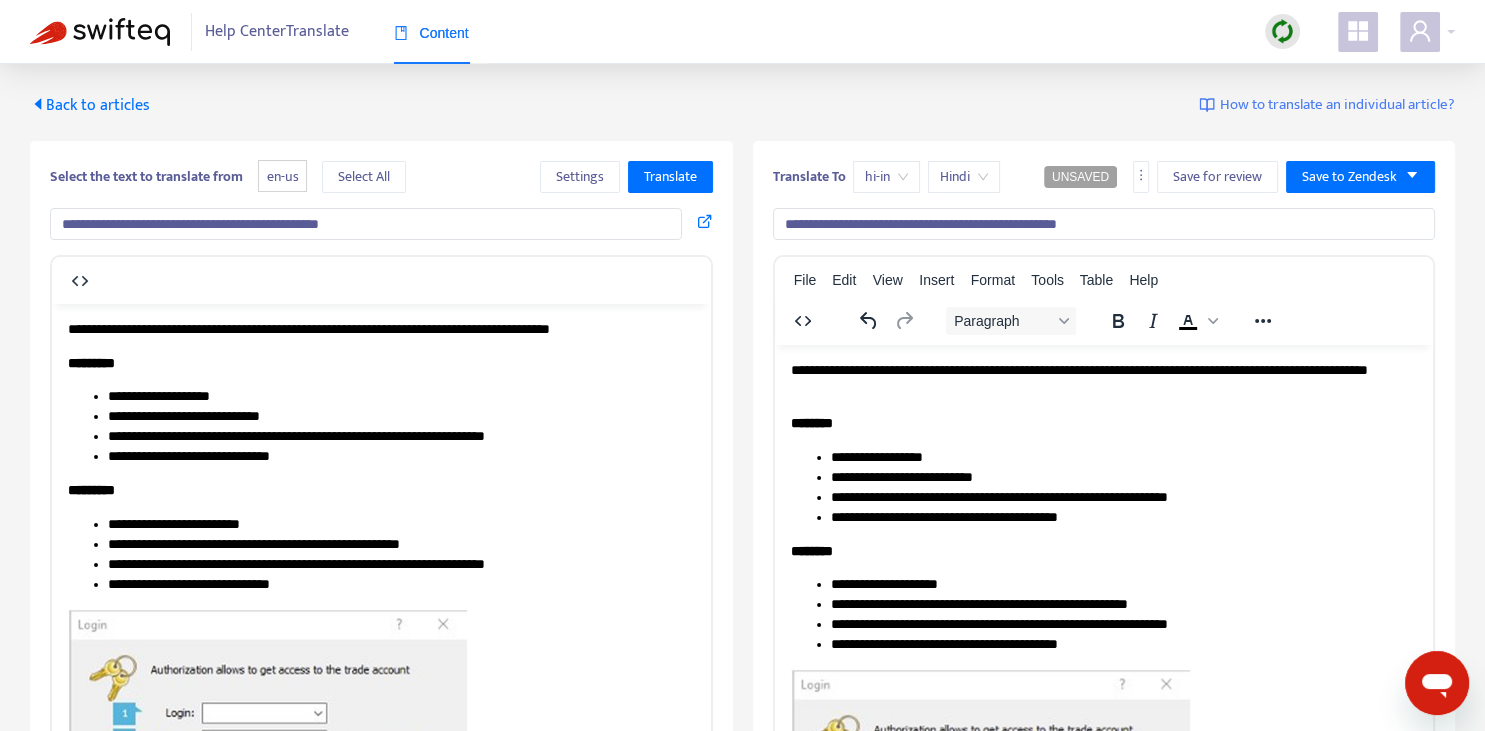 click on "**********" at bounding box center (1104, 224) 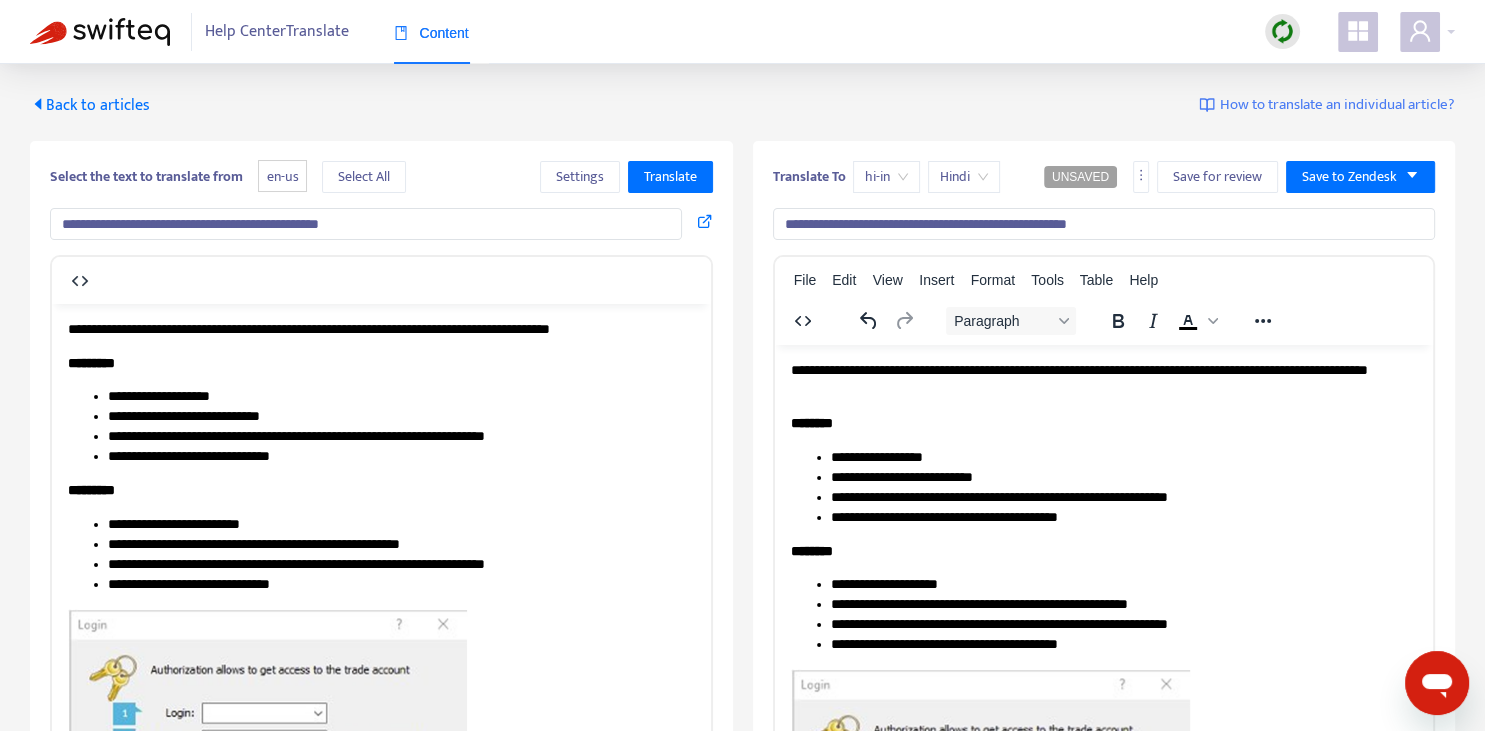 type on "**********" 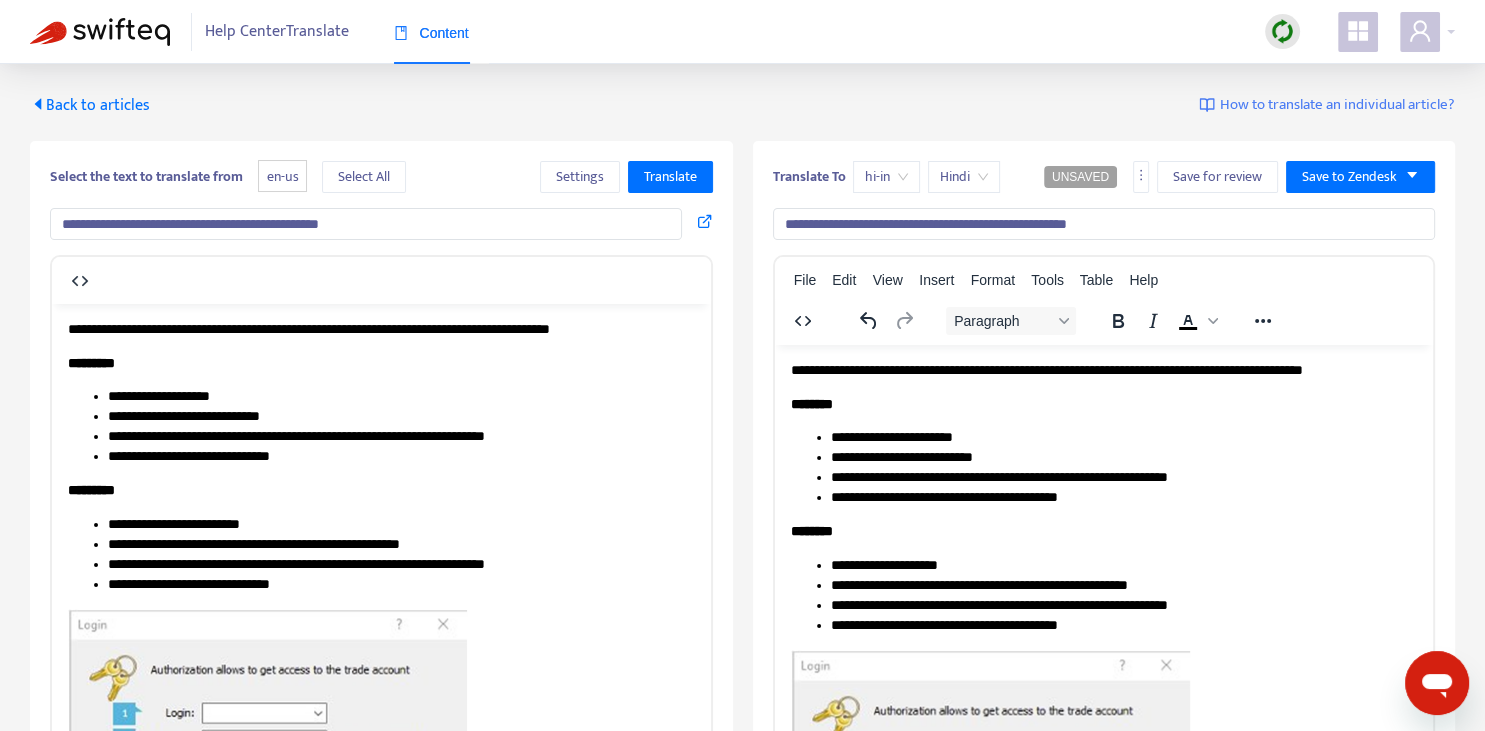 click on "**********" at bounding box center [1123, 437] 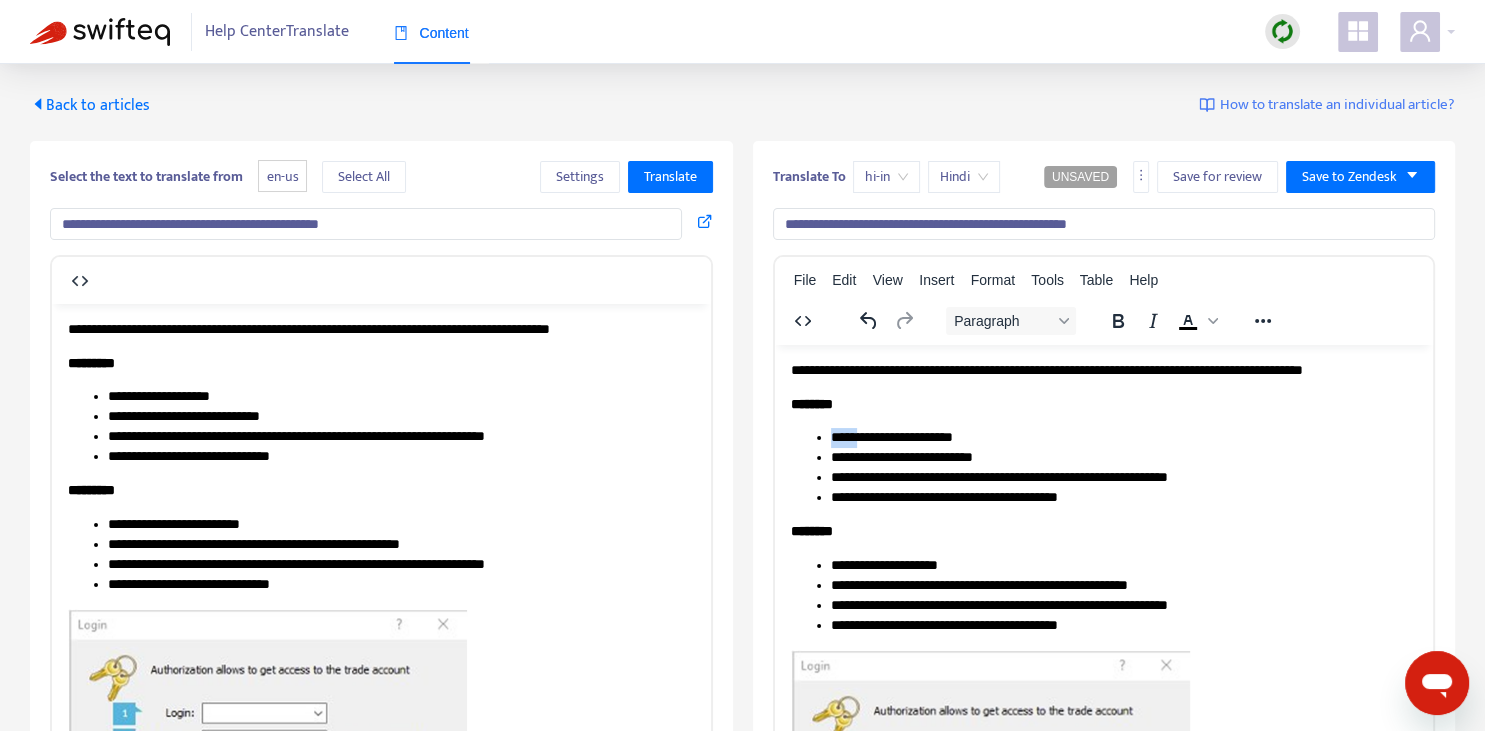 click on "**********" at bounding box center (1123, 437) 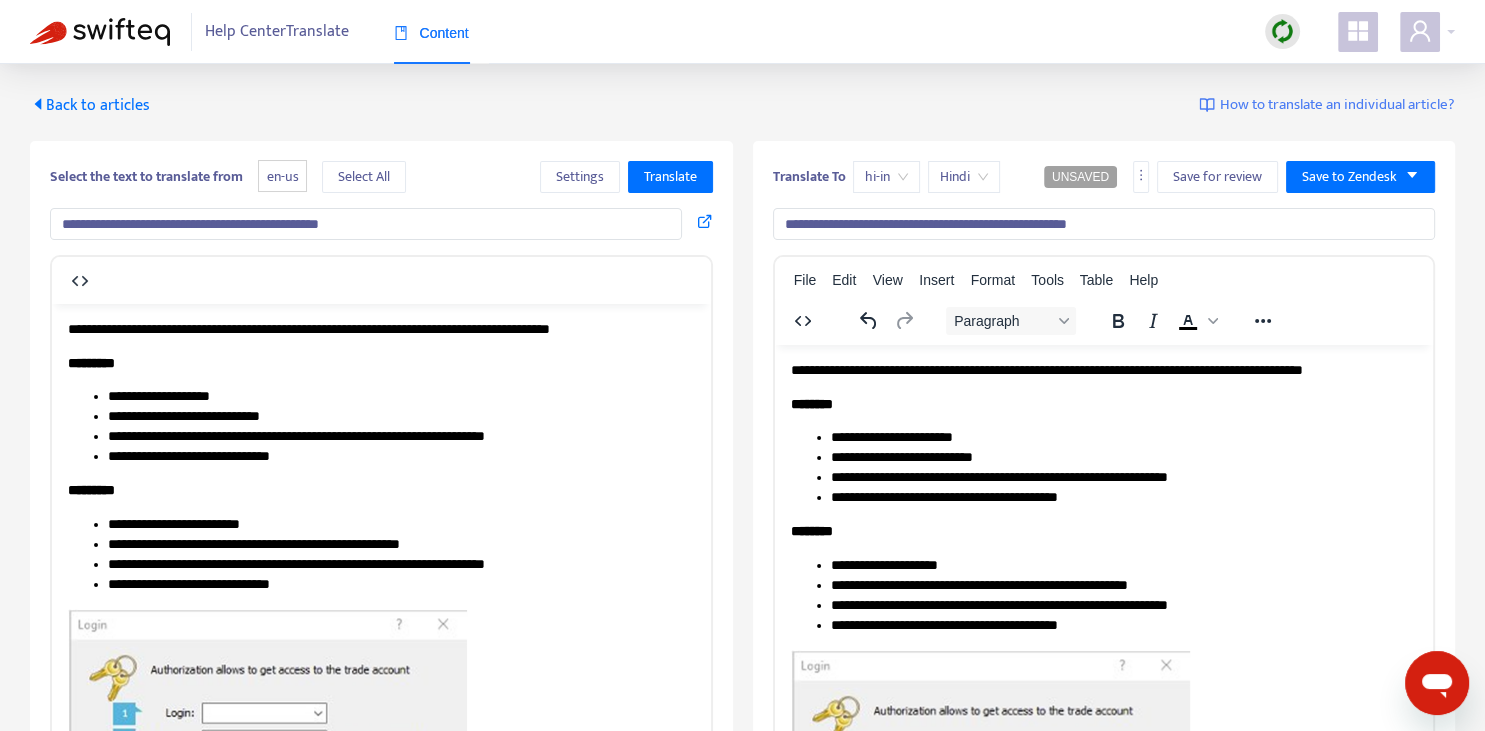 click on "**********" at bounding box center (401, 416) 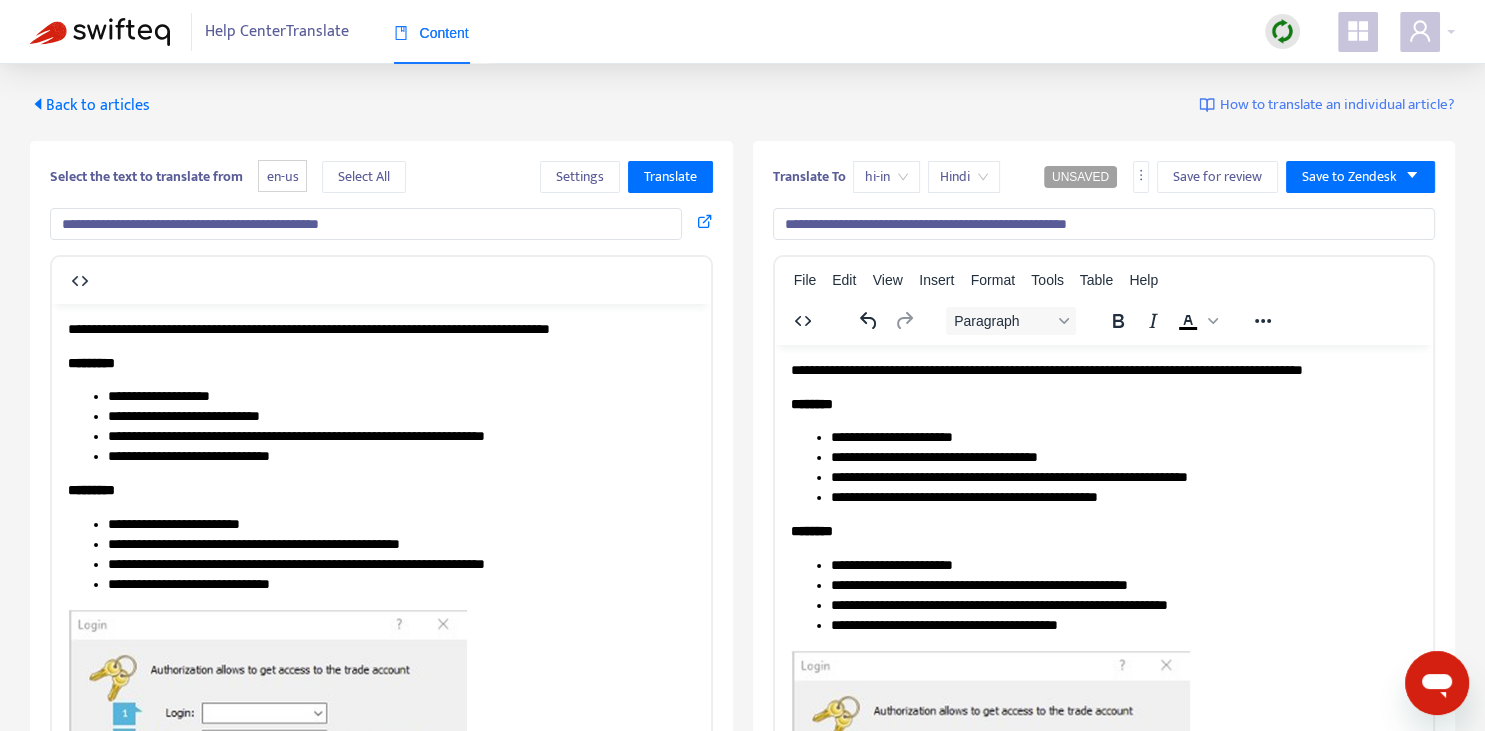 click on "**********" at bounding box center (1123, 585) 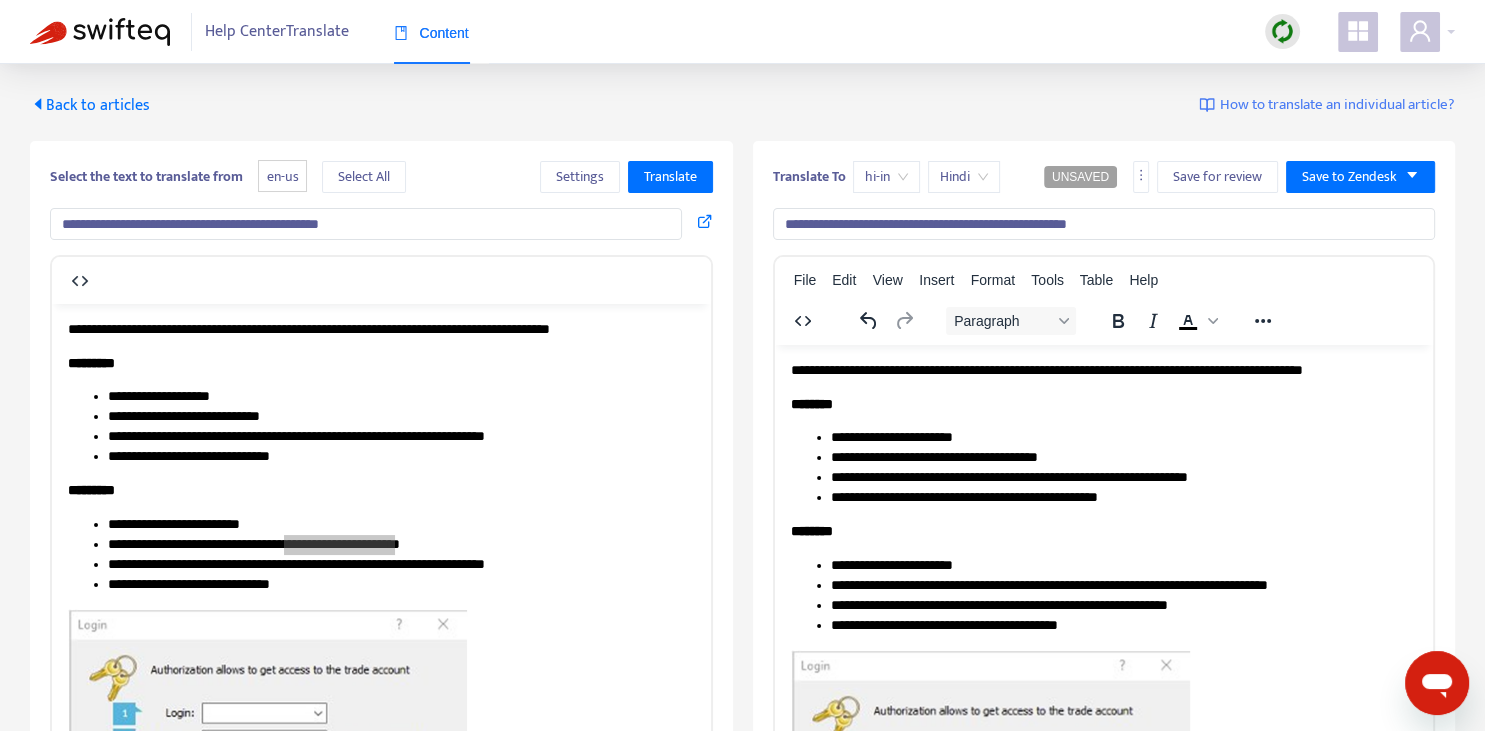 click on "**********" at bounding box center [1123, 585] 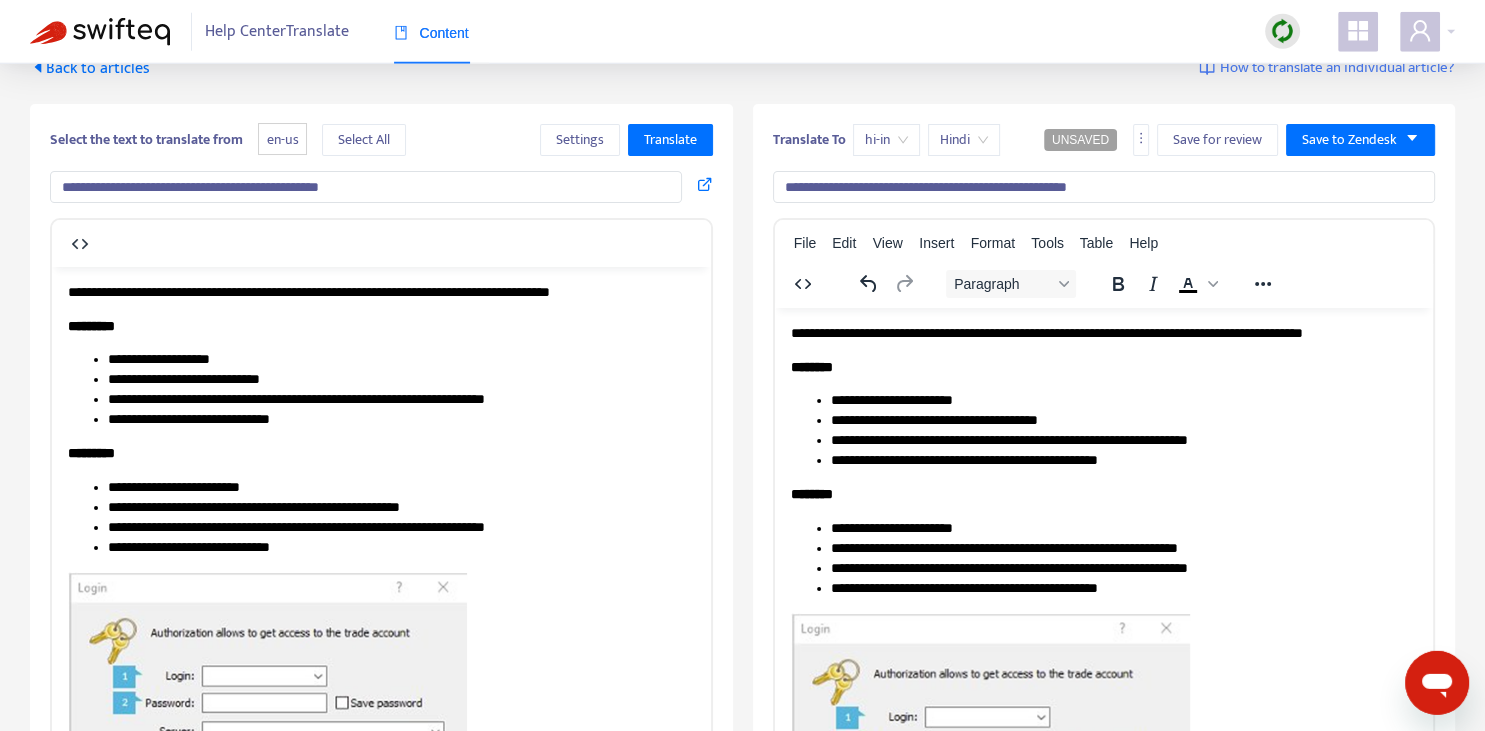 scroll, scrollTop: 0, scrollLeft: 0, axis: both 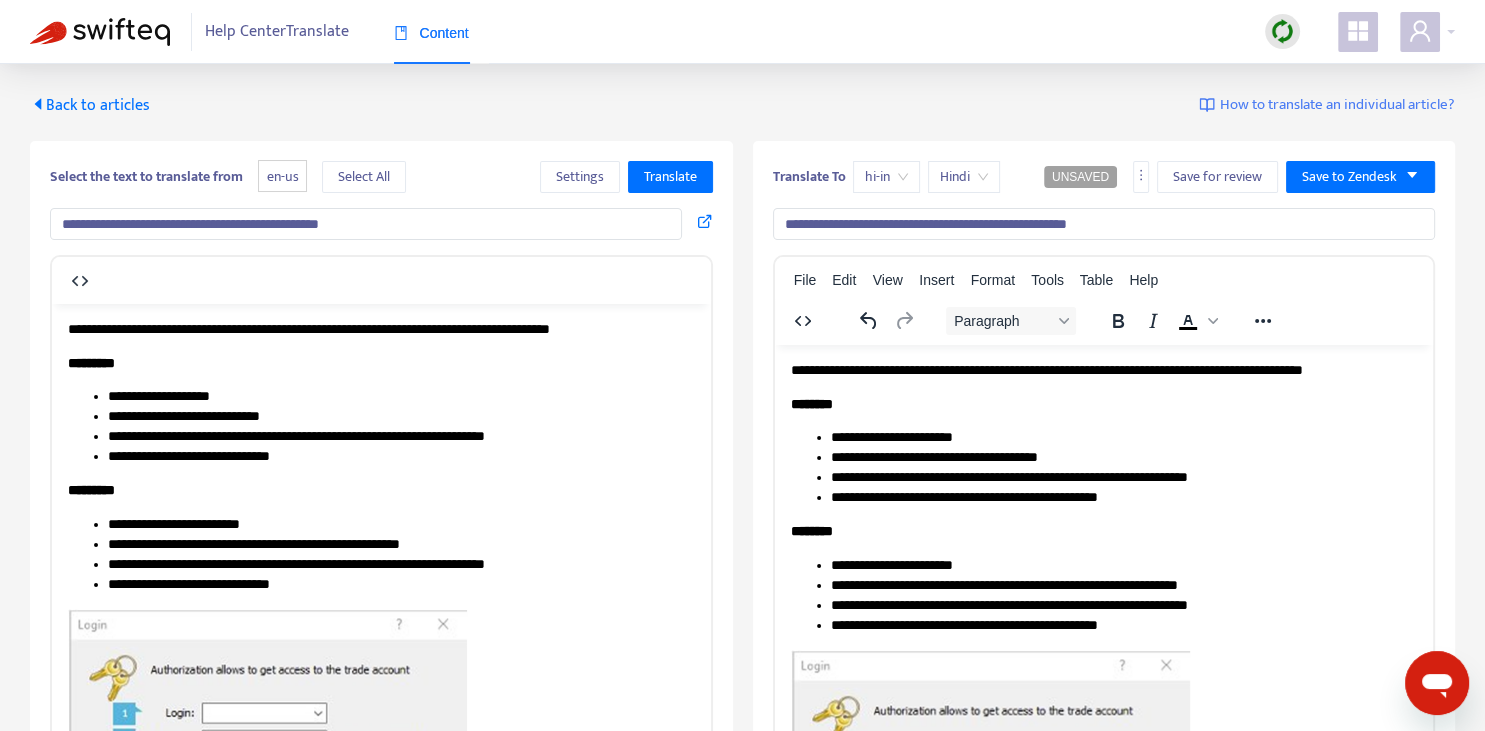 click on "**********" at bounding box center (1103, 633) 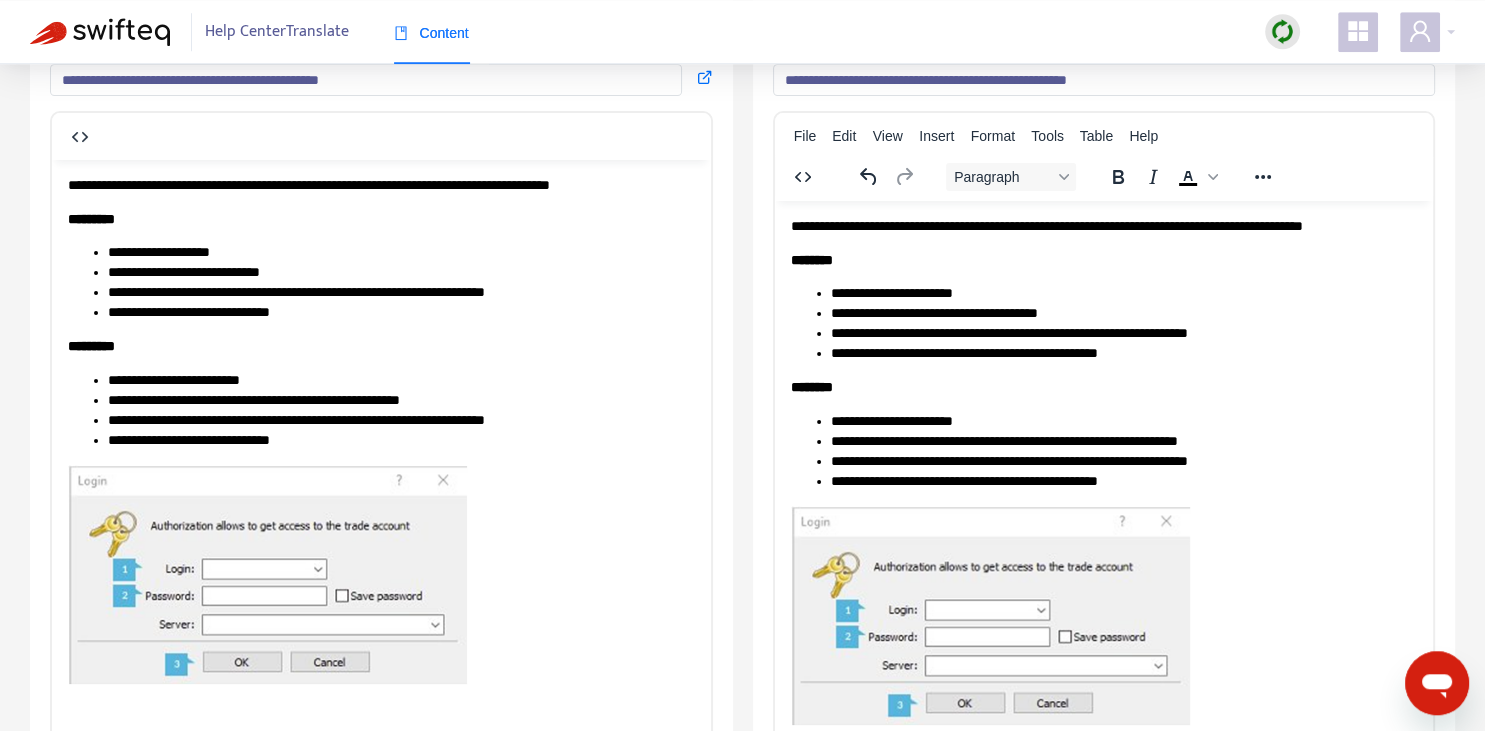 scroll, scrollTop: 0, scrollLeft: 0, axis: both 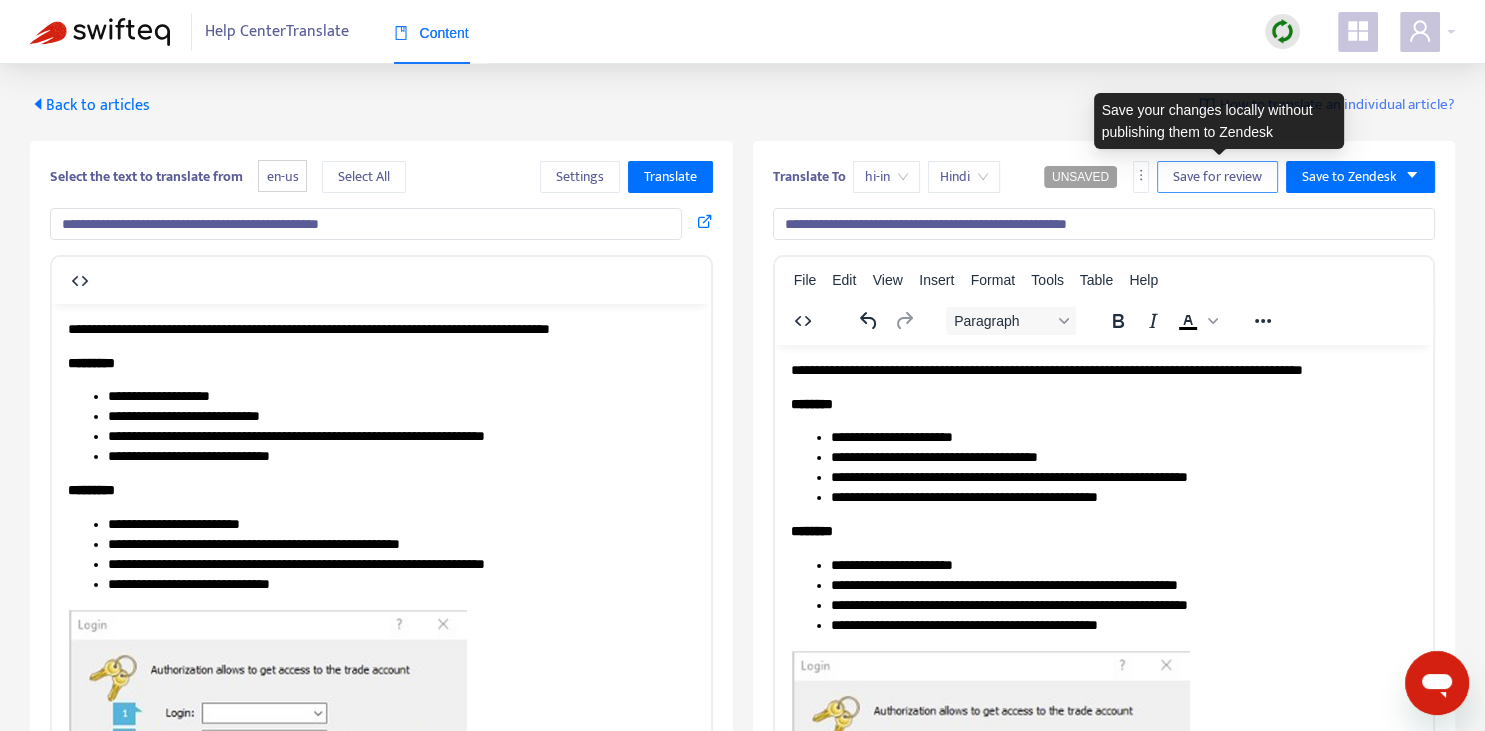 click on "Save for review" at bounding box center (1217, 177) 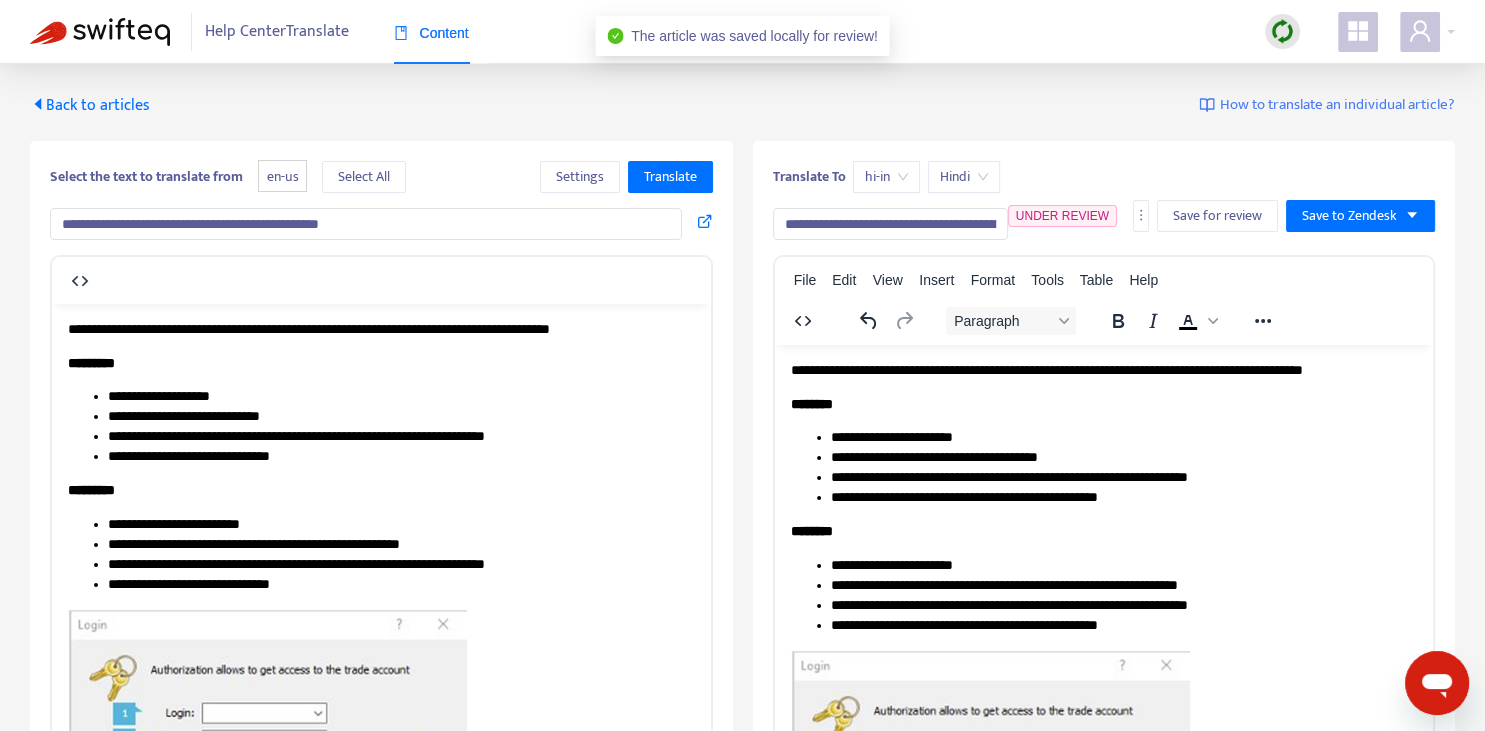 click on "Back to articles" at bounding box center (90, 105) 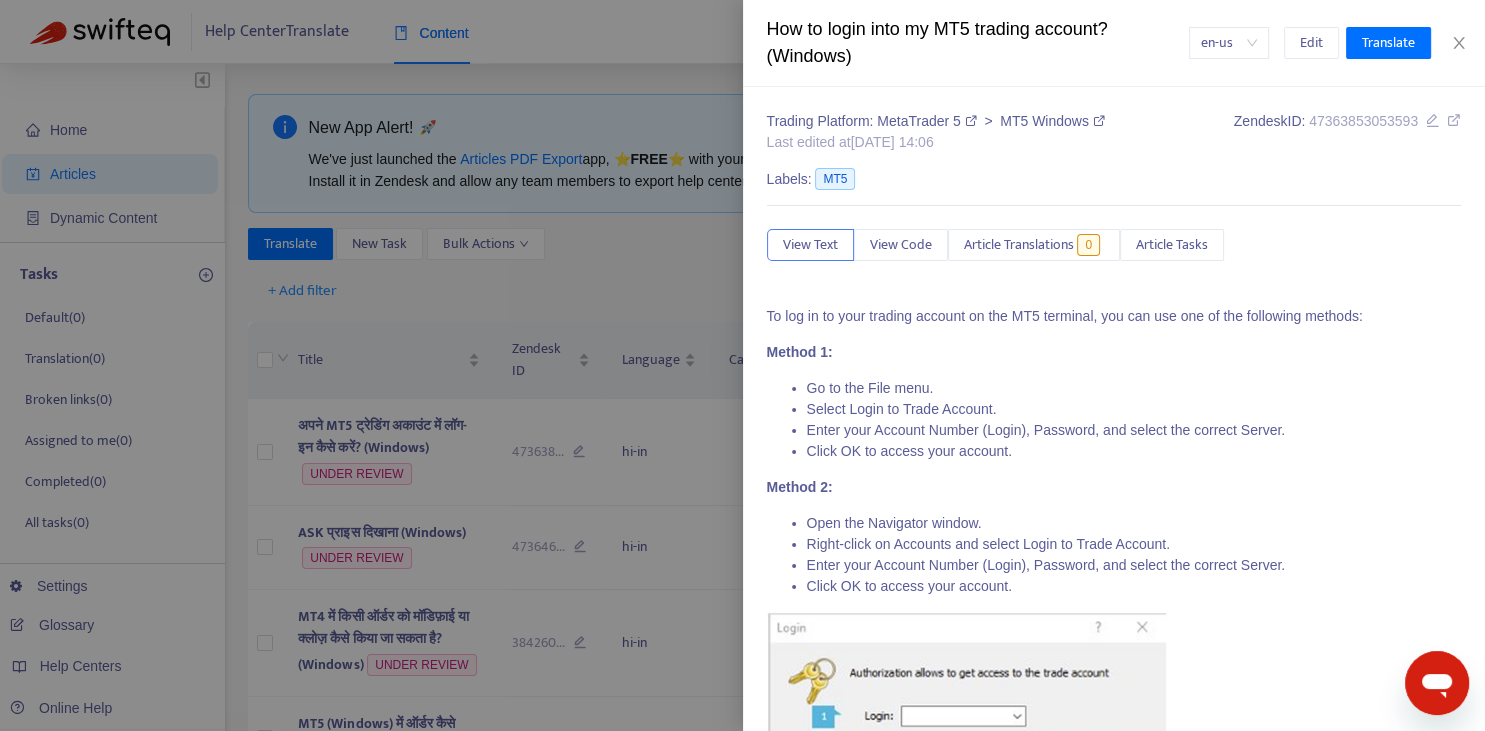 click at bounding box center (742, 365) 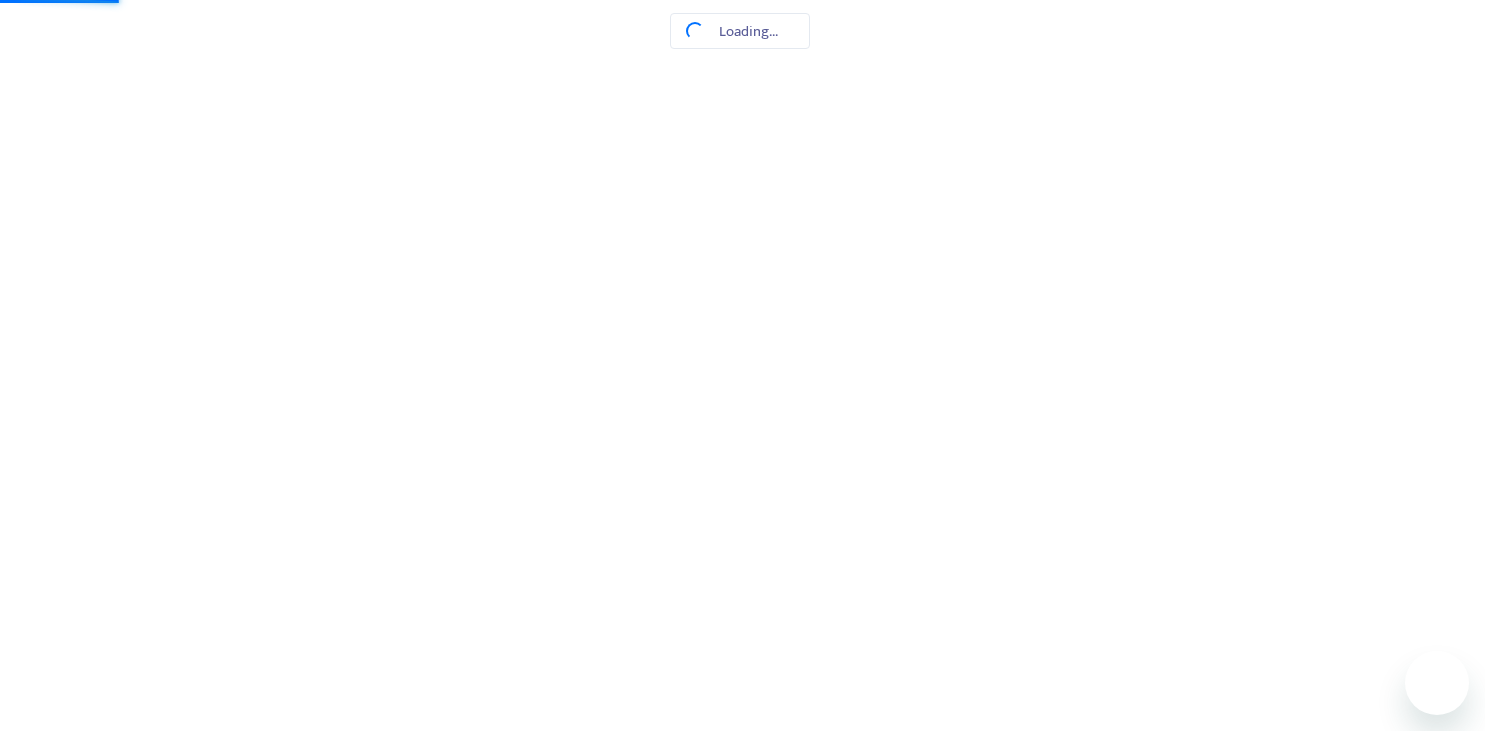 scroll, scrollTop: 0, scrollLeft: 0, axis: both 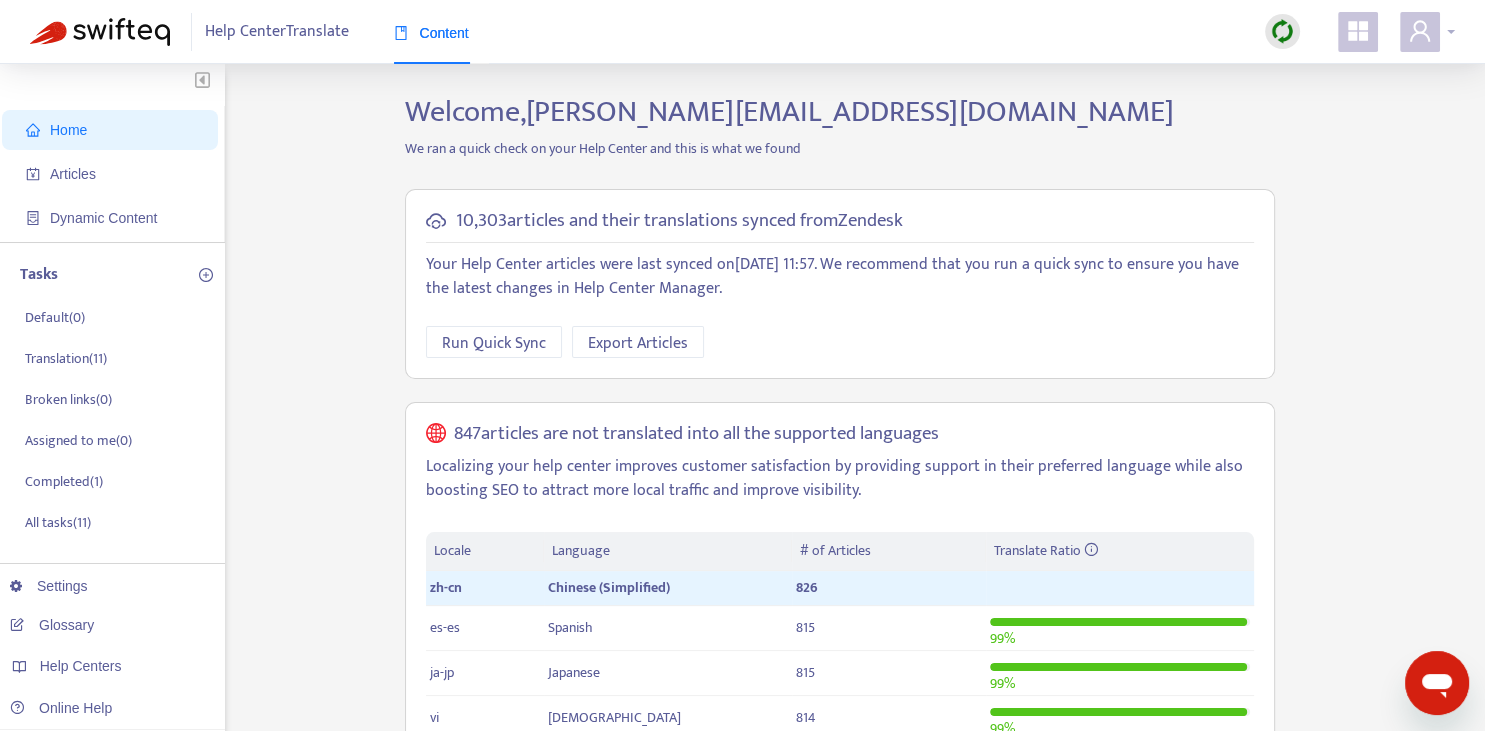 click at bounding box center [1420, 32] 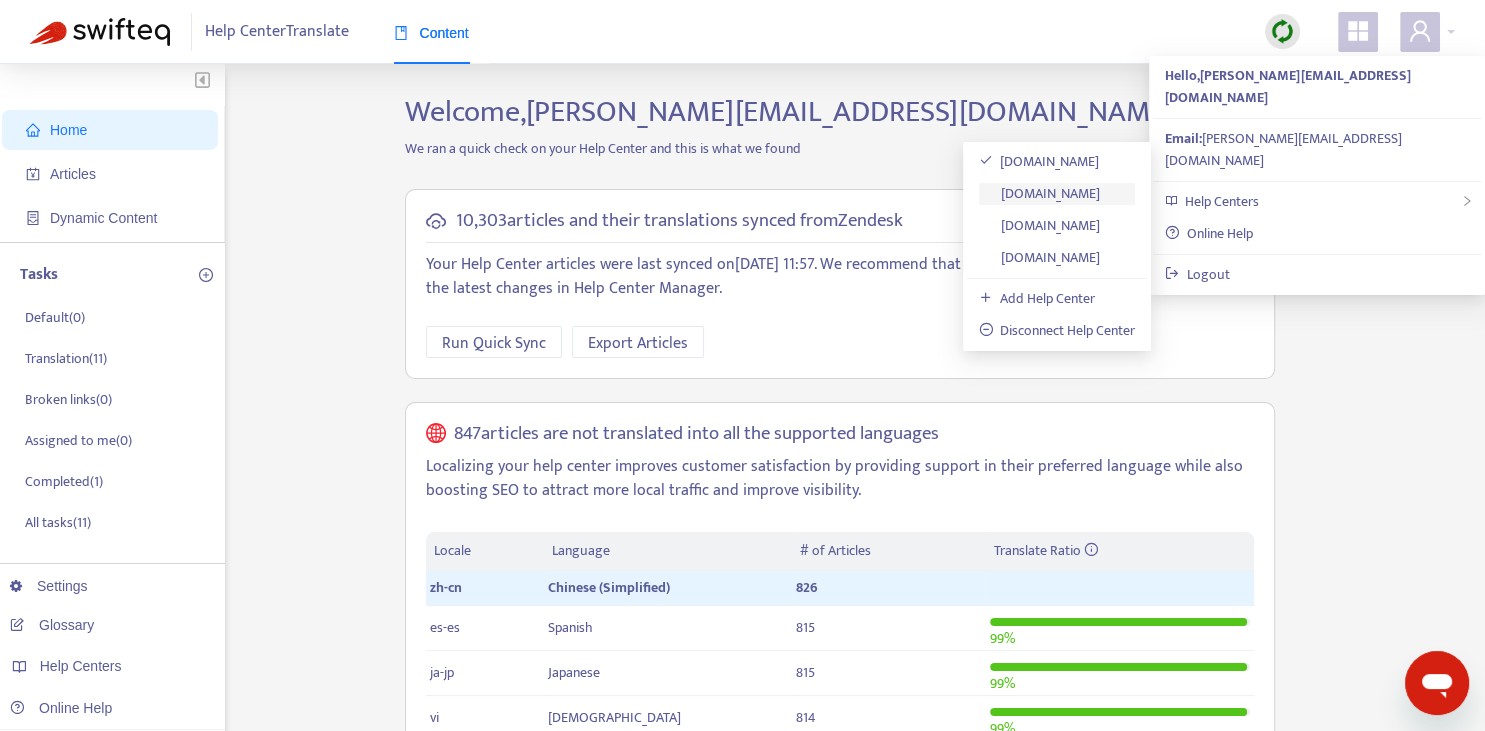 click on "[DOMAIN_NAME]" at bounding box center (1040, 193) 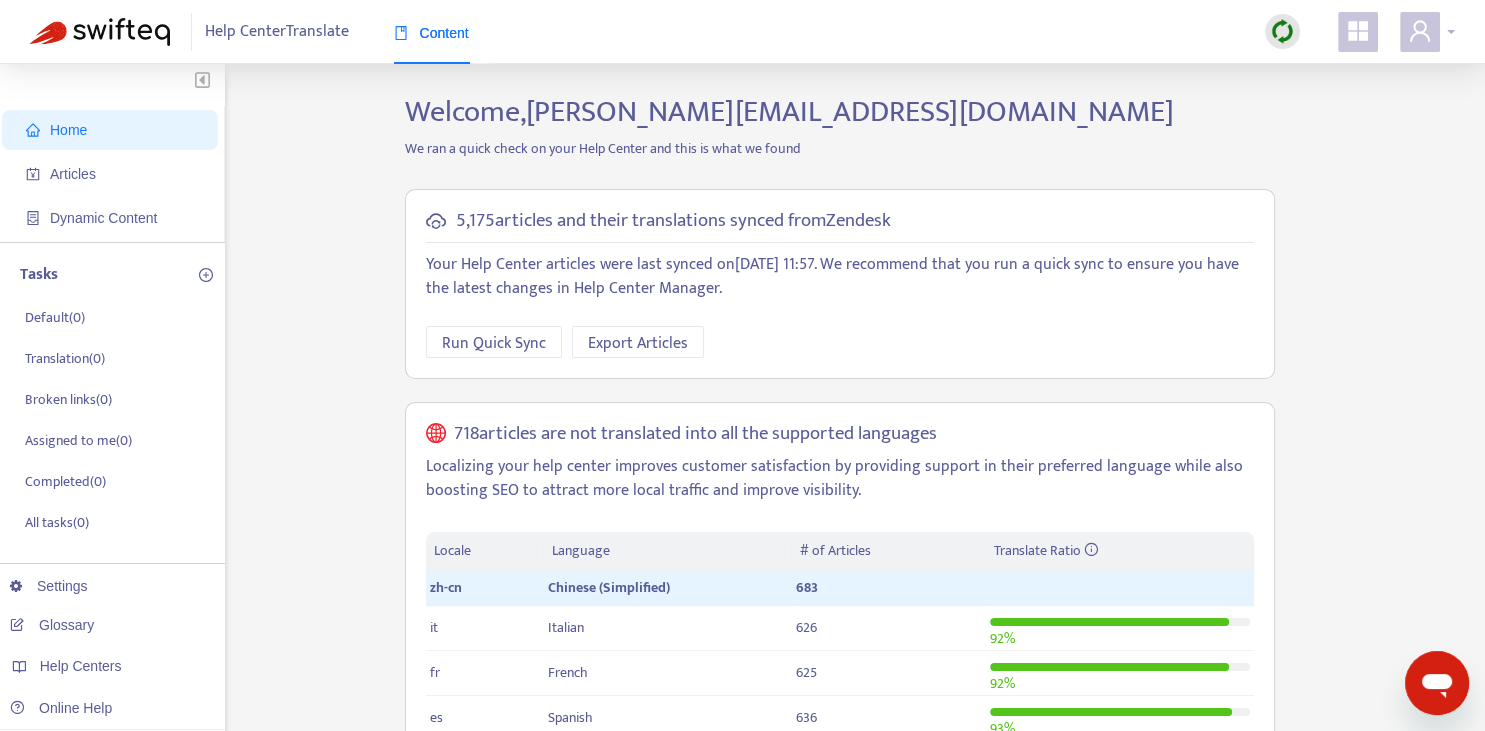 click 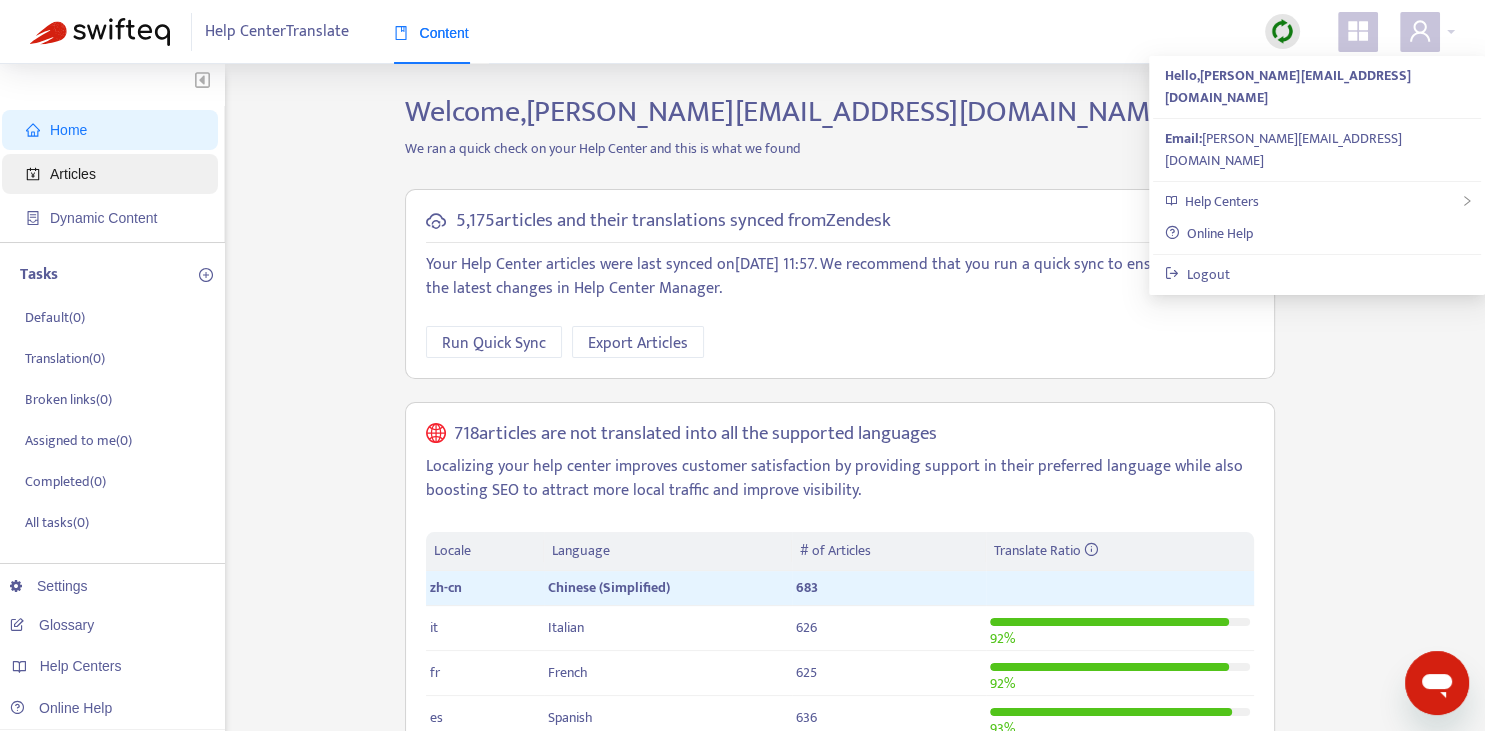 click on "Articles" at bounding box center [114, 174] 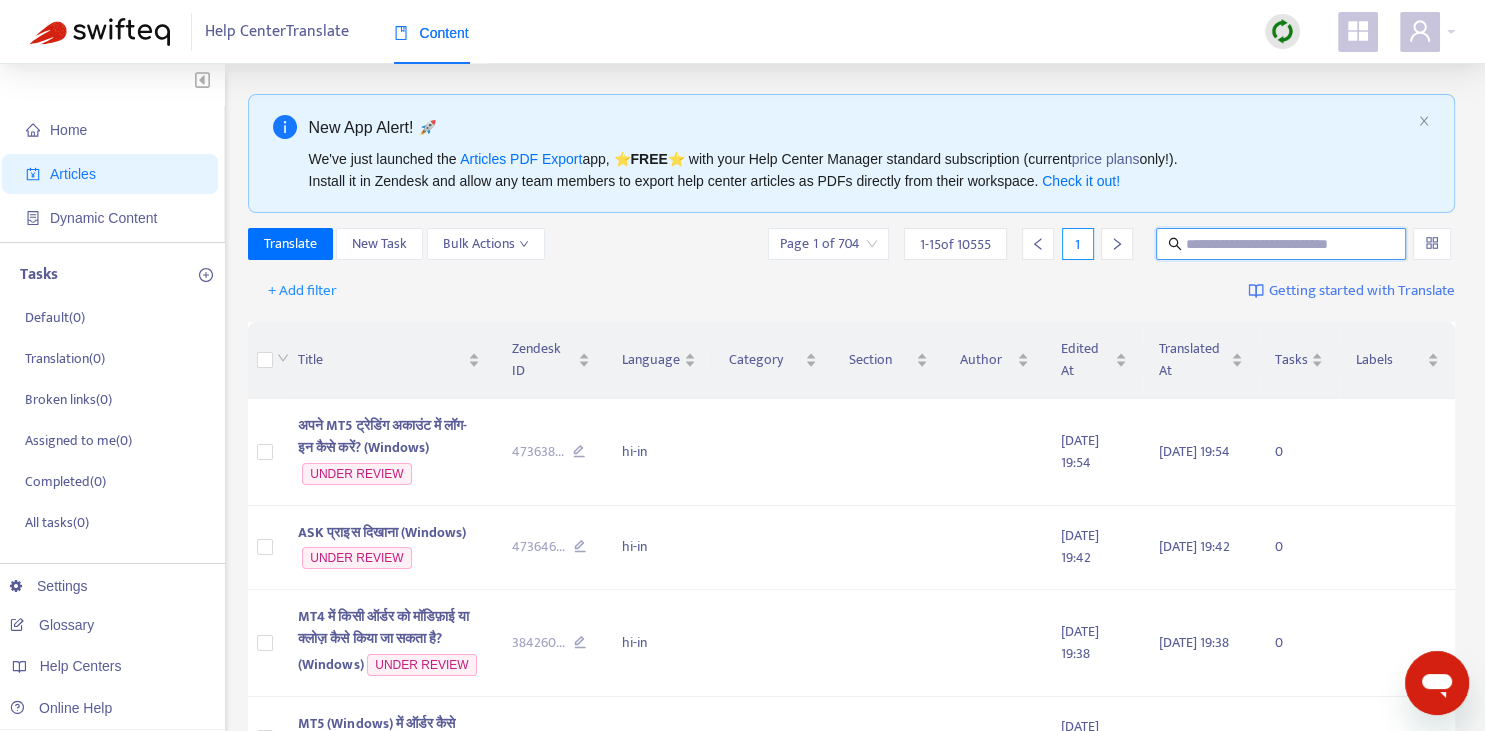 click at bounding box center [1282, 244] 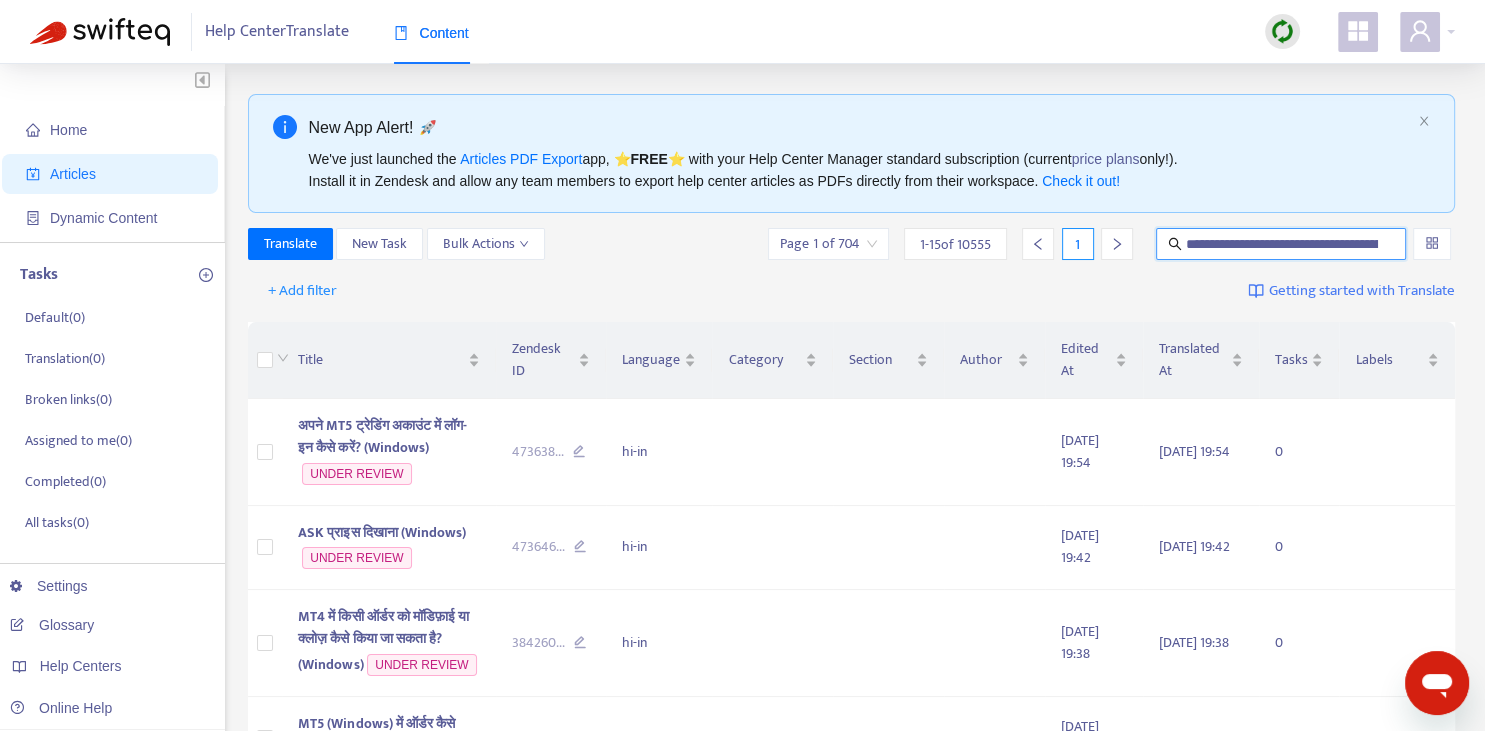 scroll, scrollTop: 0, scrollLeft: 112, axis: horizontal 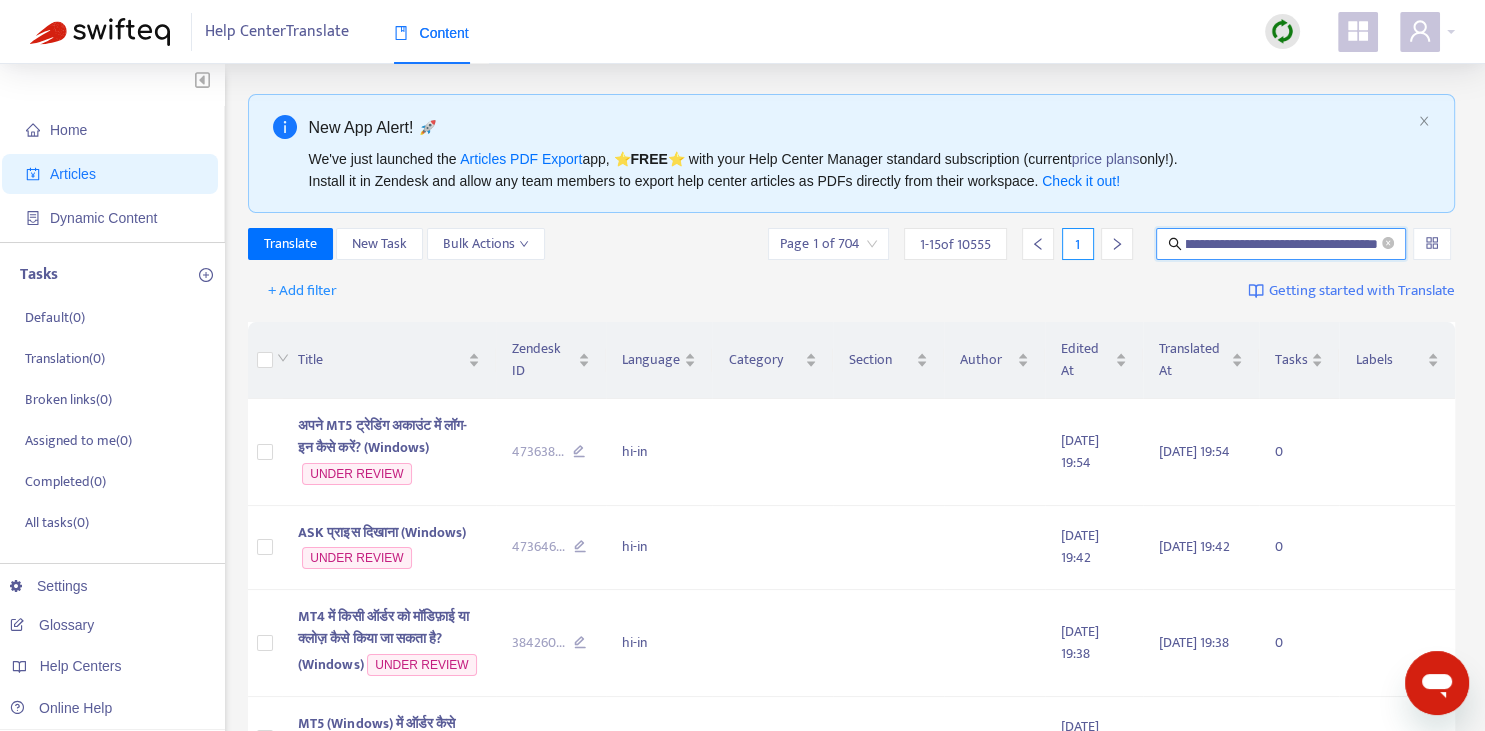 click on "**********" at bounding box center (1282, 244) 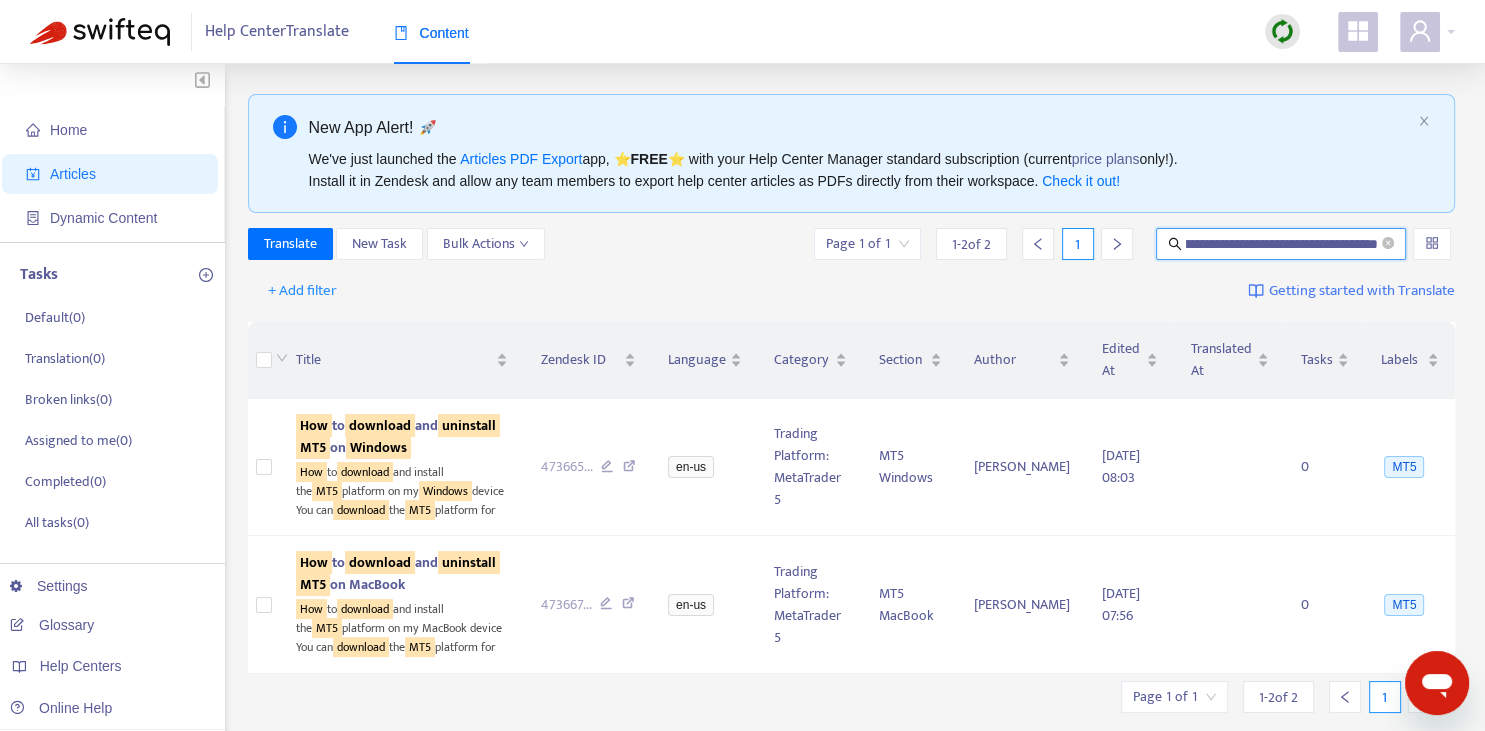 type on "**********" 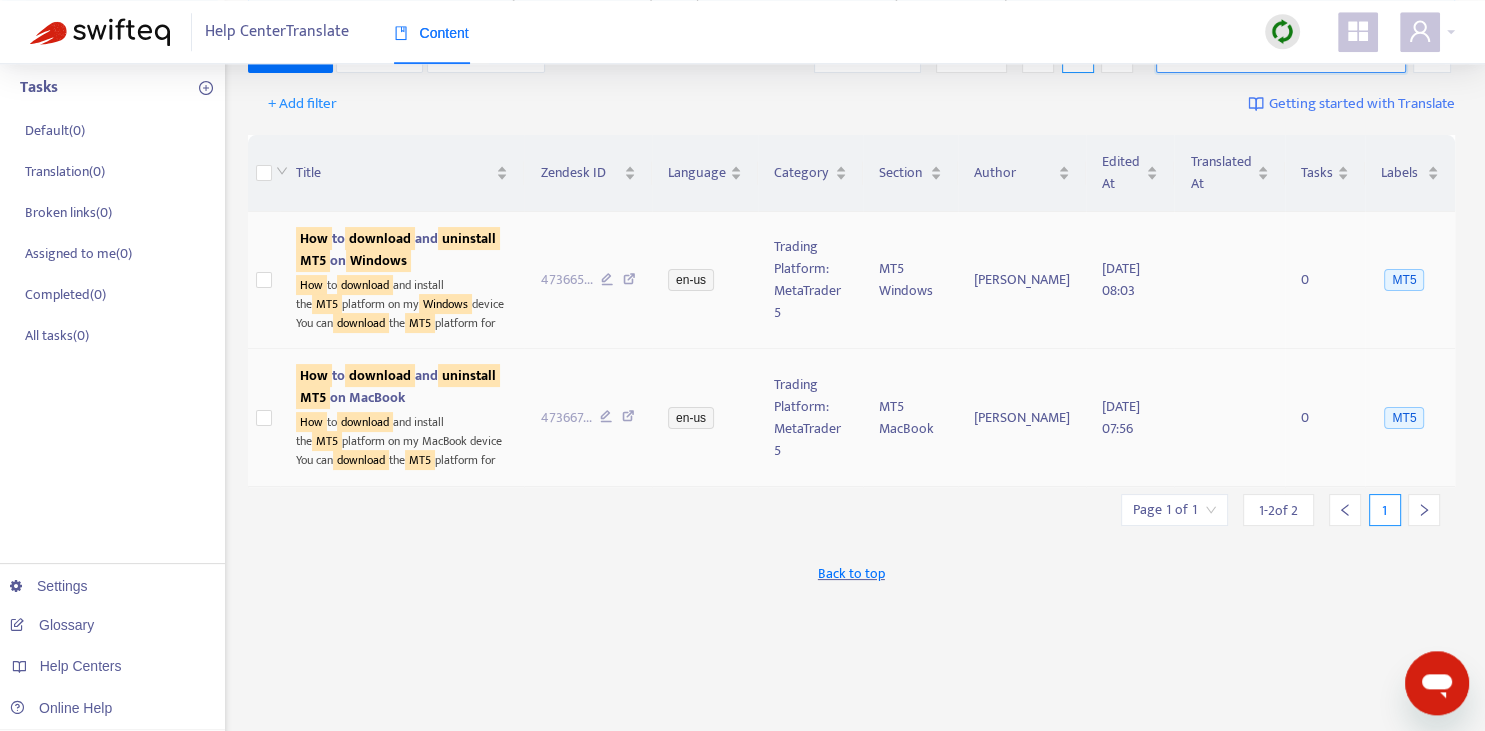 scroll, scrollTop: 188, scrollLeft: 0, axis: vertical 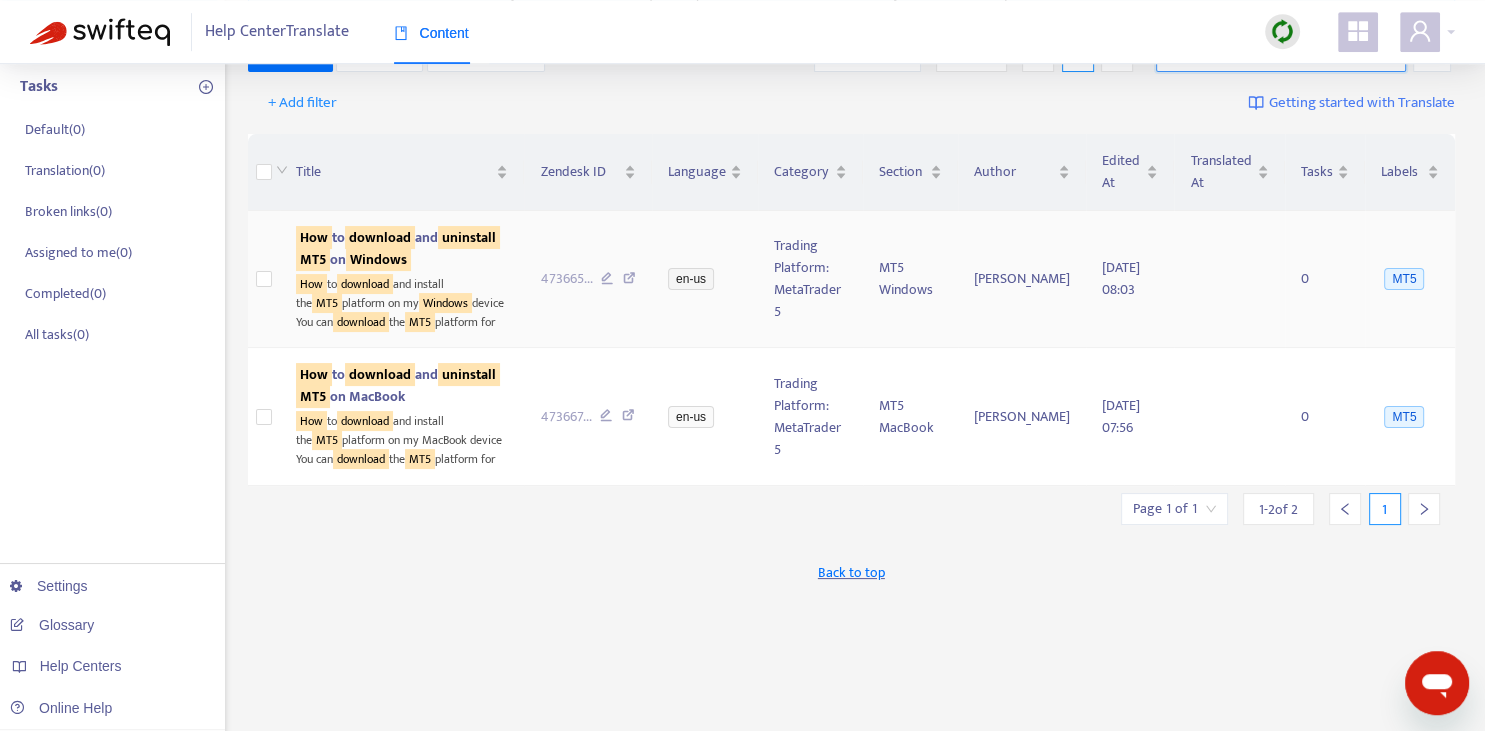 click on "uninstall" at bounding box center (469, 237) 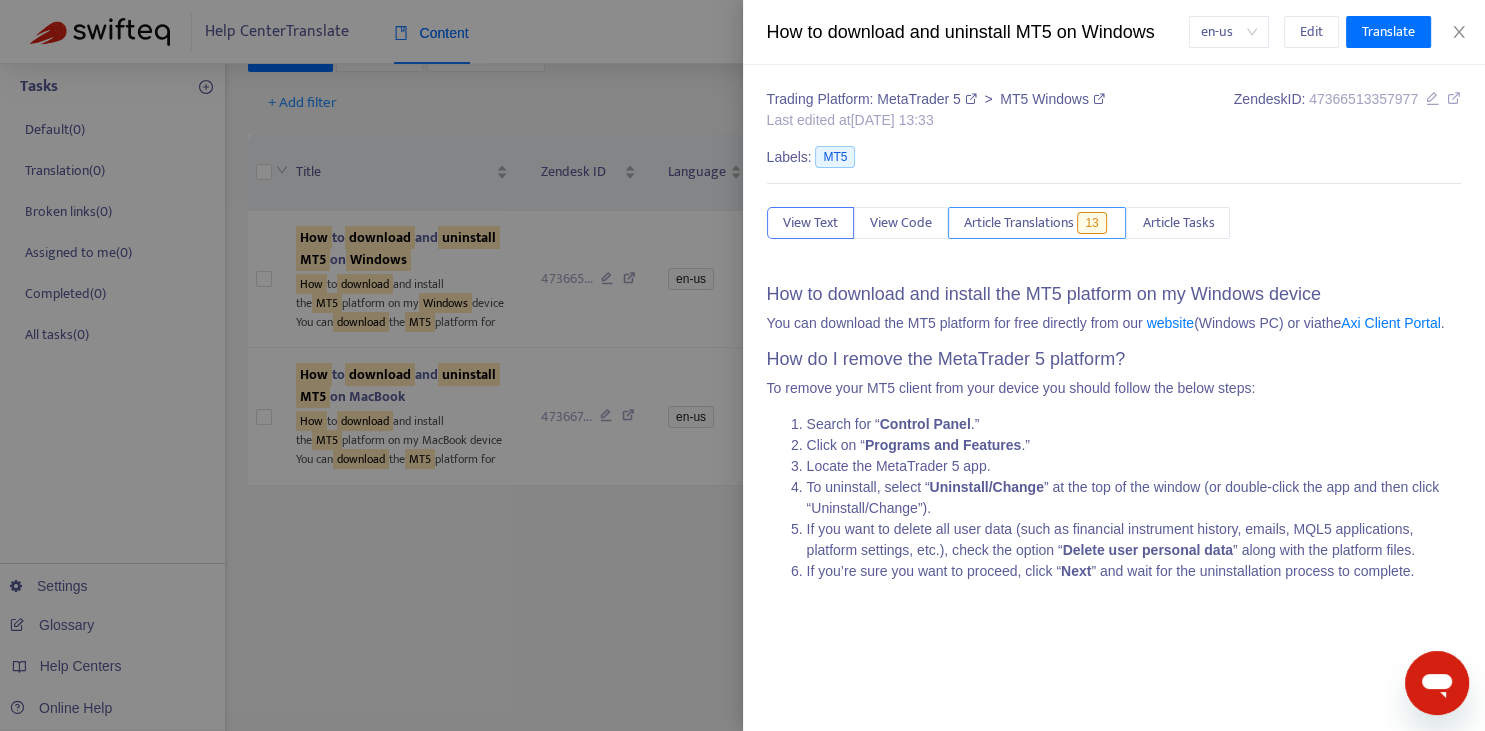 click on "Article Translations" at bounding box center (1019, 223) 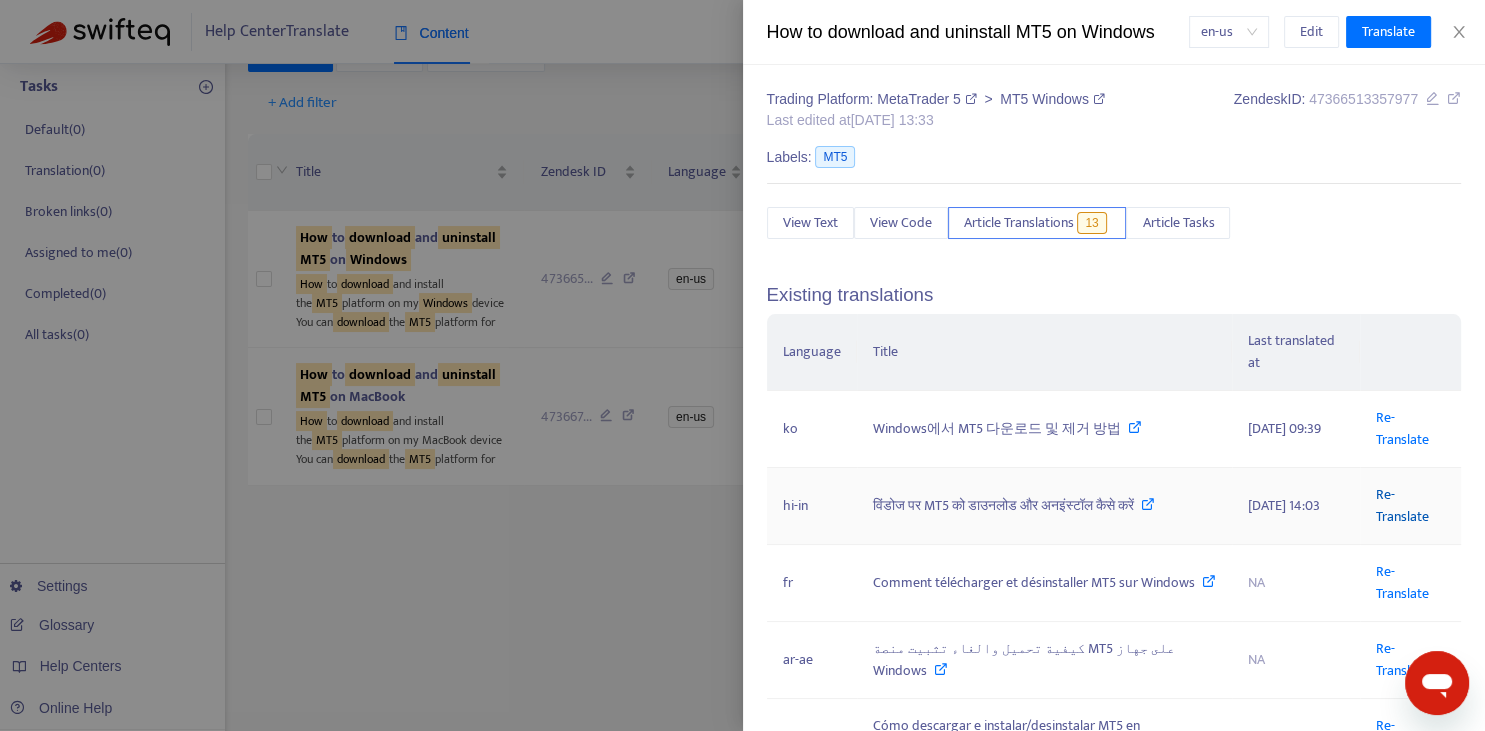 click on "Re-Translate" at bounding box center [1402, 505] 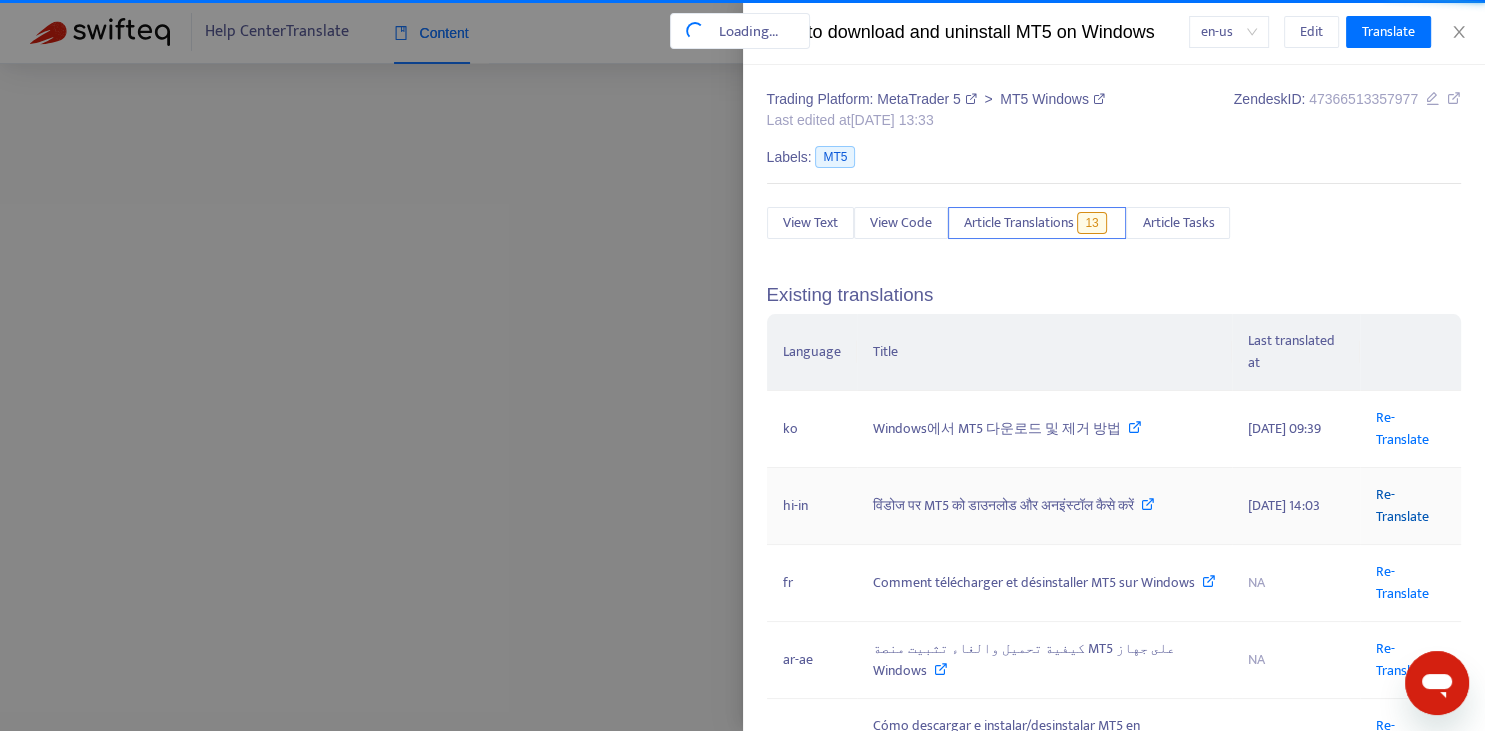 scroll, scrollTop: 1, scrollLeft: 0, axis: vertical 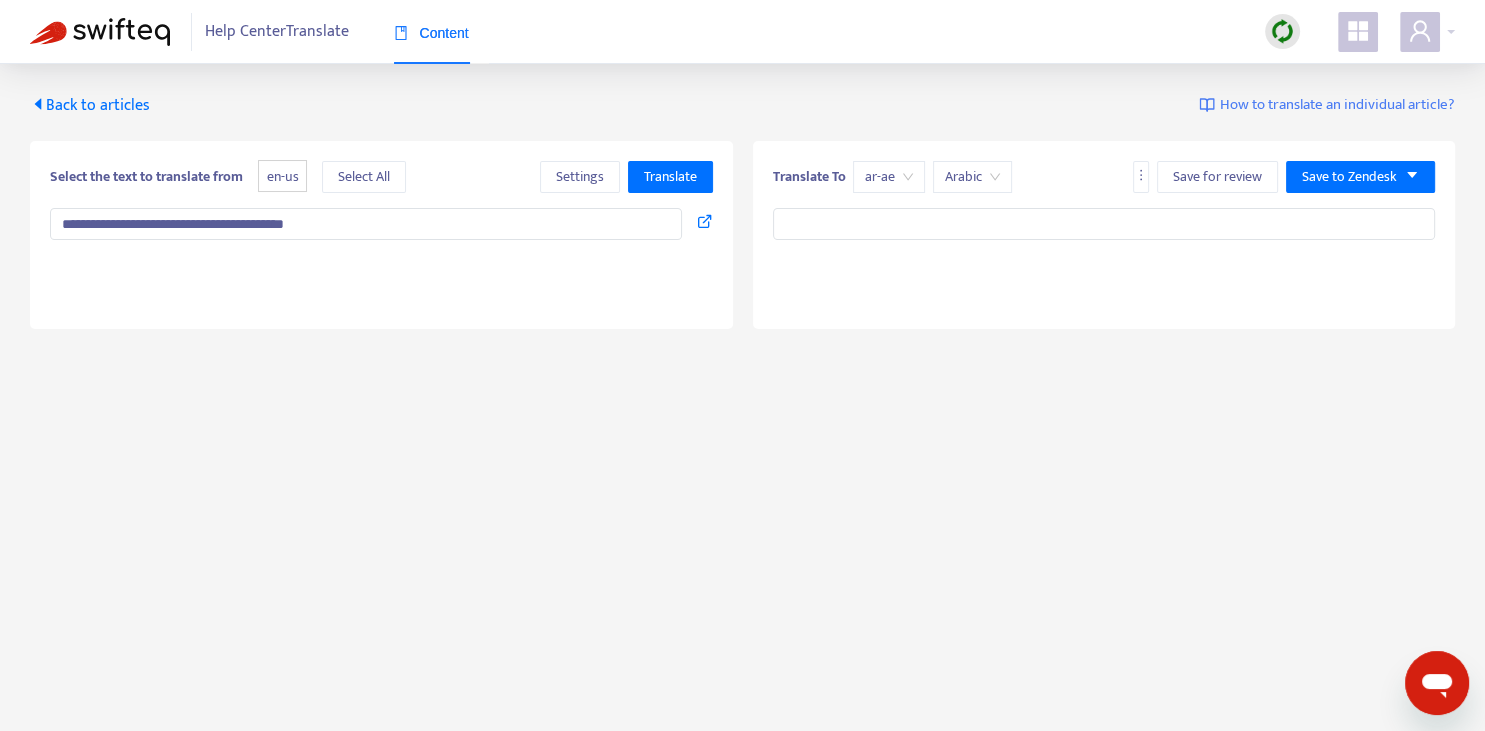 type on "**********" 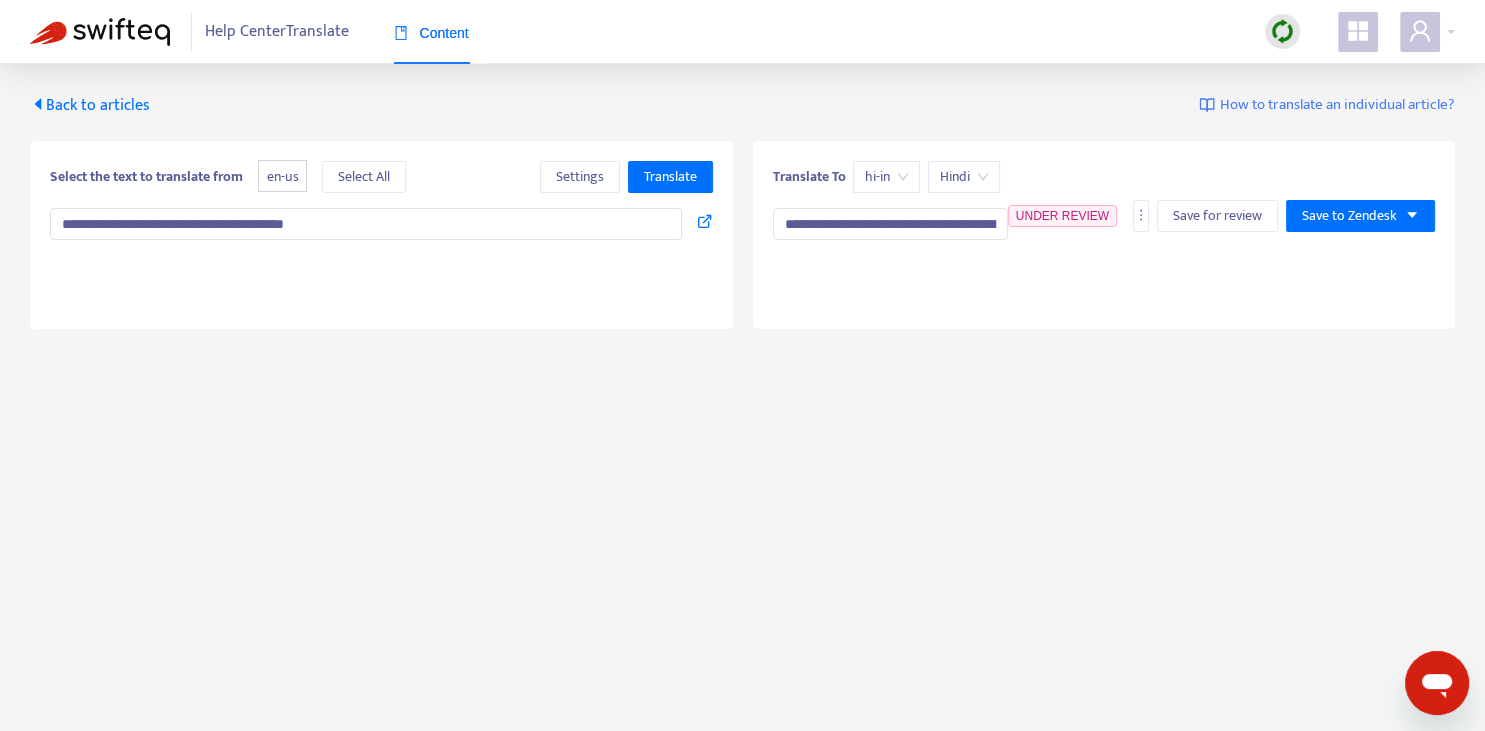 type on "**********" 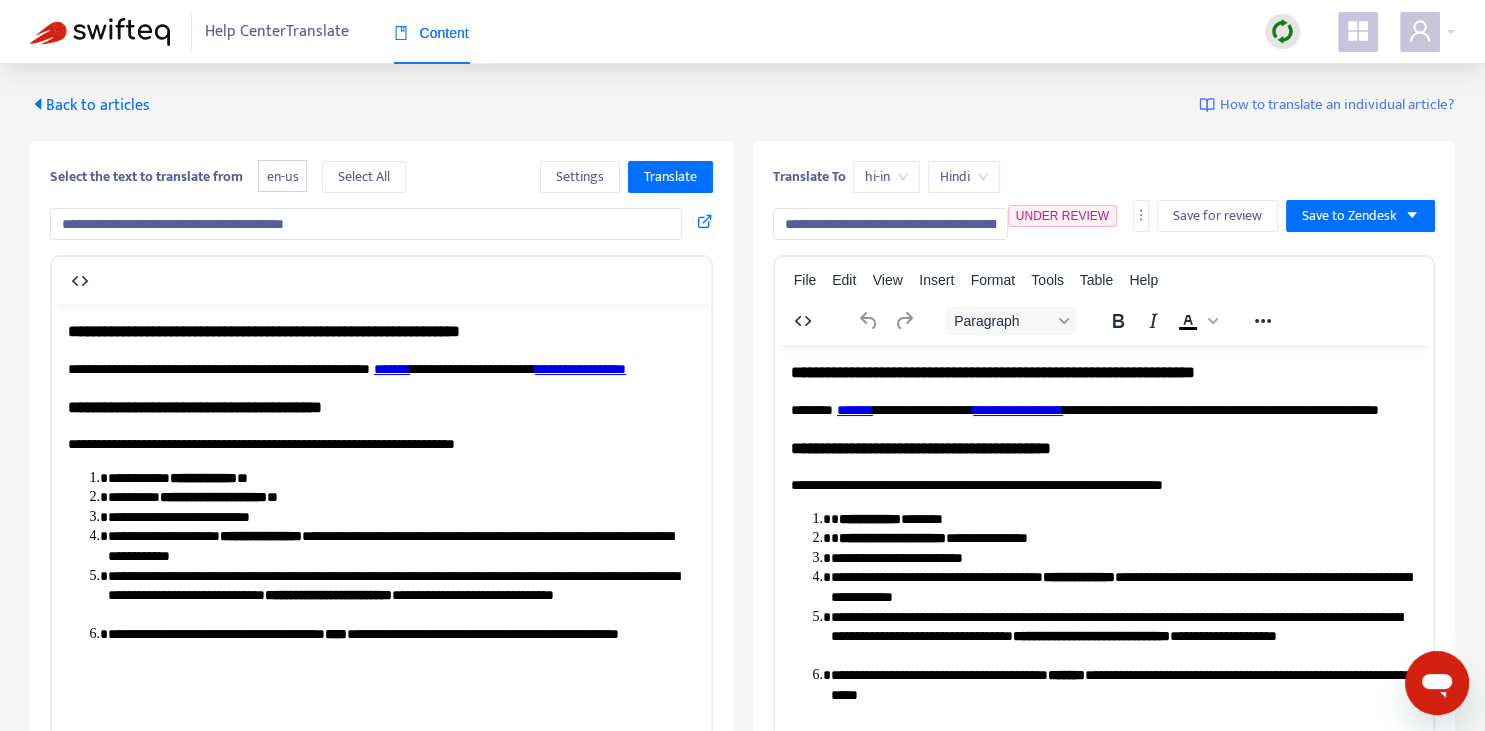 scroll, scrollTop: 0, scrollLeft: 0, axis: both 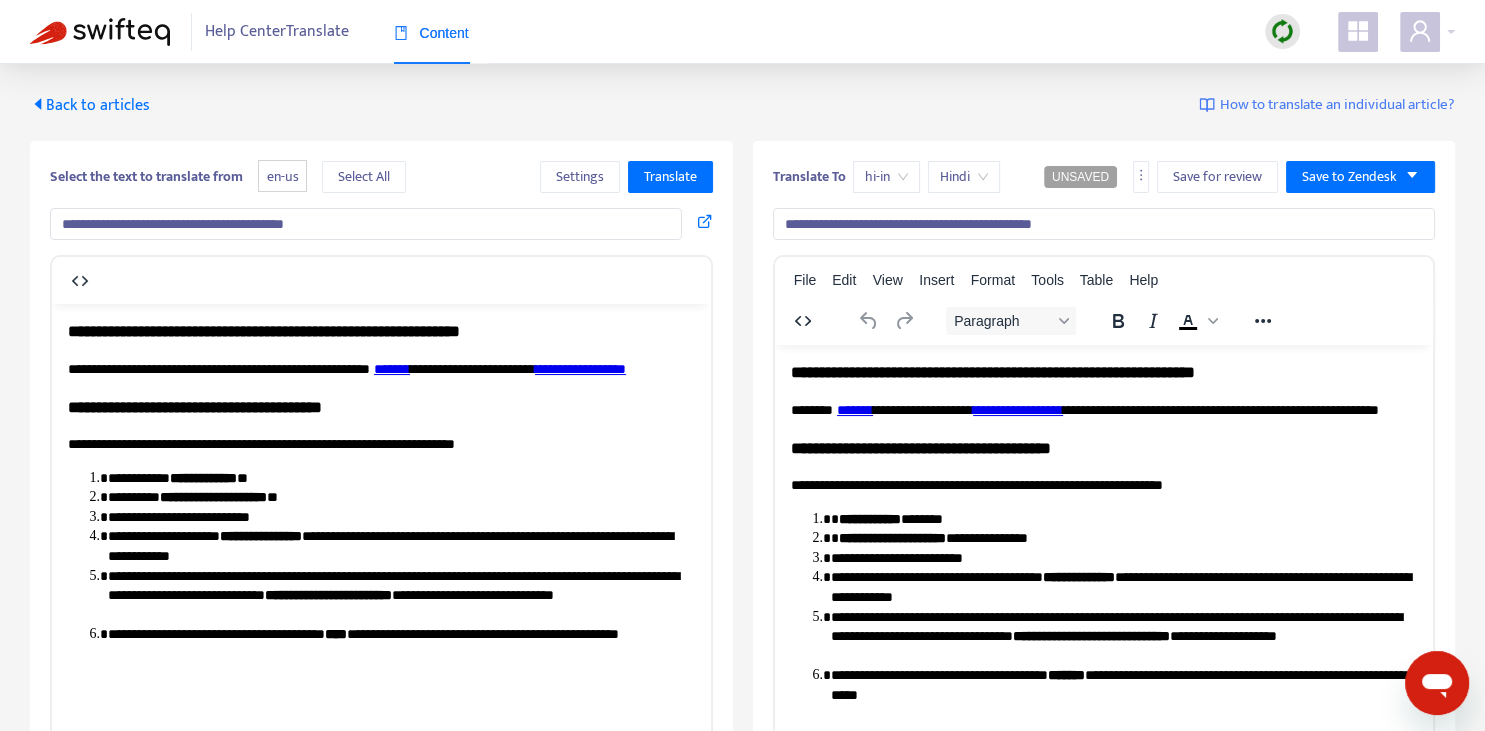 type on "**********" 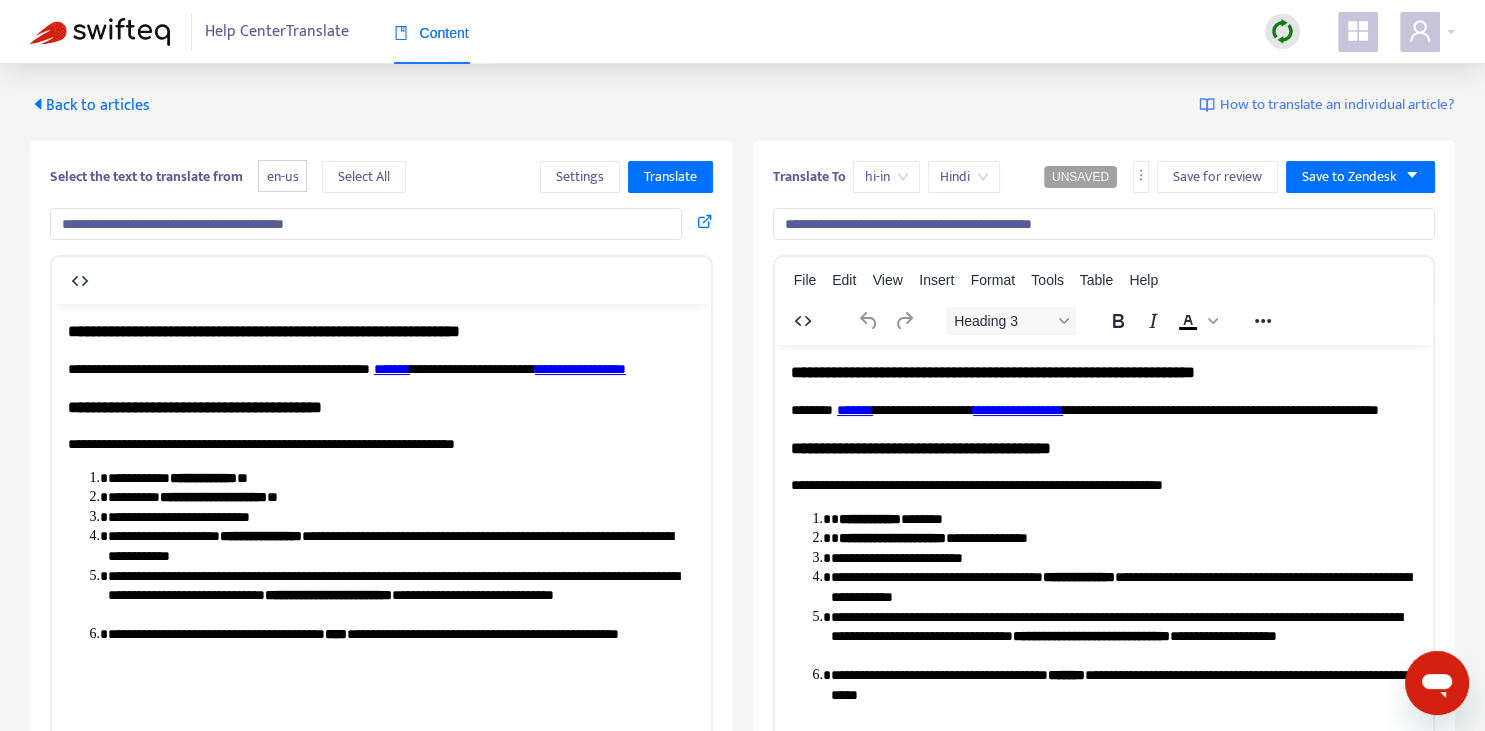 click on "**********" at bounding box center (992, 371) 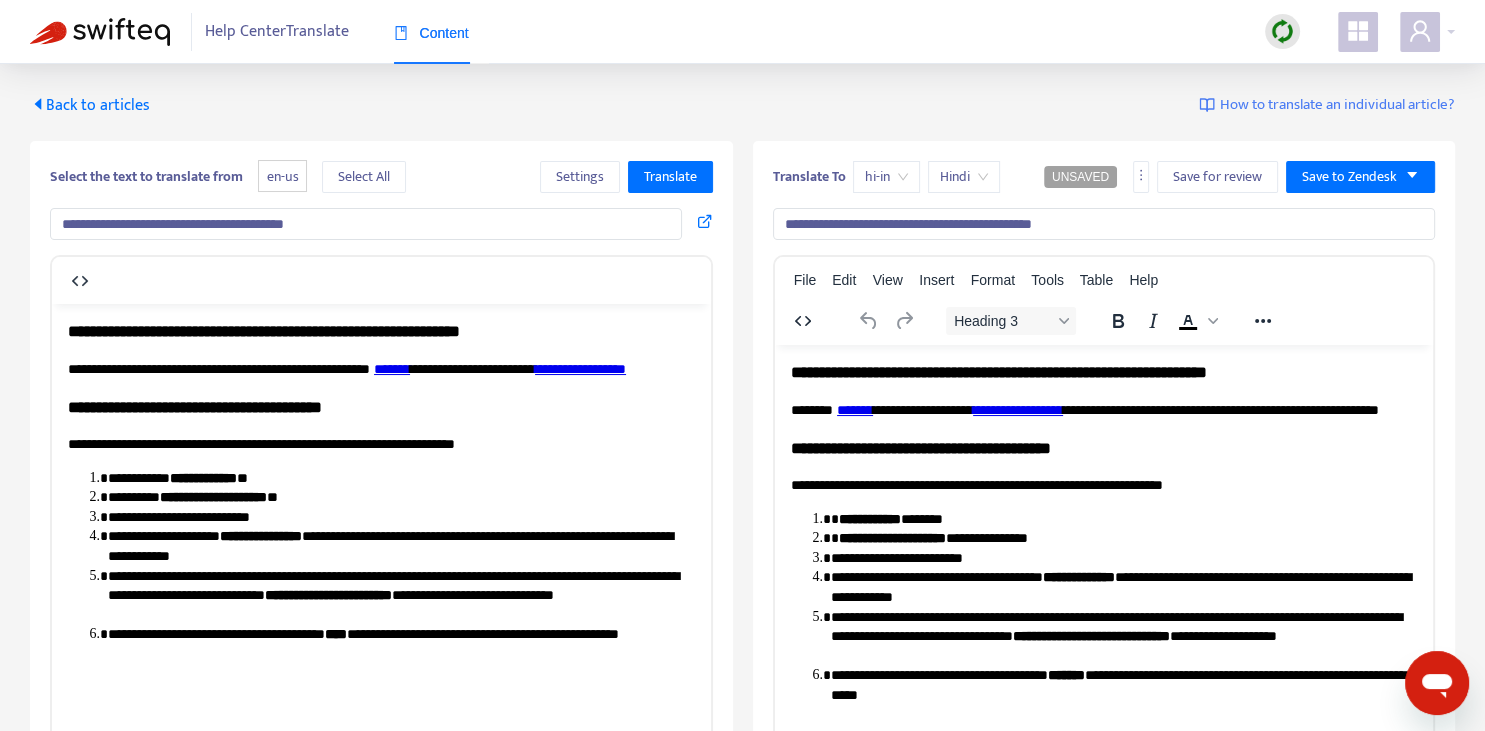 type 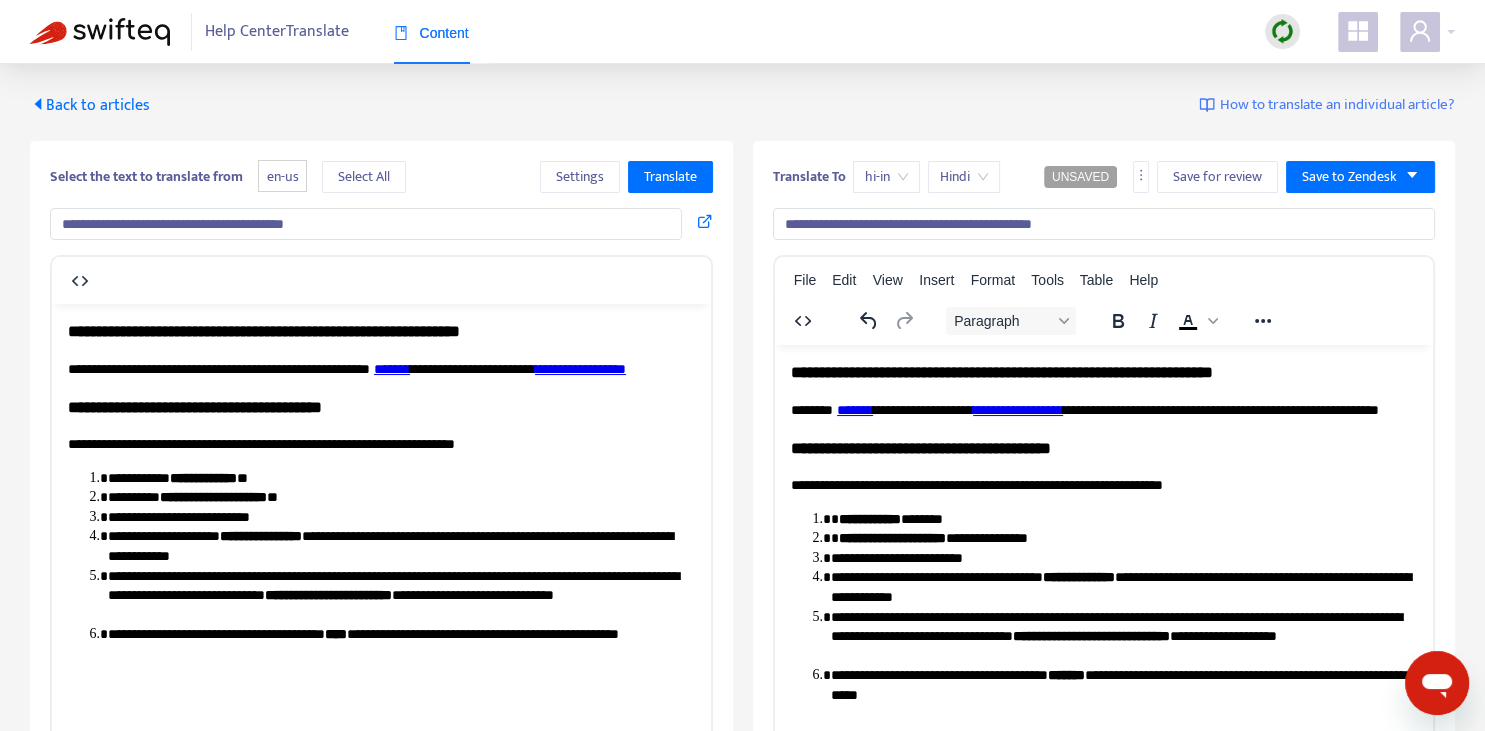 click on "**********" at bounding box center [1103, 532] 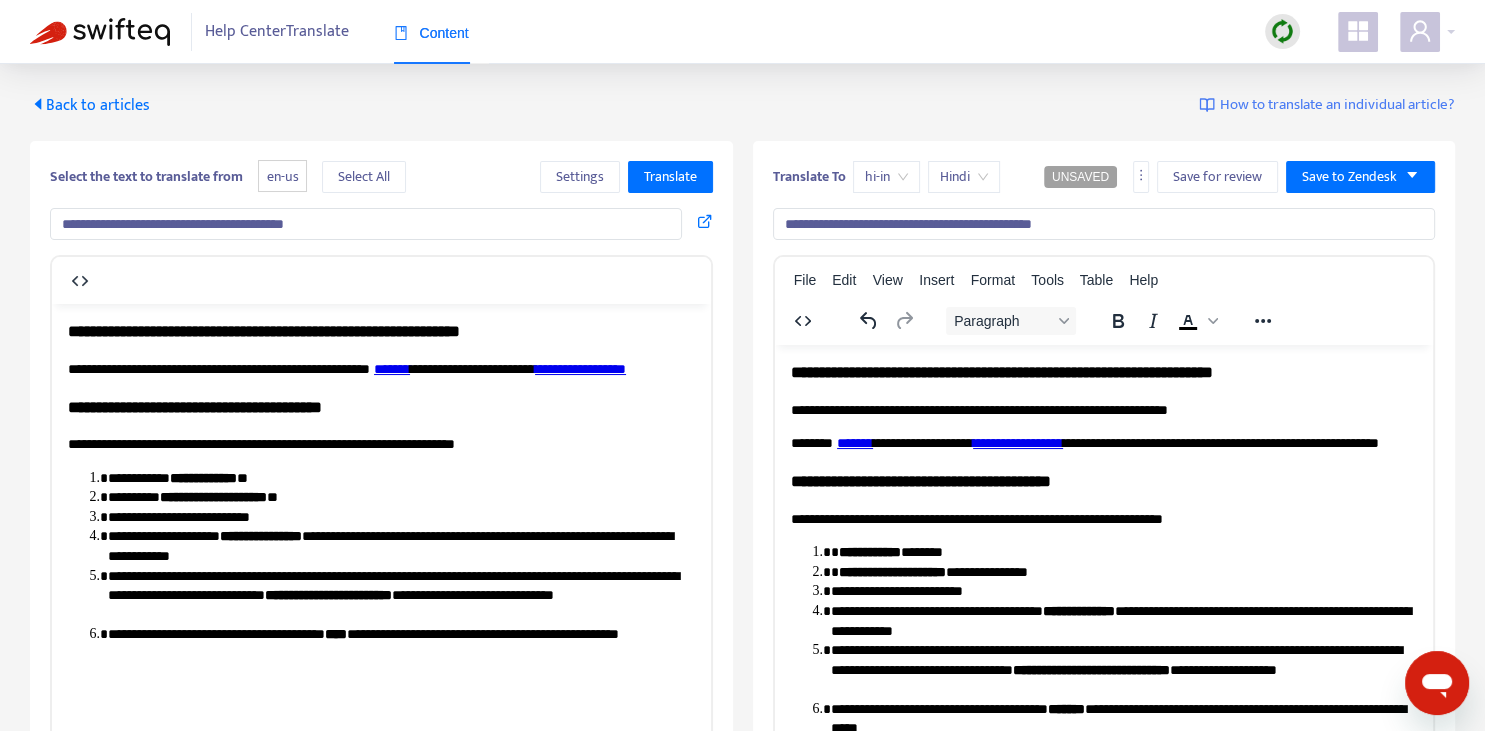click on "**********" at bounding box center (1103, 410) 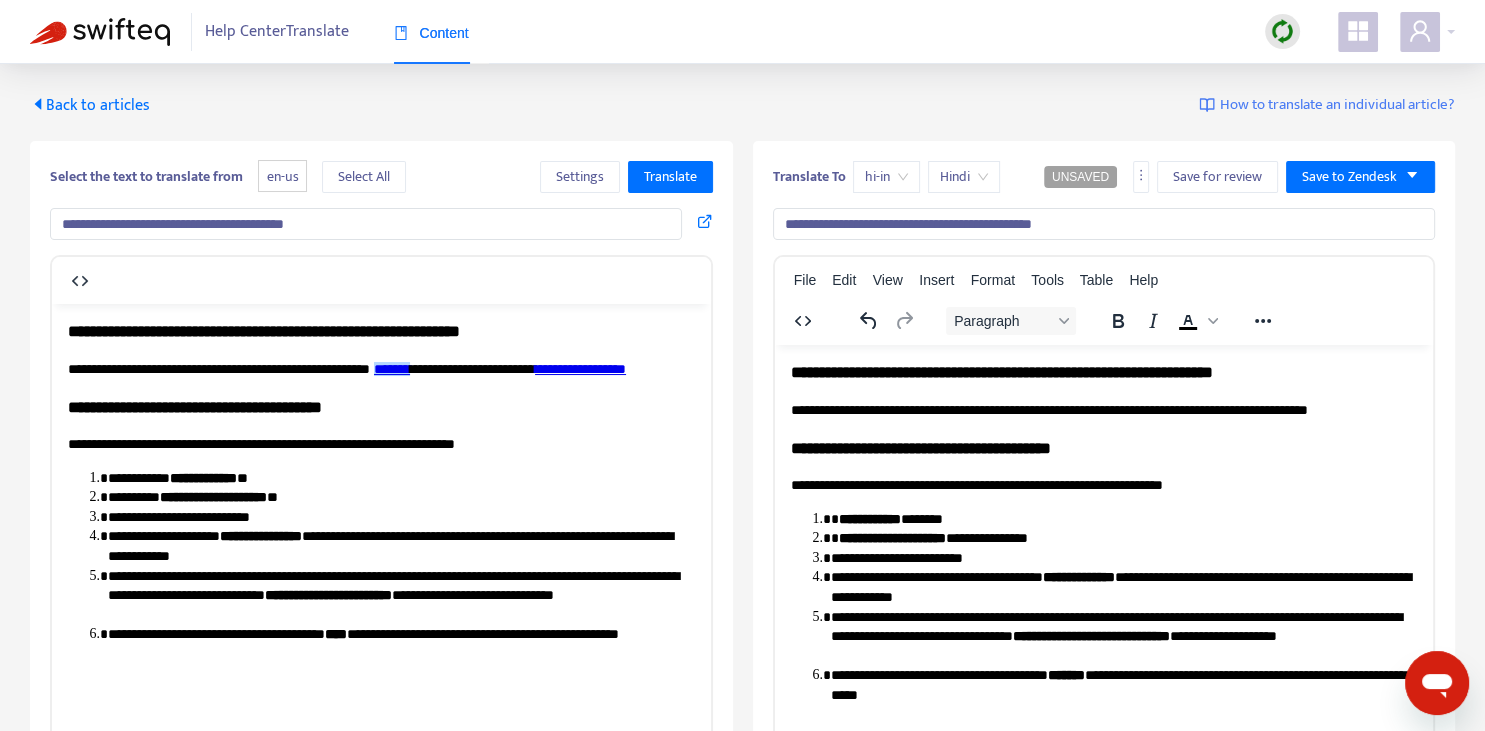 click on "*******" at bounding box center (392, 368) 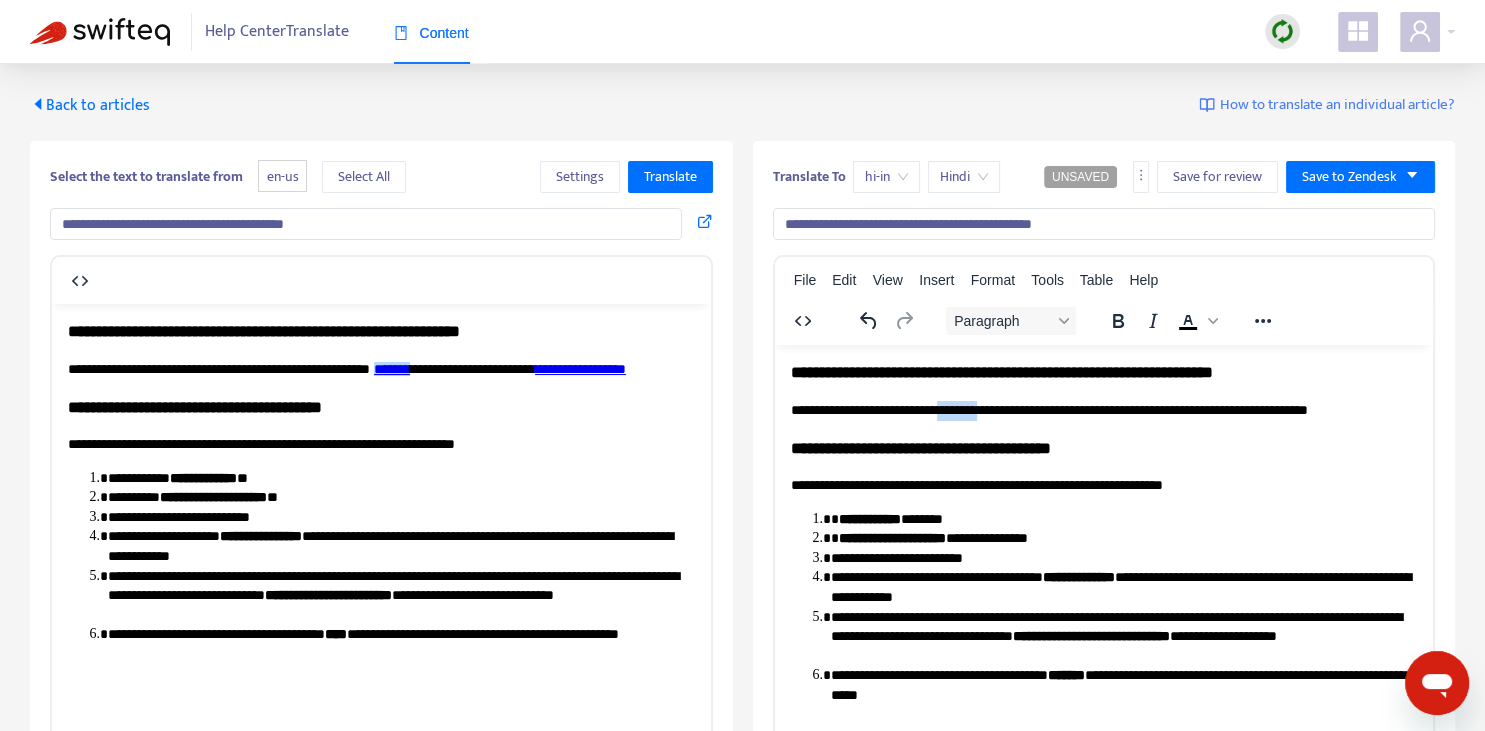 click on "**********" at bounding box center (1048, 409) 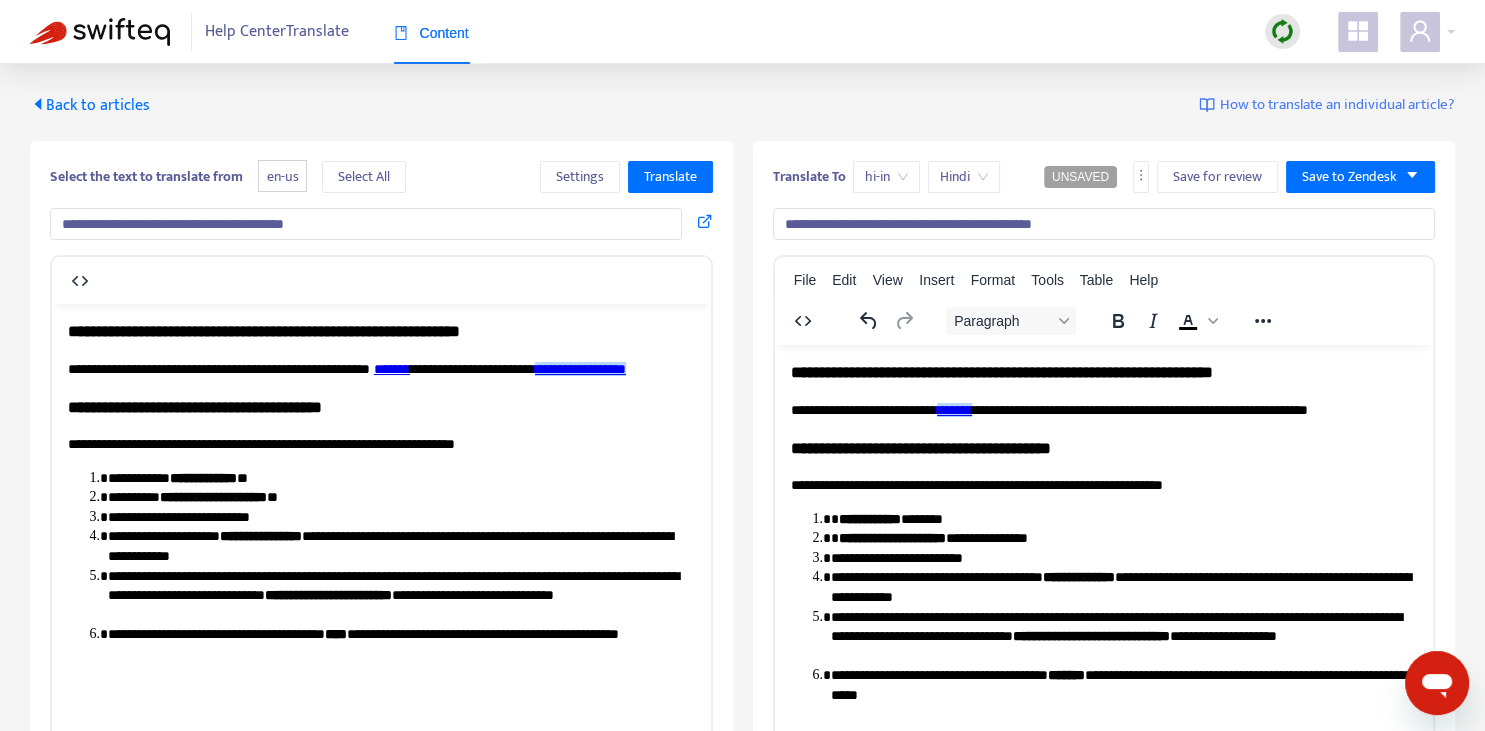 click on "**********" at bounding box center [580, 368] 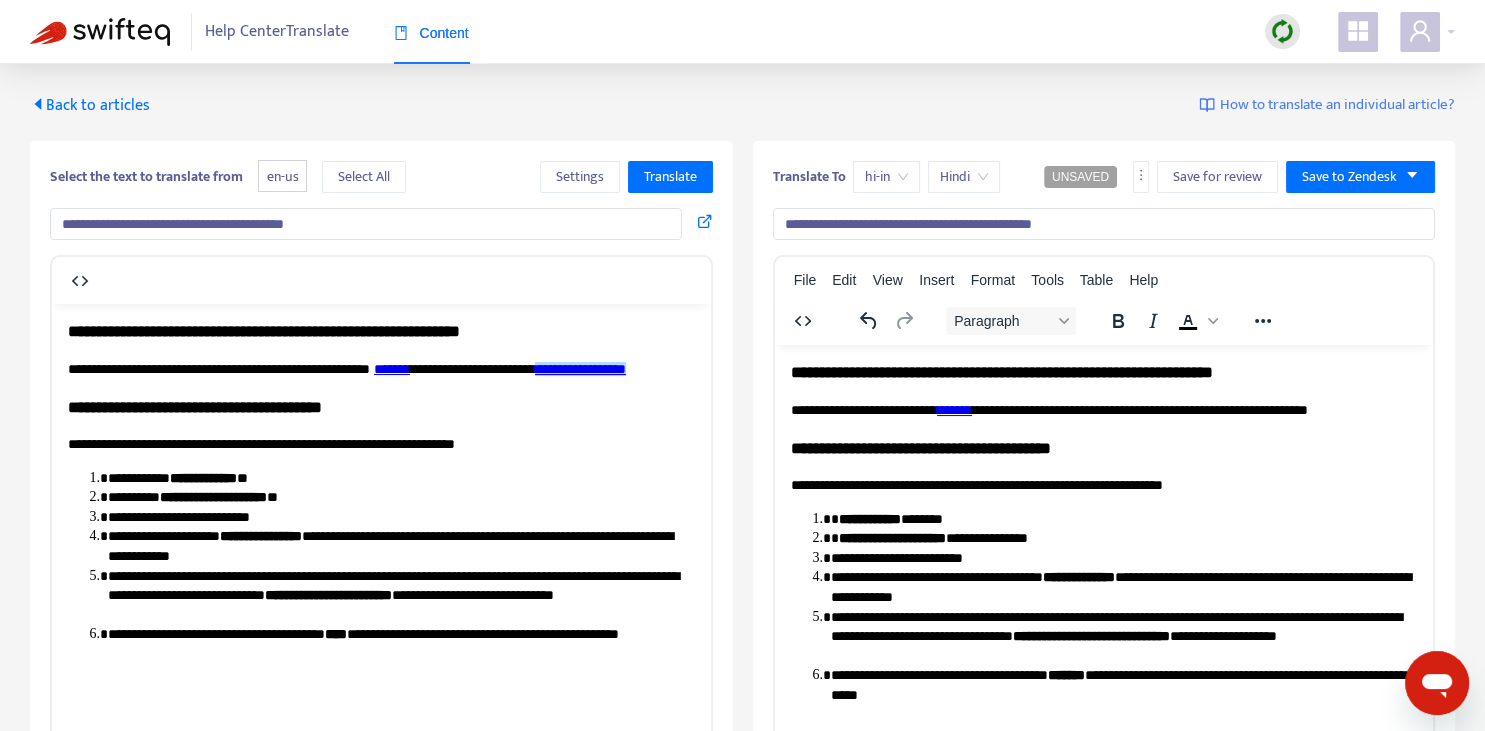 click on "**********" at bounding box center (1048, 409) 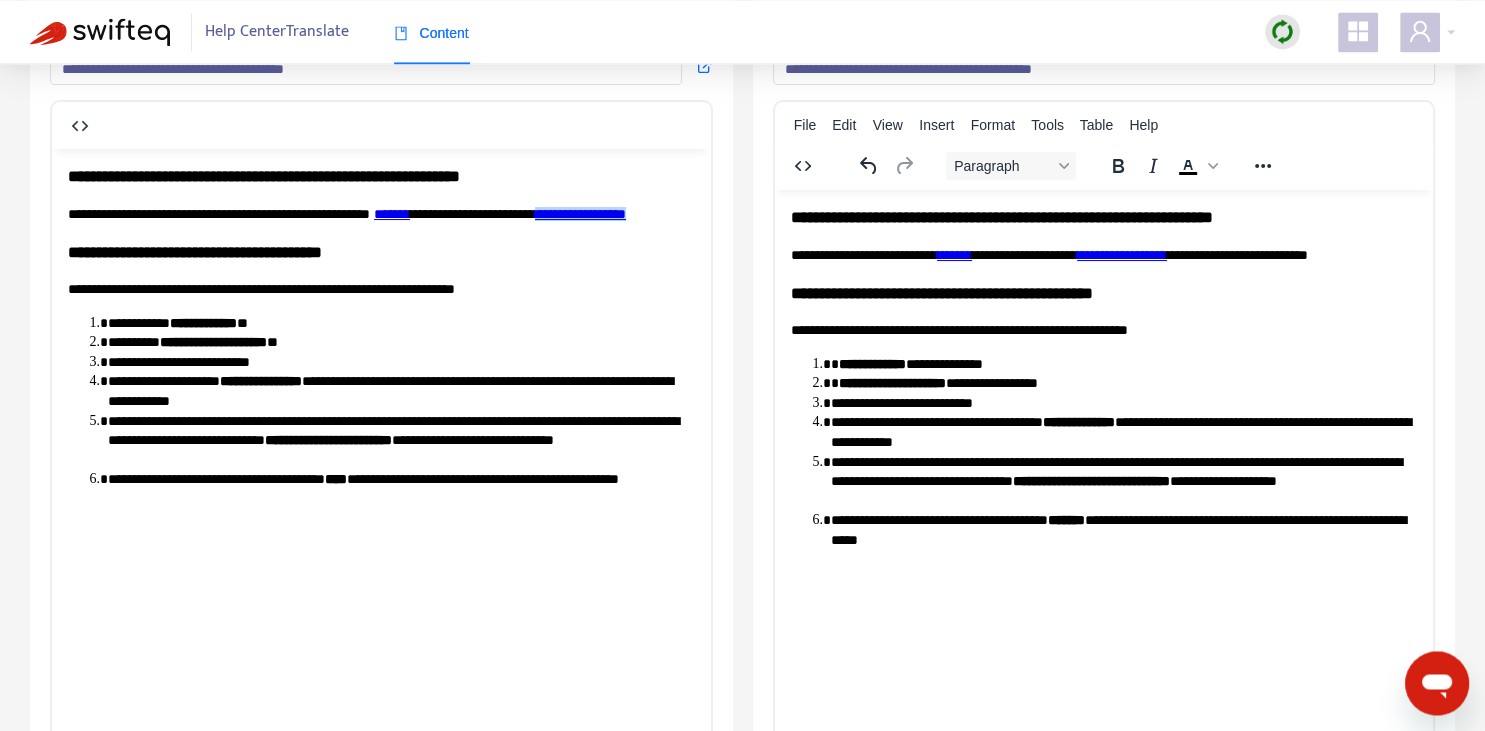 scroll, scrollTop: 156, scrollLeft: 0, axis: vertical 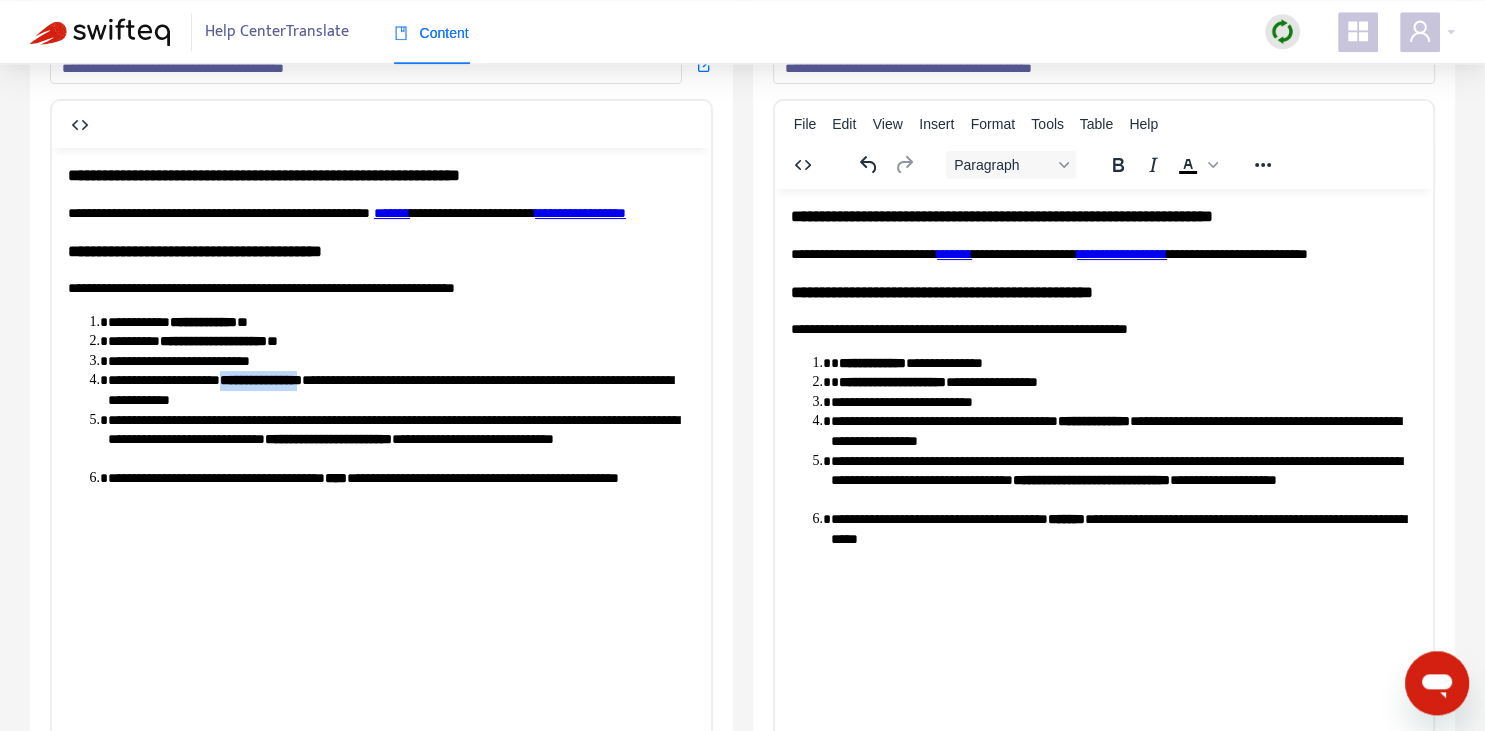 drag, startPoint x: 232, startPoint y: 404, endPoint x: 338, endPoint y: 394, distance: 106.47065 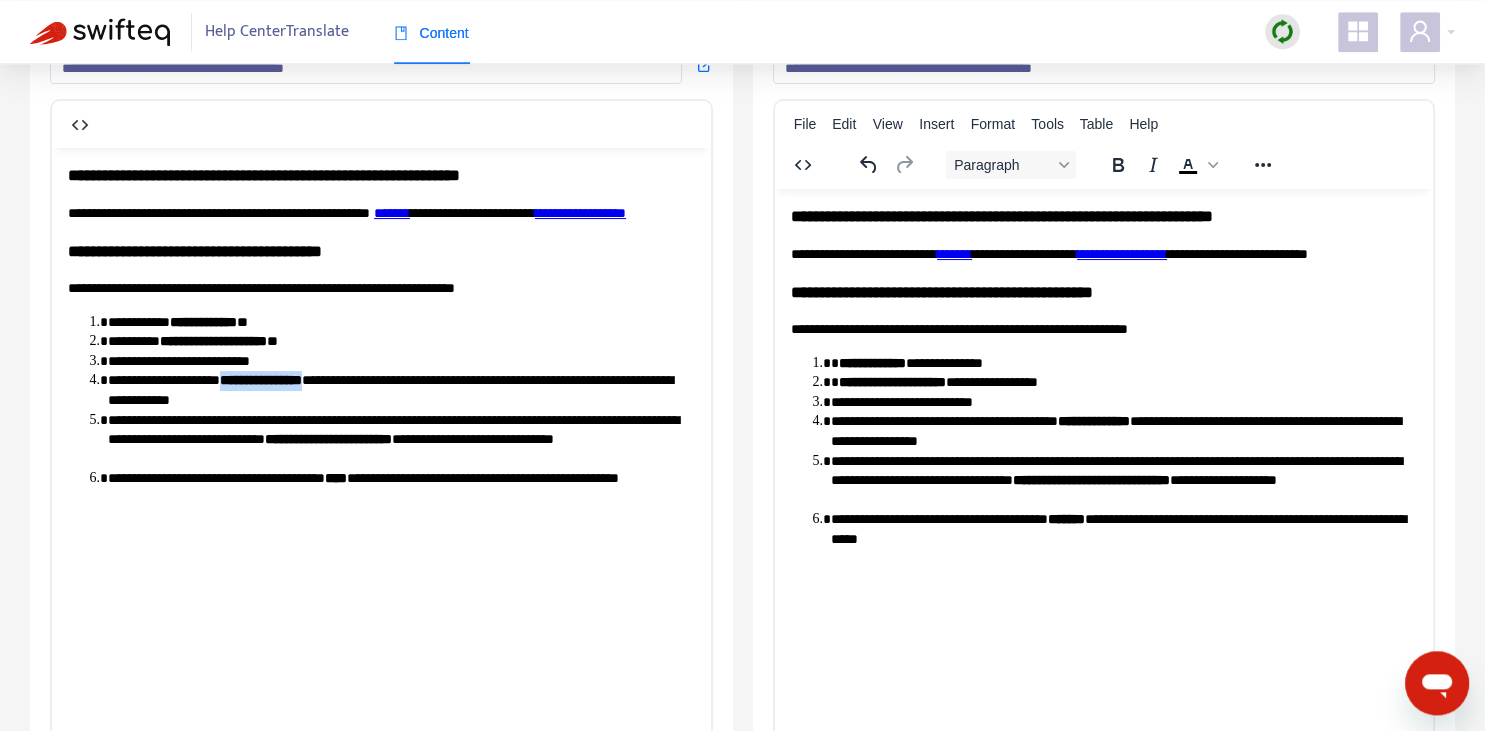 copy on "**********" 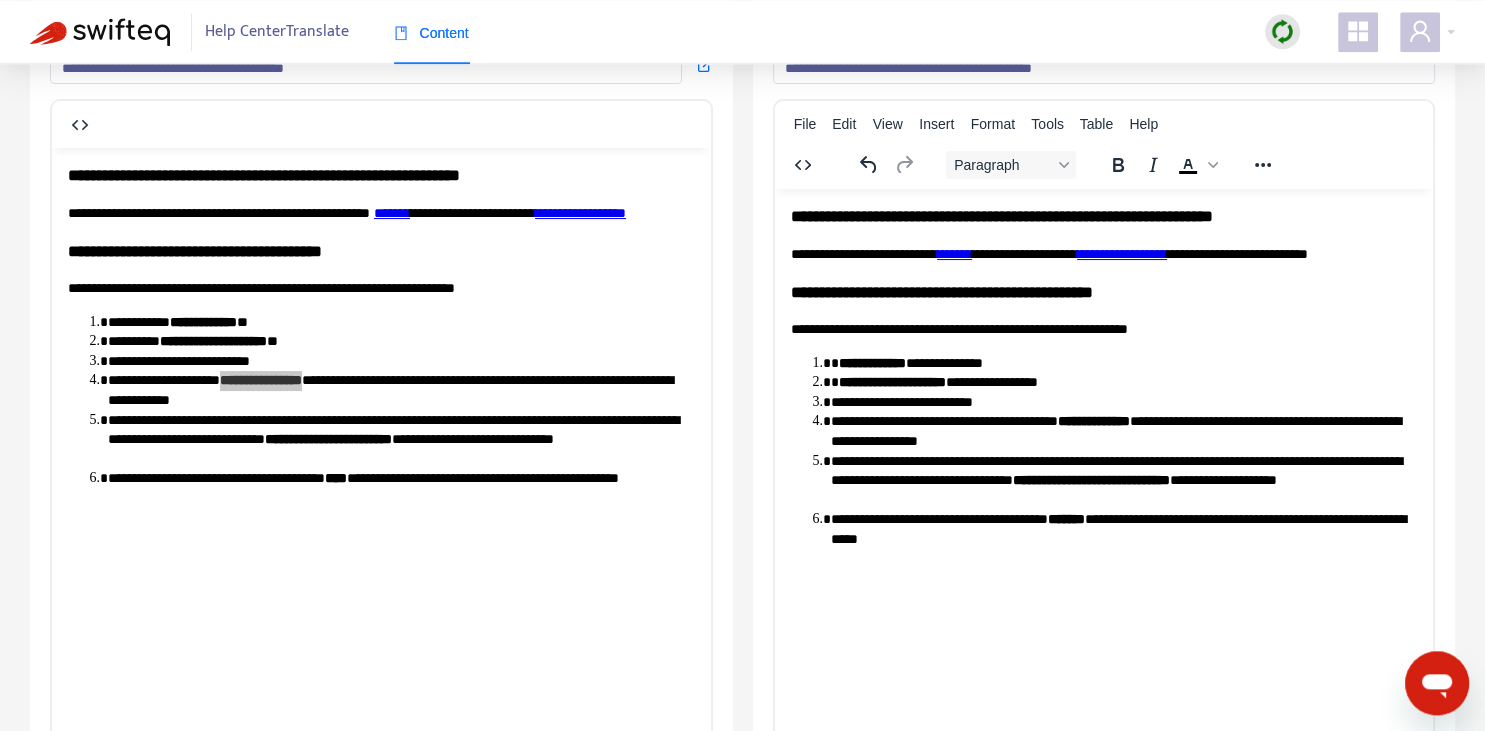 click on "**********" at bounding box center (1093, 420) 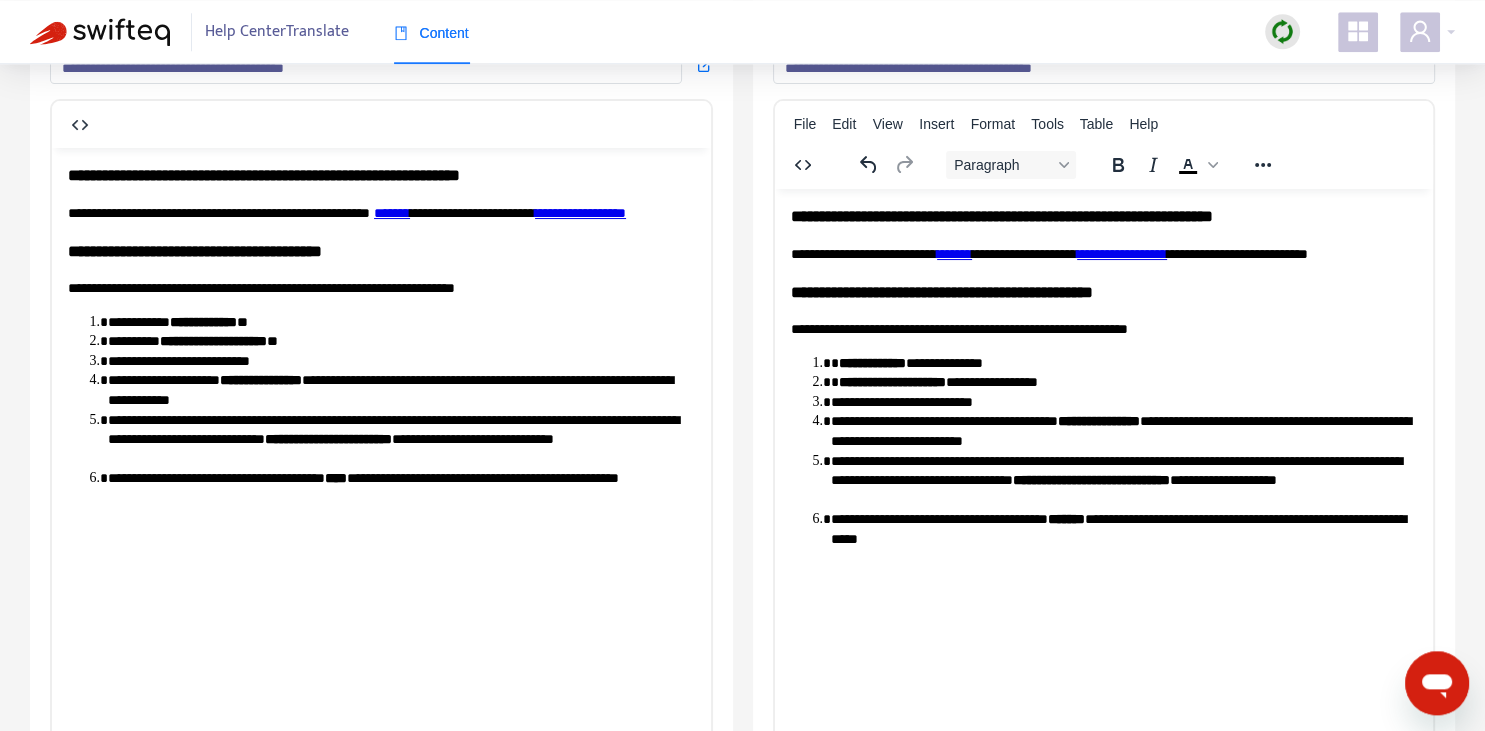 click on "**********" at bounding box center [401, 389] 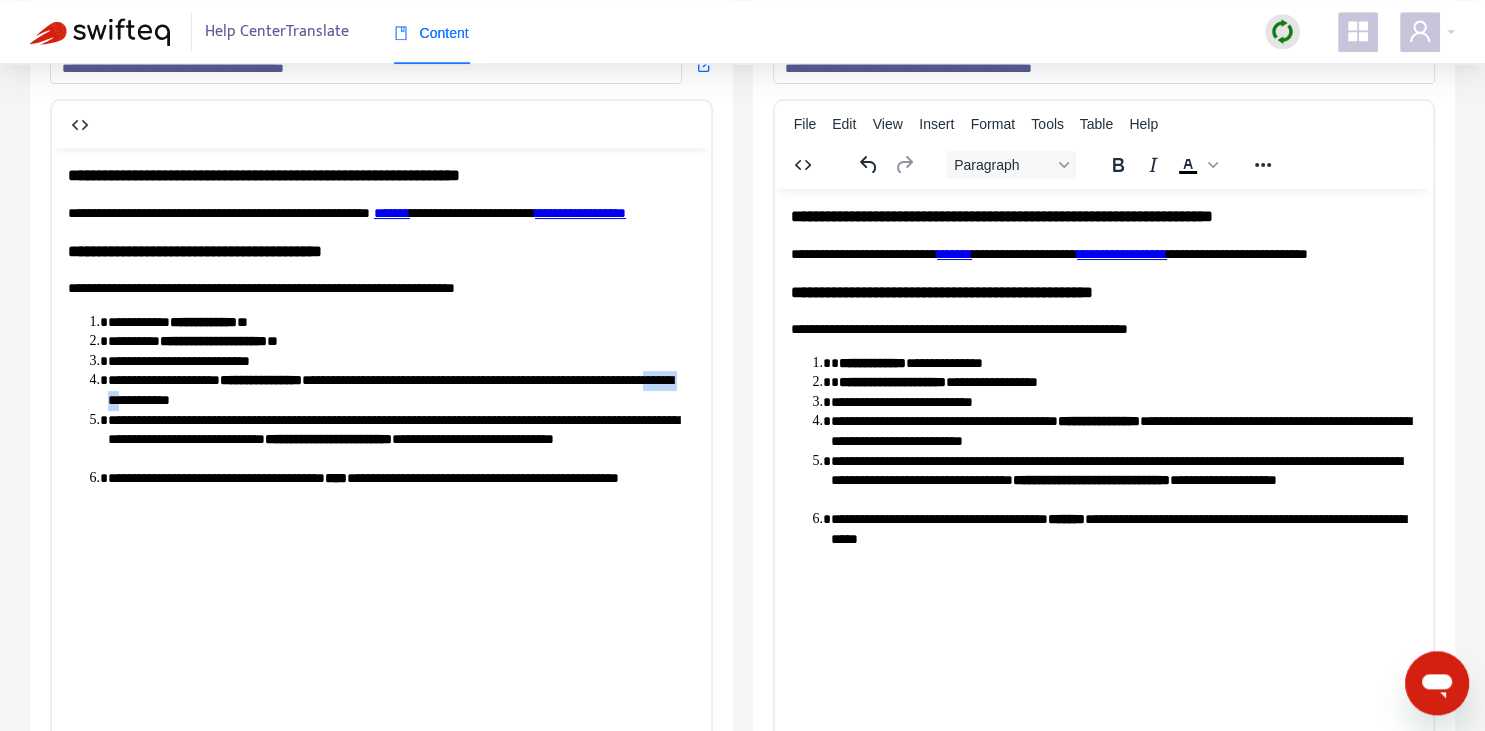 click on "**********" at bounding box center (401, 389) 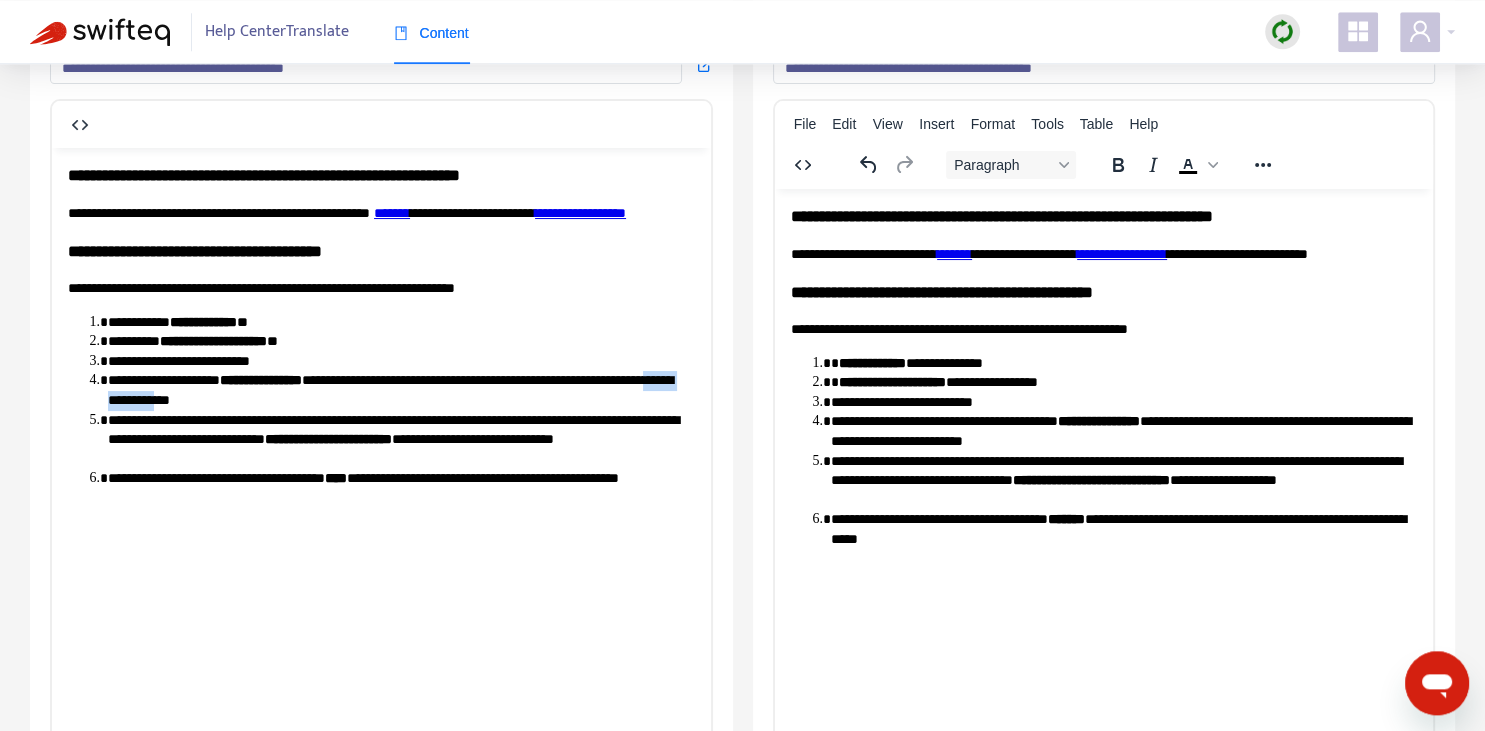 copy on "**********" 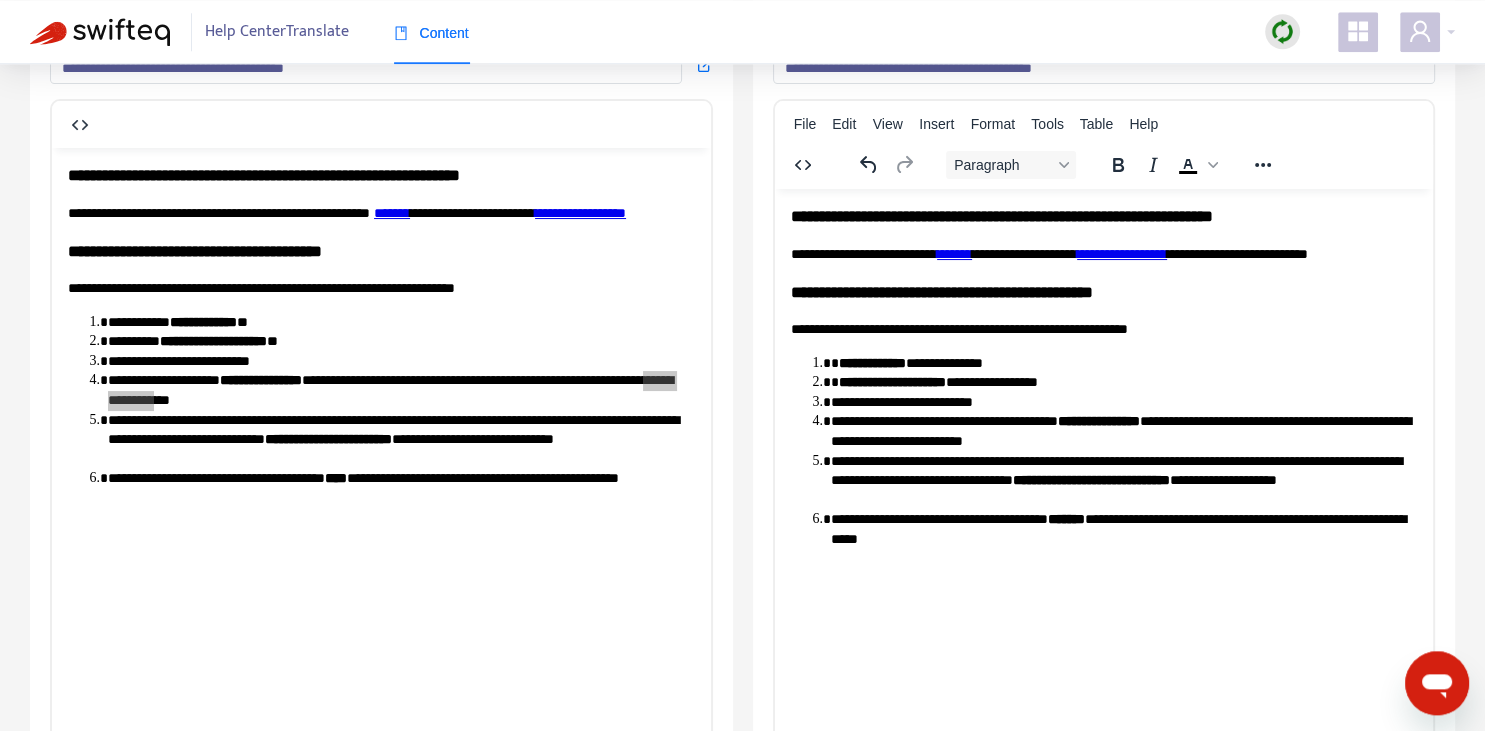 click on "**********" at bounding box center [1123, 430] 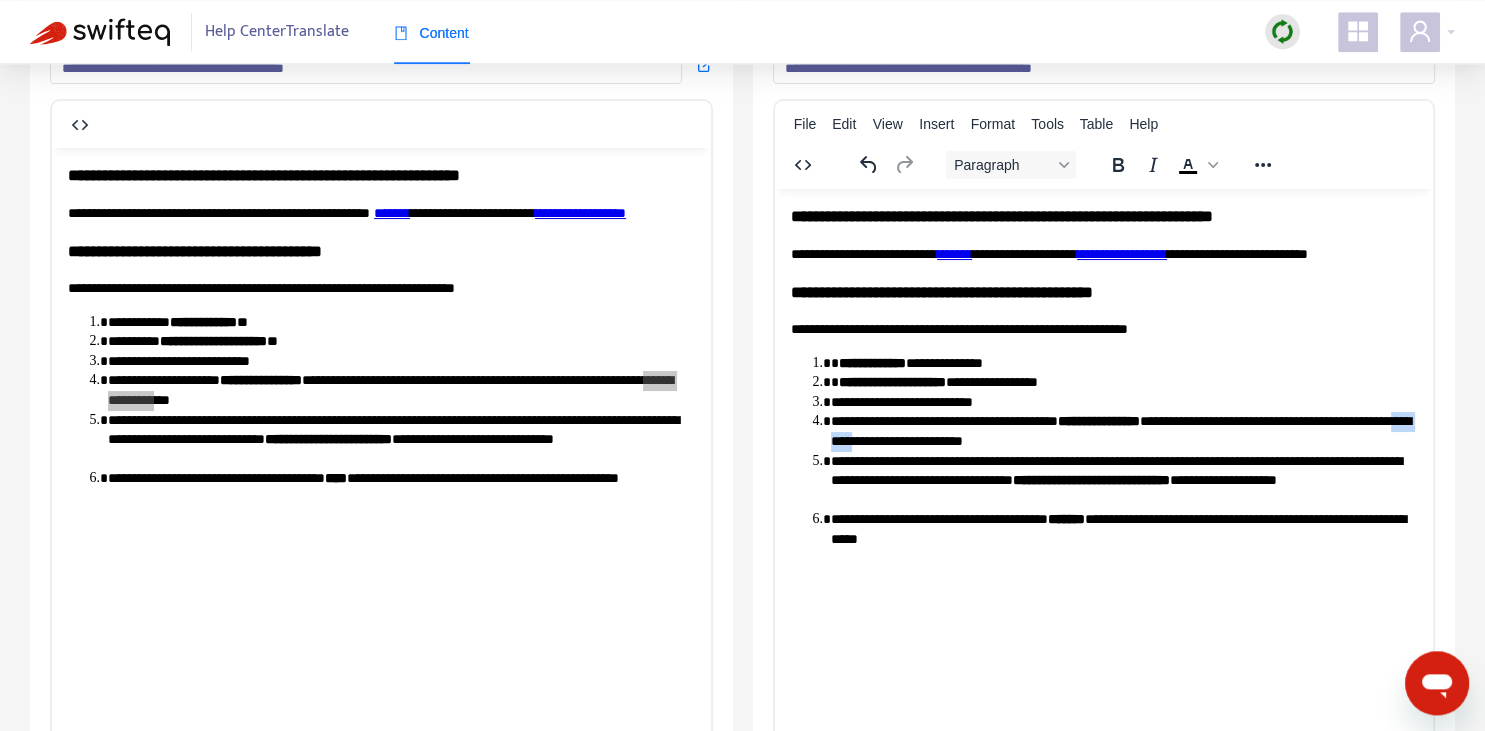 click on "**********" at bounding box center (1123, 430) 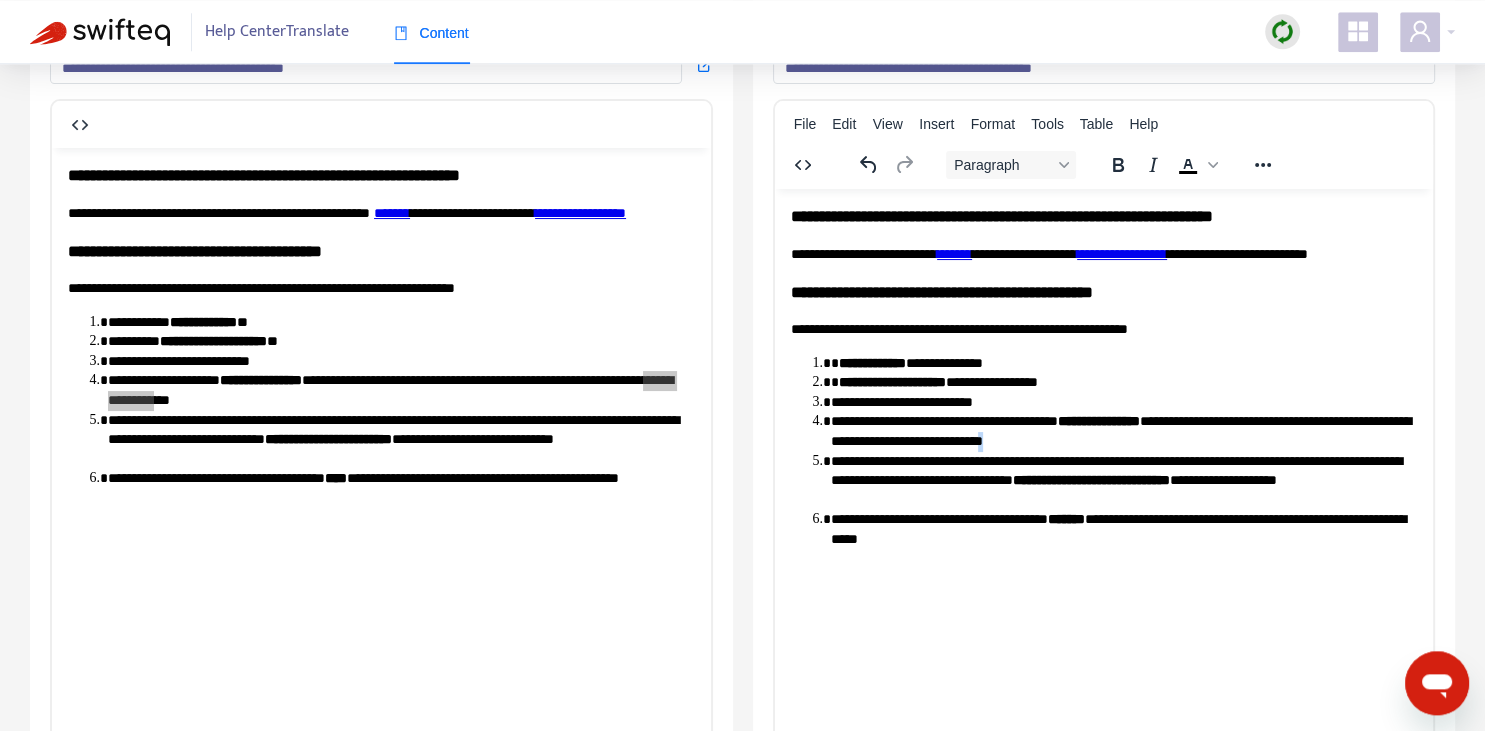 copy on "*" 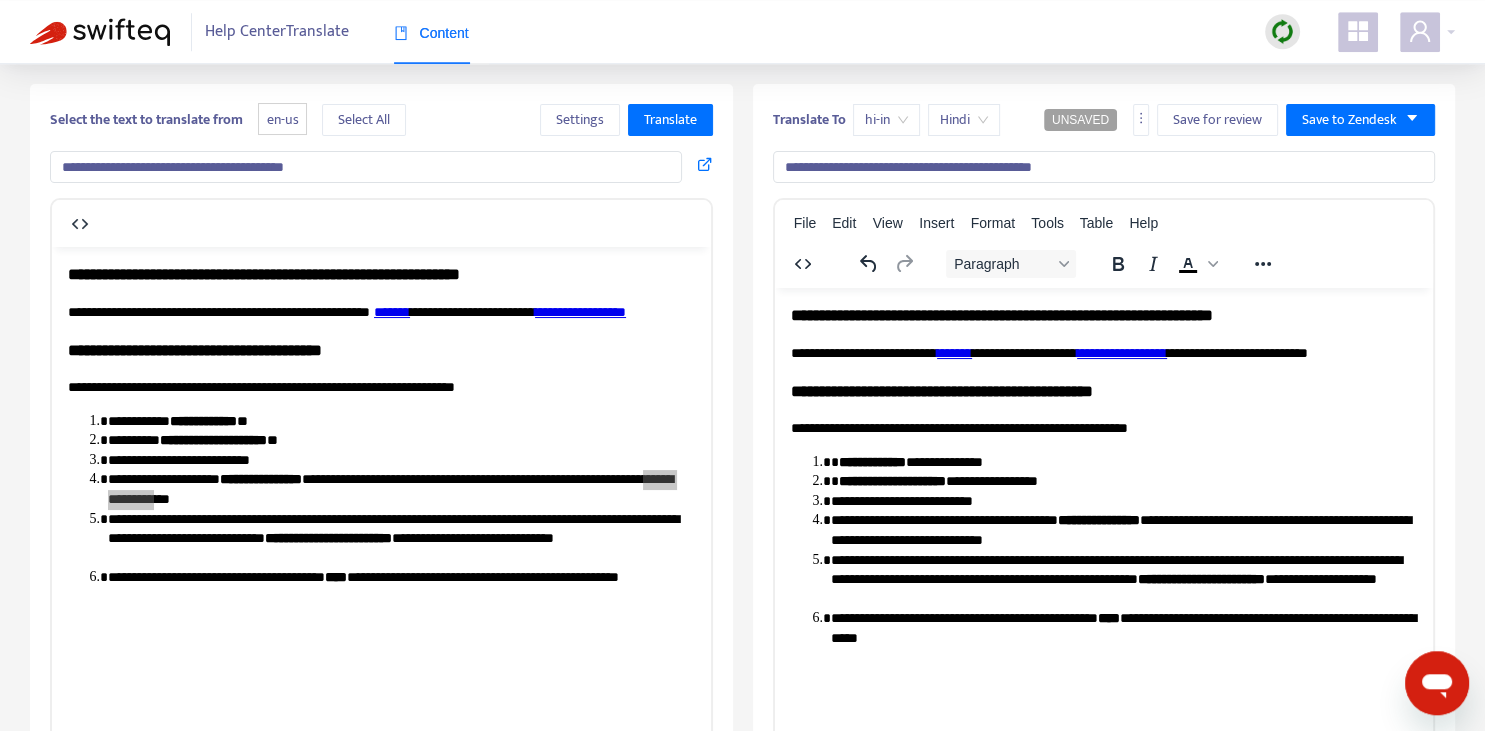 scroll, scrollTop: 59, scrollLeft: 0, axis: vertical 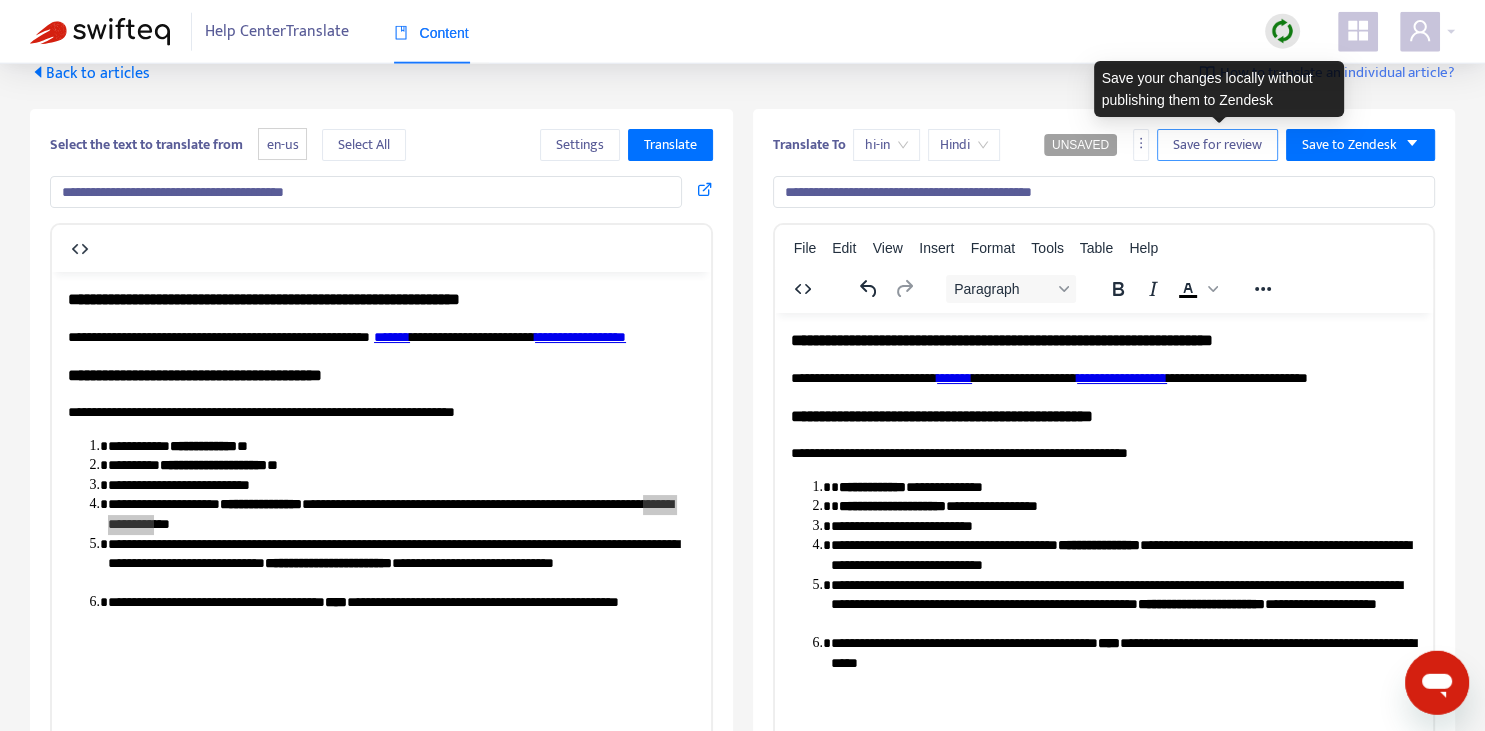 click on "Save for review" at bounding box center [1217, 145] 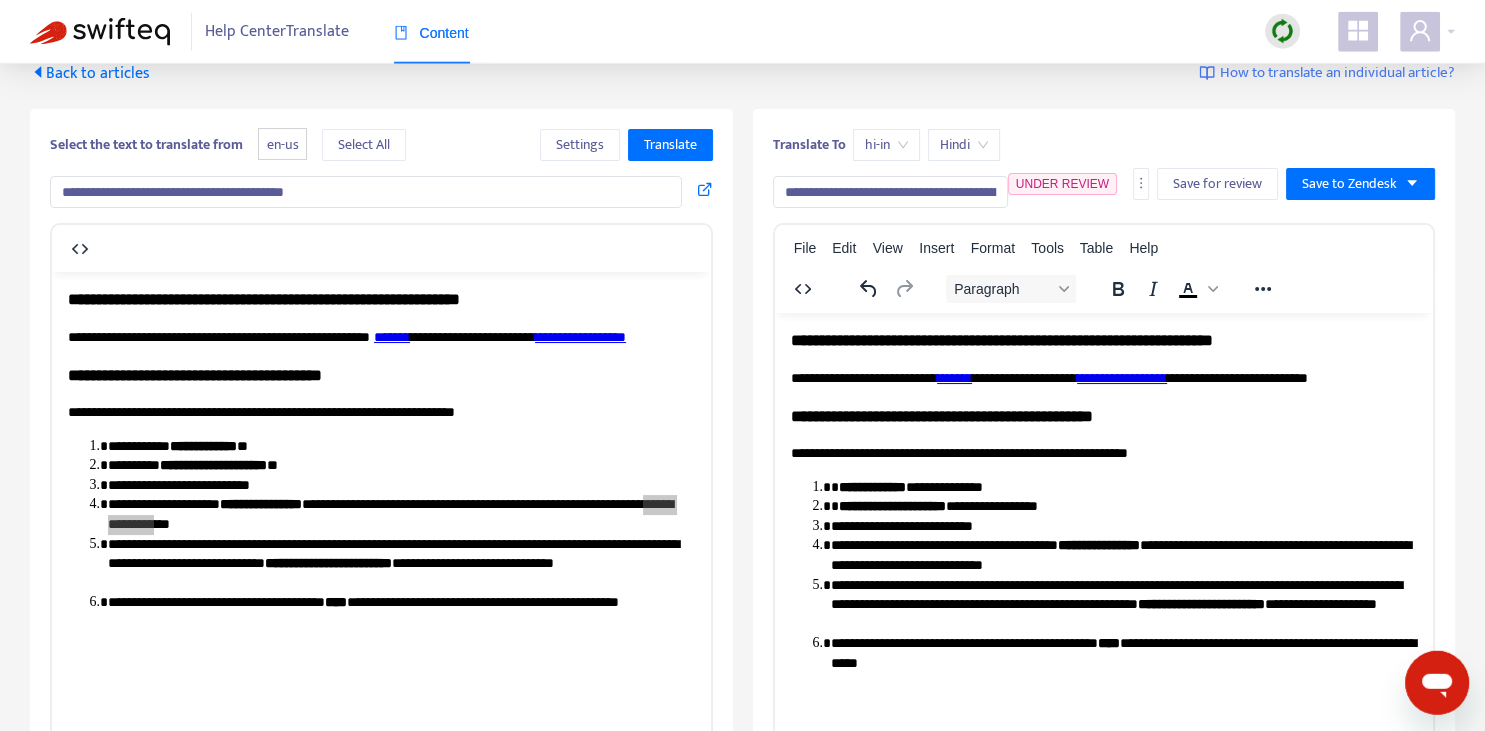 click on "Back to articles" at bounding box center (90, 73) 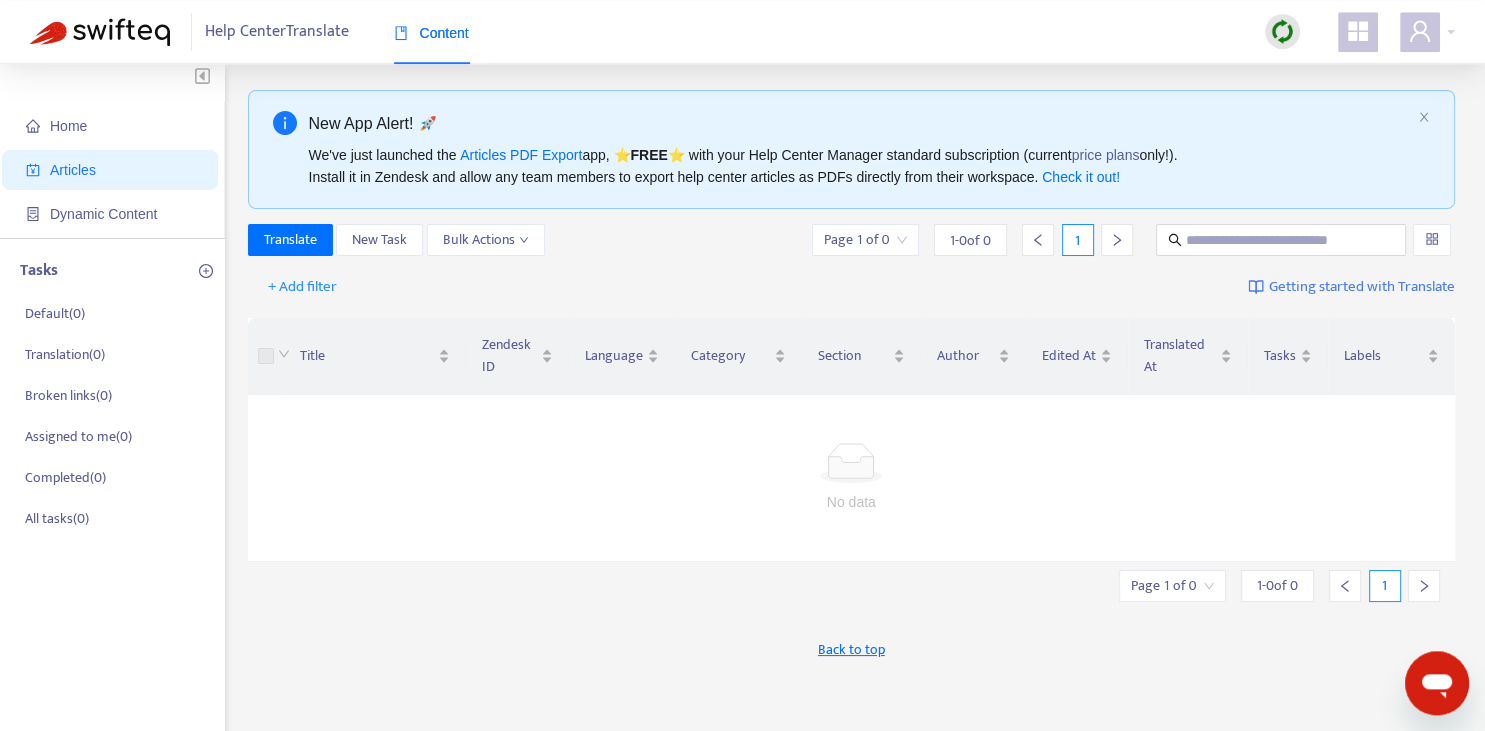 scroll, scrollTop: 0, scrollLeft: 0, axis: both 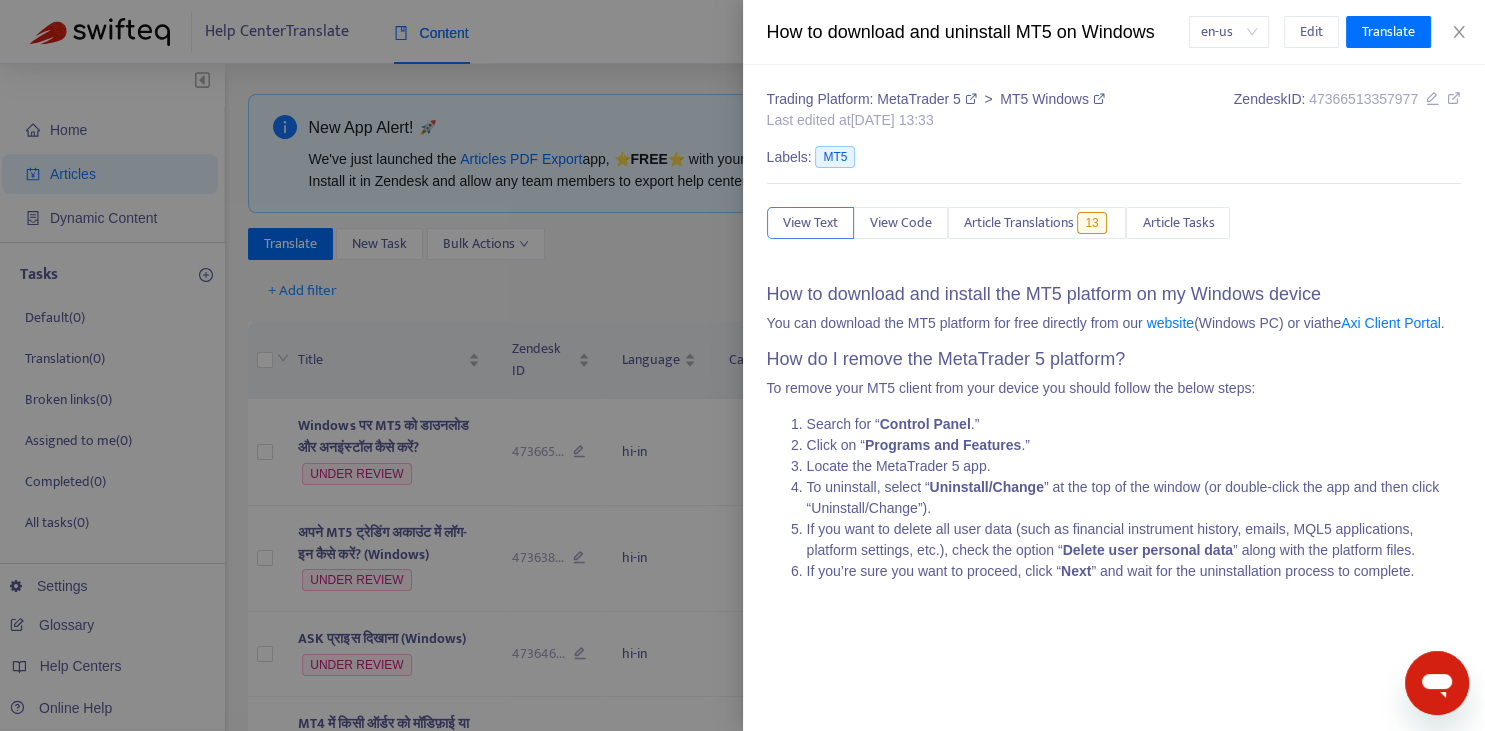 click at bounding box center [742, 365] 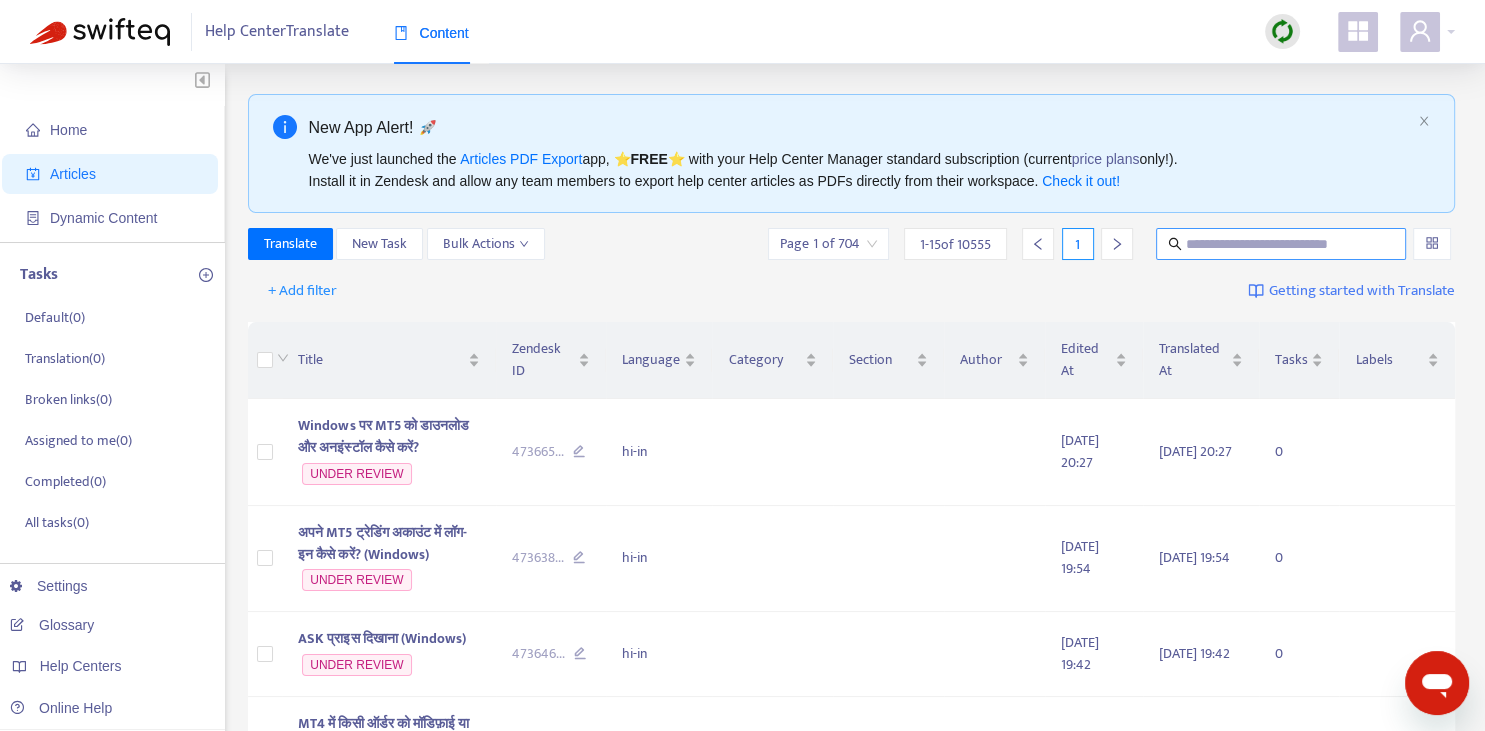 click at bounding box center [1282, 244] 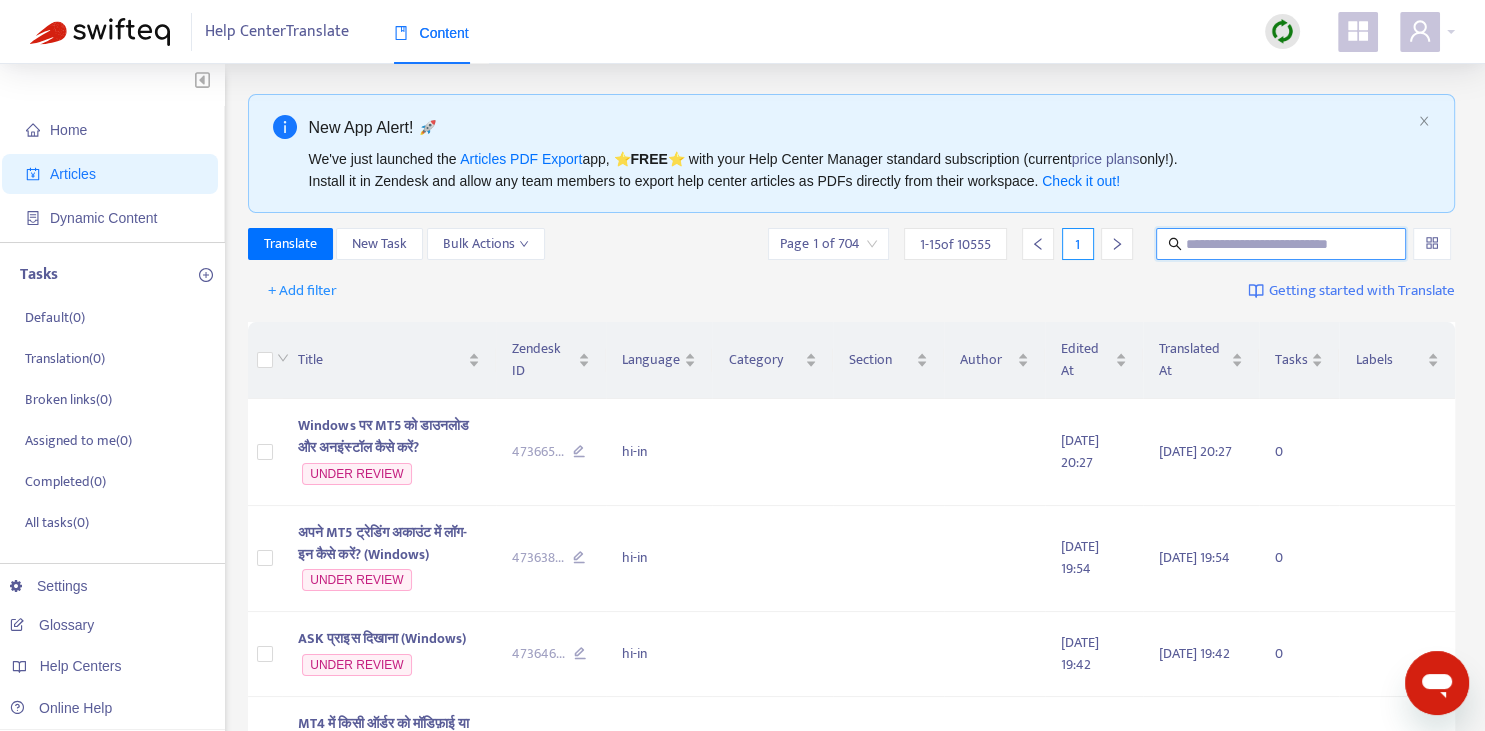 paste on "**********" 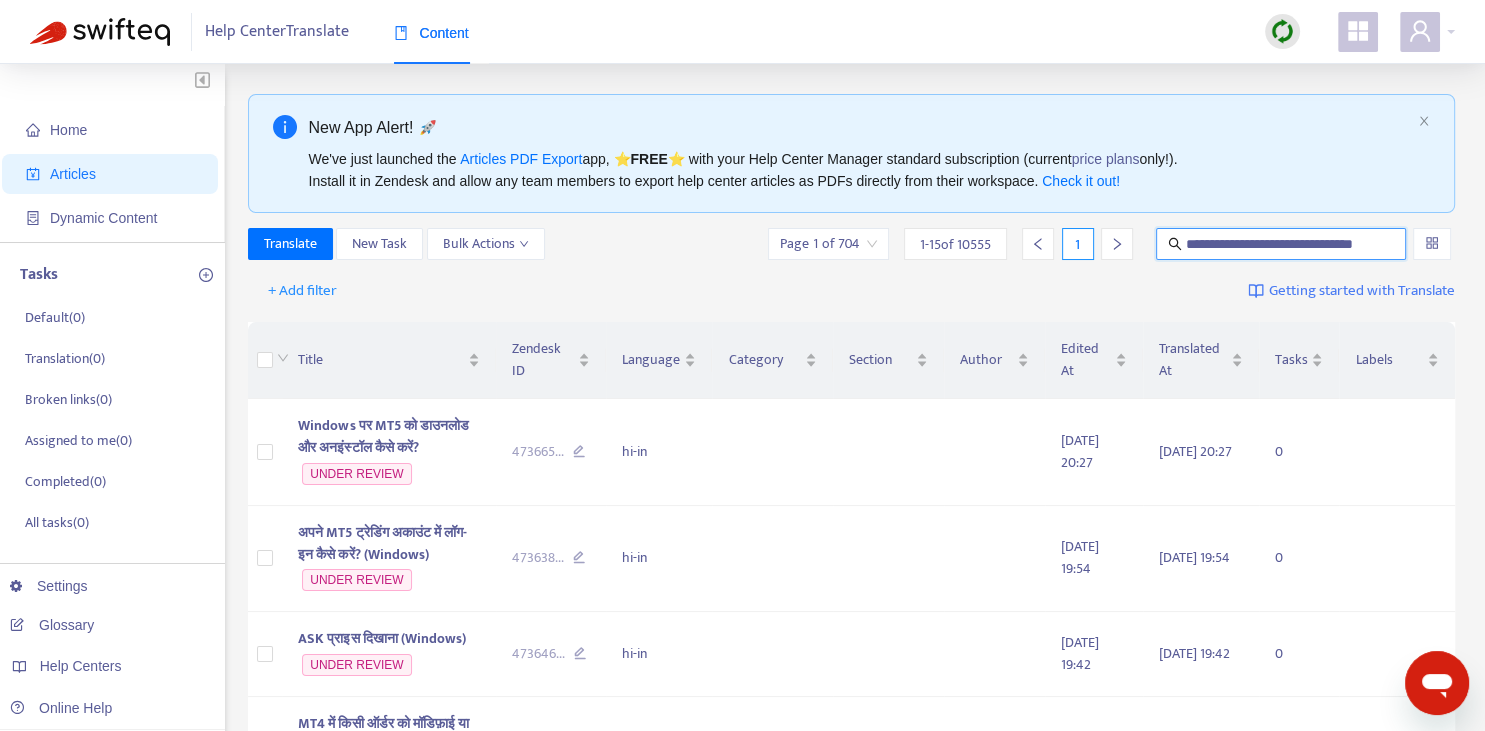 scroll, scrollTop: 0, scrollLeft: 31, axis: horizontal 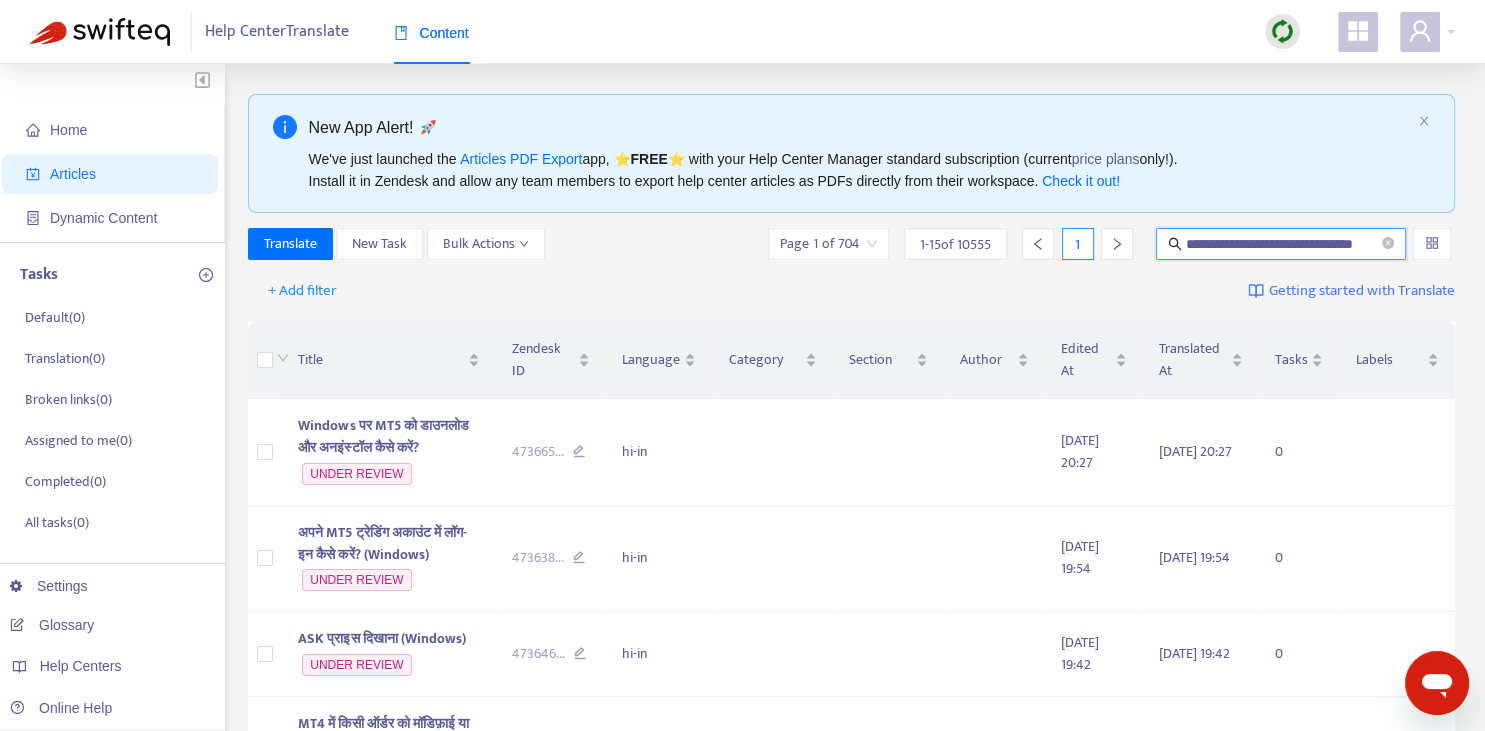 type on "**********" 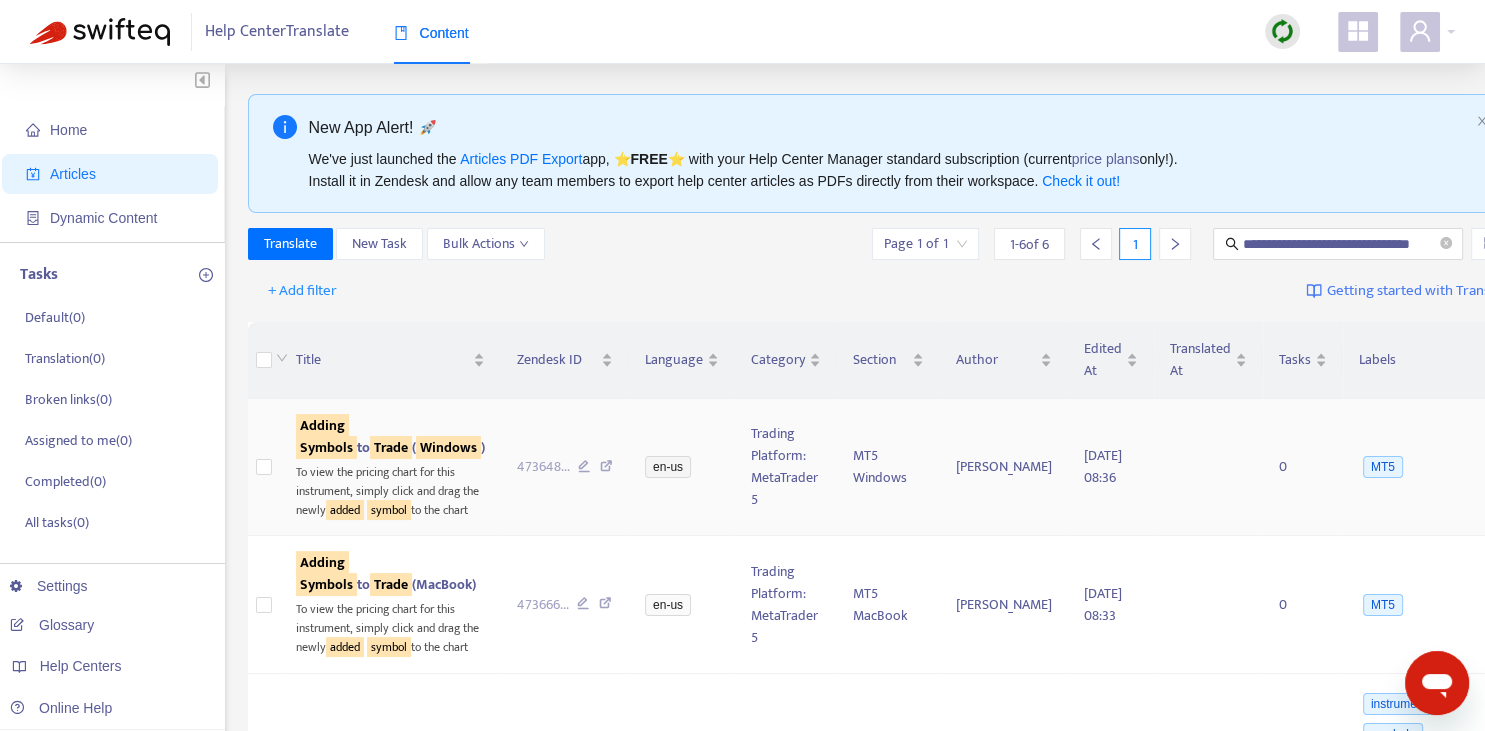 click on "Trade" at bounding box center (391, 447) 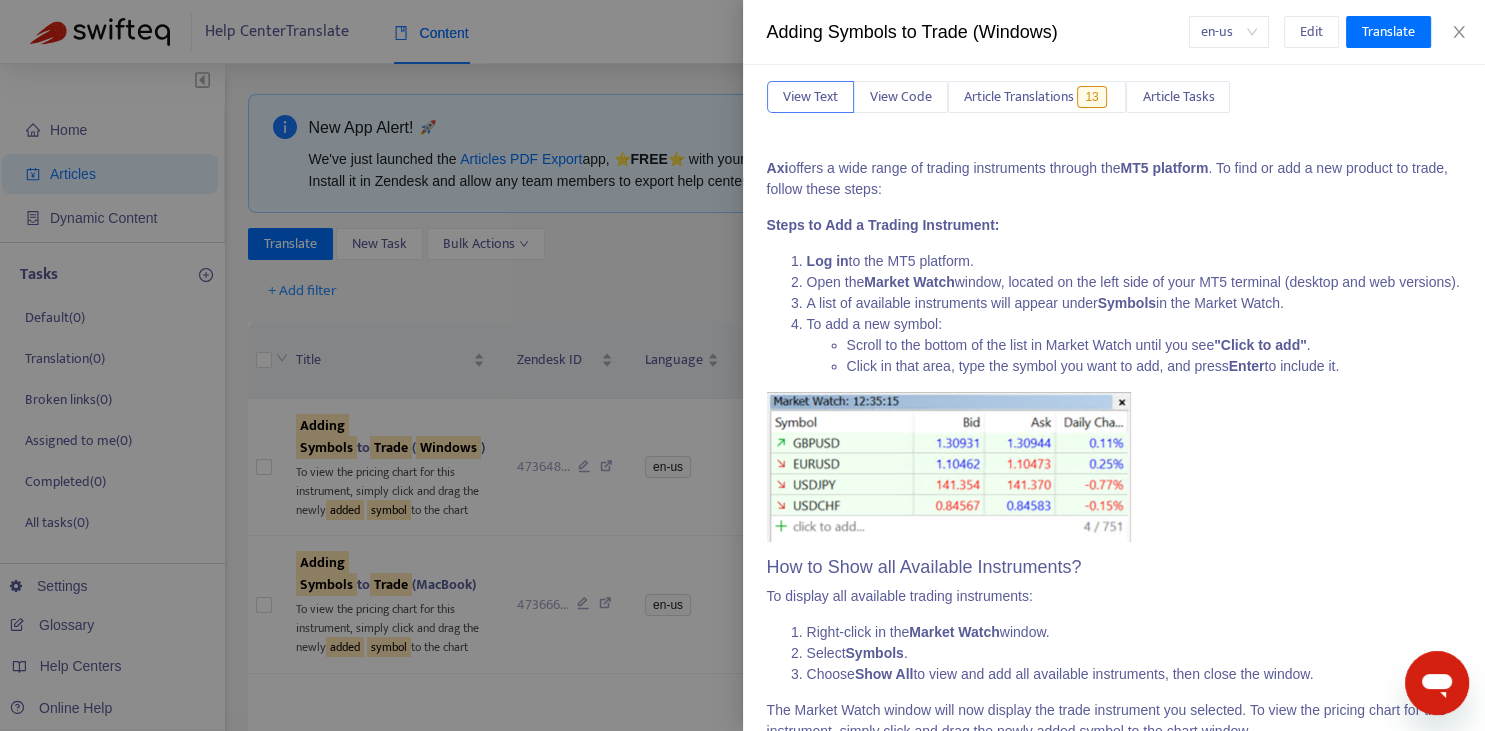 scroll, scrollTop: 0, scrollLeft: 0, axis: both 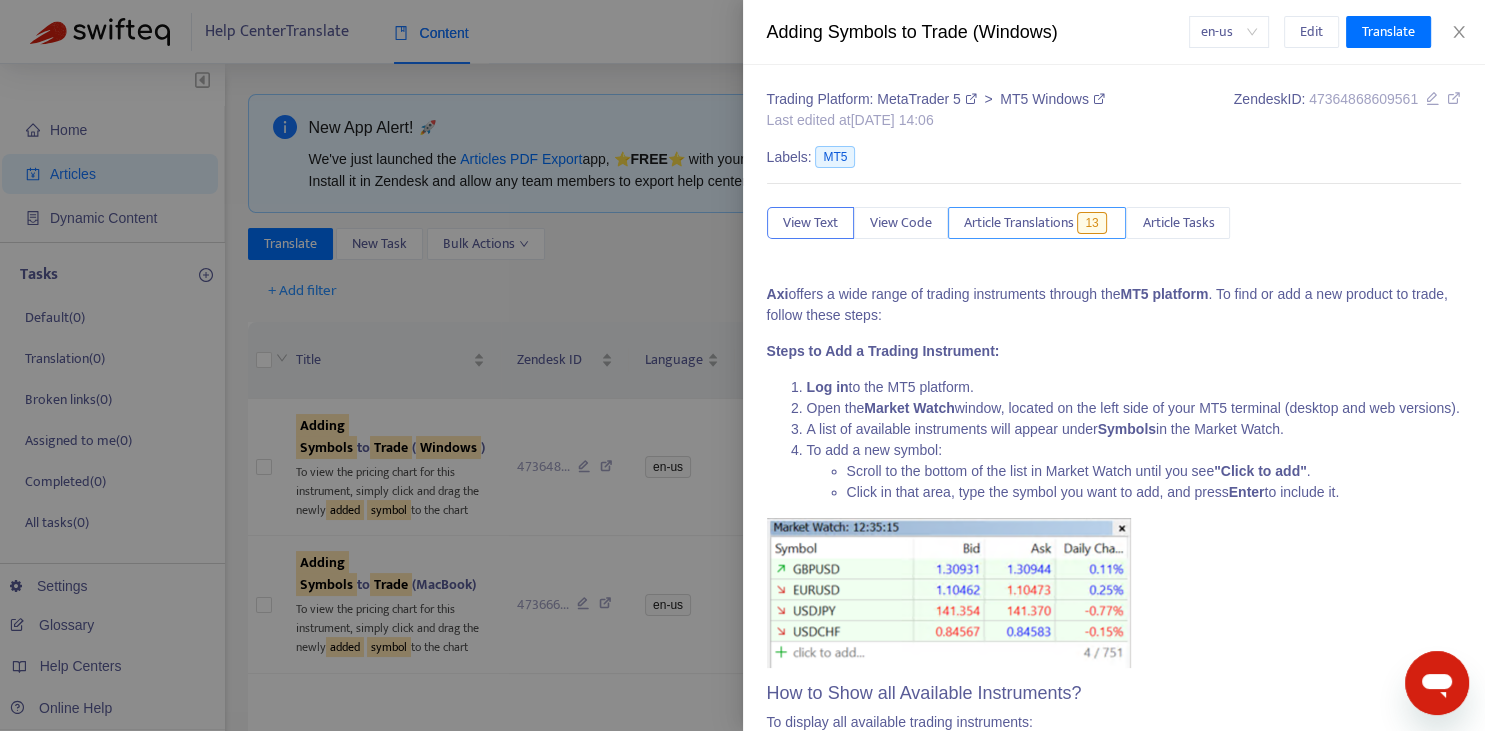 click on "Article Translations" at bounding box center [1019, 223] 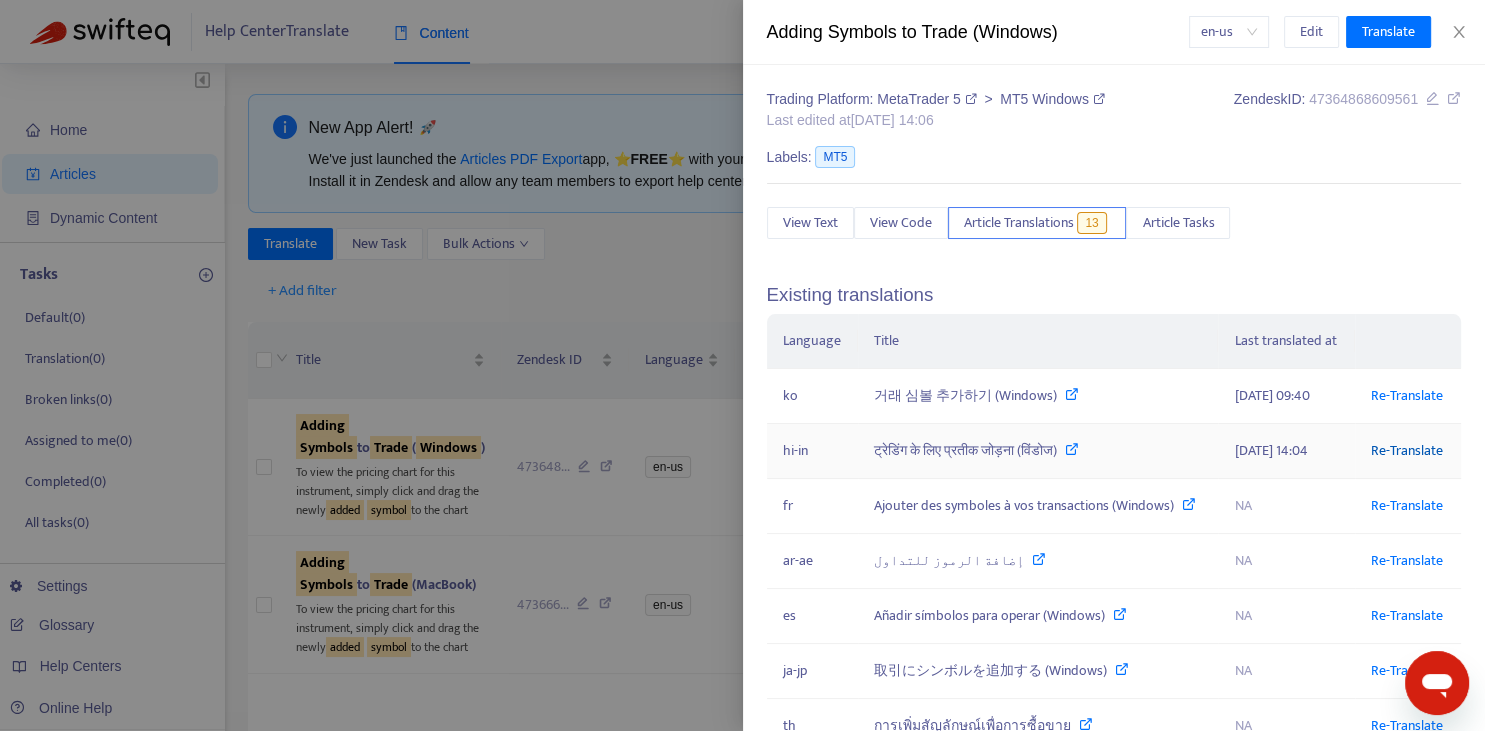 click on "Re-Translate" at bounding box center [1407, 450] 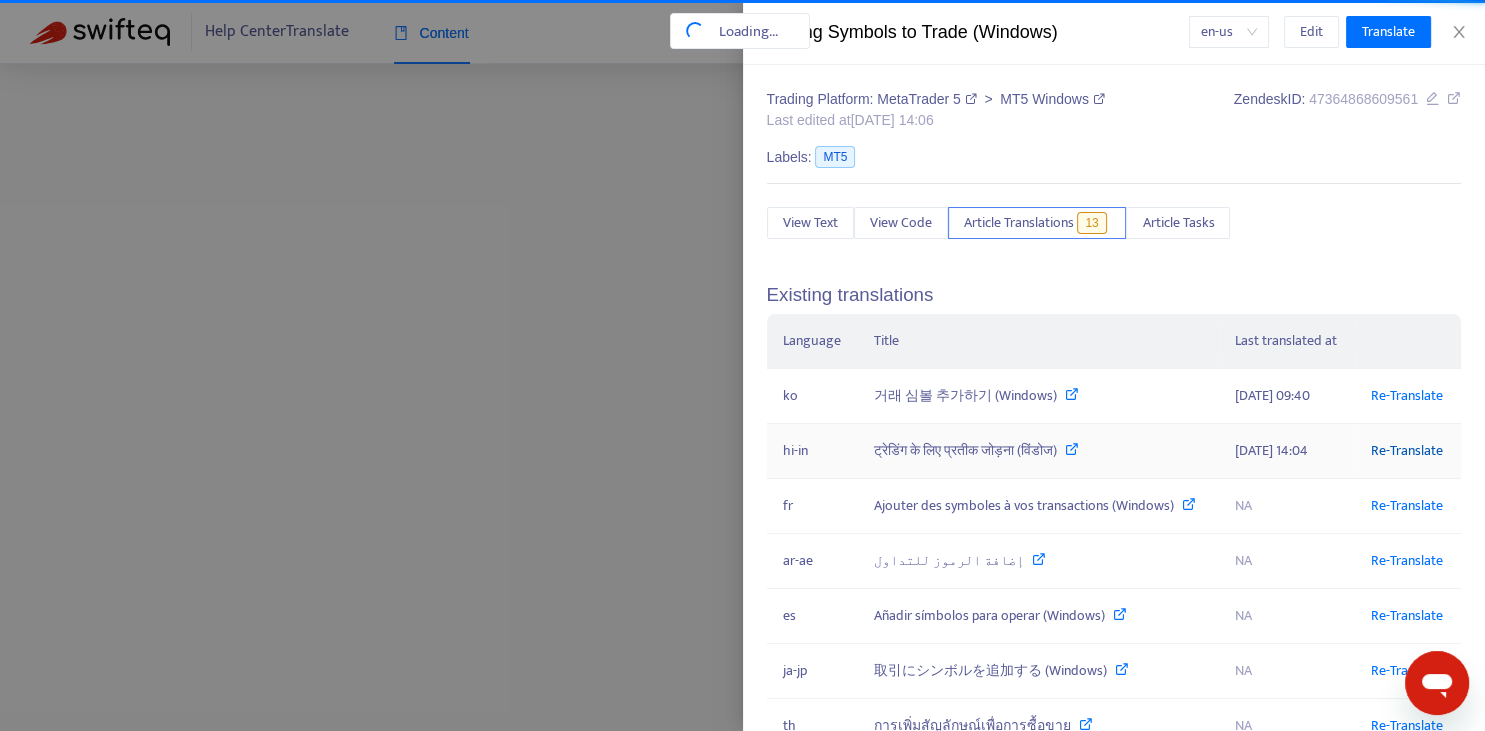 scroll, scrollTop: 0, scrollLeft: 31, axis: horizontal 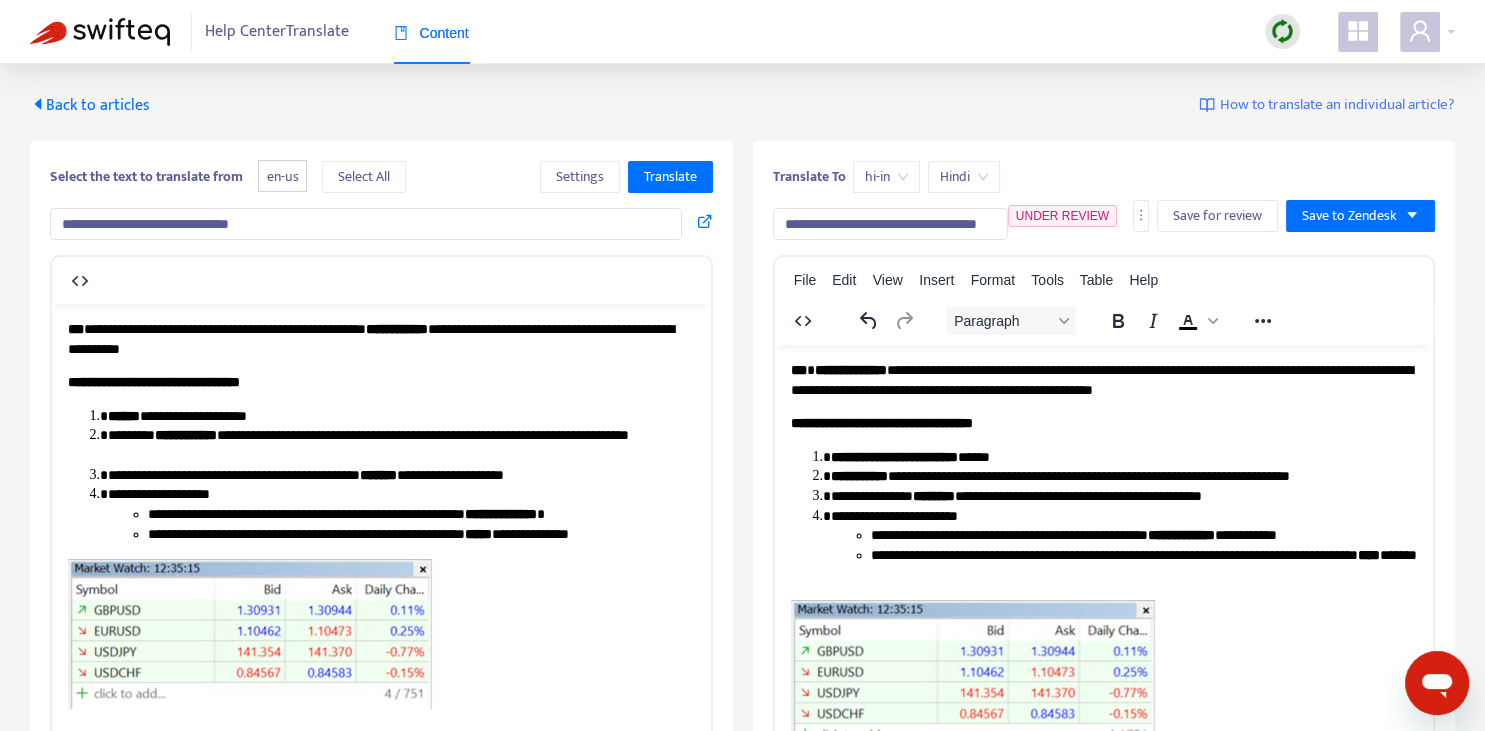 click on "**********" at bounding box center [890, 224] 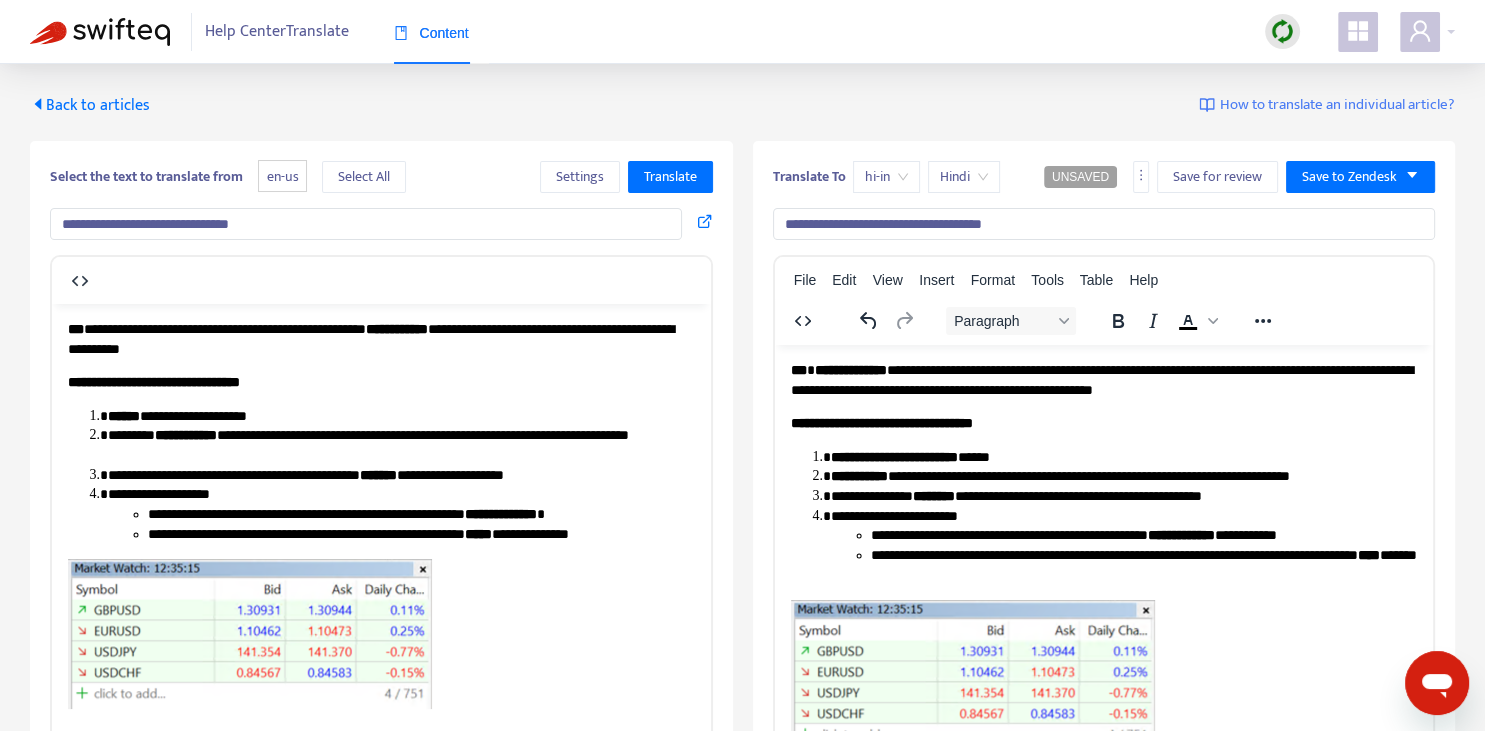 type on "**********" 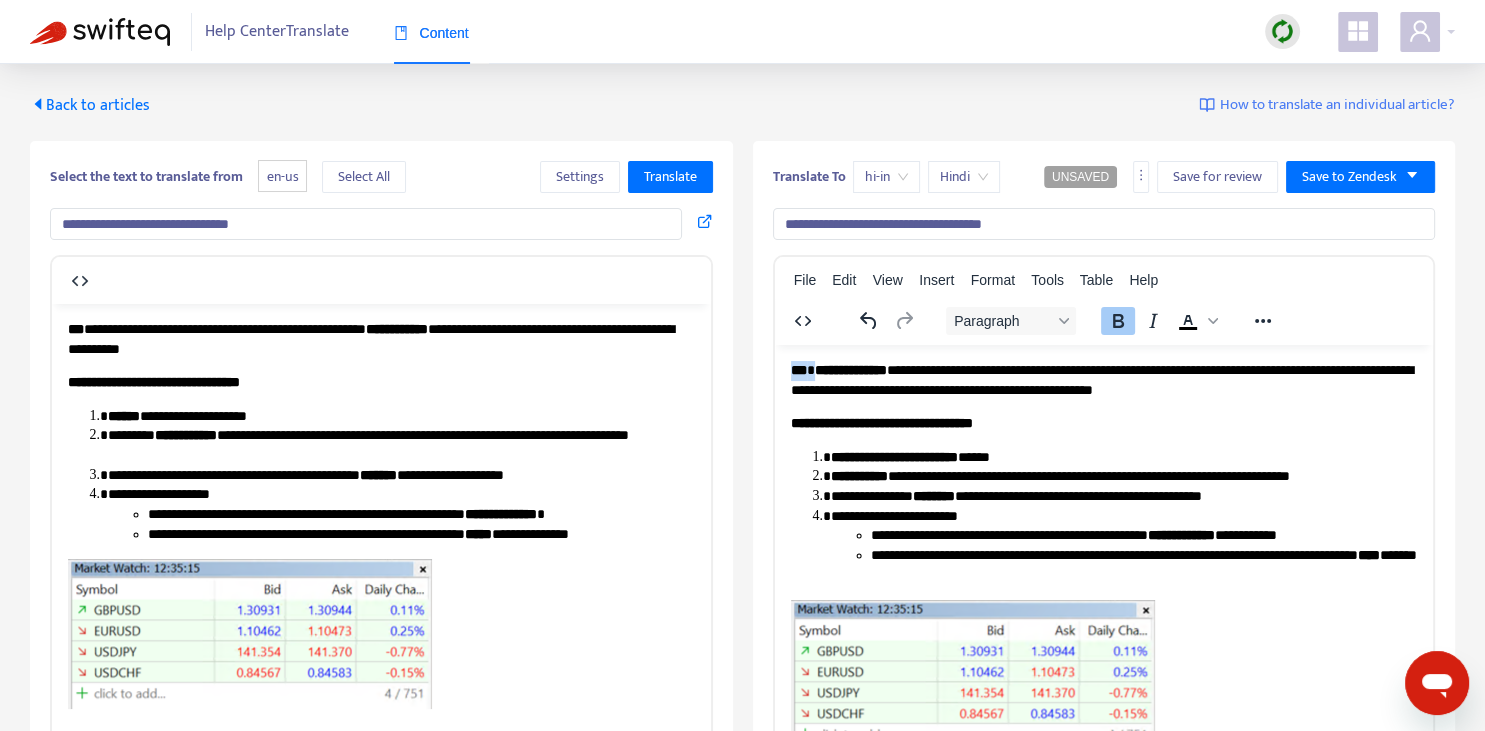 type 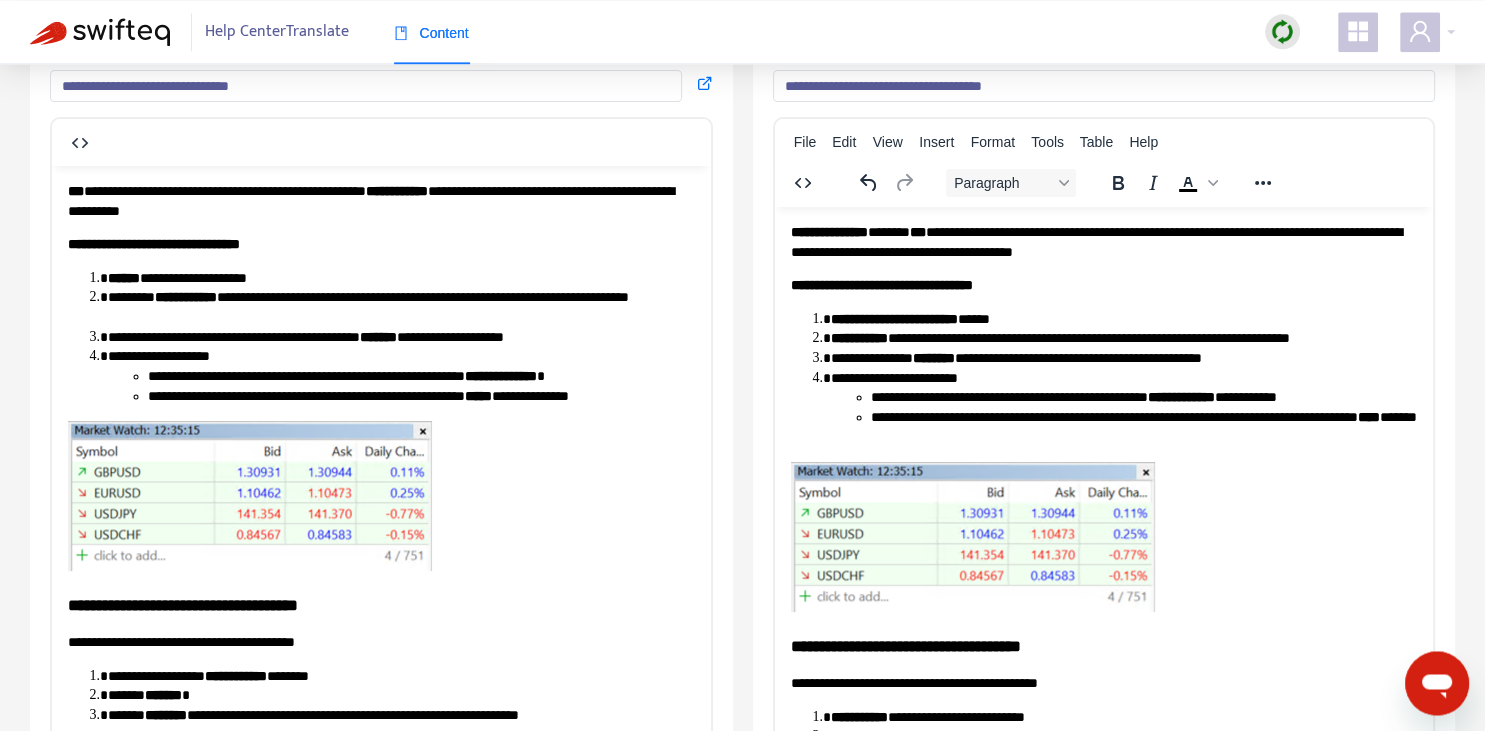 scroll, scrollTop: 132, scrollLeft: 0, axis: vertical 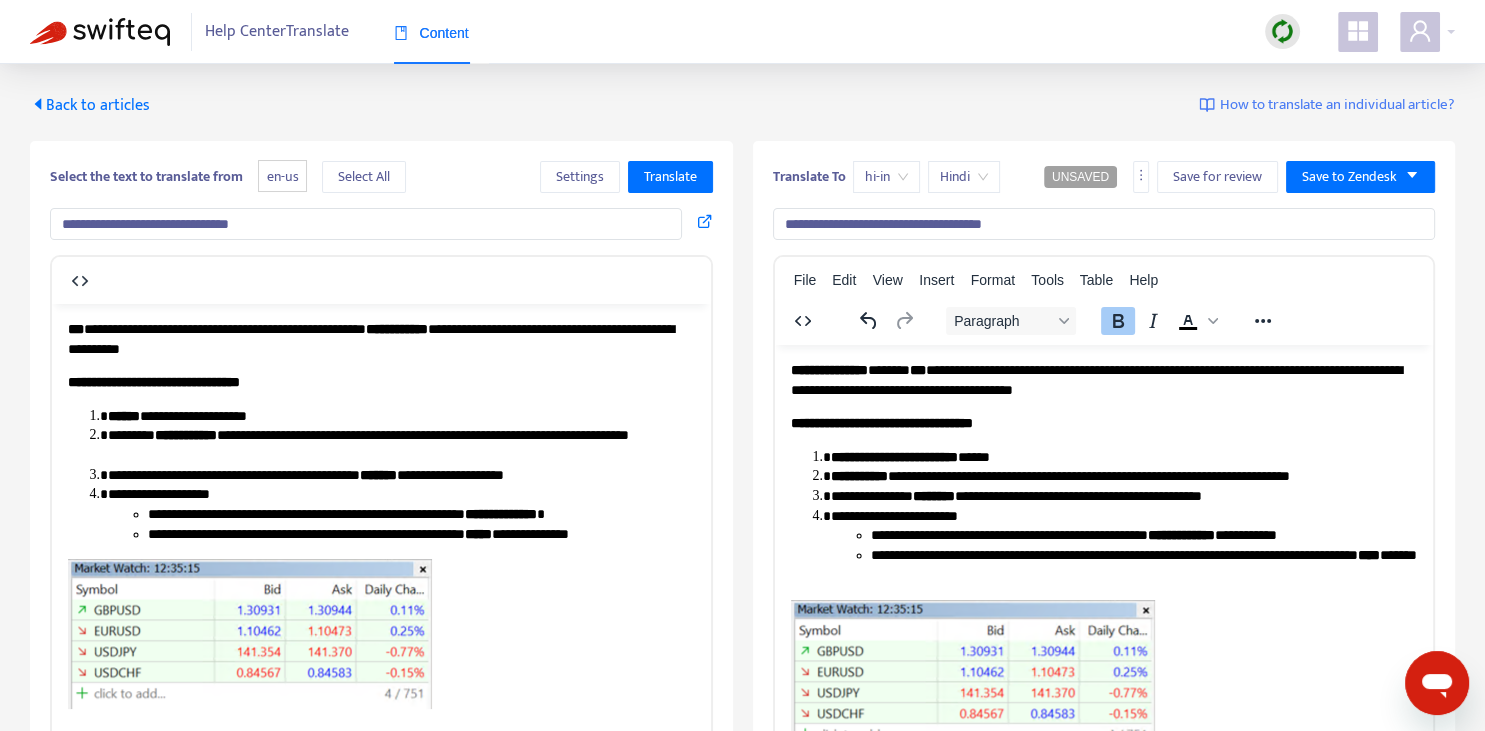 click on "**********" at bounding box center (881, 422) 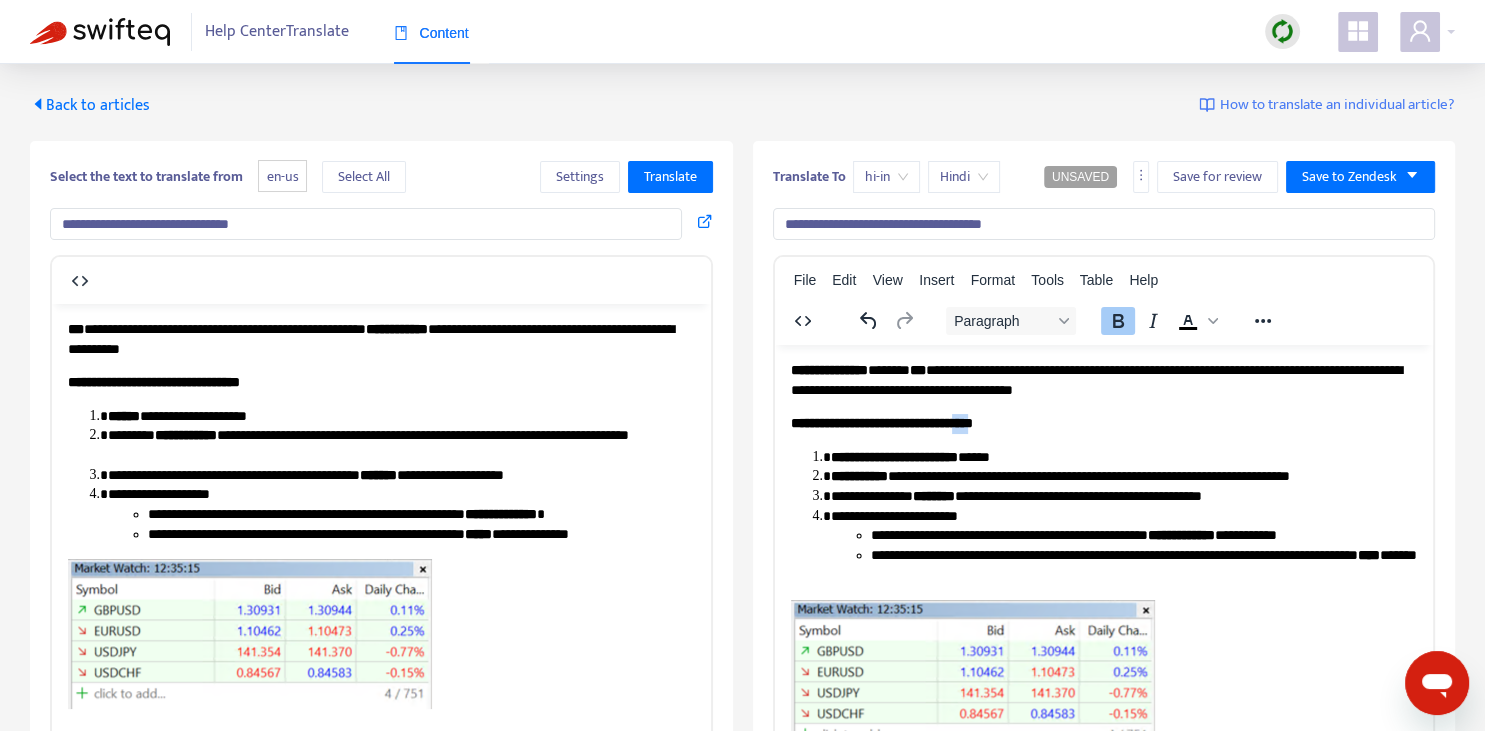 click on "**********" at bounding box center [881, 422] 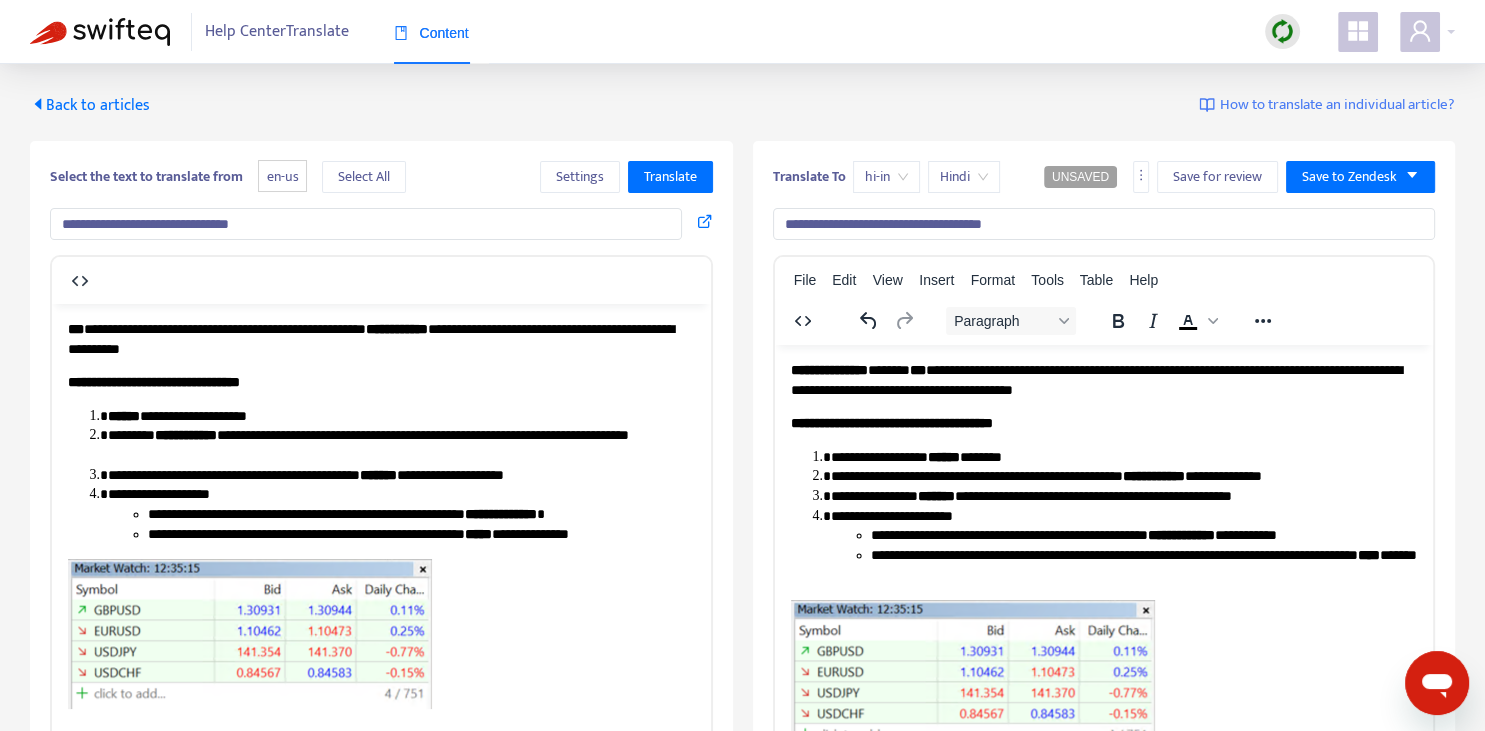 click on "**********" at bounding box center (1143, 535) 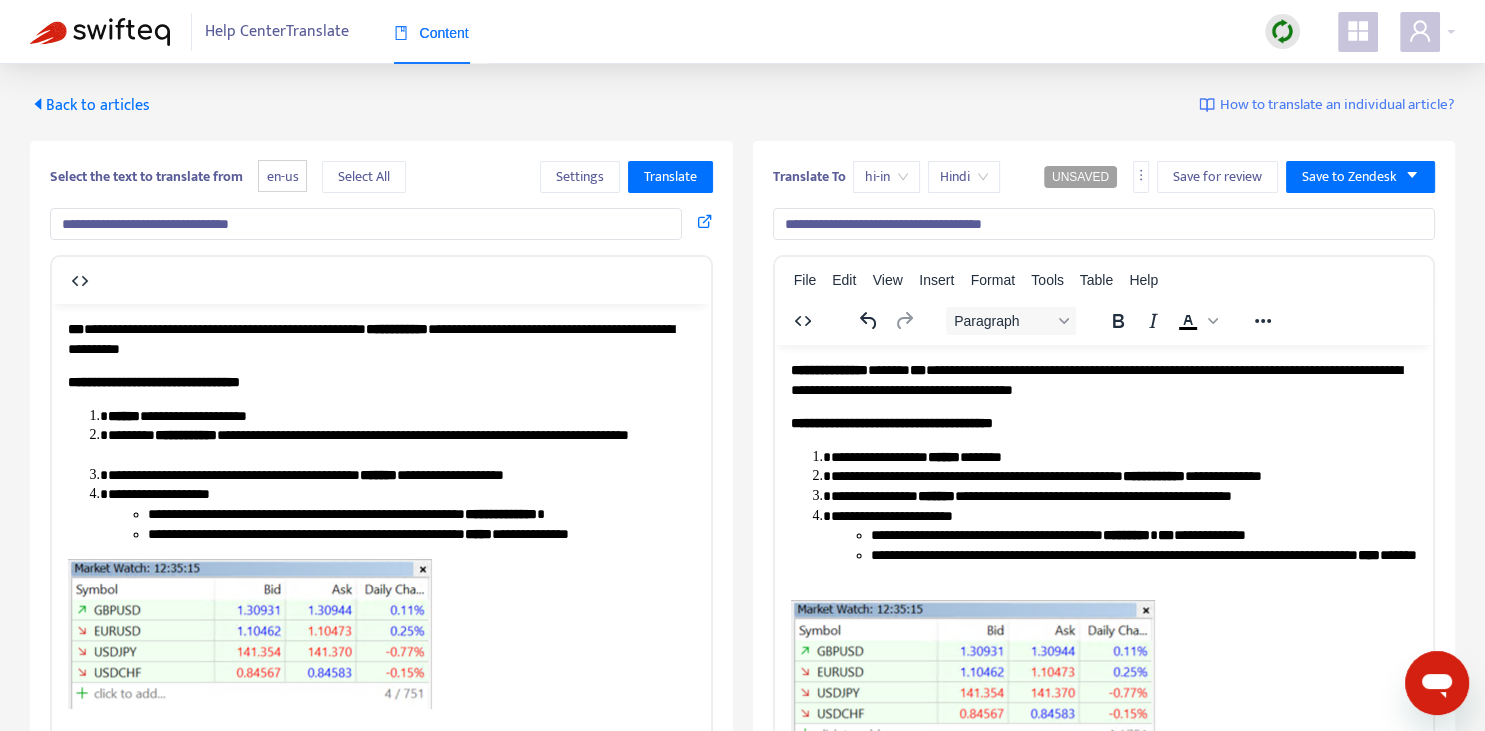 copy on "*" 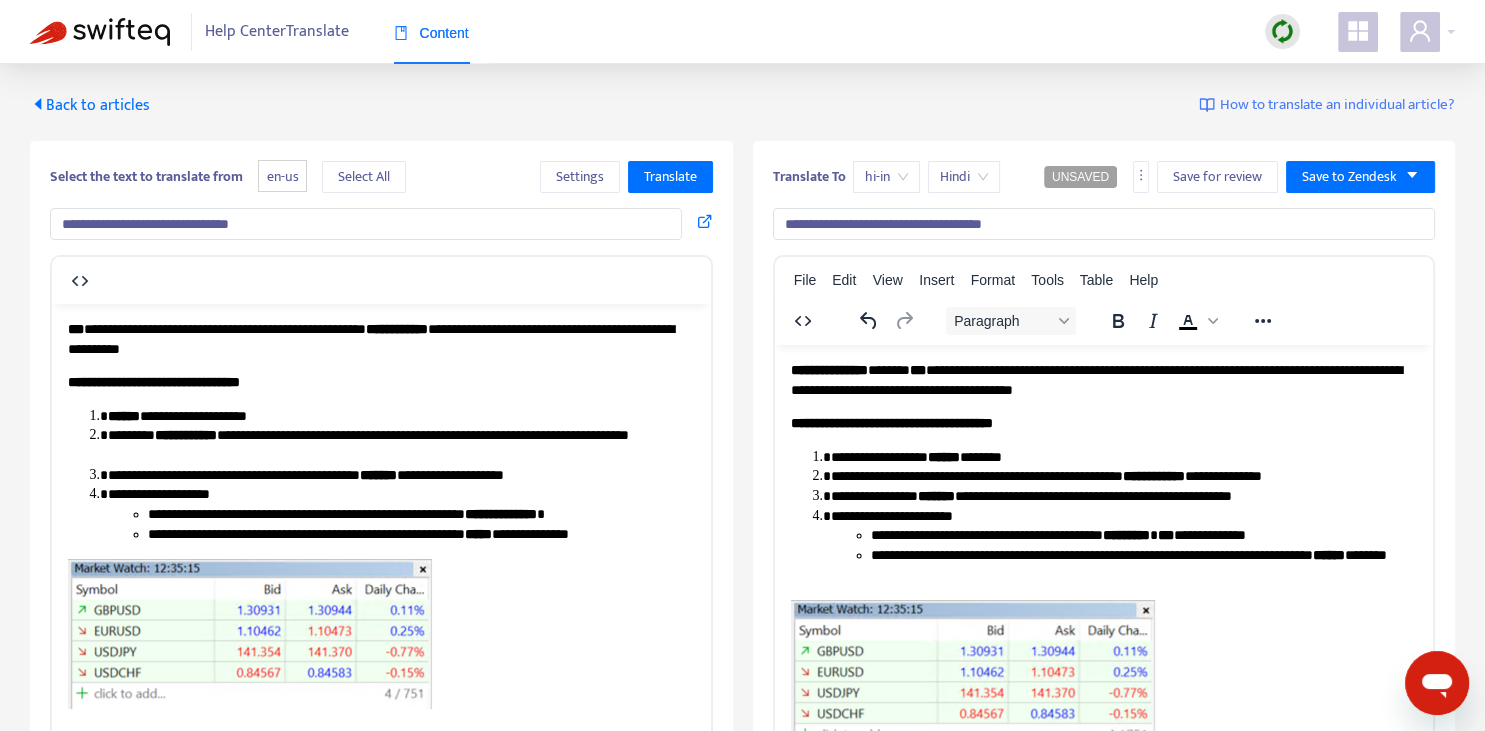 scroll, scrollTop: 343, scrollLeft: 0, axis: vertical 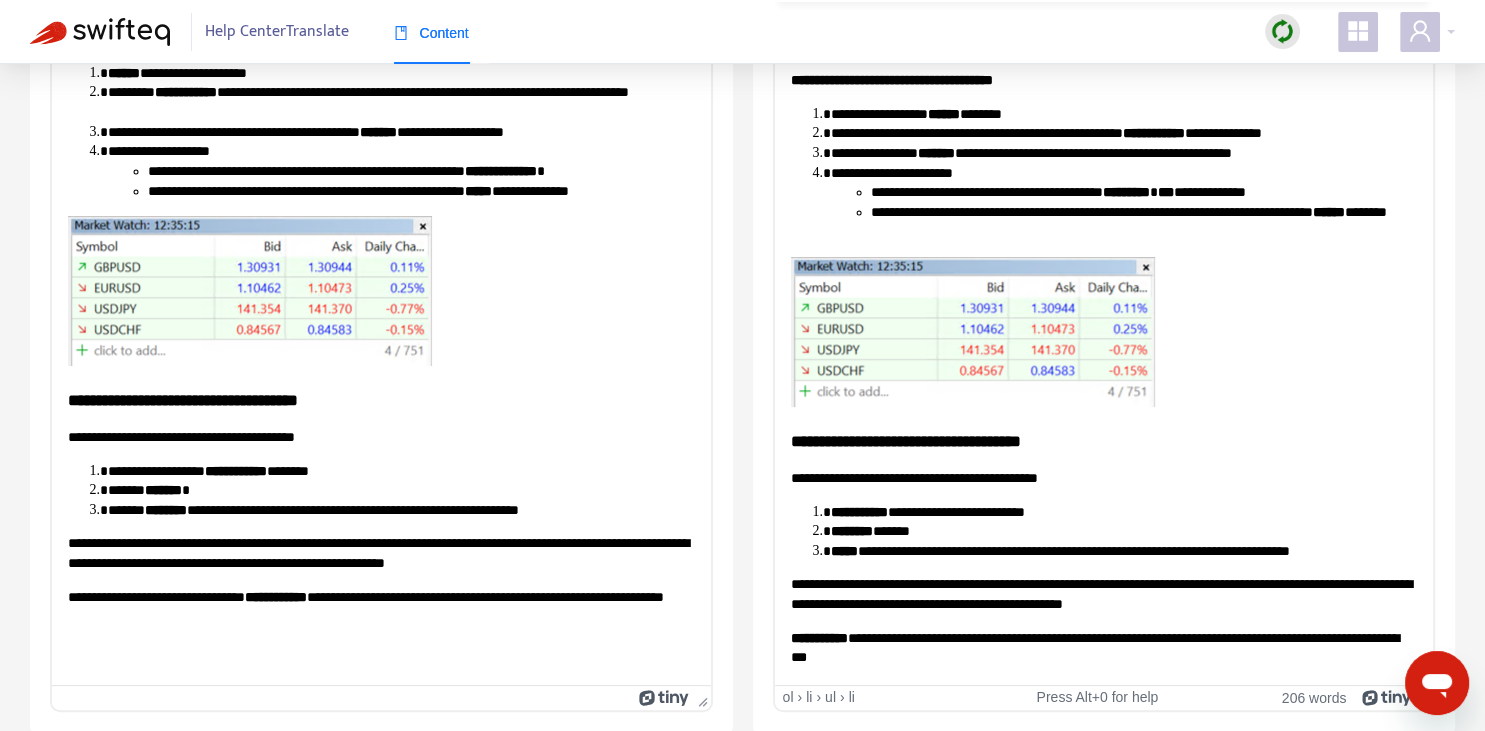 click on "**********" at bounding box center [1103, 440] 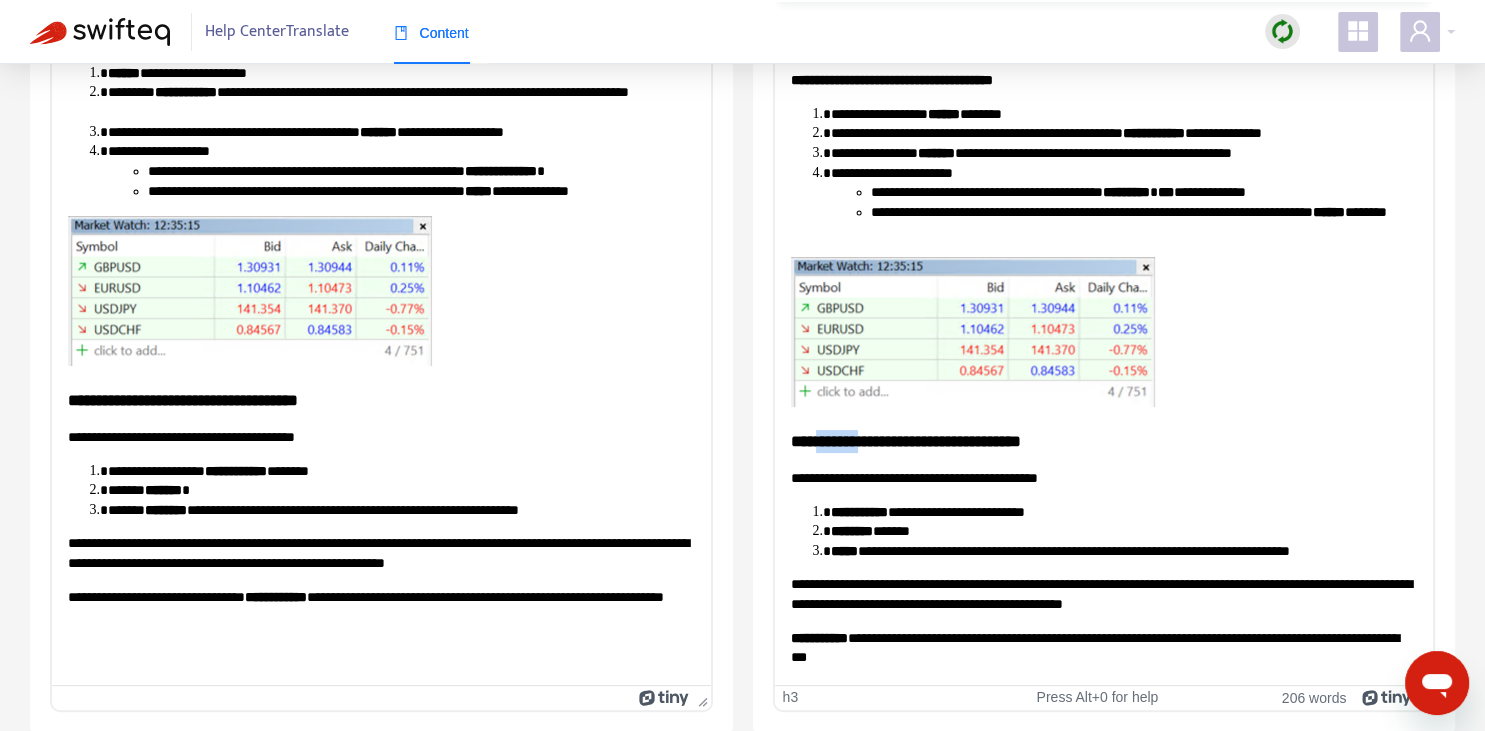 click on "**********" at bounding box center (1103, 440) 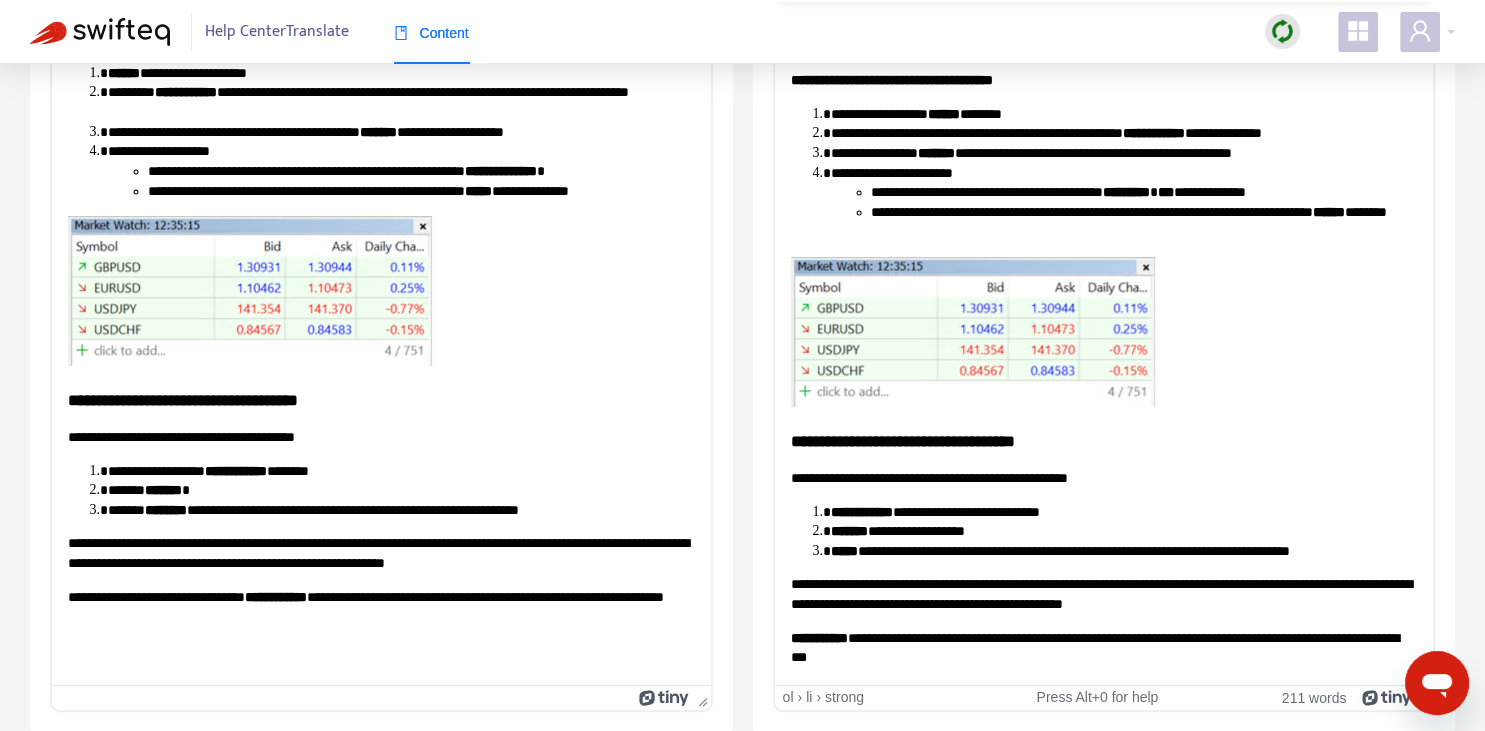 click on "*****" at bounding box center [843, 550] 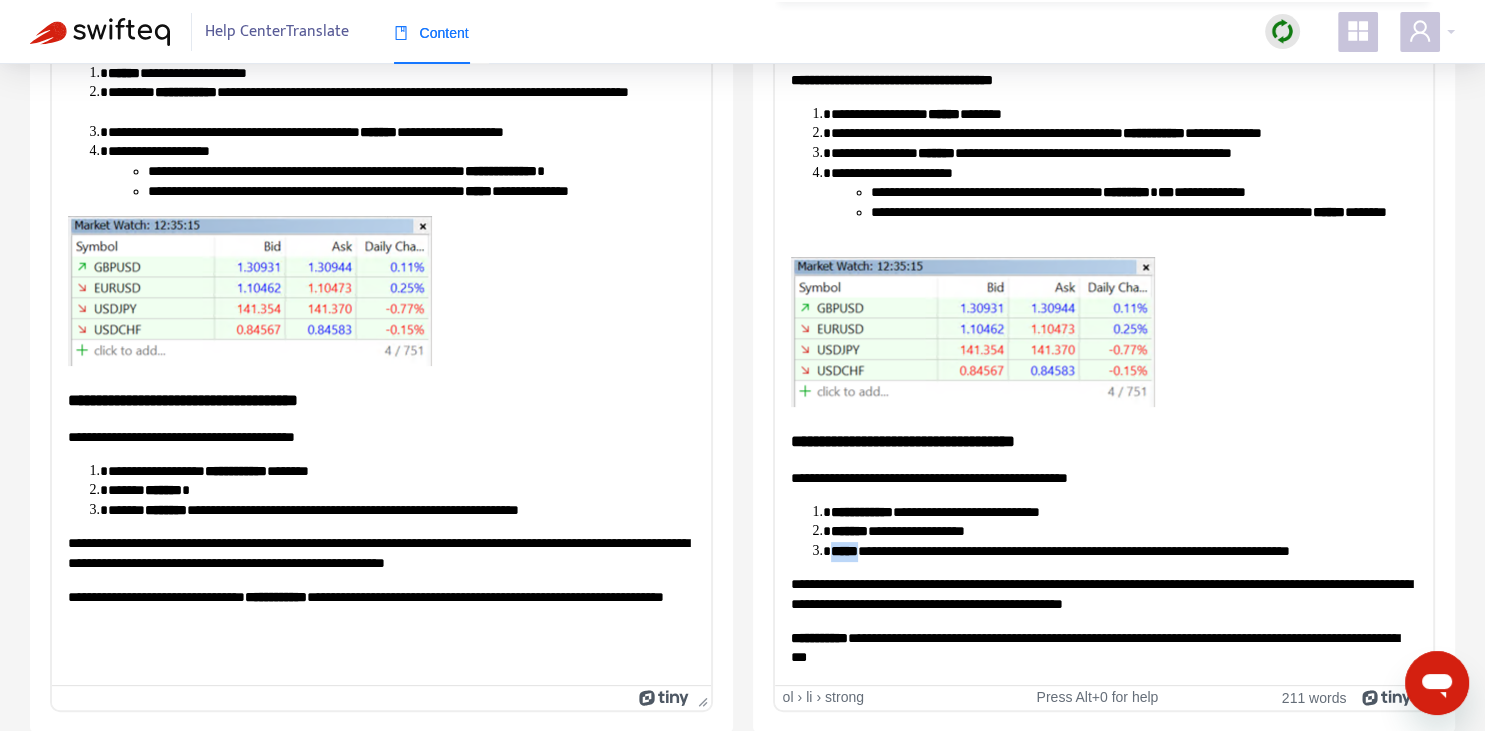 drag, startPoint x: 838, startPoint y: 542, endPoint x: 878, endPoint y: 542, distance: 40 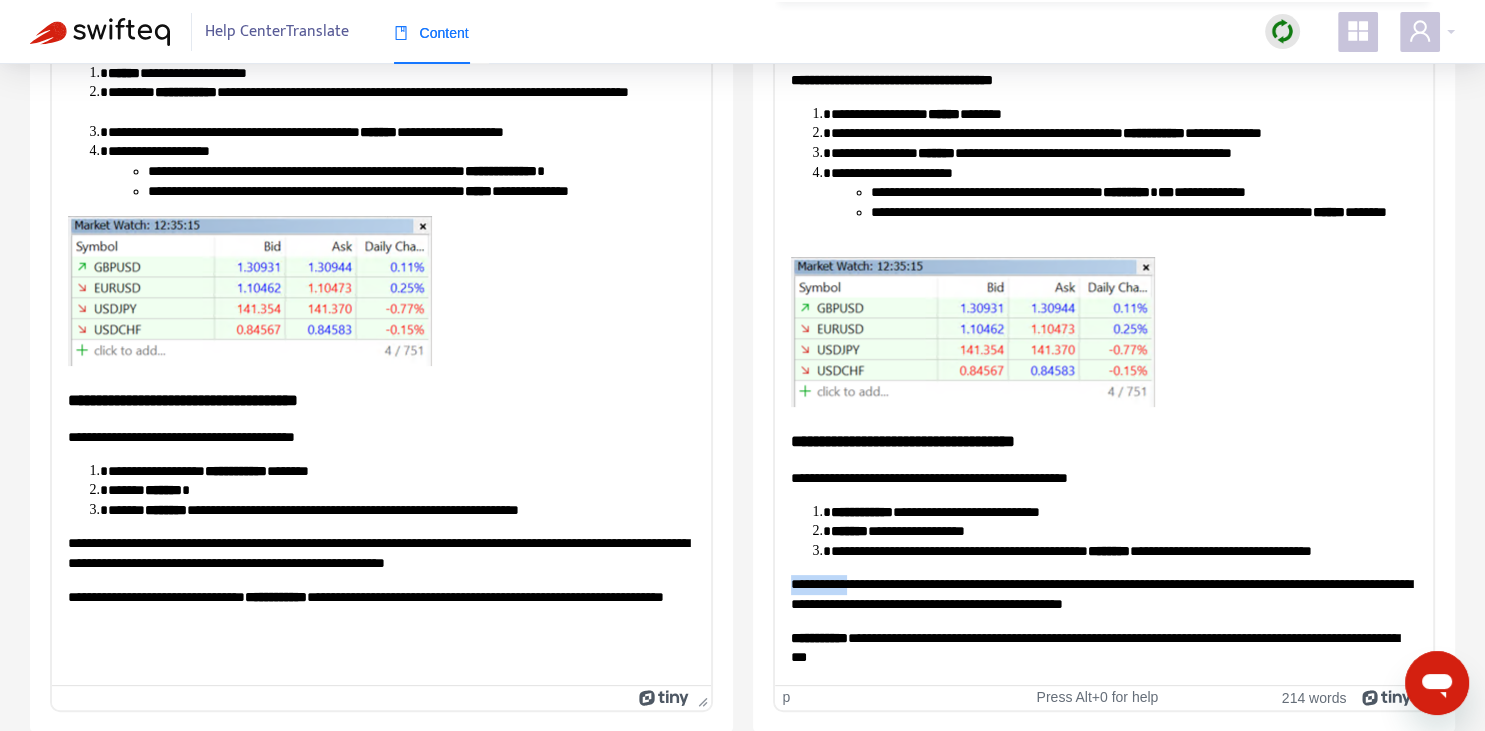 drag, startPoint x: 787, startPoint y: 582, endPoint x: 848, endPoint y: 580, distance: 61.03278 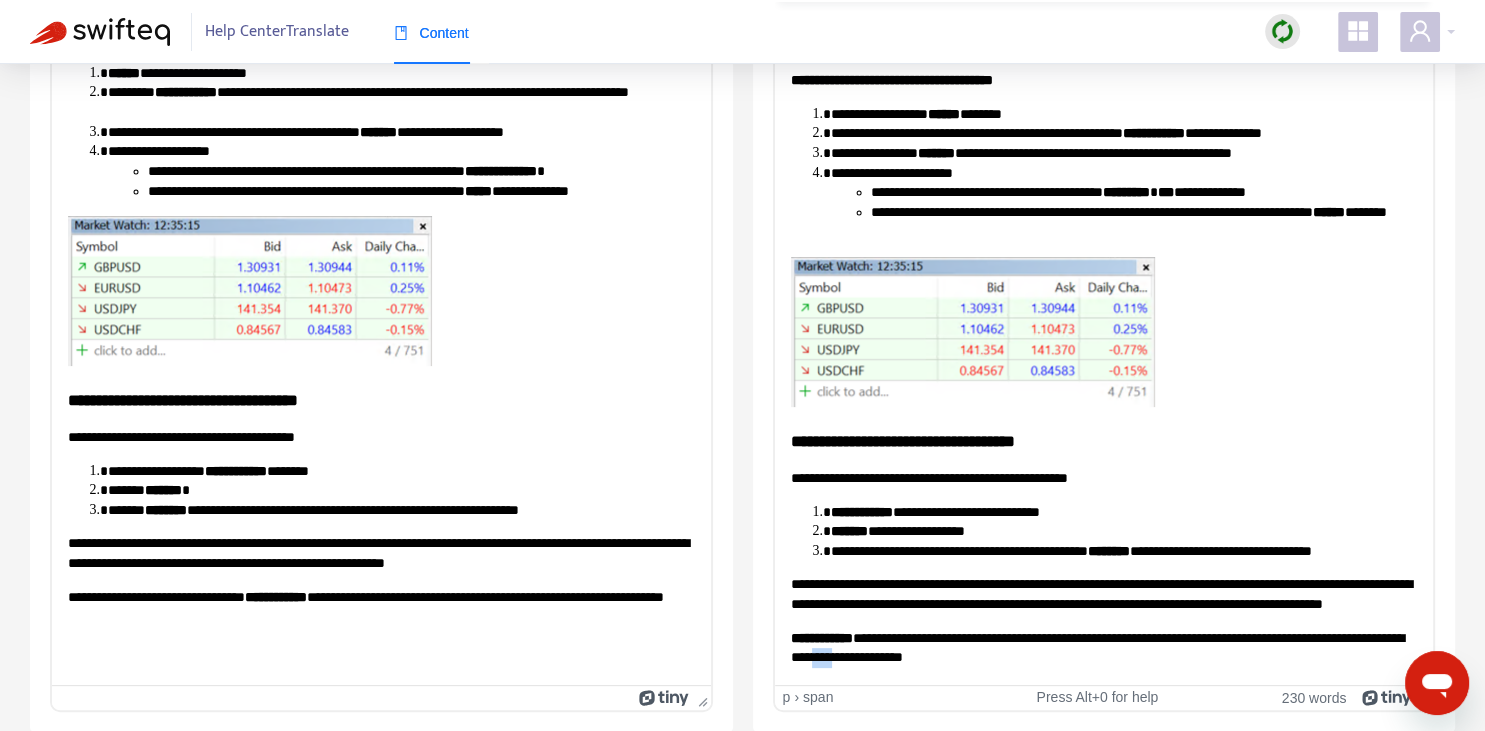 scroll, scrollTop: 0, scrollLeft: 0, axis: both 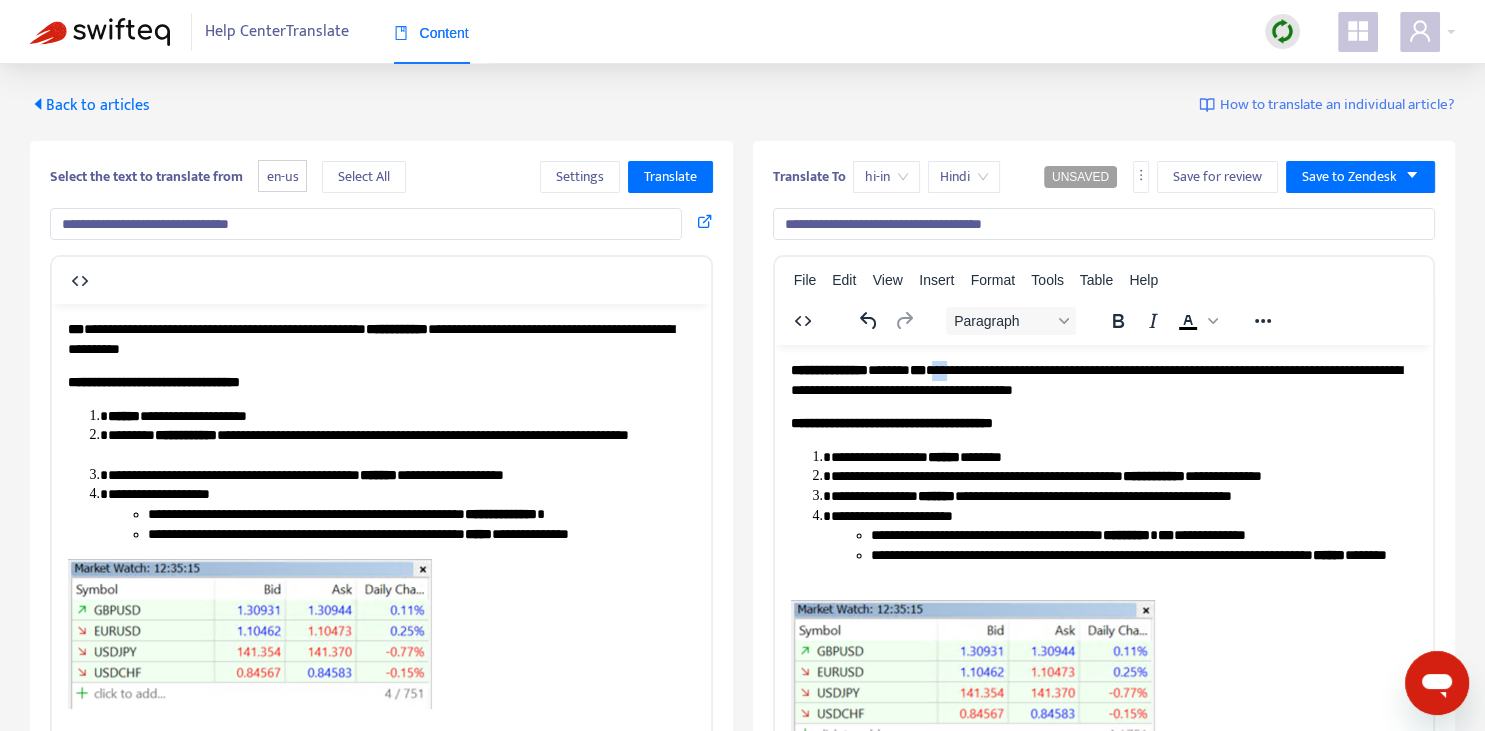 drag, startPoint x: 951, startPoint y: 368, endPoint x: 977, endPoint y: 366, distance: 26.076809 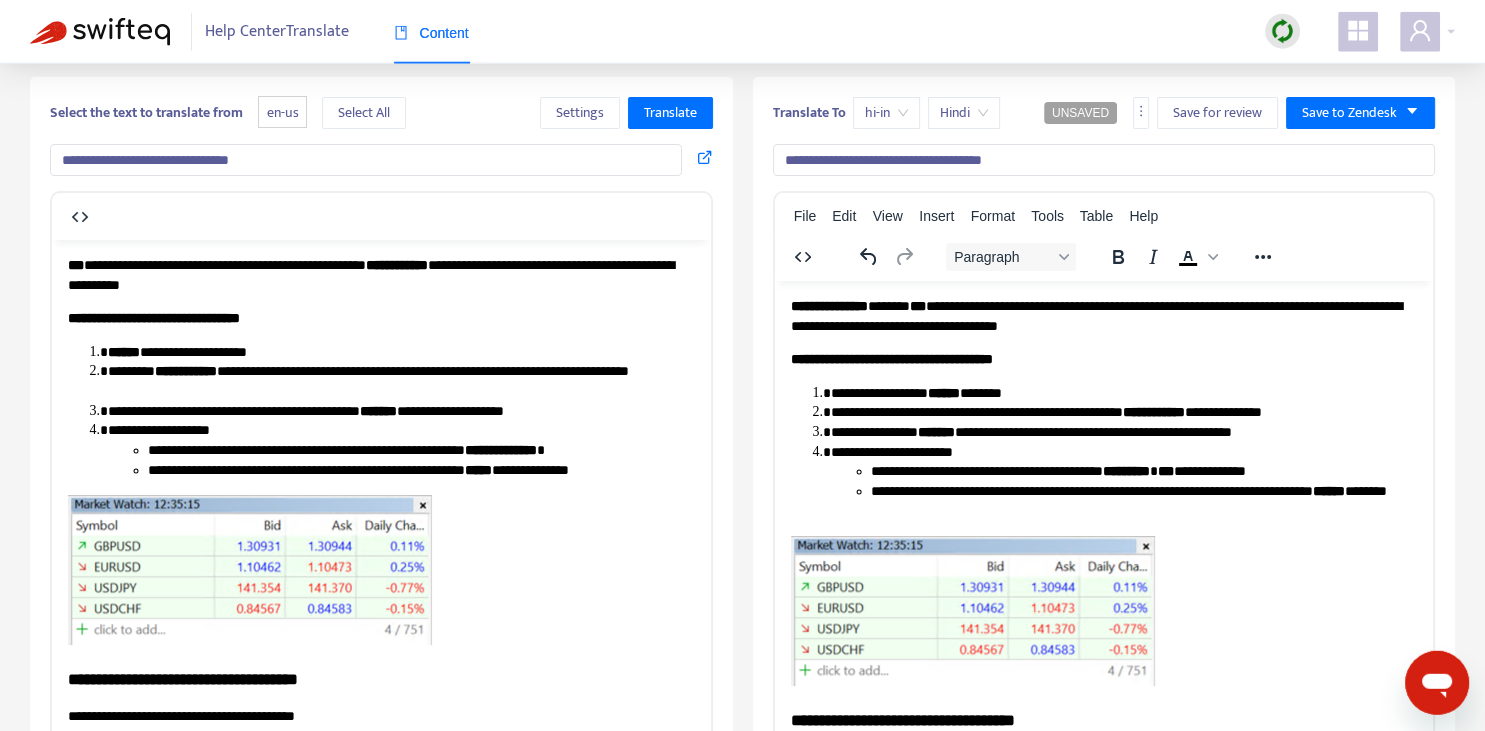 scroll, scrollTop: 70, scrollLeft: 0, axis: vertical 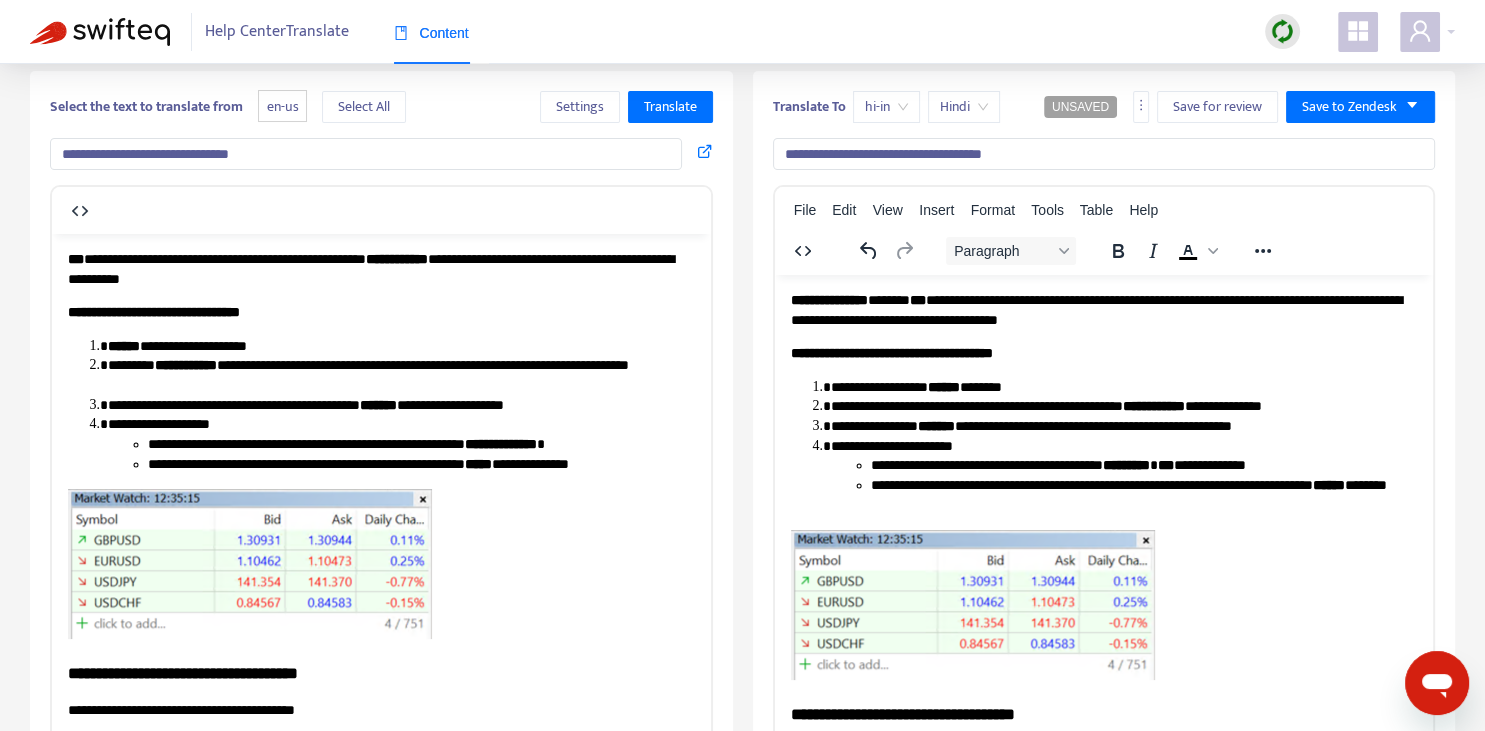 click on "**********" at bounding box center [1123, 406] 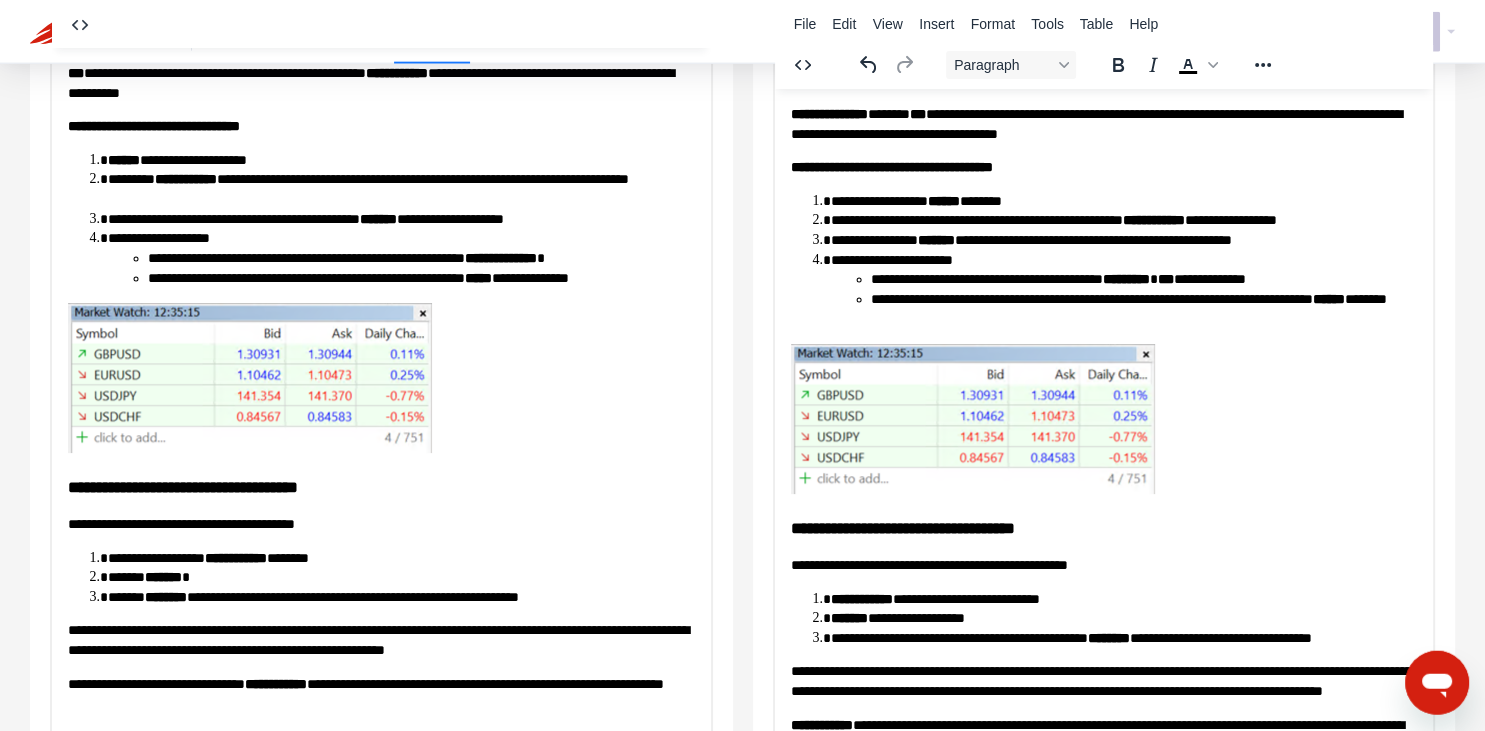 scroll, scrollTop: 343, scrollLeft: 0, axis: vertical 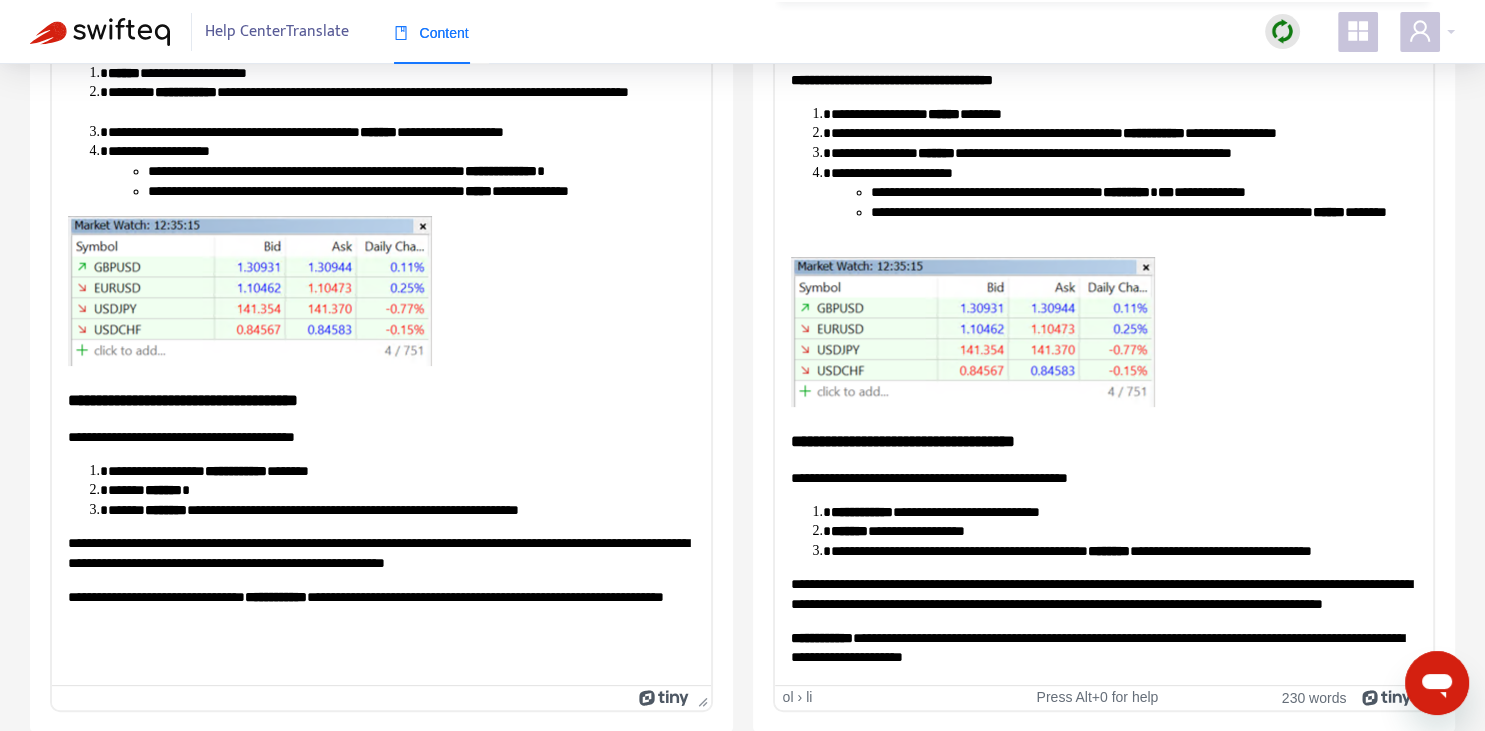 click on "**********" at bounding box center (1123, 551) 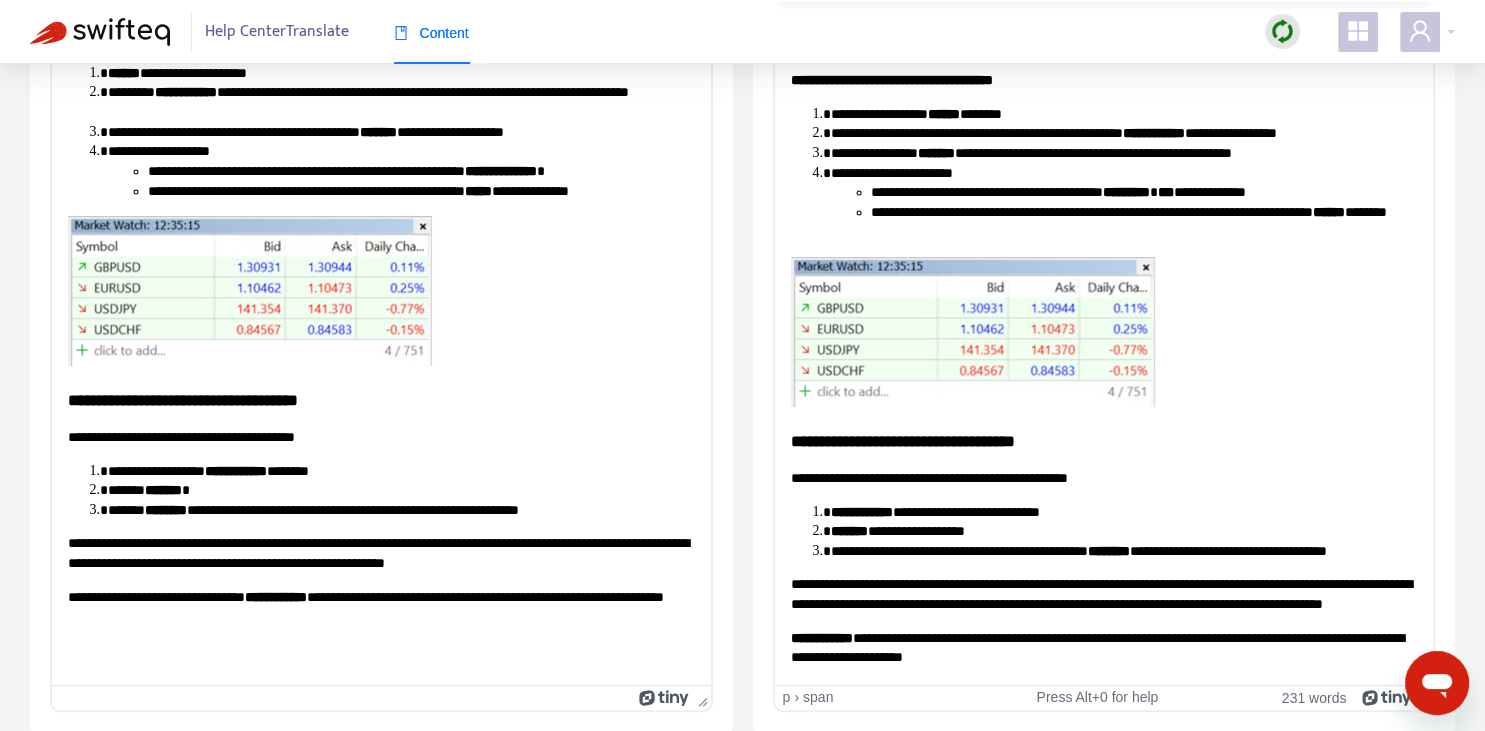 click on "**********" at bounding box center (1096, 647) 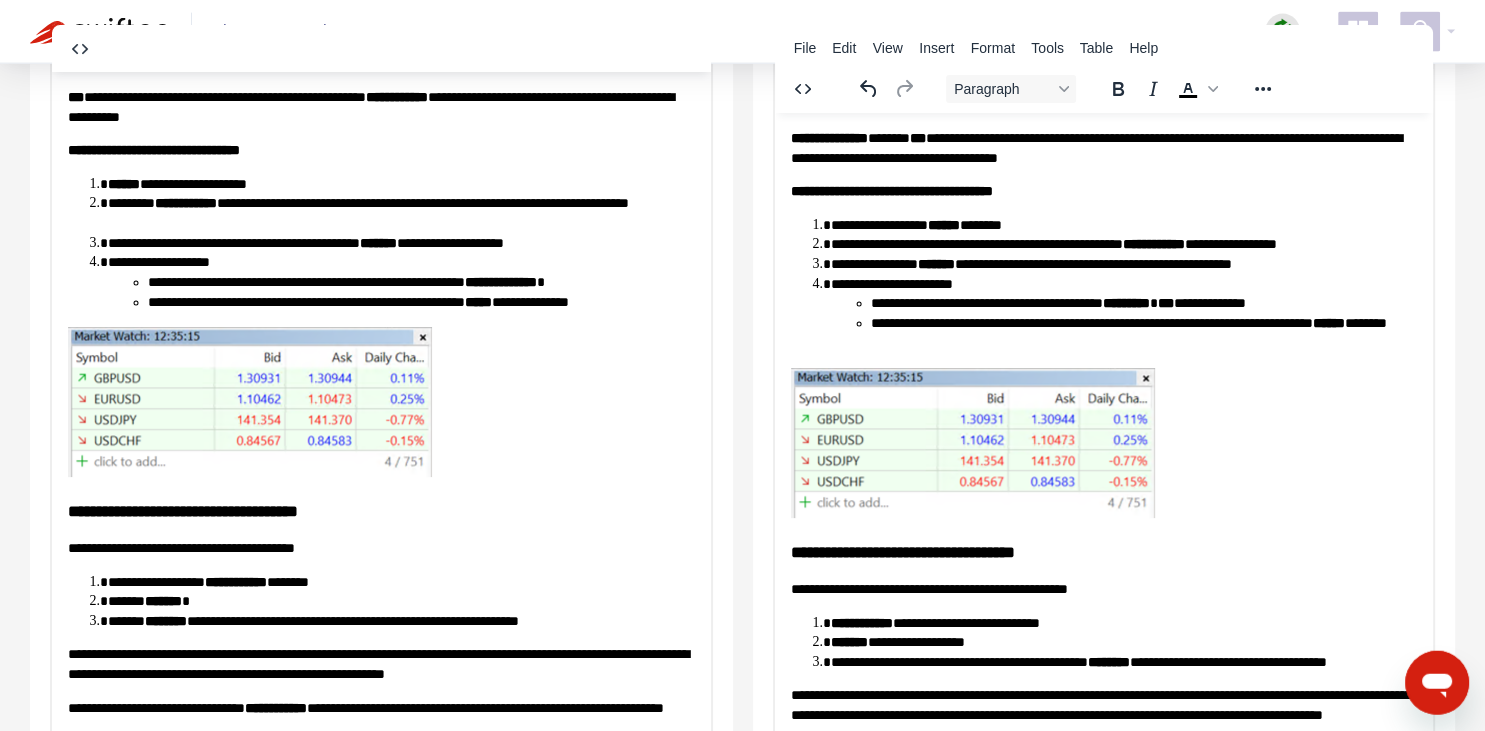 scroll, scrollTop: 0, scrollLeft: 0, axis: both 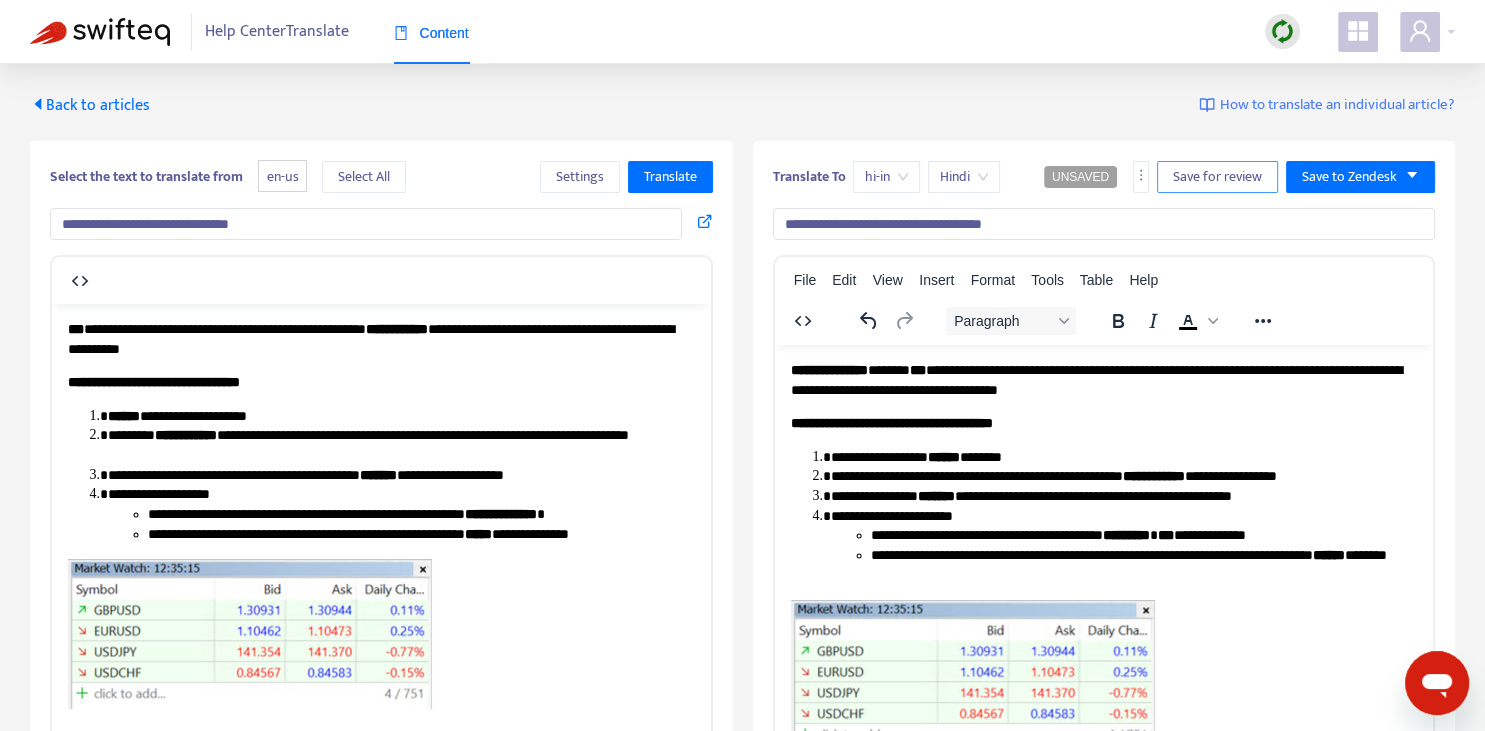 click on "Save for review" at bounding box center (1217, 177) 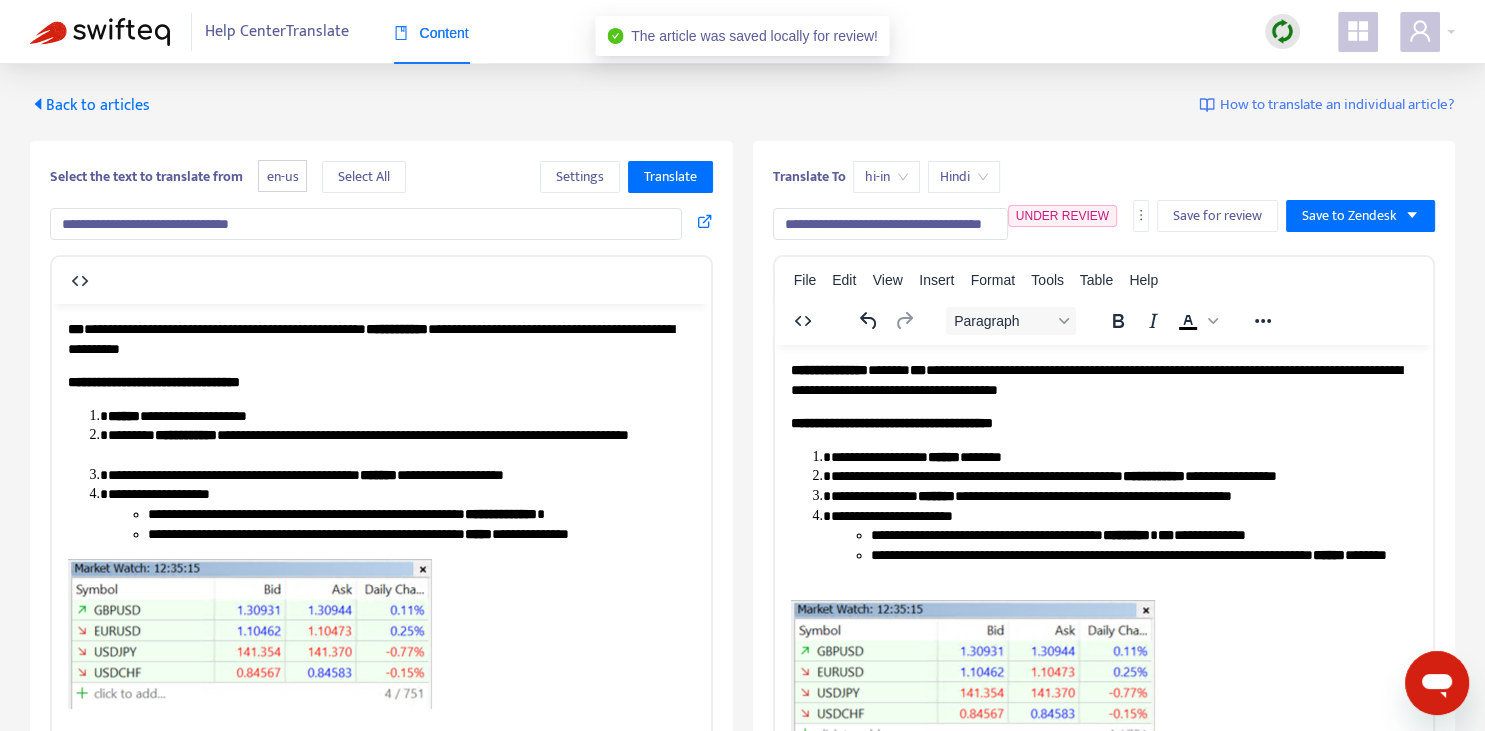 click on "Back to articles" at bounding box center (90, 105) 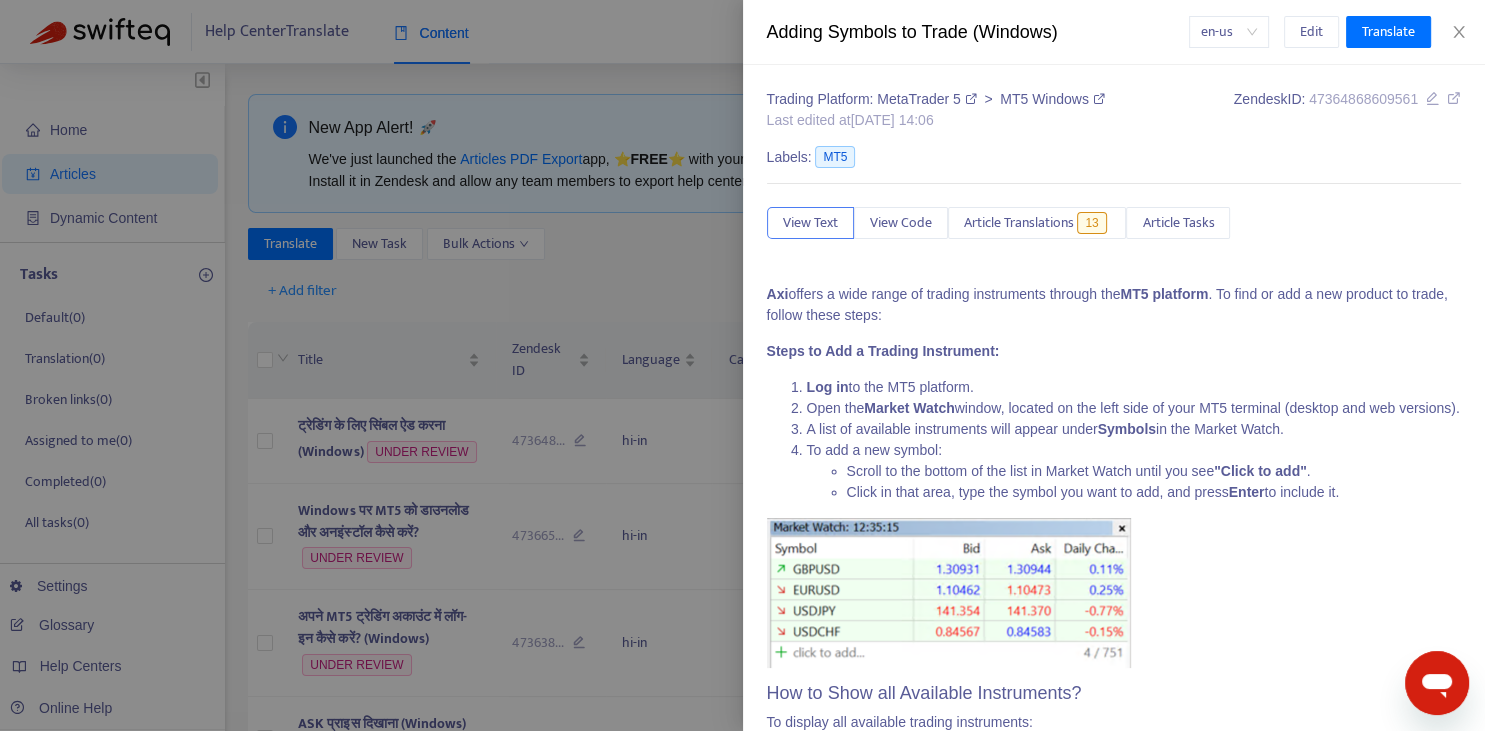 click at bounding box center (742, 365) 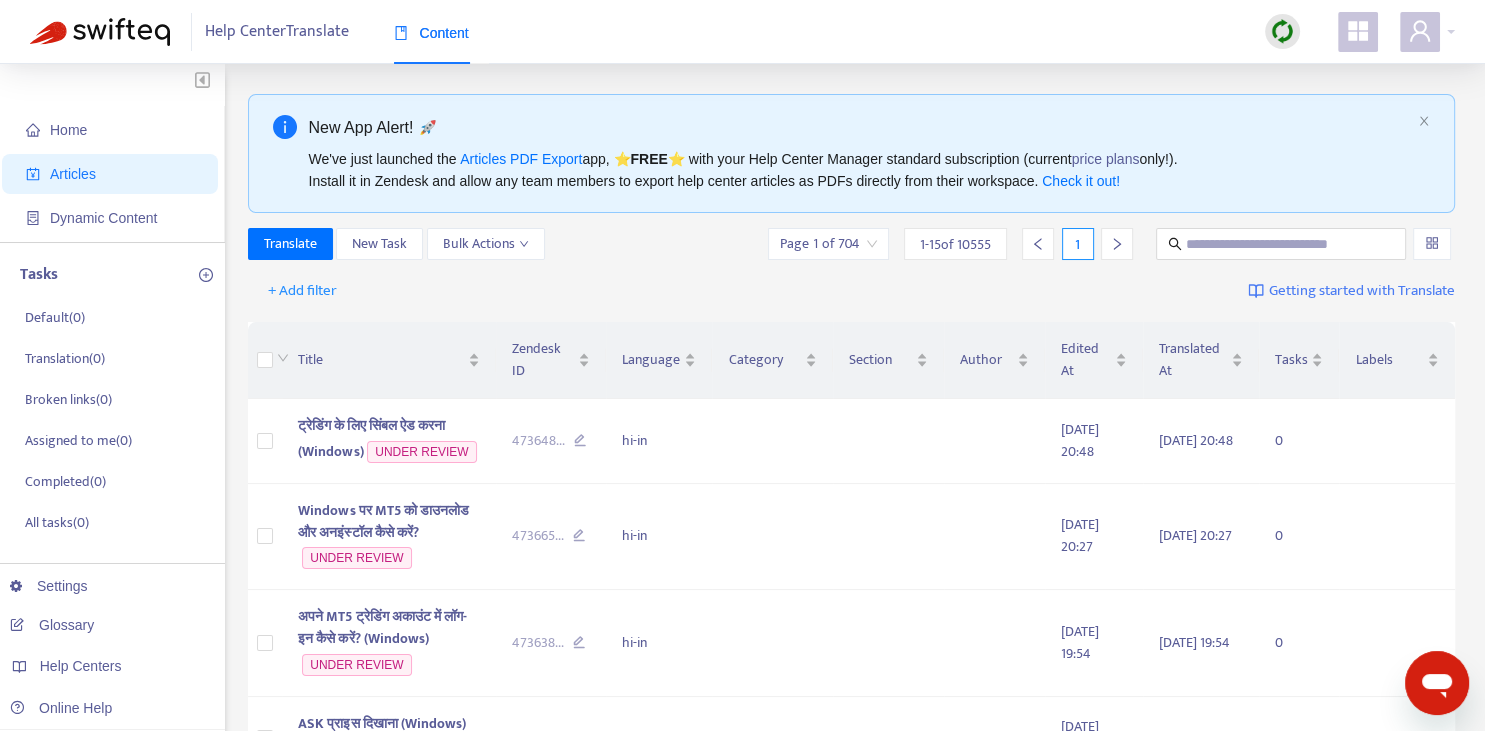 click on "New App Alert! 🚀 We've just launched the Articles PDF Export  app, ⭐ FREE ⭐️ with your Help Center Manager standard subscription (current  price plans  only!). Install it in [GEOGRAPHIC_DATA] and allow any team members to export help center articles as PDFs directly from their workspace. Check it out! Translate New Task Bulk Actions Page 1 of 704 1 - 15  of   10555 1 + Add filter Getting started with Translate Title Zendesk ID Language Category Section Author Edited At Translated At Tasks Labels ट्रेडिंग के लिए सिंबल ऐड करना (Windows) UNDER REVIEW 473648 ... hi-in [DATE] 20:48 [DATE] 20:48 0 Windows पर MT5 को डाउनलोड और अनइंस्टॉल कैसे करें? UNDER REVIEW 473665 ... hi-in [DATE] 20:27 [DATE] 20:27 0 अपने MT5 ट्रेडिंग अकाउंट में लॉग-इन कैसे करें? (Windows) UNDER REVIEW 473638 ... hi-in [DATE] 19:54 [DATE] 19:54 0 ..." at bounding box center (852, 1009) 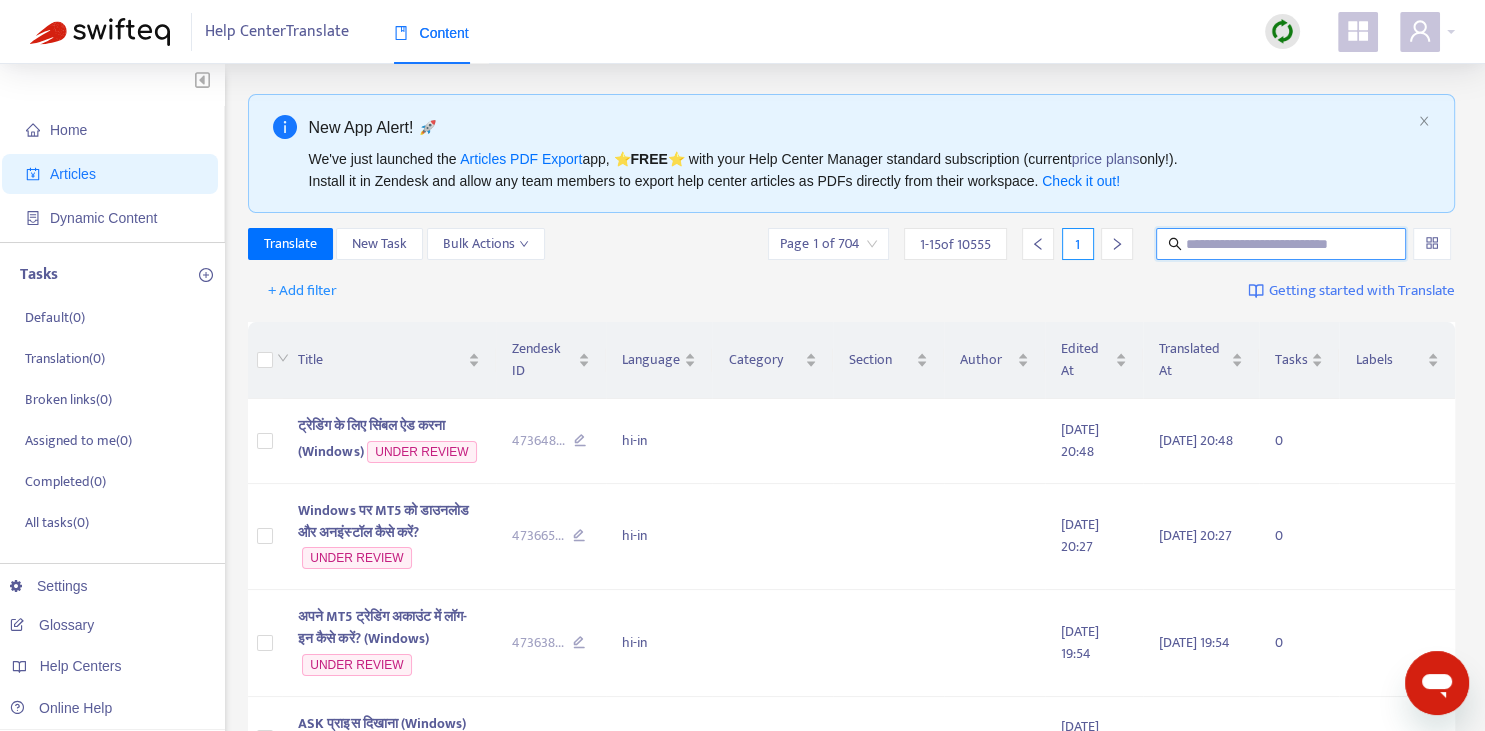 click at bounding box center [1282, 244] 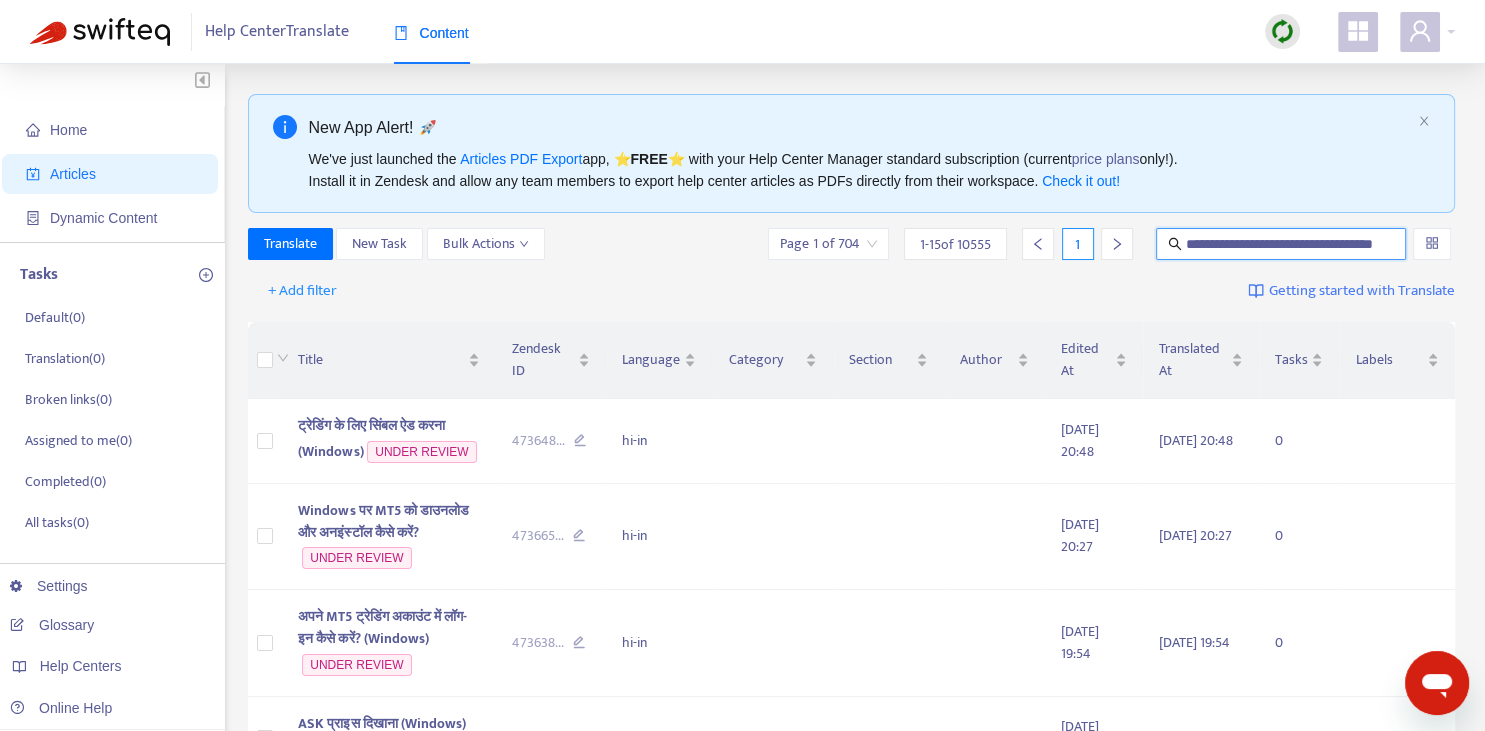 scroll, scrollTop: 0, scrollLeft: 46, axis: horizontal 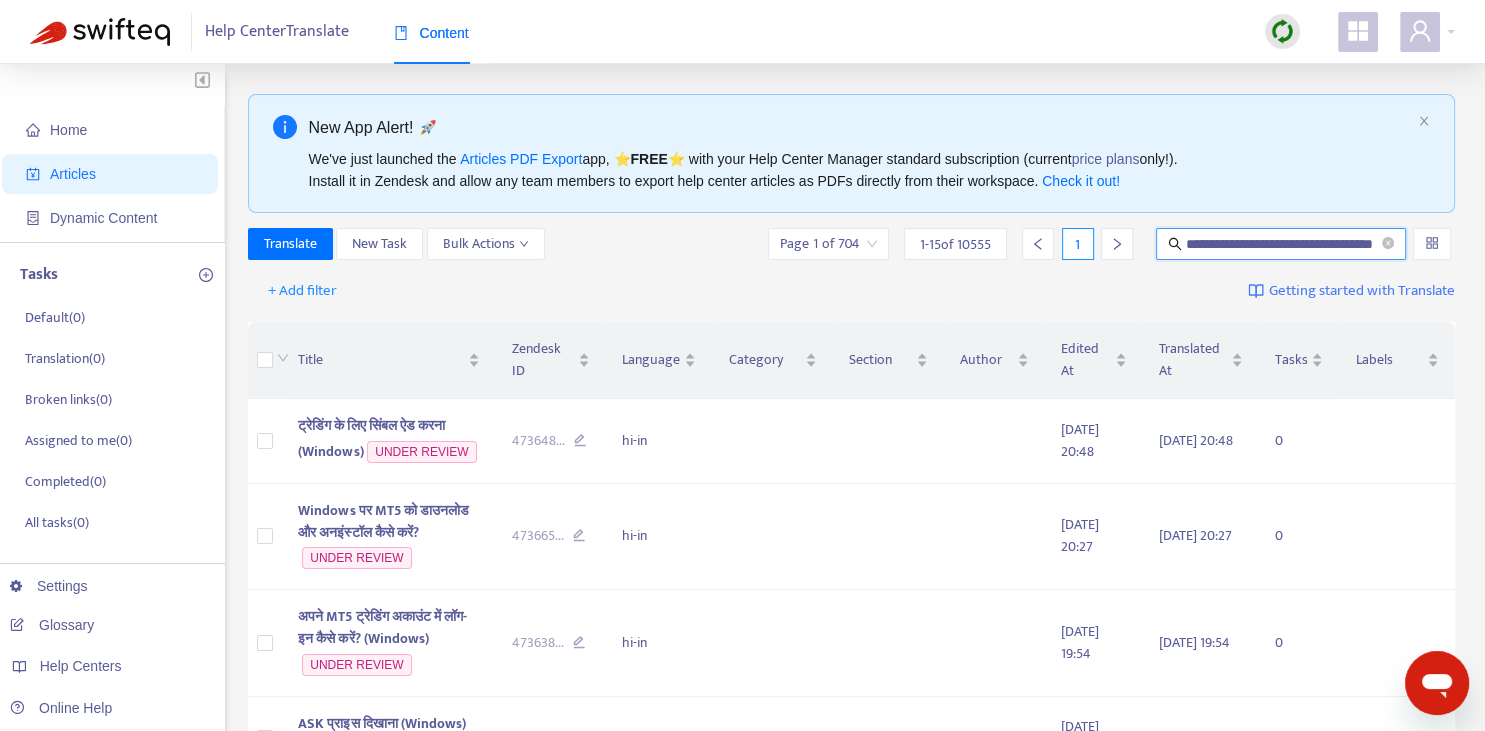 type on "**********" 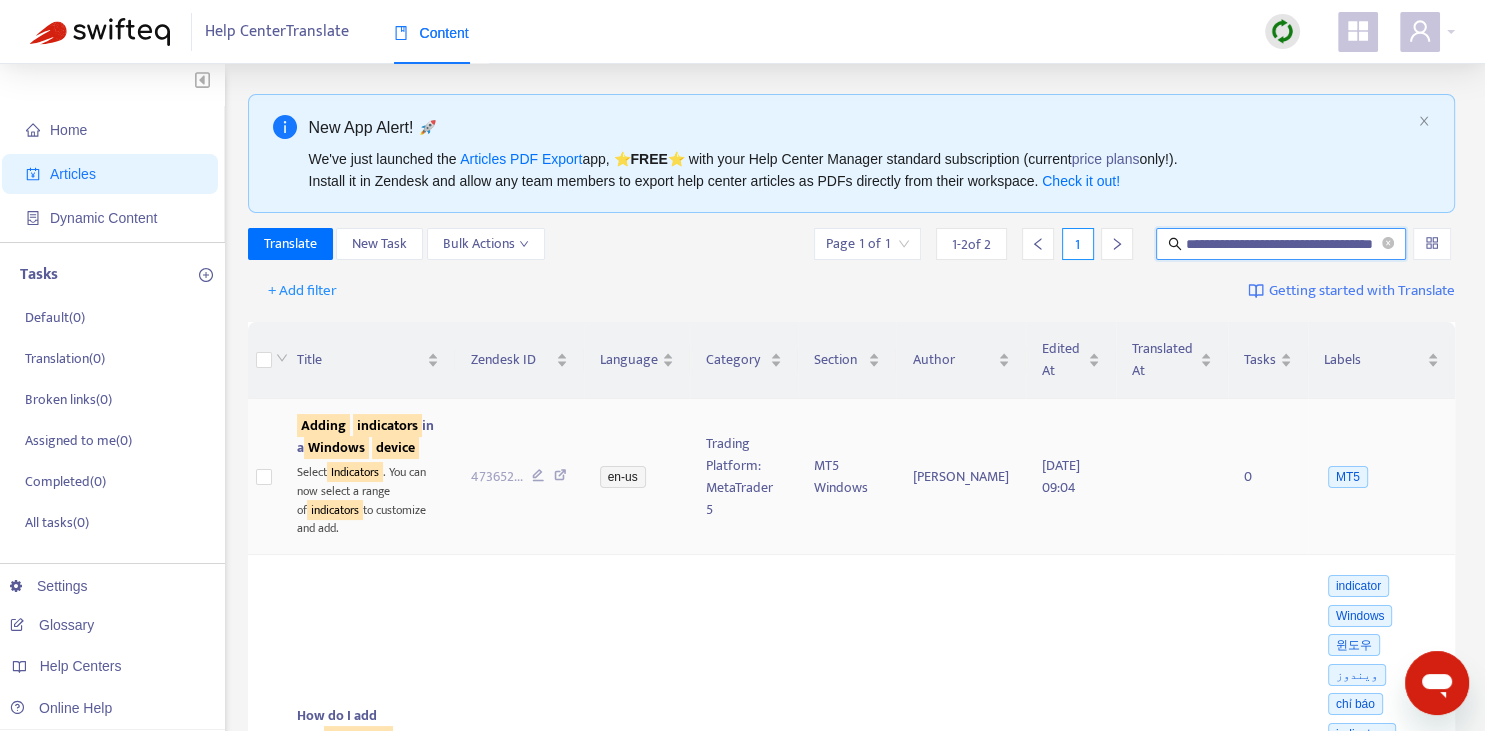 click on "indicators" at bounding box center [387, 425] 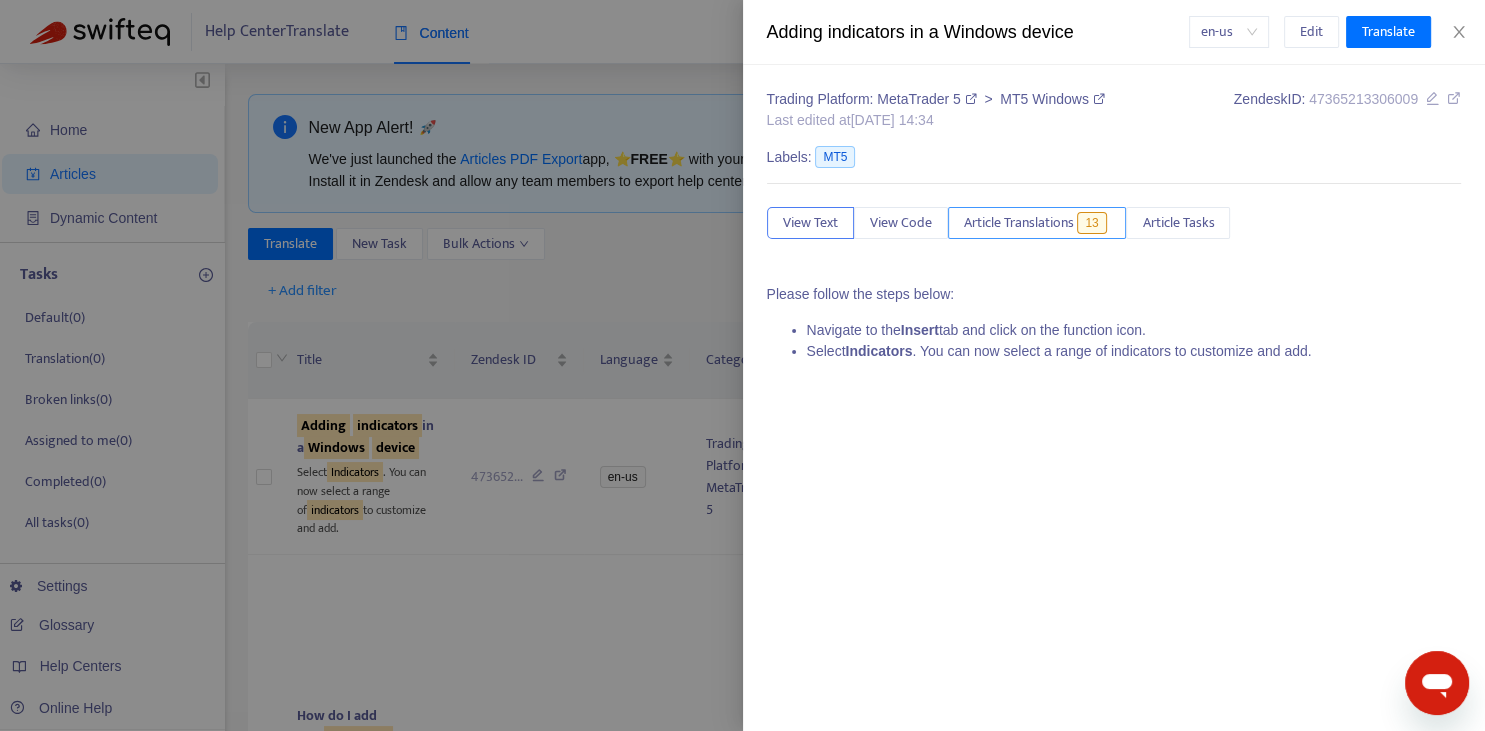 click on "Article Translations" at bounding box center [1019, 223] 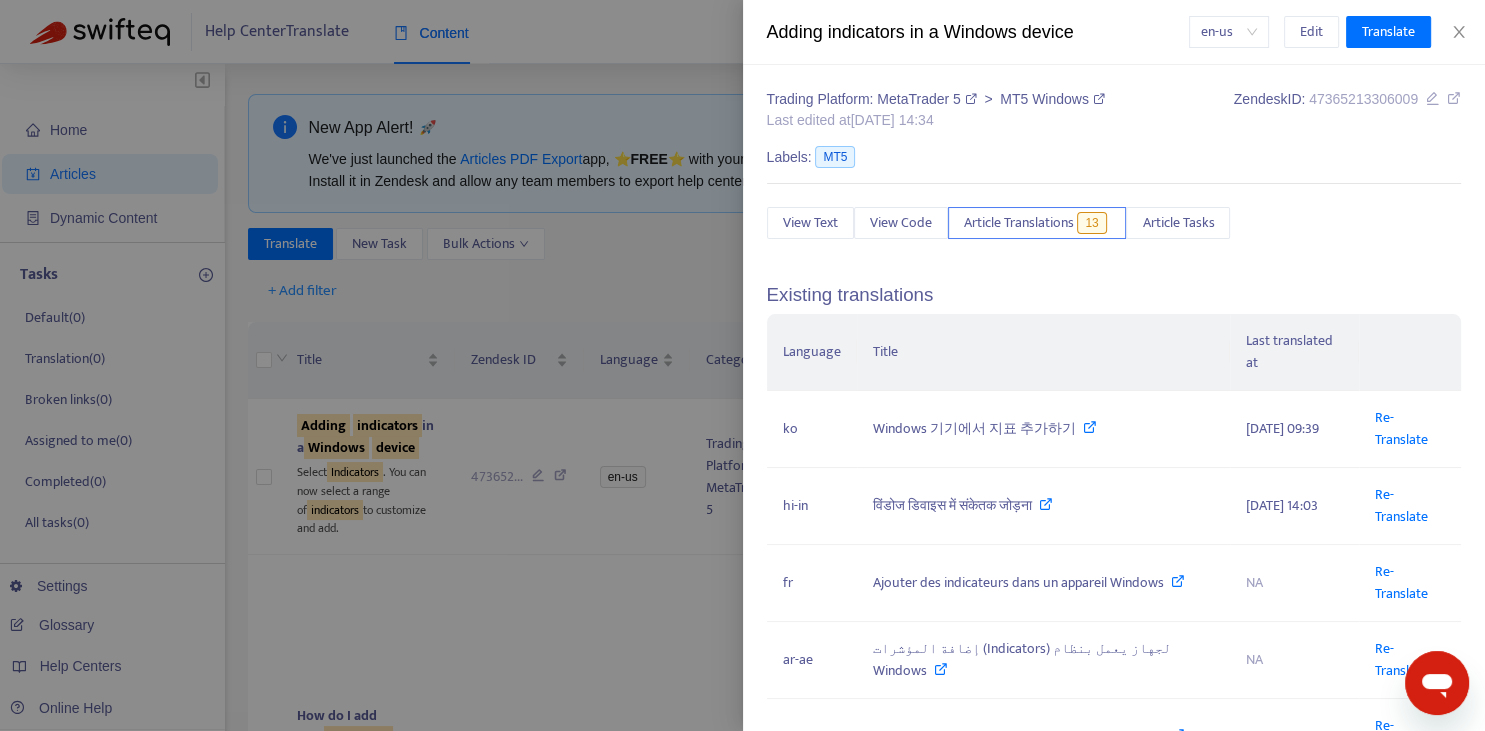 scroll, scrollTop: 220, scrollLeft: 0, axis: vertical 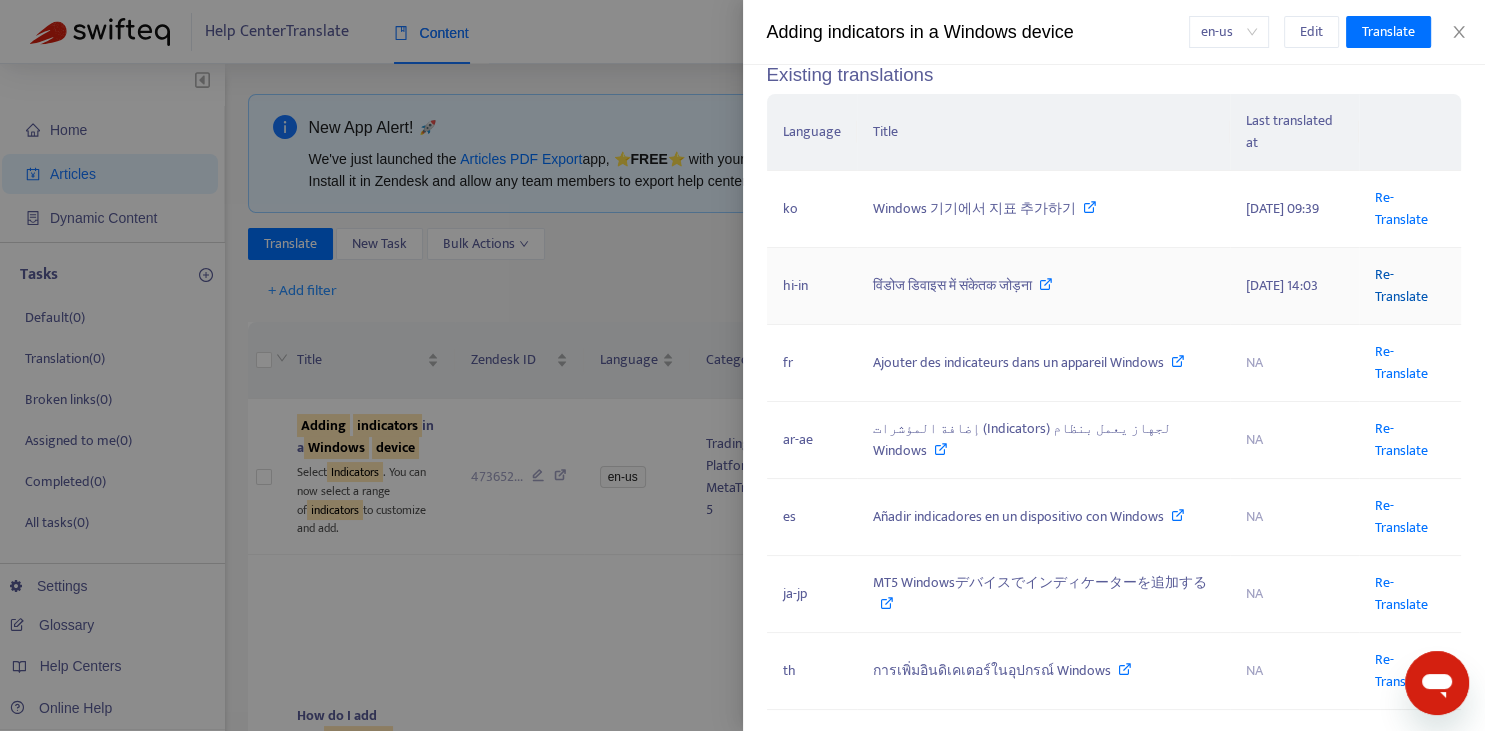 click on "Re-Translate" at bounding box center [1401, 285] 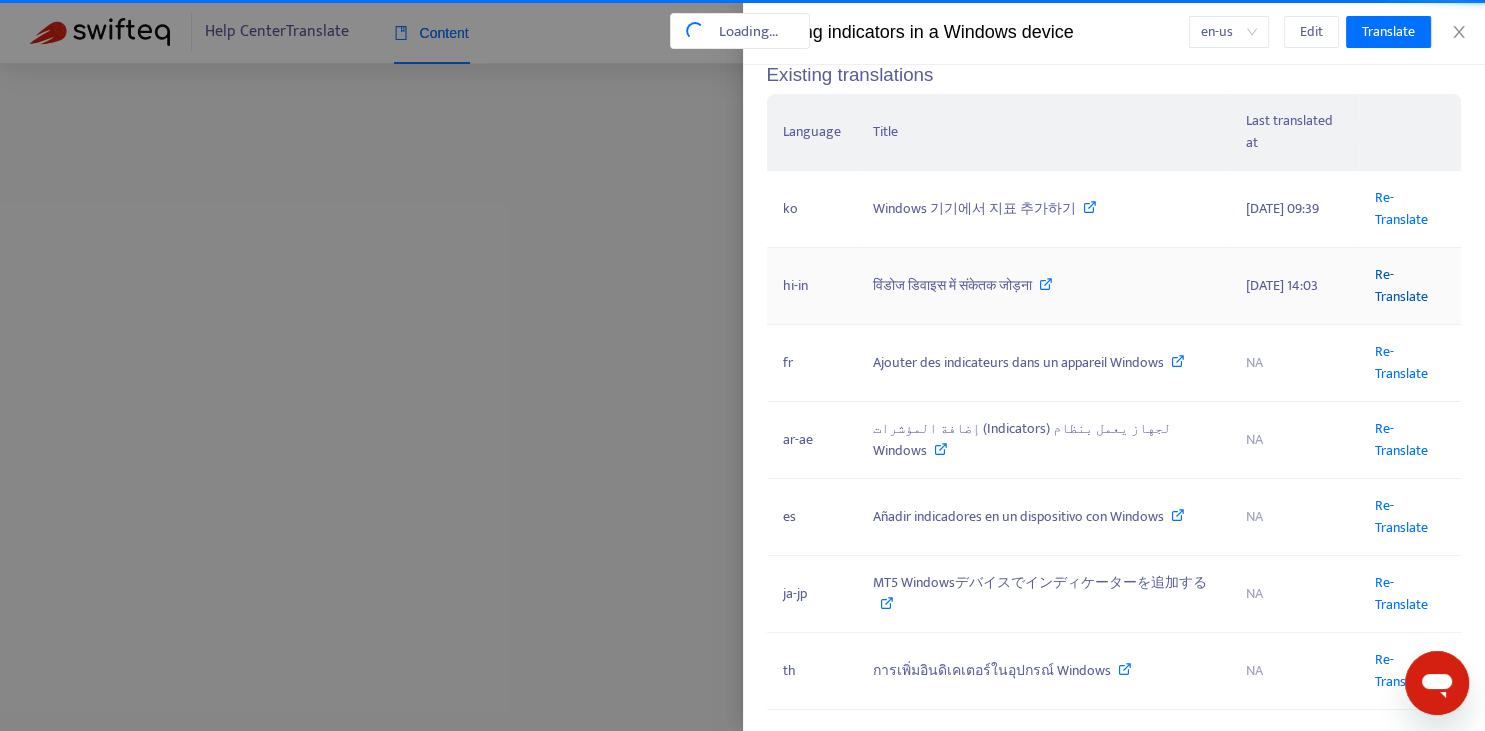 scroll, scrollTop: 0, scrollLeft: 46, axis: horizontal 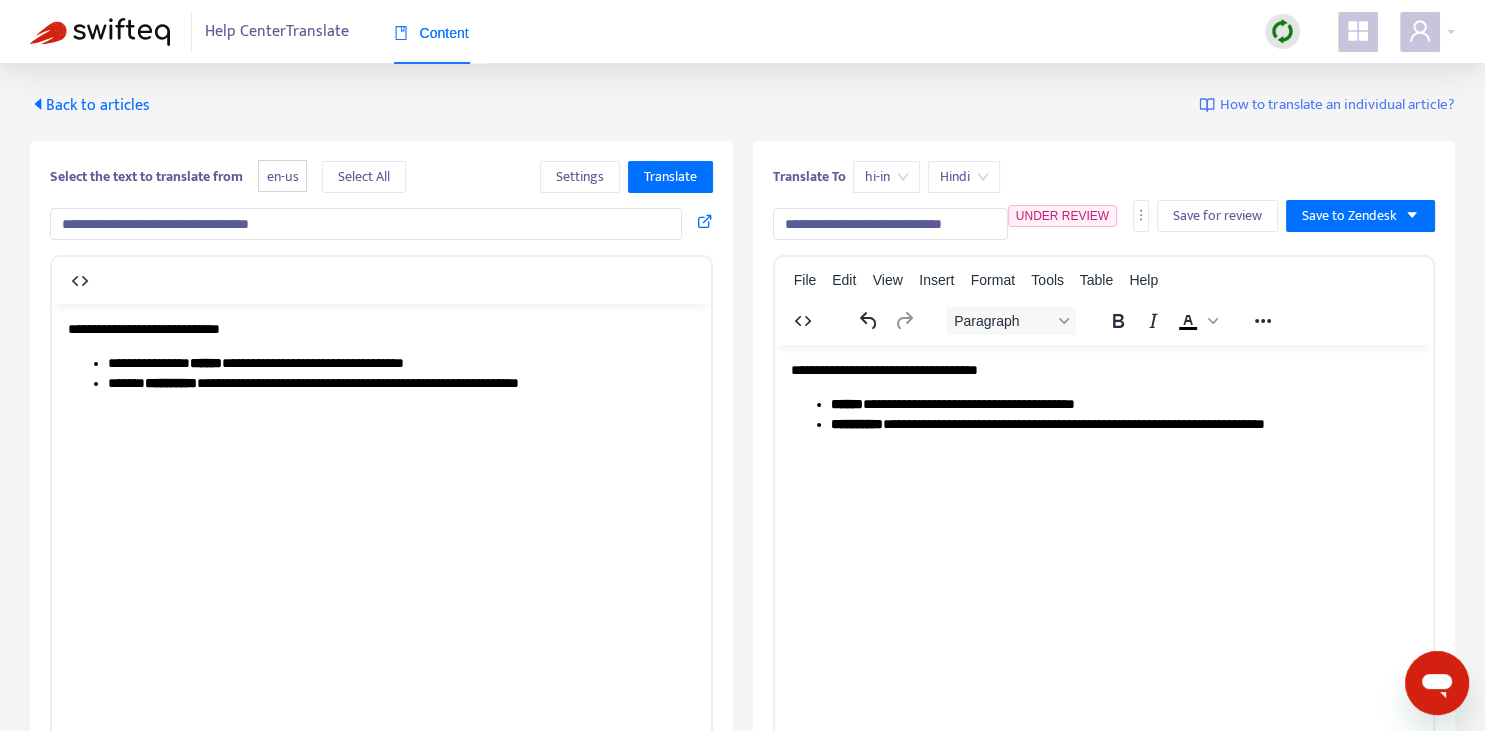 drag, startPoint x: 804, startPoint y: 221, endPoint x: 710, endPoint y: 210, distance: 94.641426 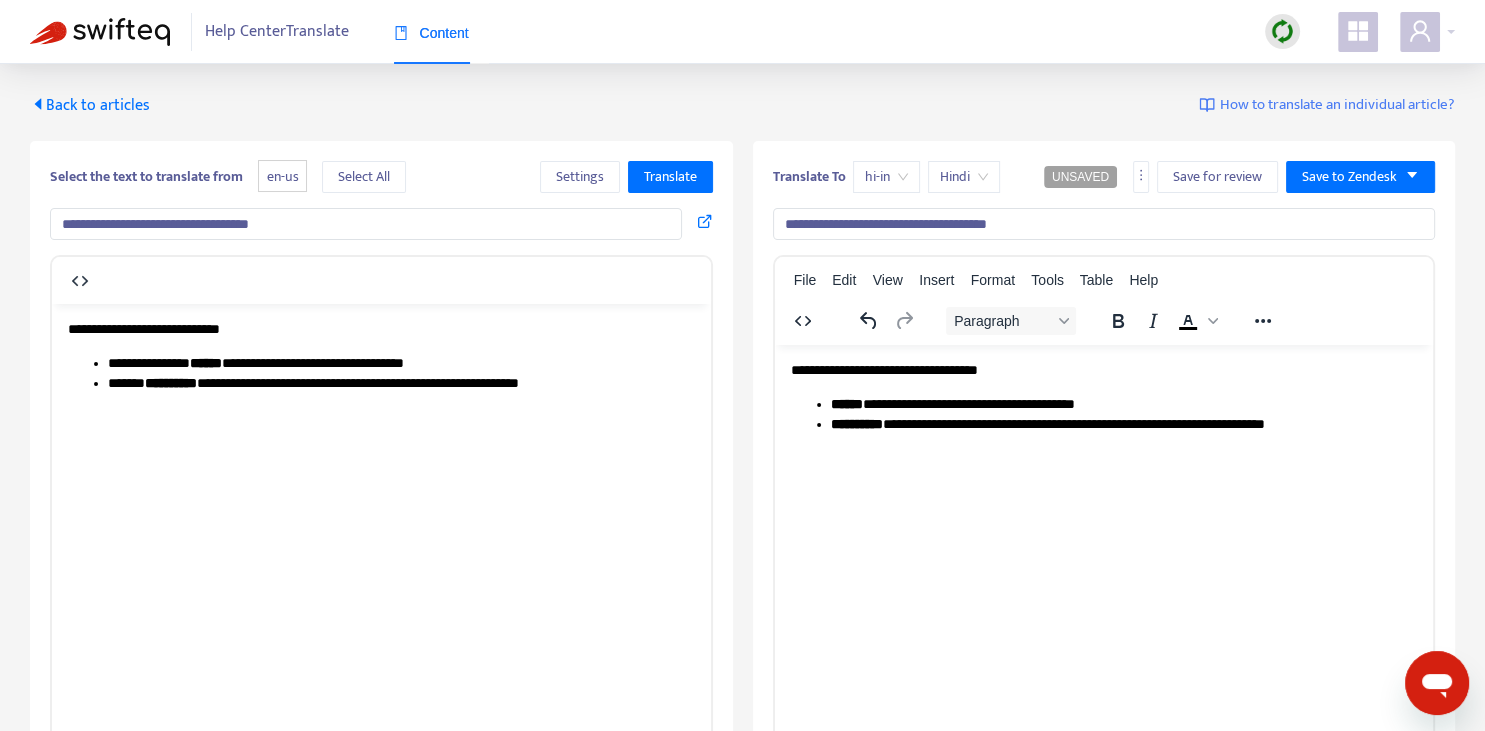 type on "**********" 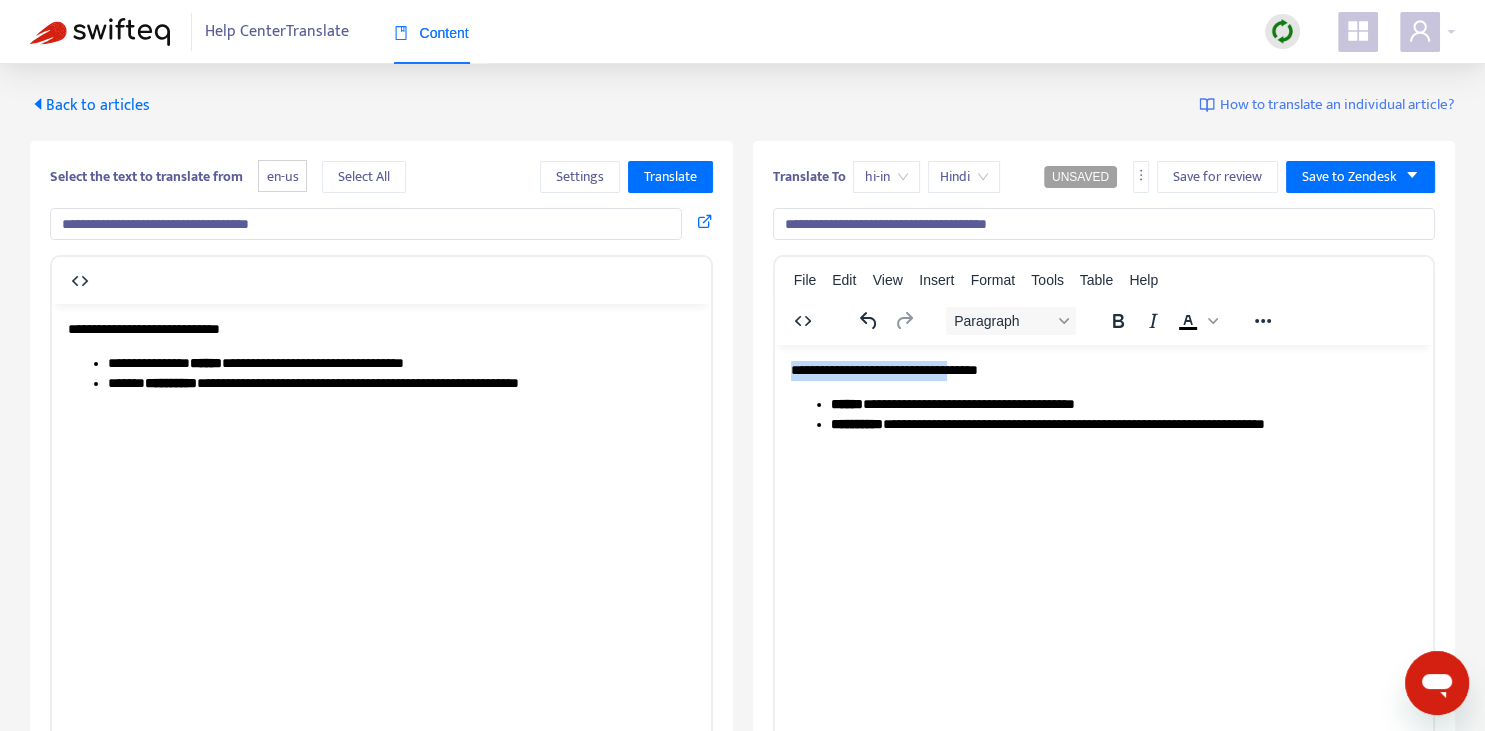 drag, startPoint x: 792, startPoint y: 365, endPoint x: 982, endPoint y: 358, distance: 190.1289 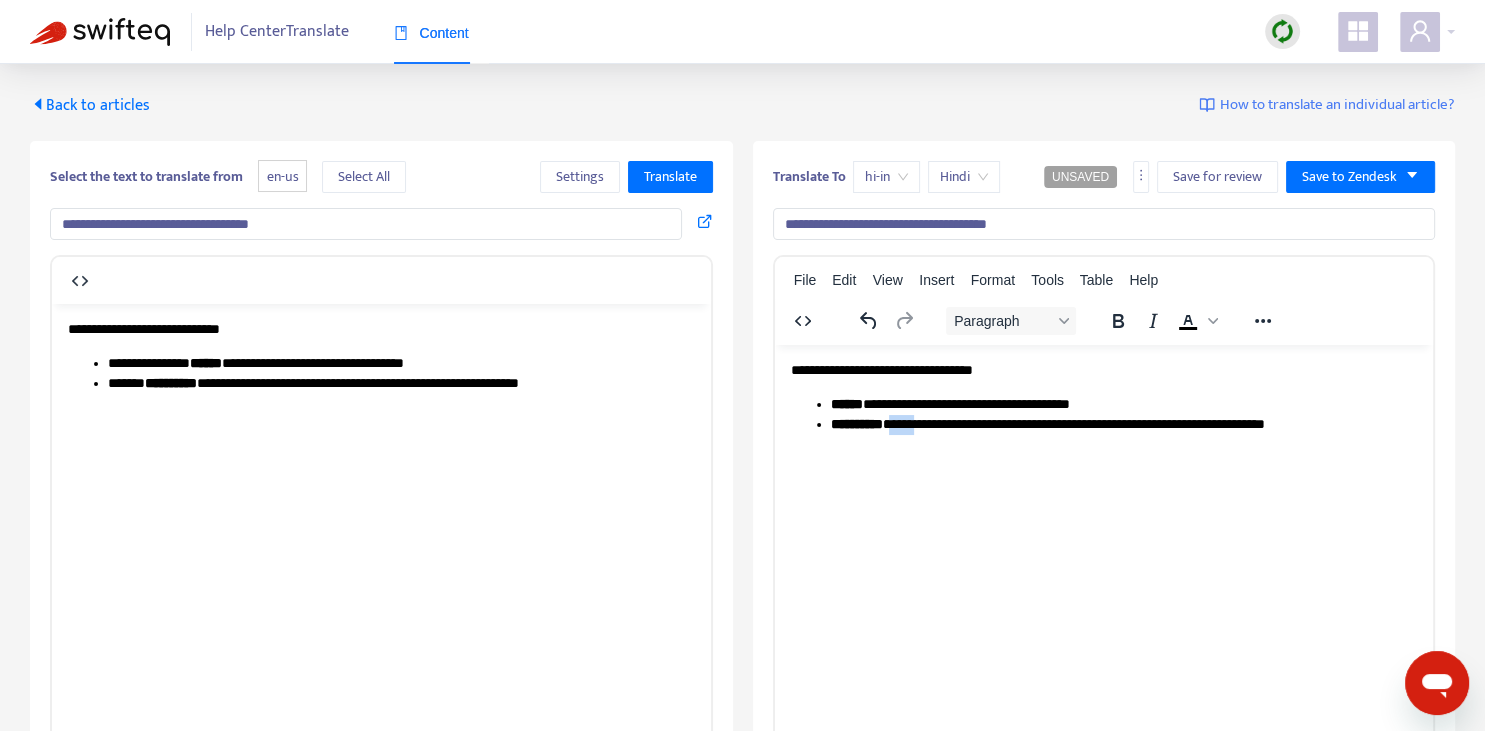 scroll, scrollTop: 281, scrollLeft: 0, axis: vertical 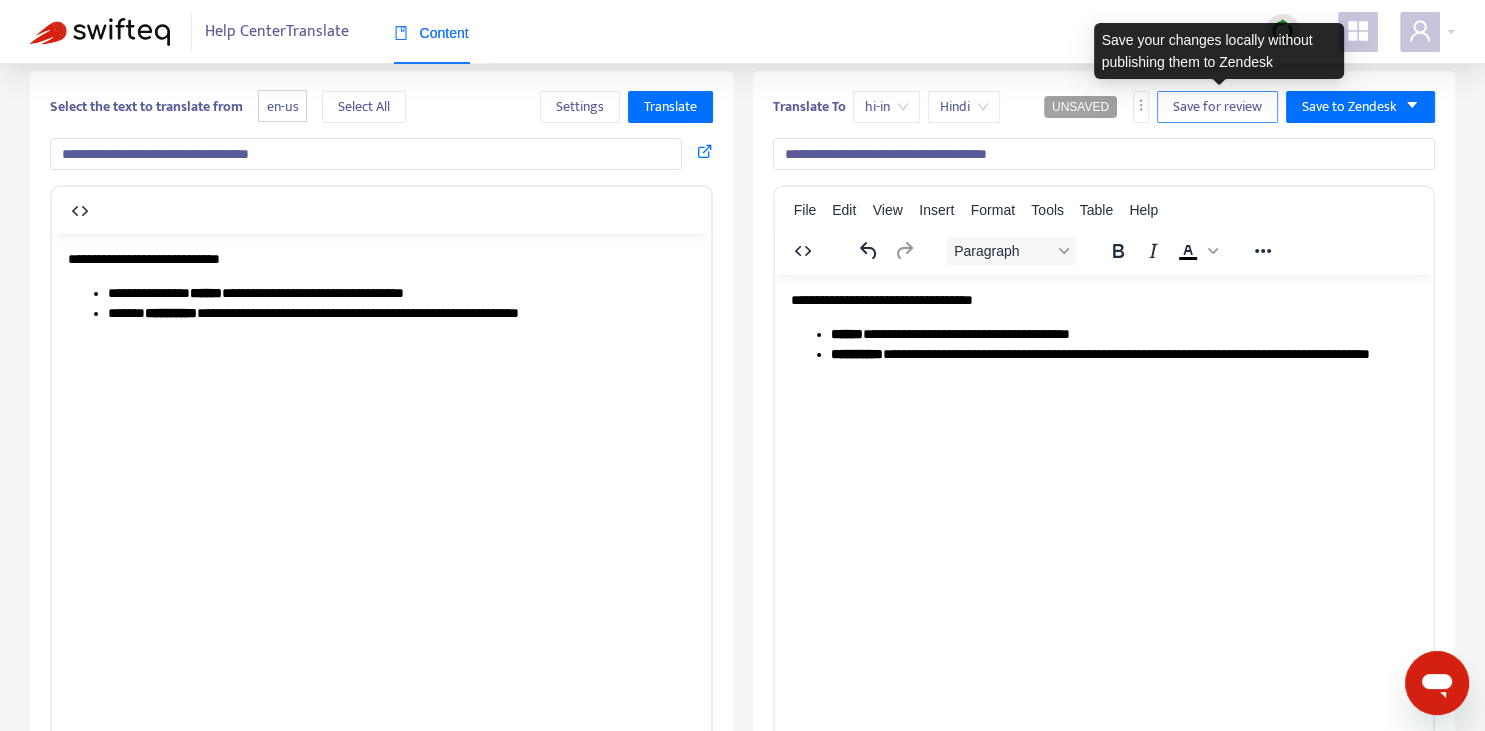 click on "Save for review" at bounding box center [1217, 107] 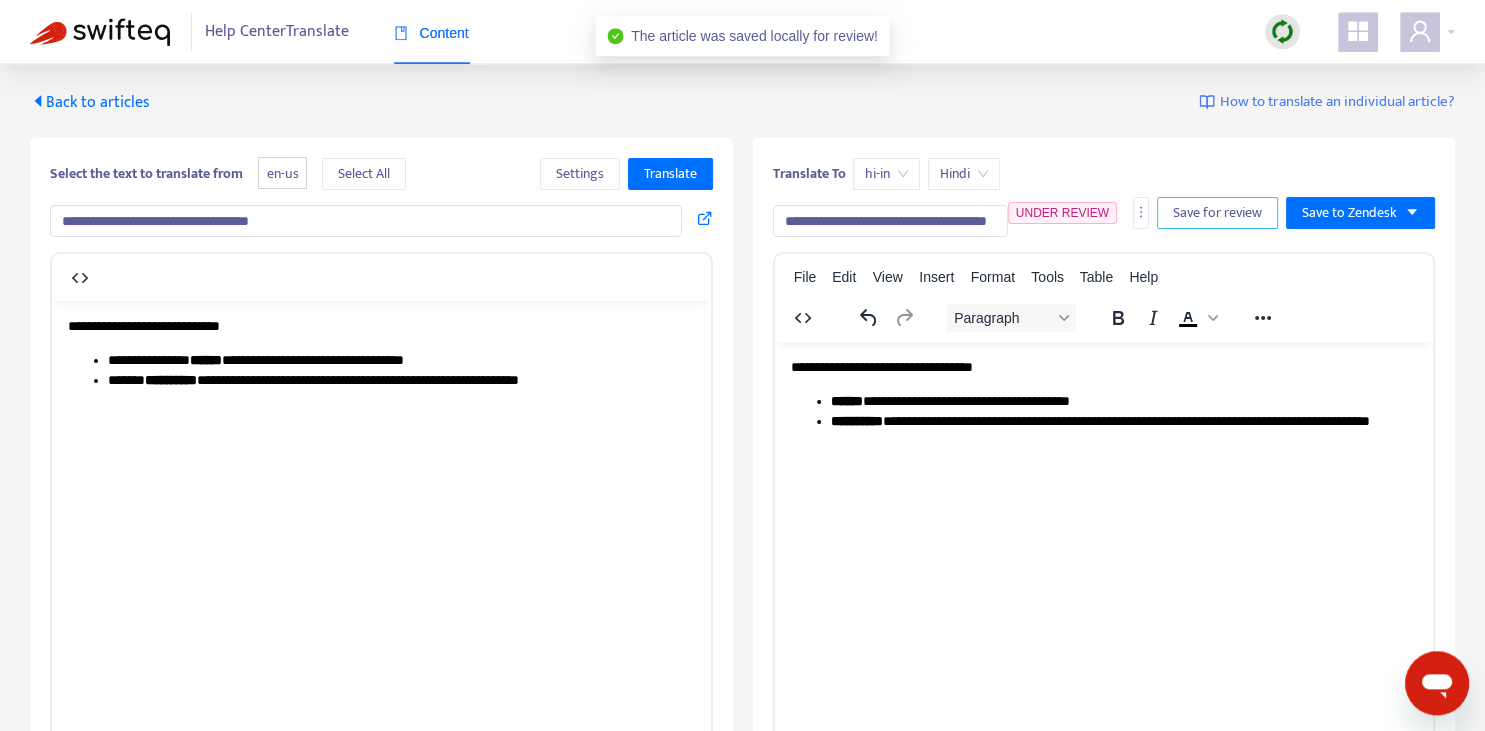 scroll, scrollTop: 0, scrollLeft: 0, axis: both 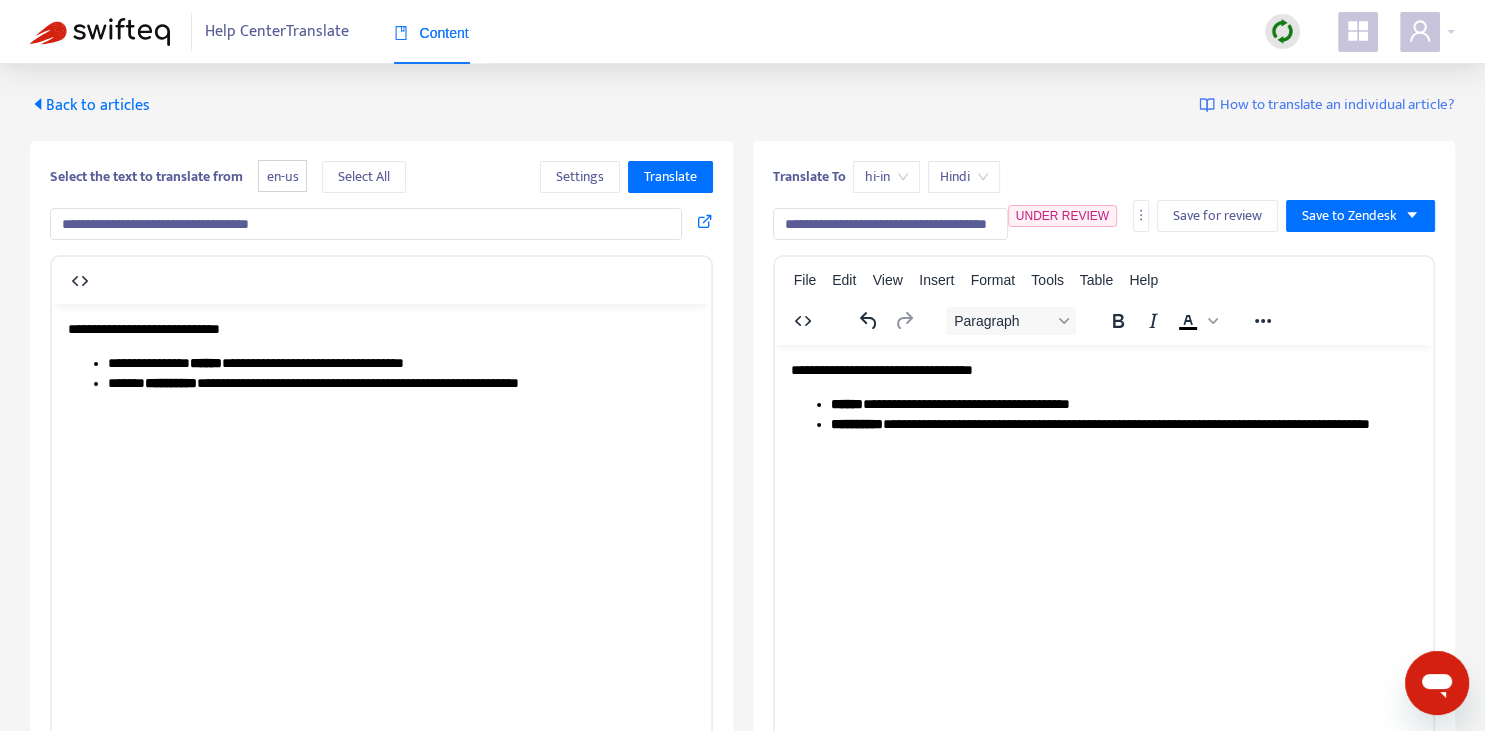 click on "Back to articles" at bounding box center [90, 105] 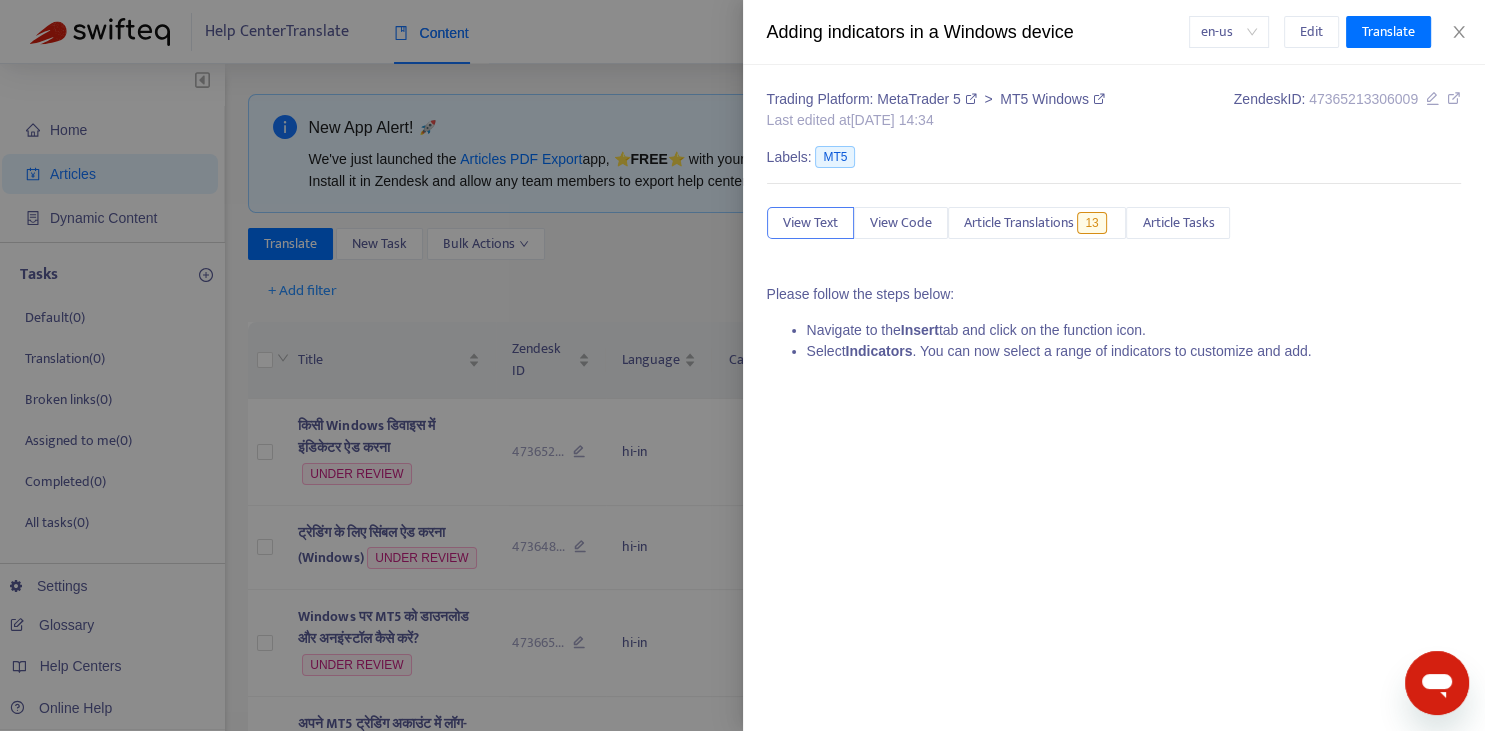 click at bounding box center (742, 365) 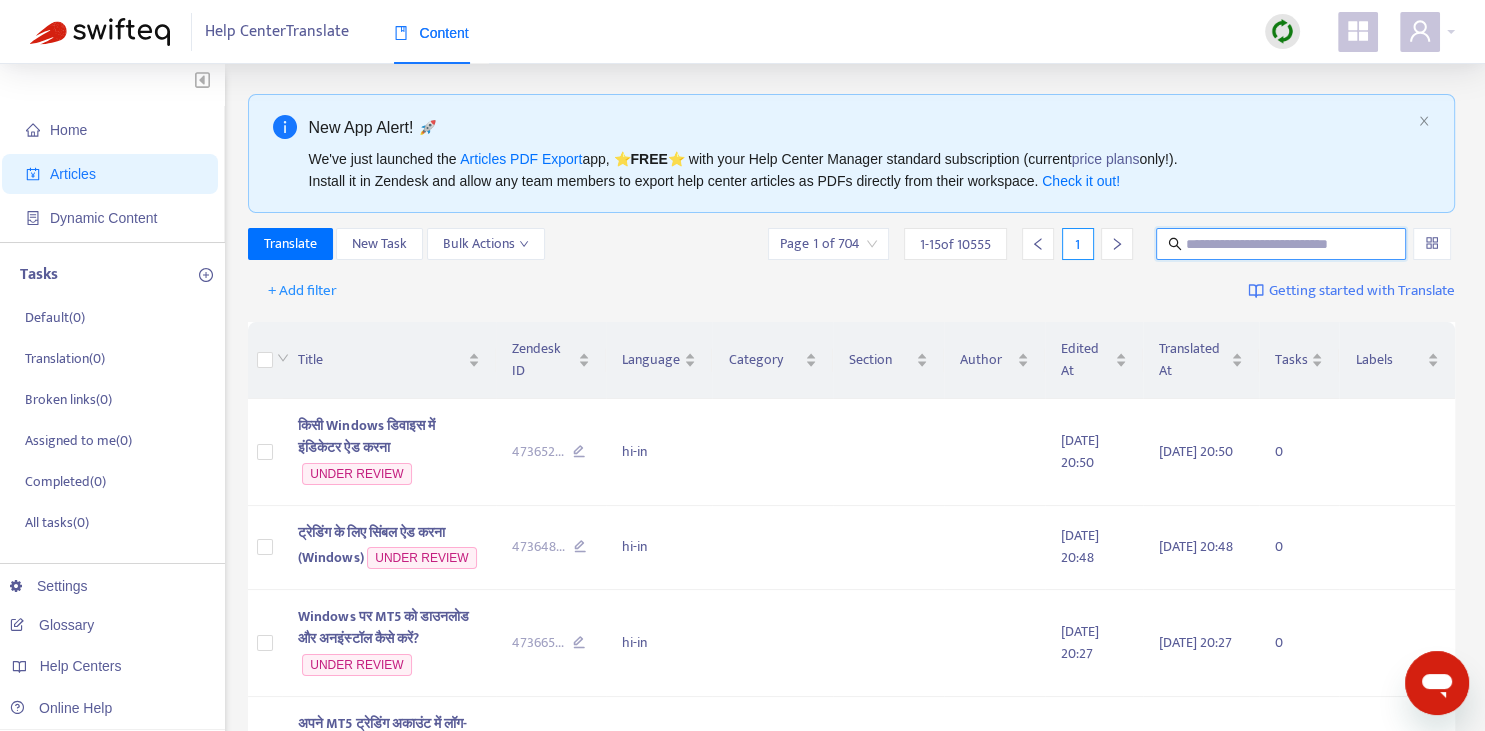 click at bounding box center [1282, 244] 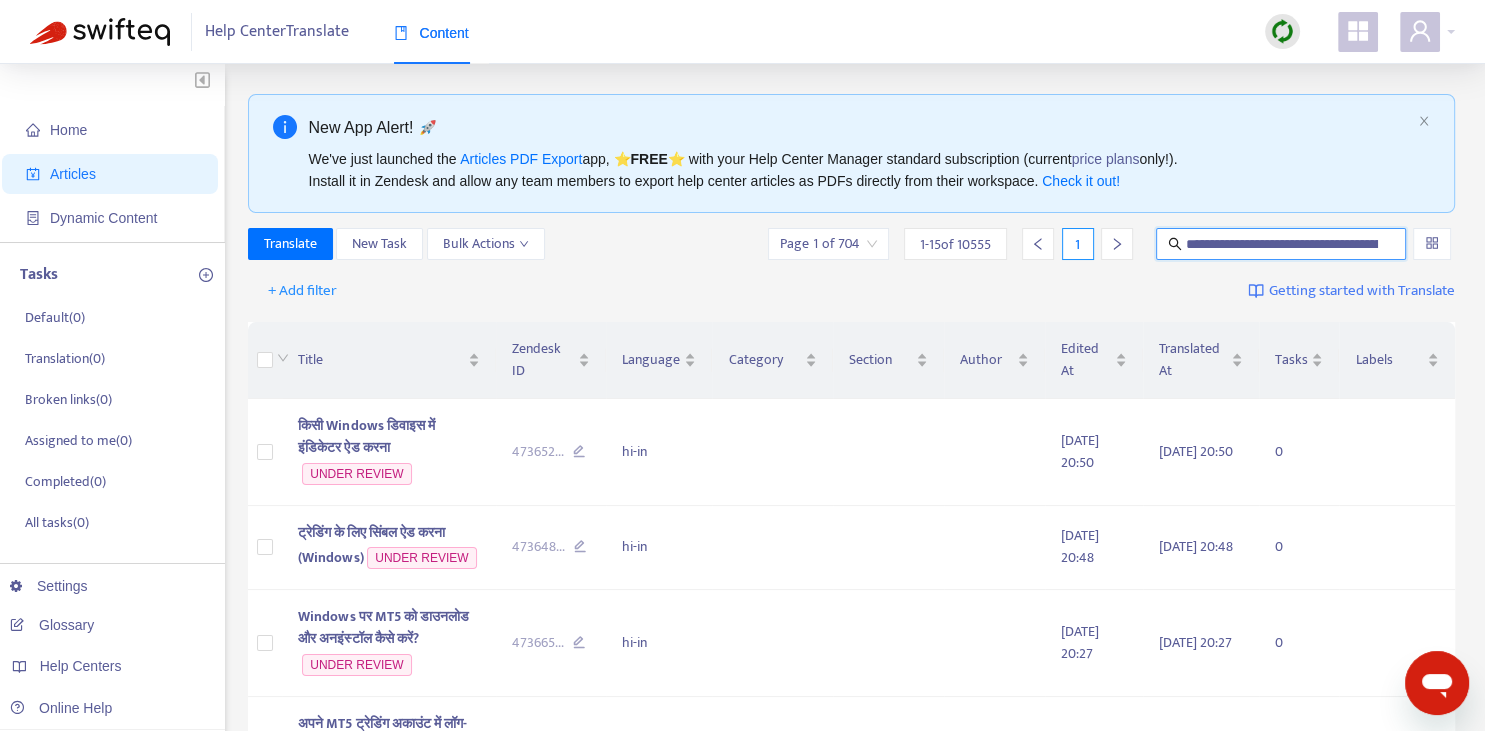 scroll, scrollTop: 0, scrollLeft: 119, axis: horizontal 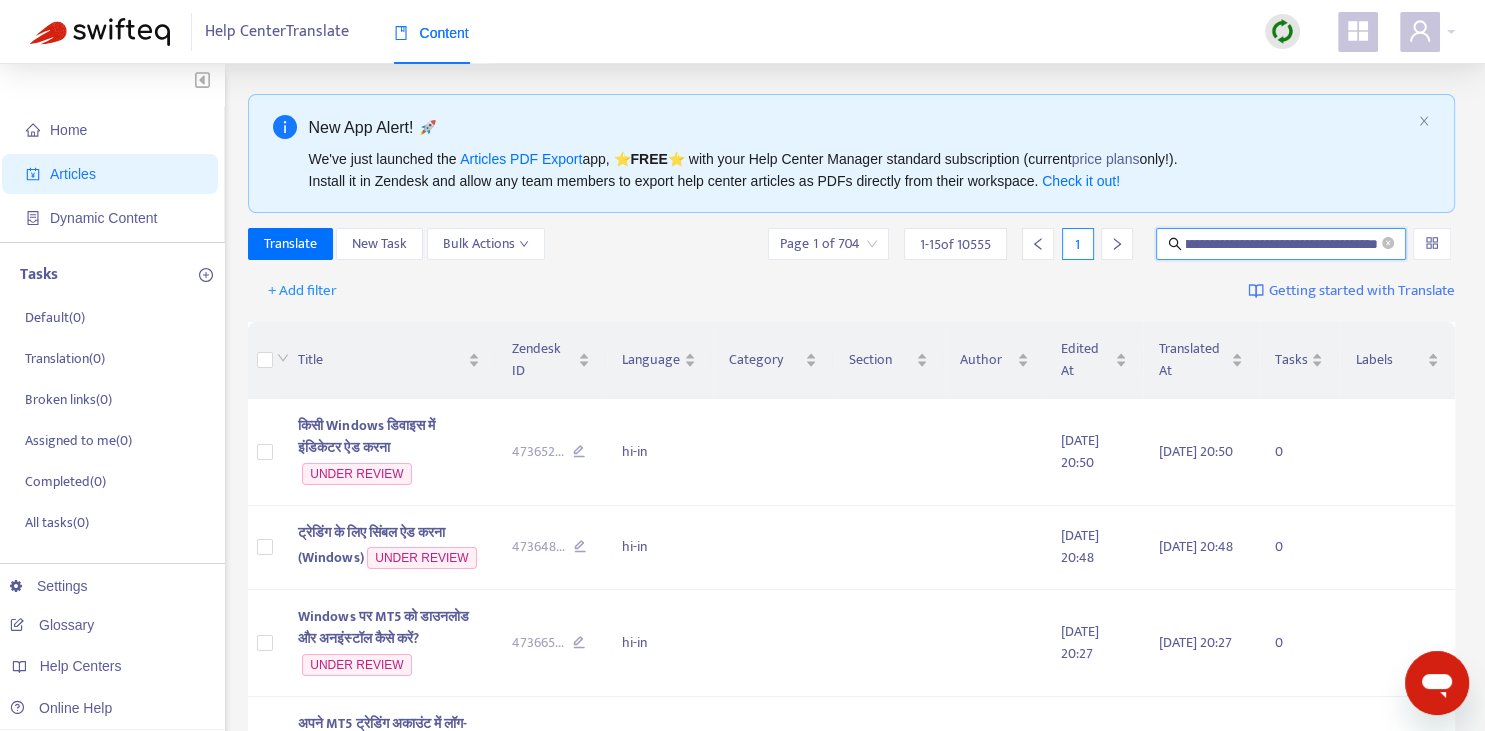 type on "**********" 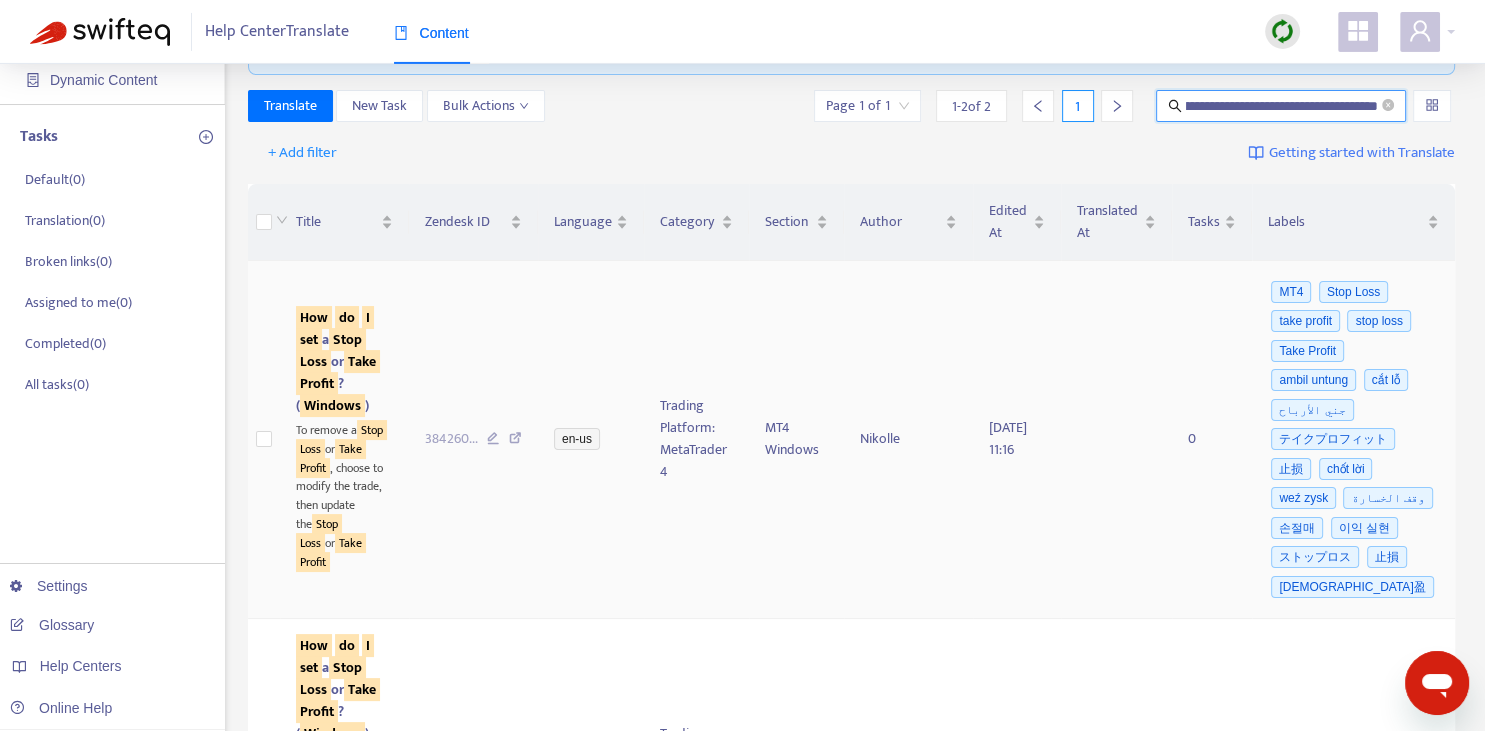 scroll, scrollTop: 140, scrollLeft: 0, axis: vertical 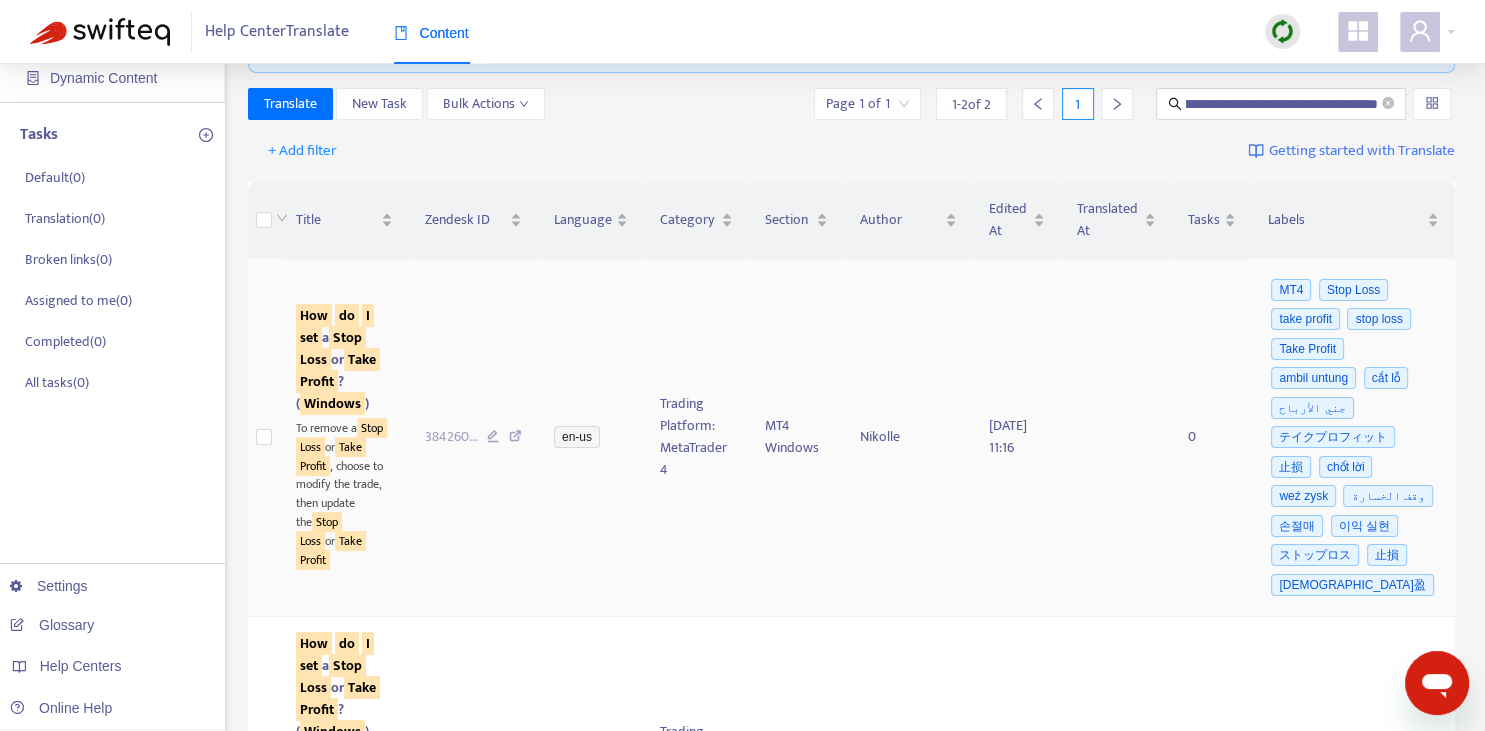 click on "Loss" at bounding box center (313, 359) 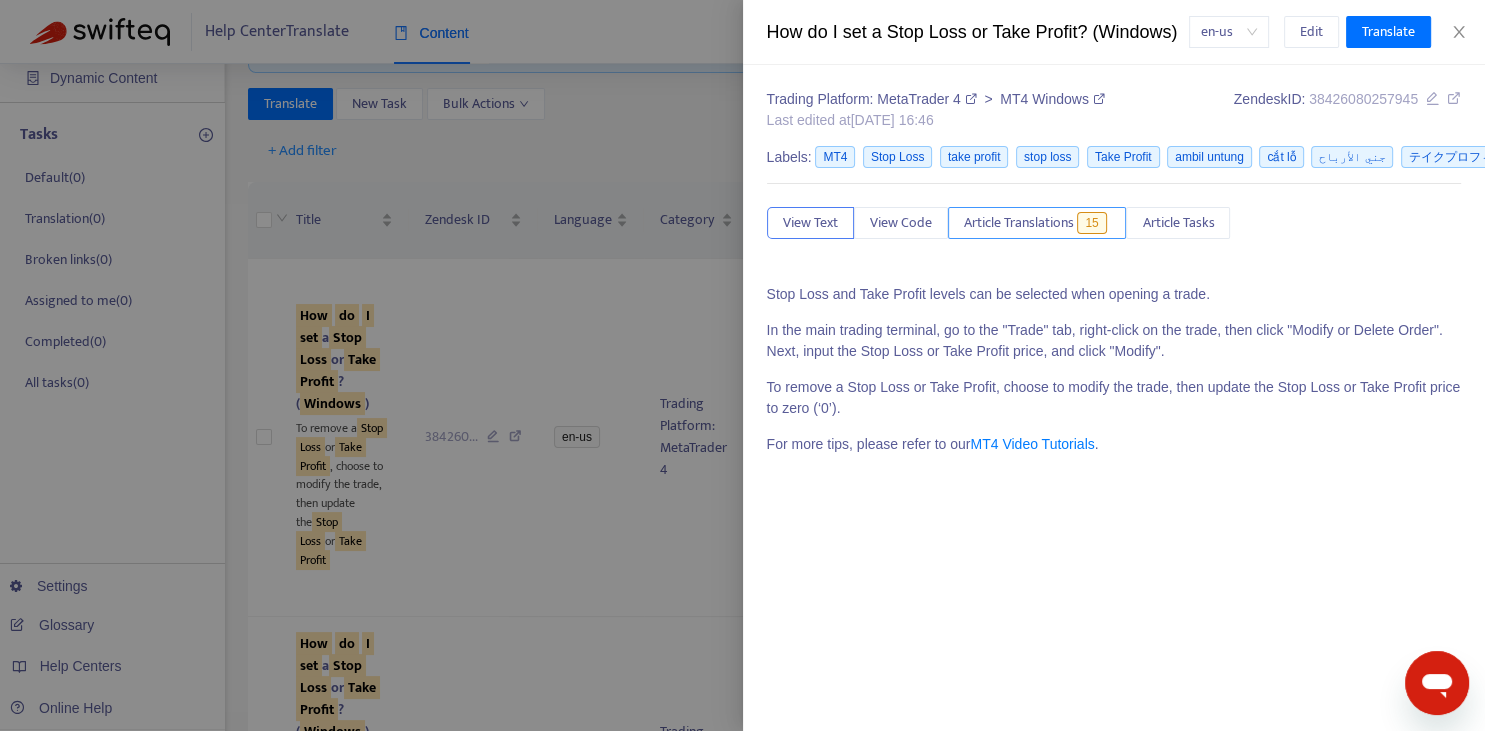 click on "Article Translations" at bounding box center (1019, 223) 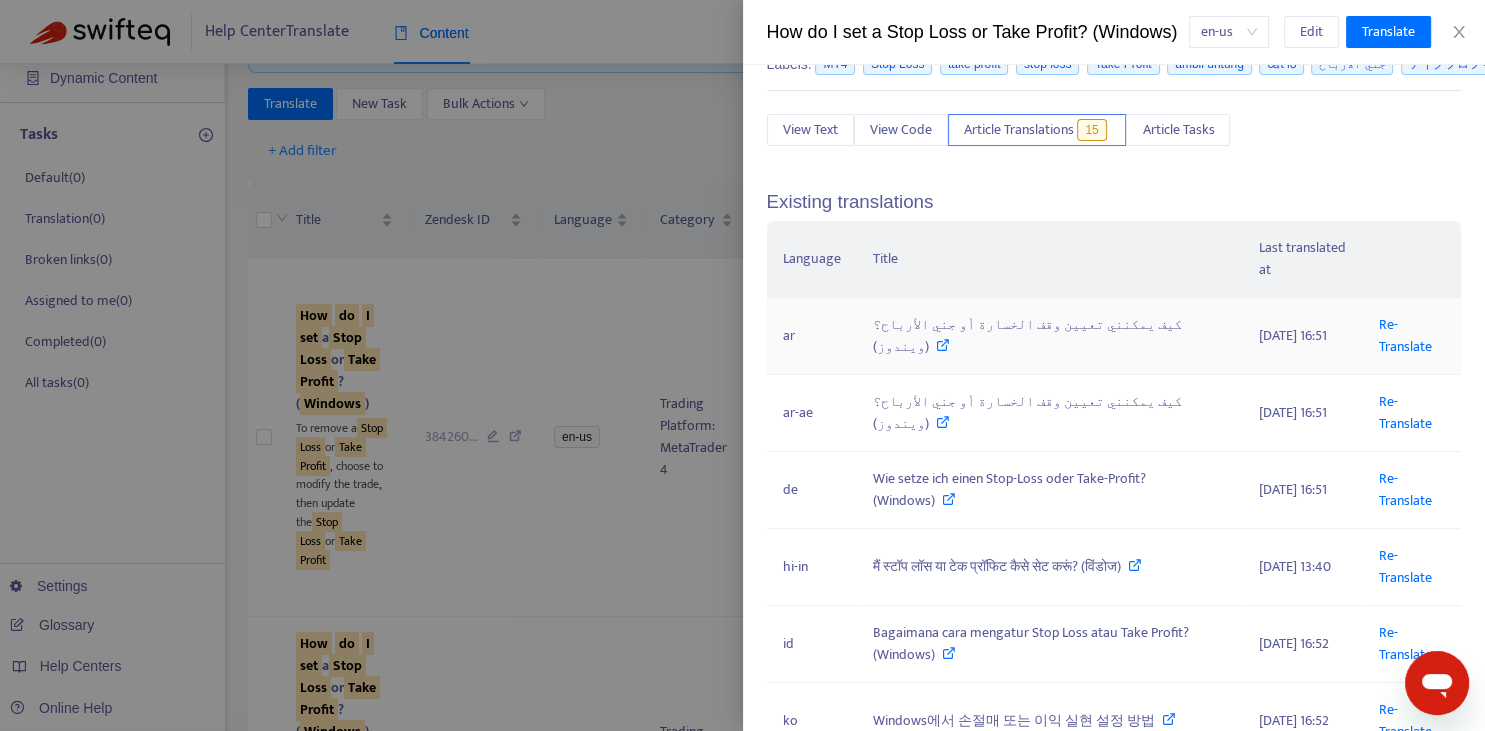 scroll, scrollTop: 220, scrollLeft: 0, axis: vertical 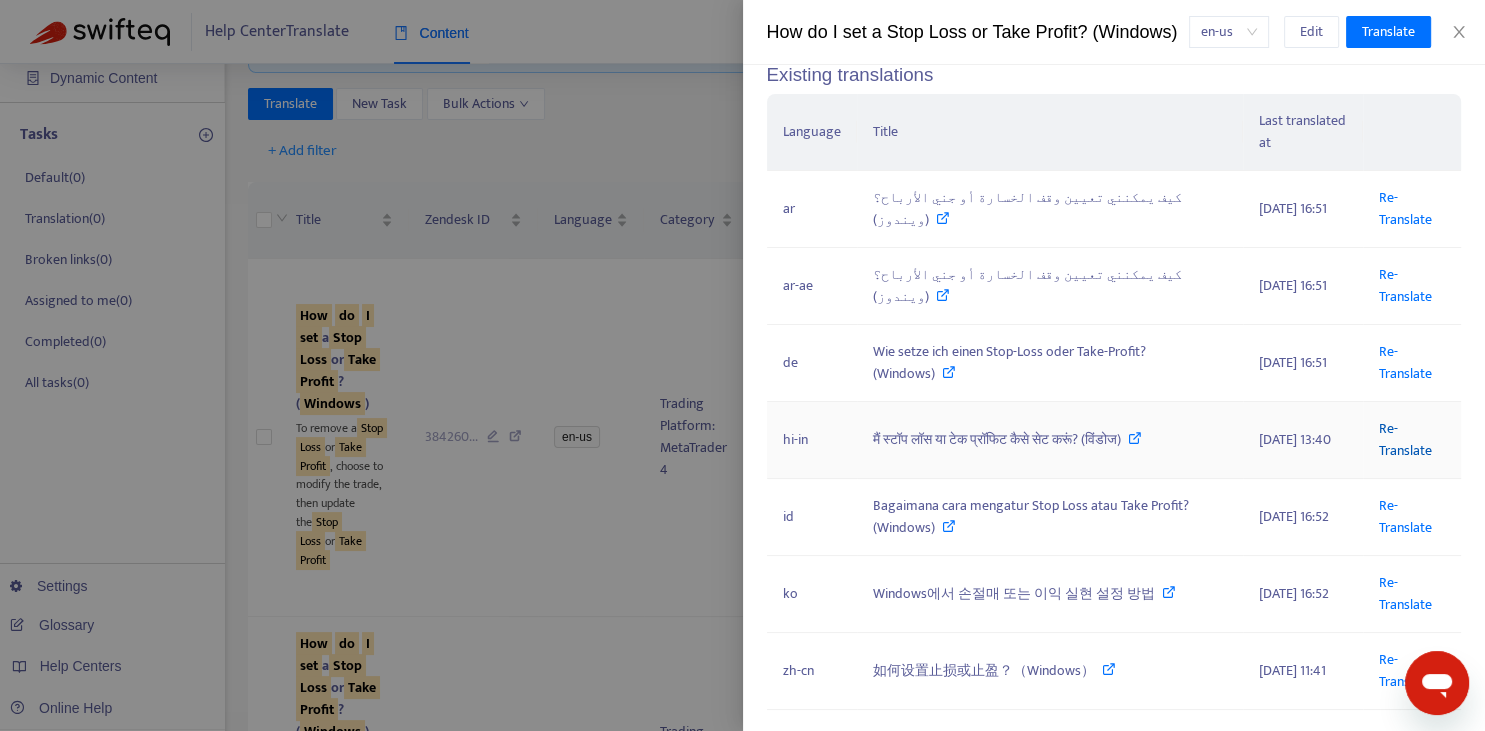 click on "Re-Translate" at bounding box center [1405, 439] 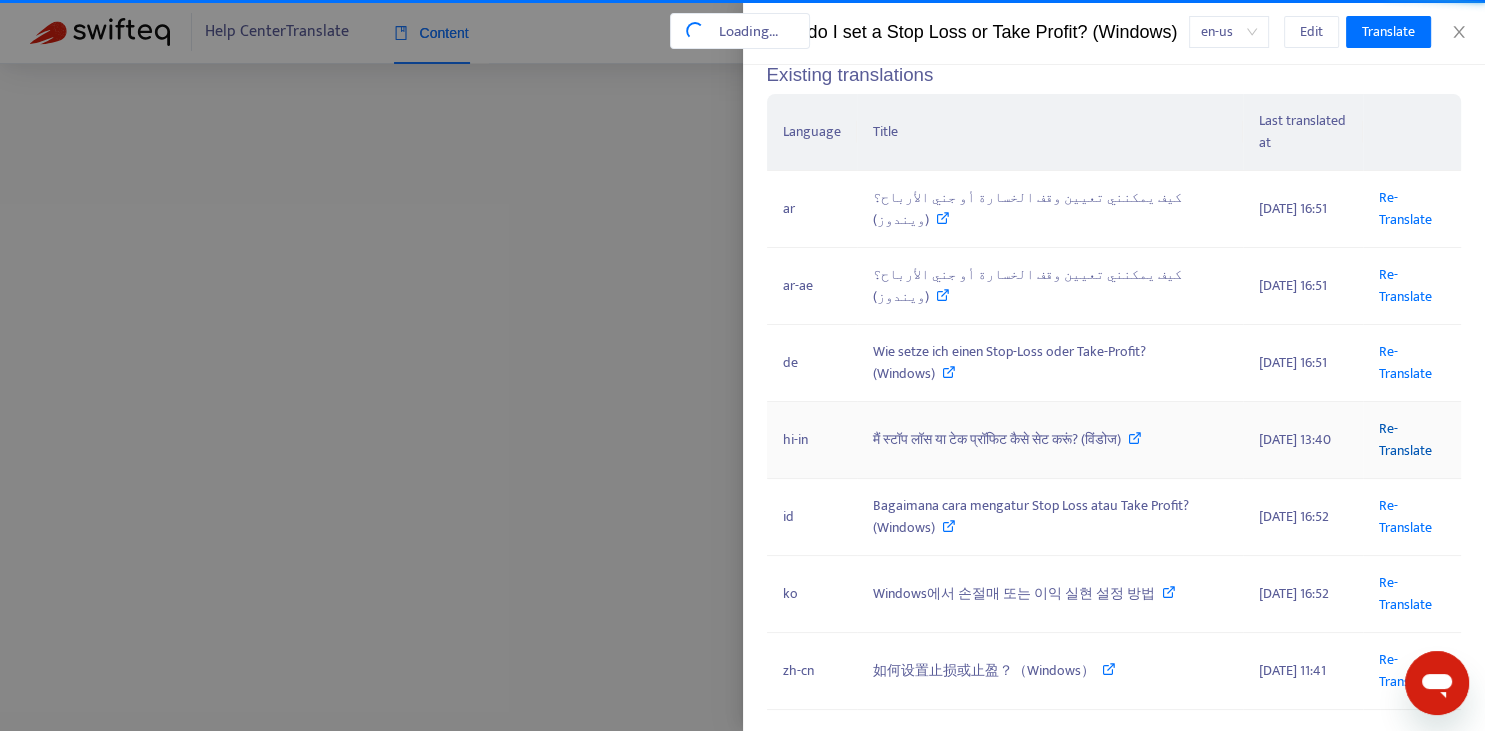 scroll, scrollTop: 15, scrollLeft: 0, axis: vertical 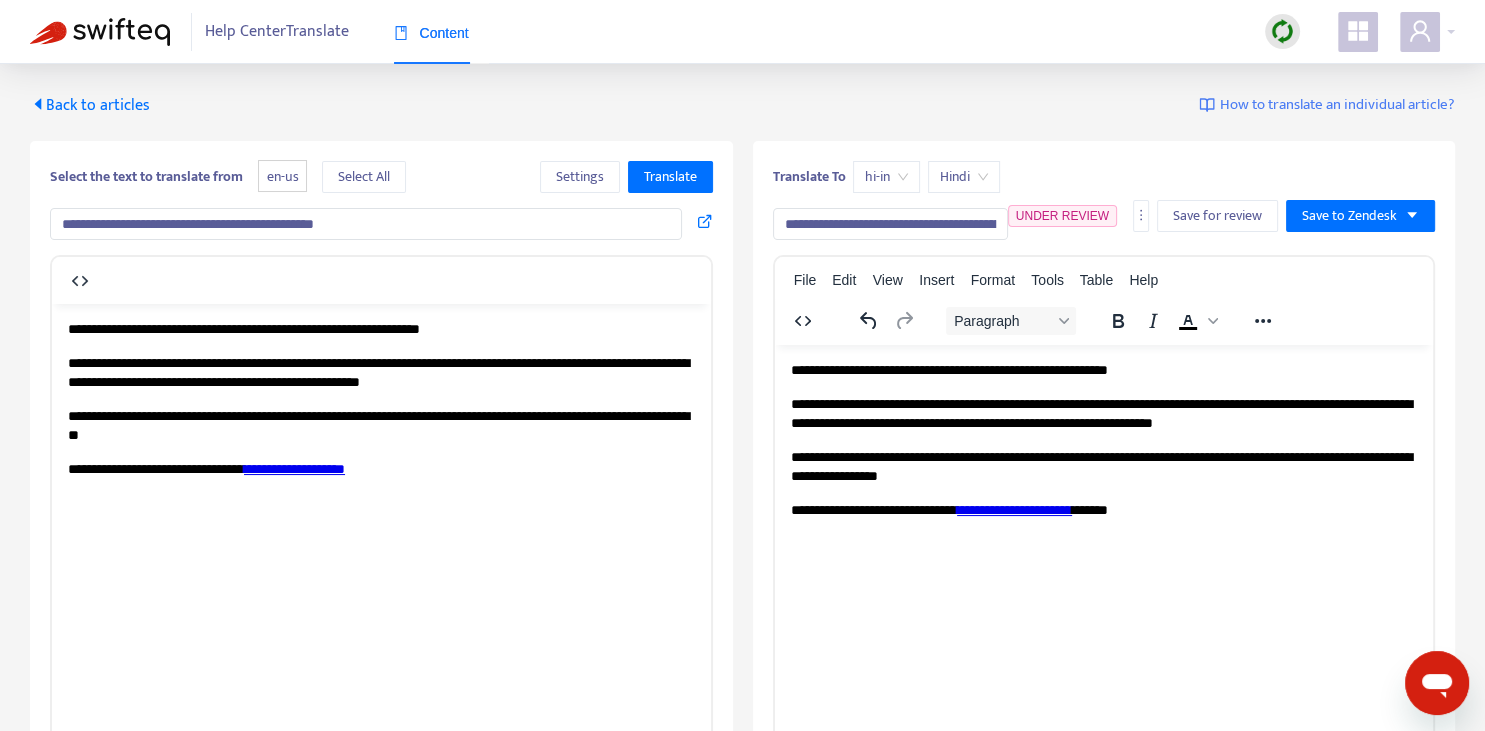 drag, startPoint x: 800, startPoint y: 222, endPoint x: 719, endPoint y: 214, distance: 81.394104 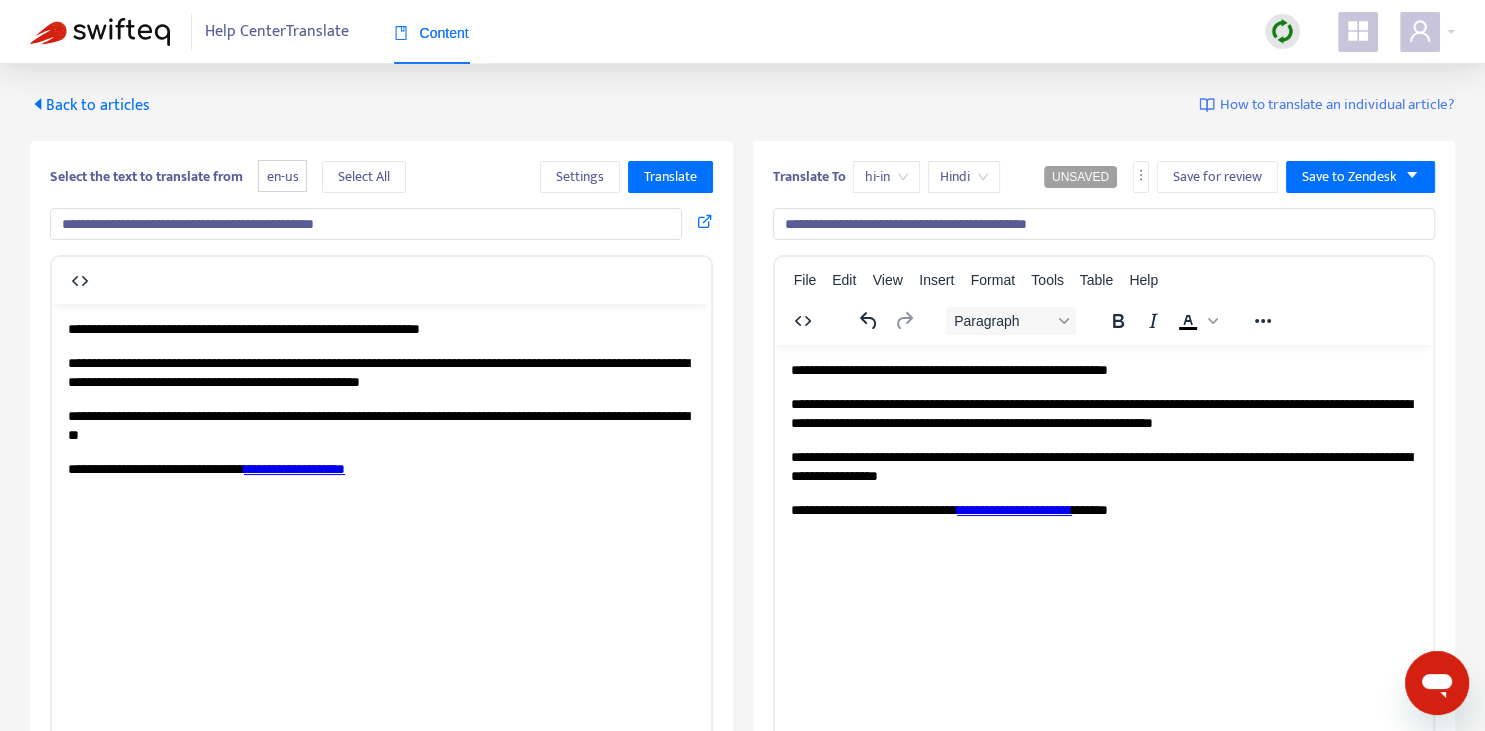 click on "**********" at bounding box center [1104, 224] 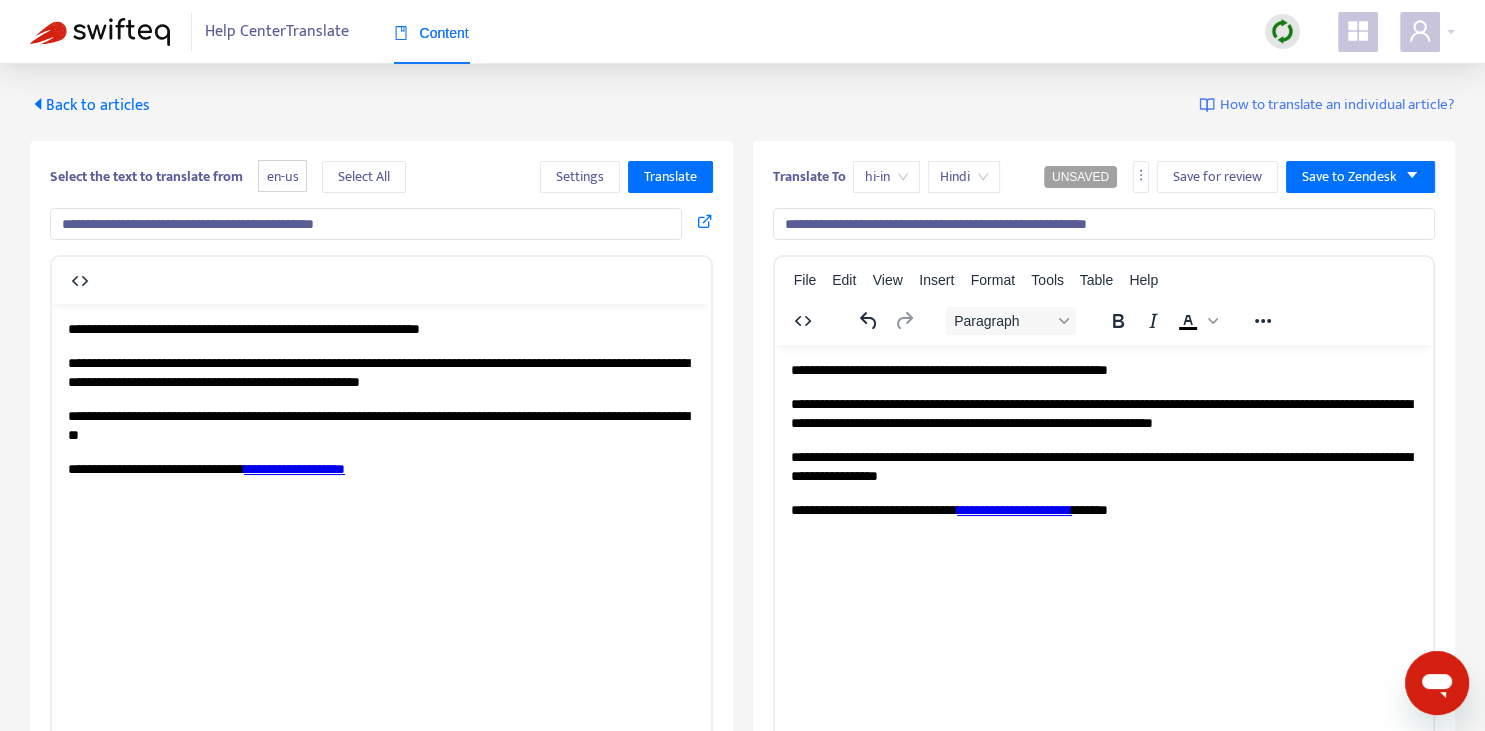 type on "**********" 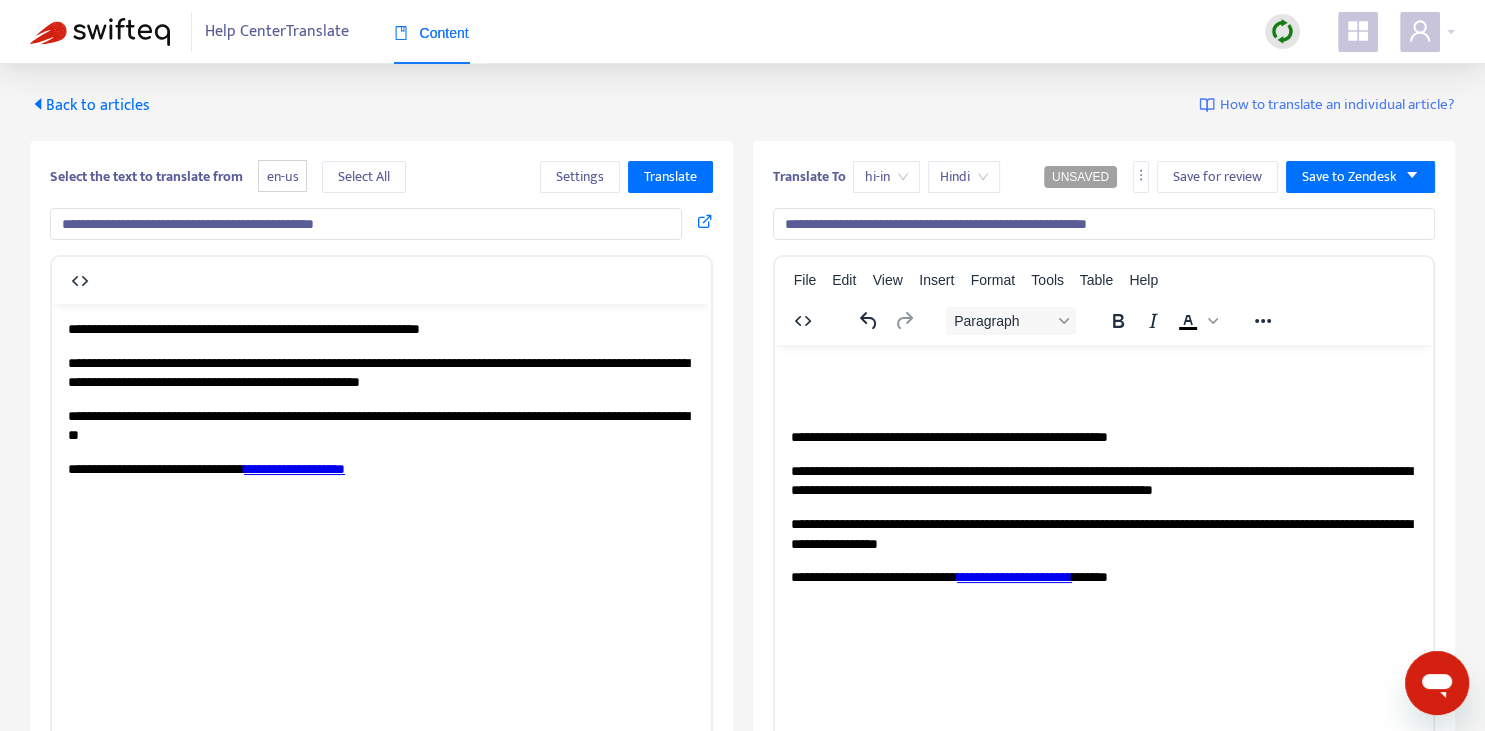 type 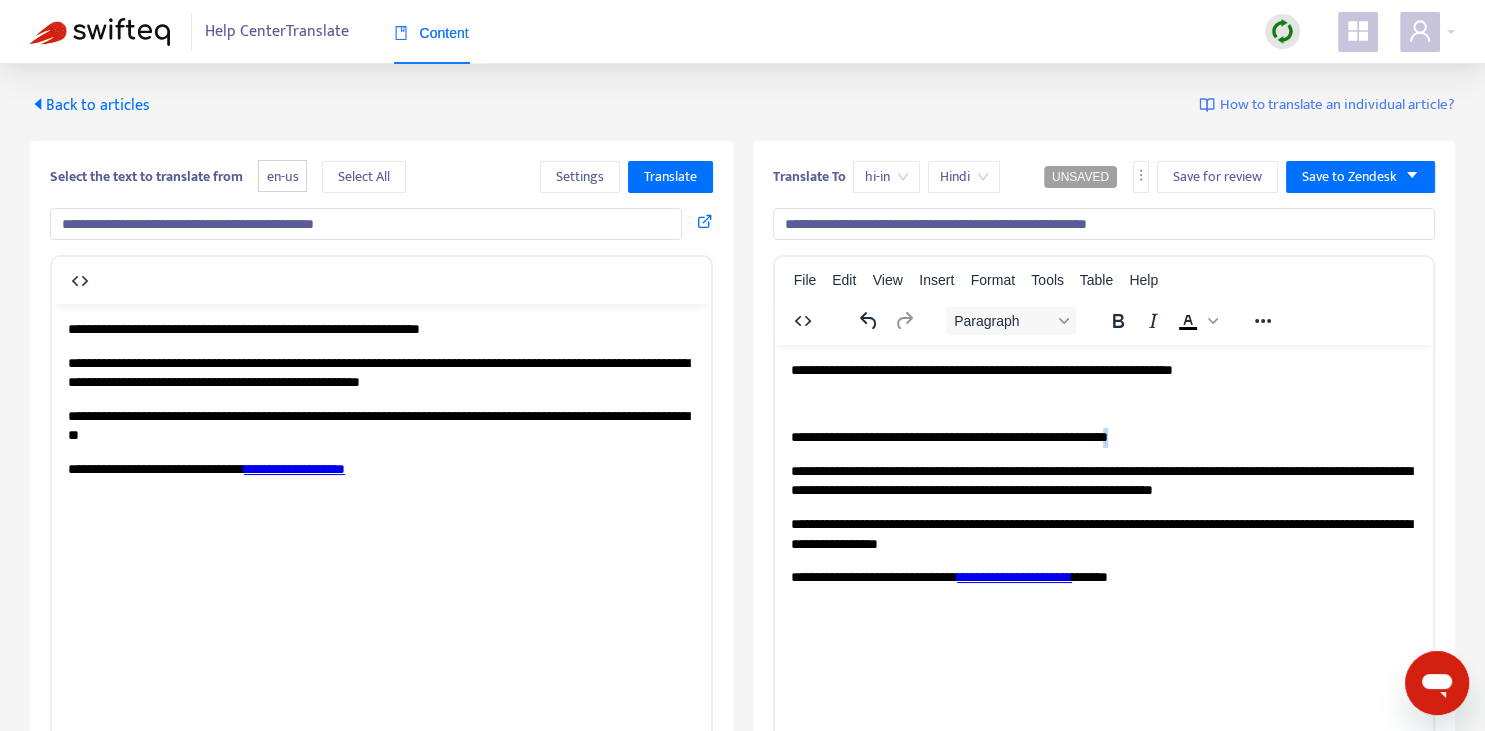 copy on "*" 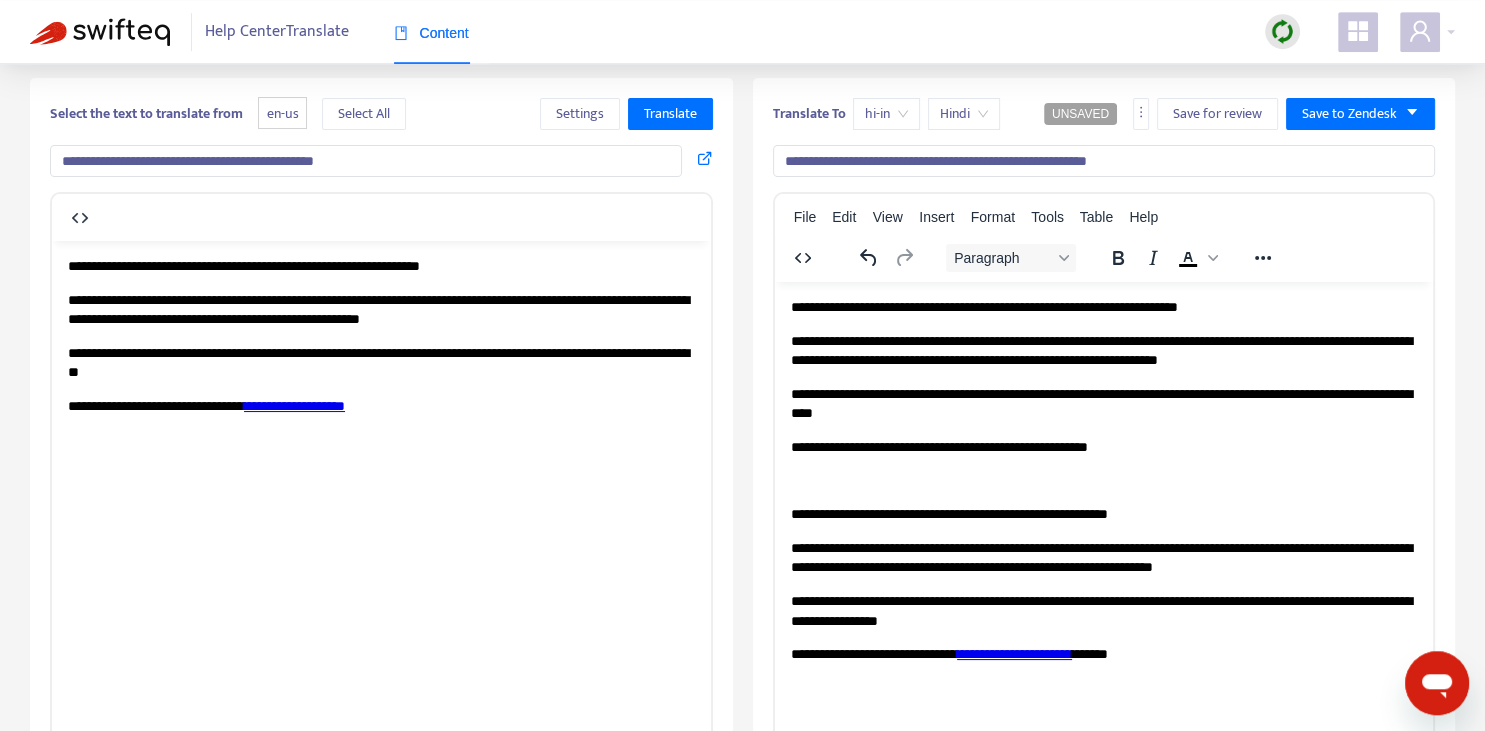 scroll, scrollTop: 70, scrollLeft: 0, axis: vertical 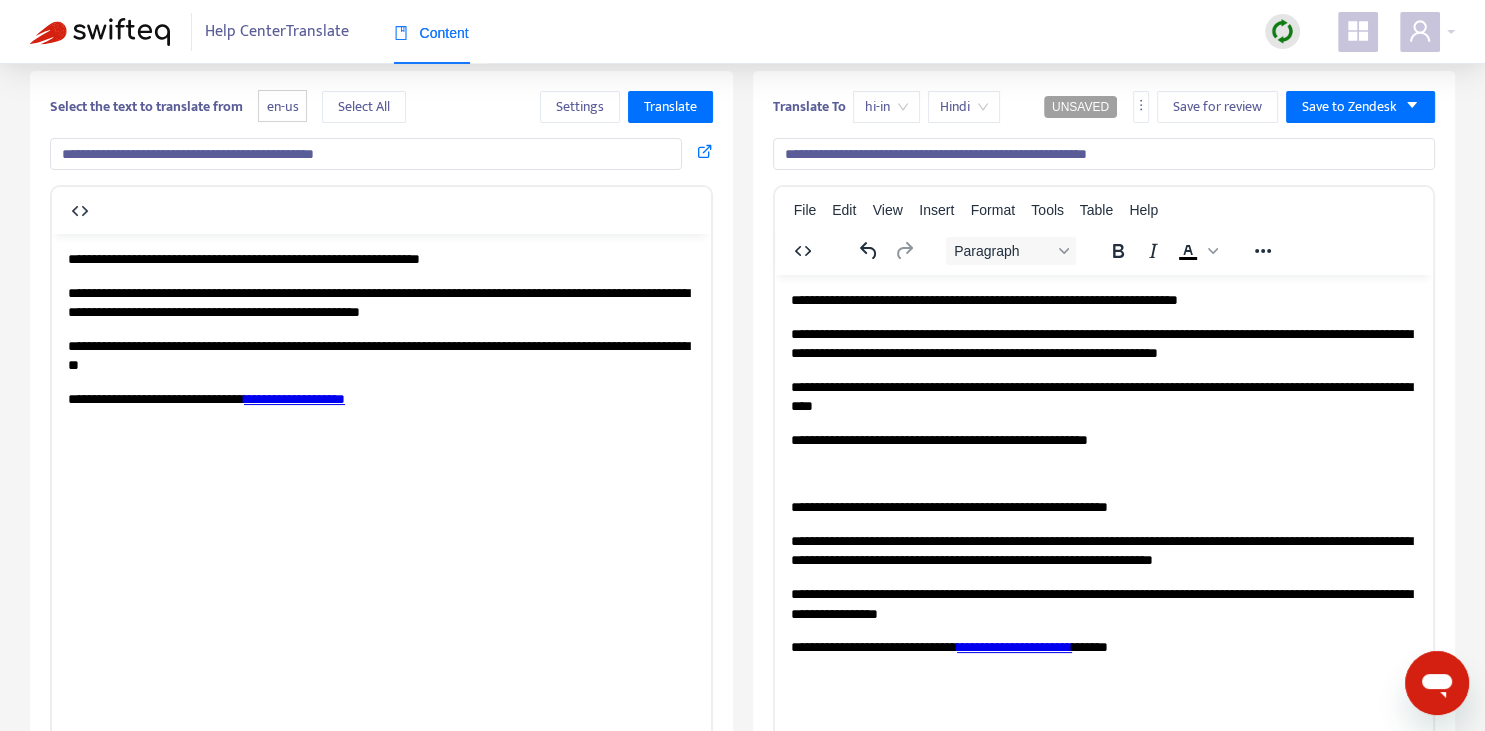 click on "**********" at bounding box center (294, 398) 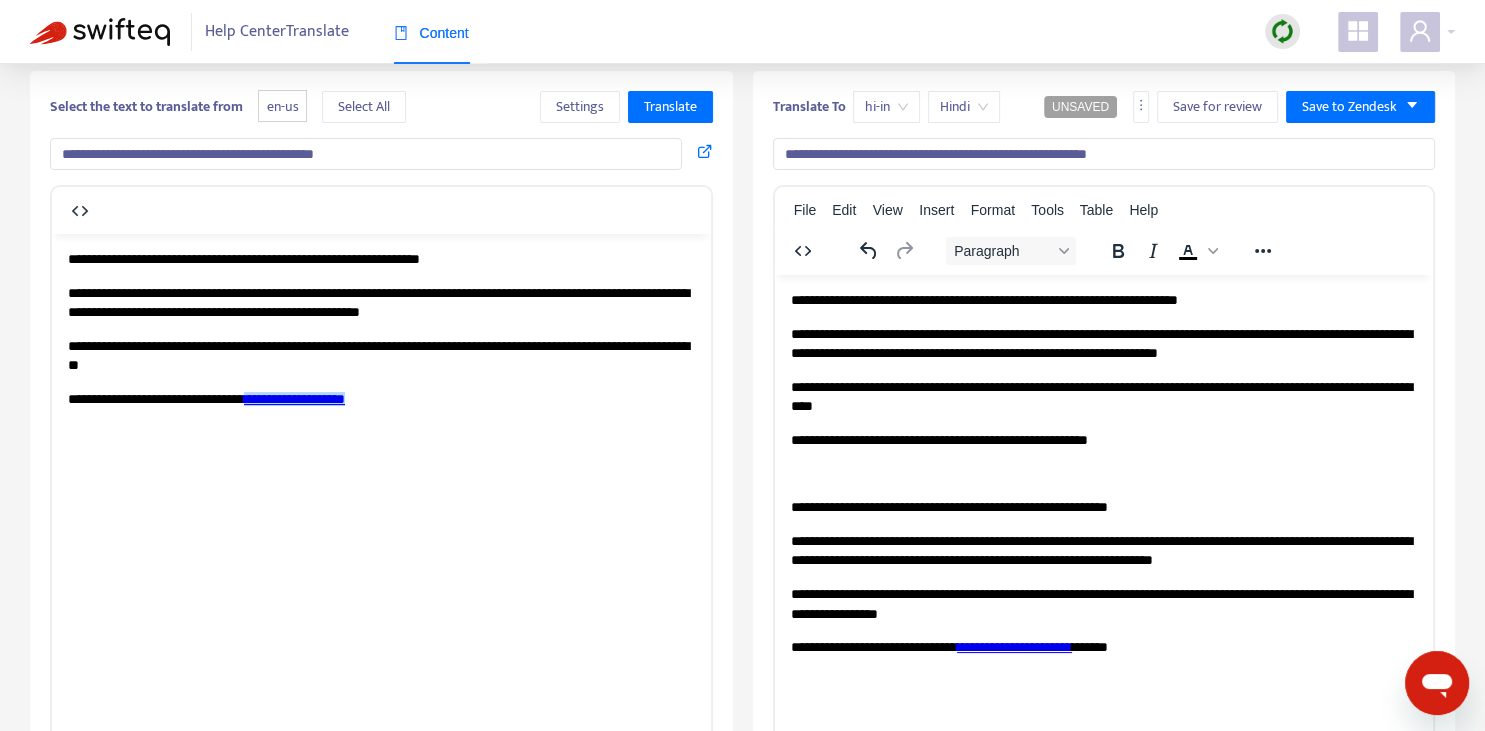 click on "**********" at bounding box center [1103, 396] 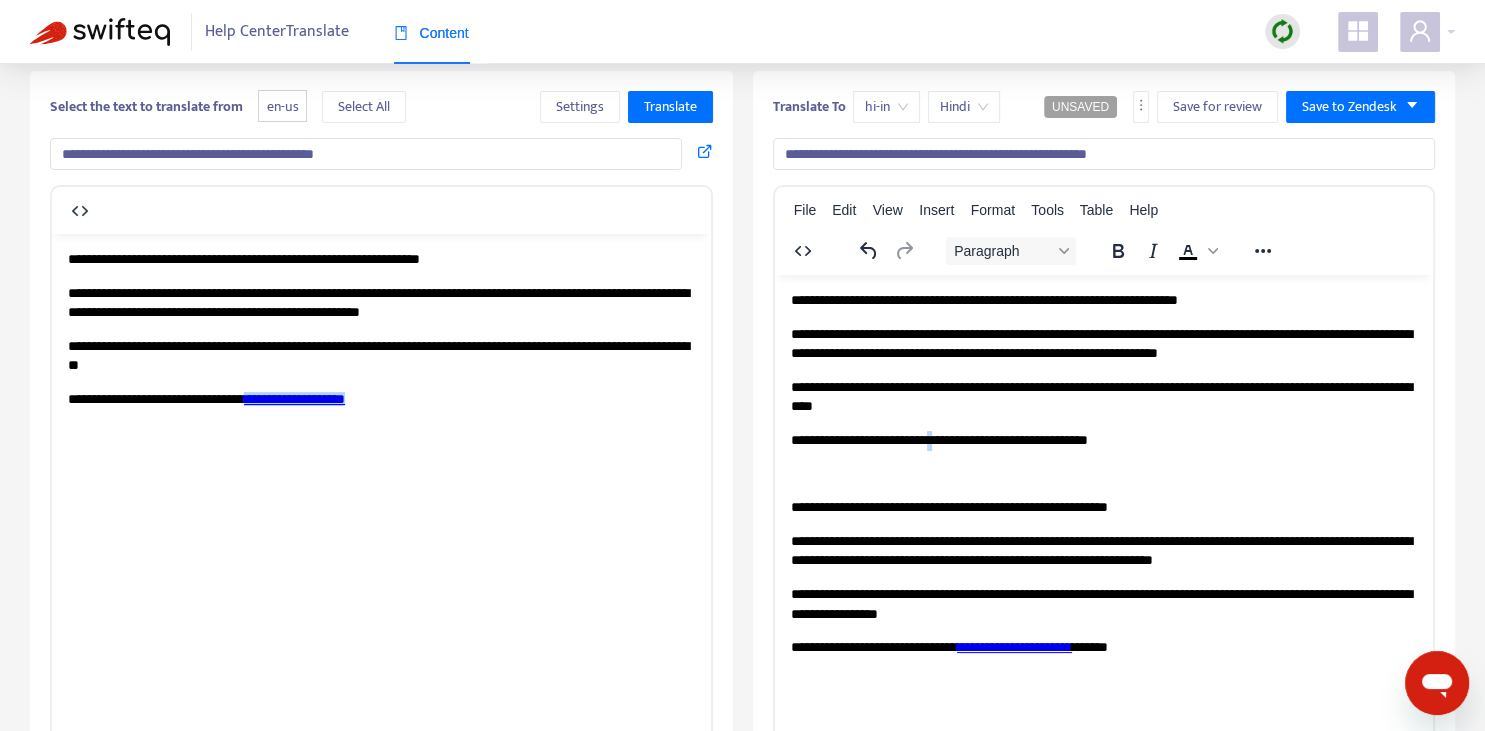 click on "**********" at bounding box center (1103, 440) 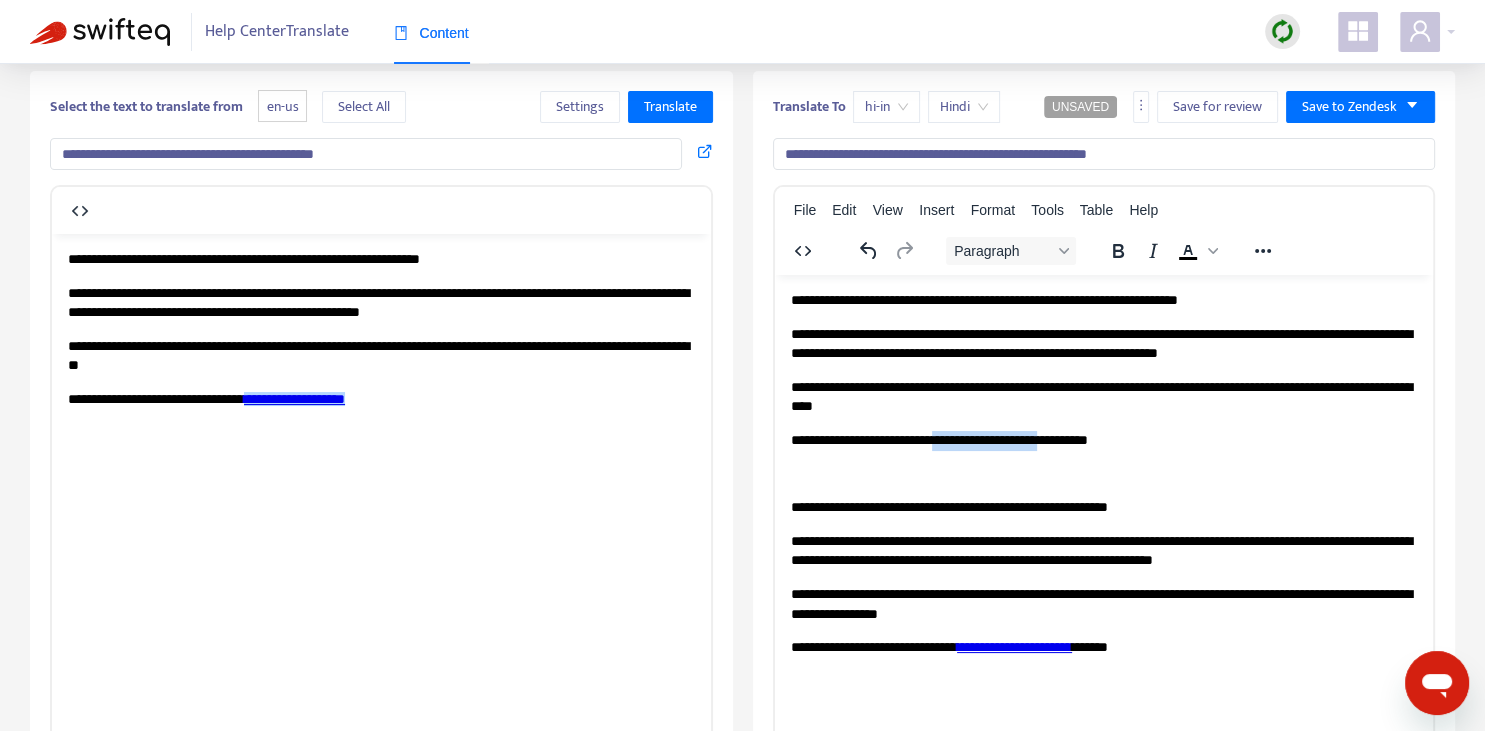 drag, startPoint x: 952, startPoint y: 436, endPoint x: 1080, endPoint y: 431, distance: 128.09763 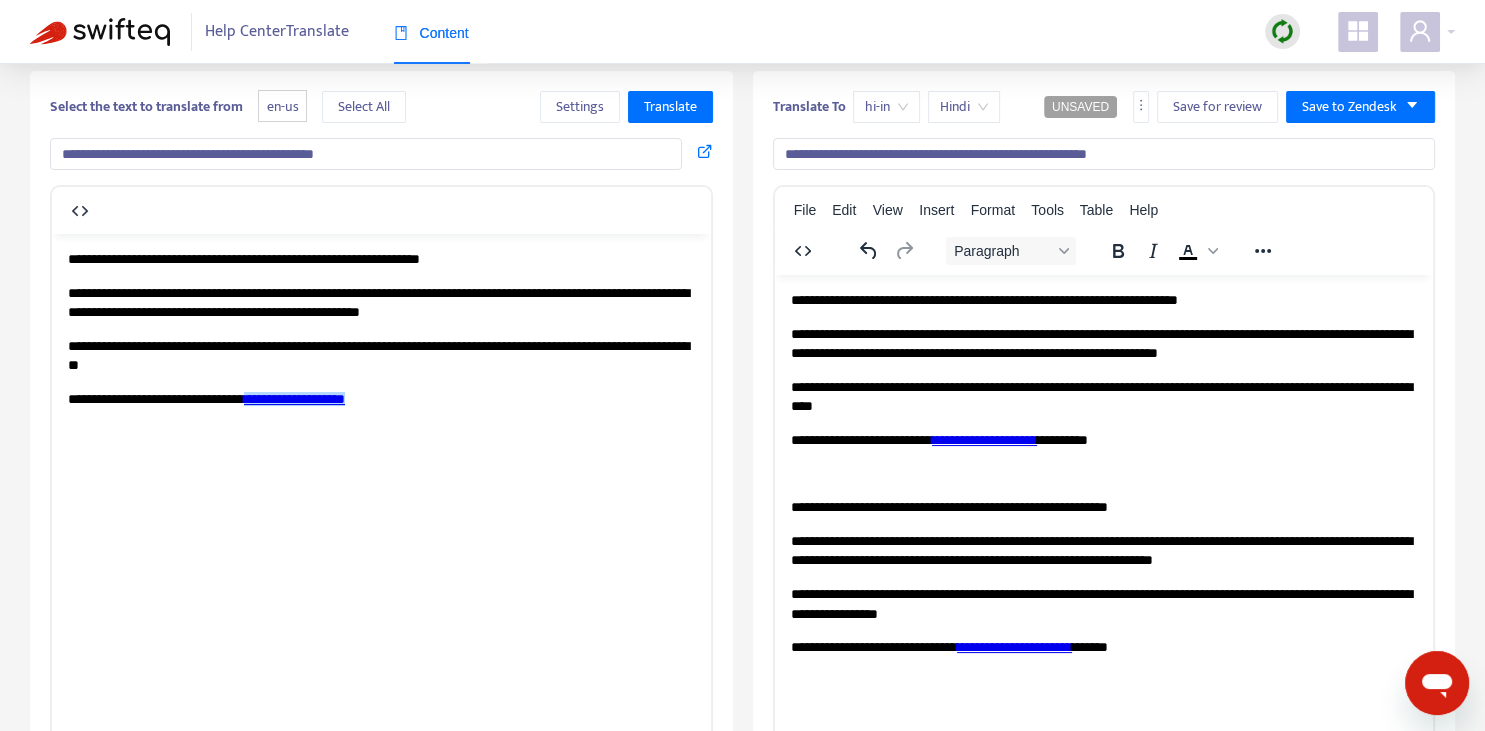 click on "**********" at bounding box center [1103, 440] 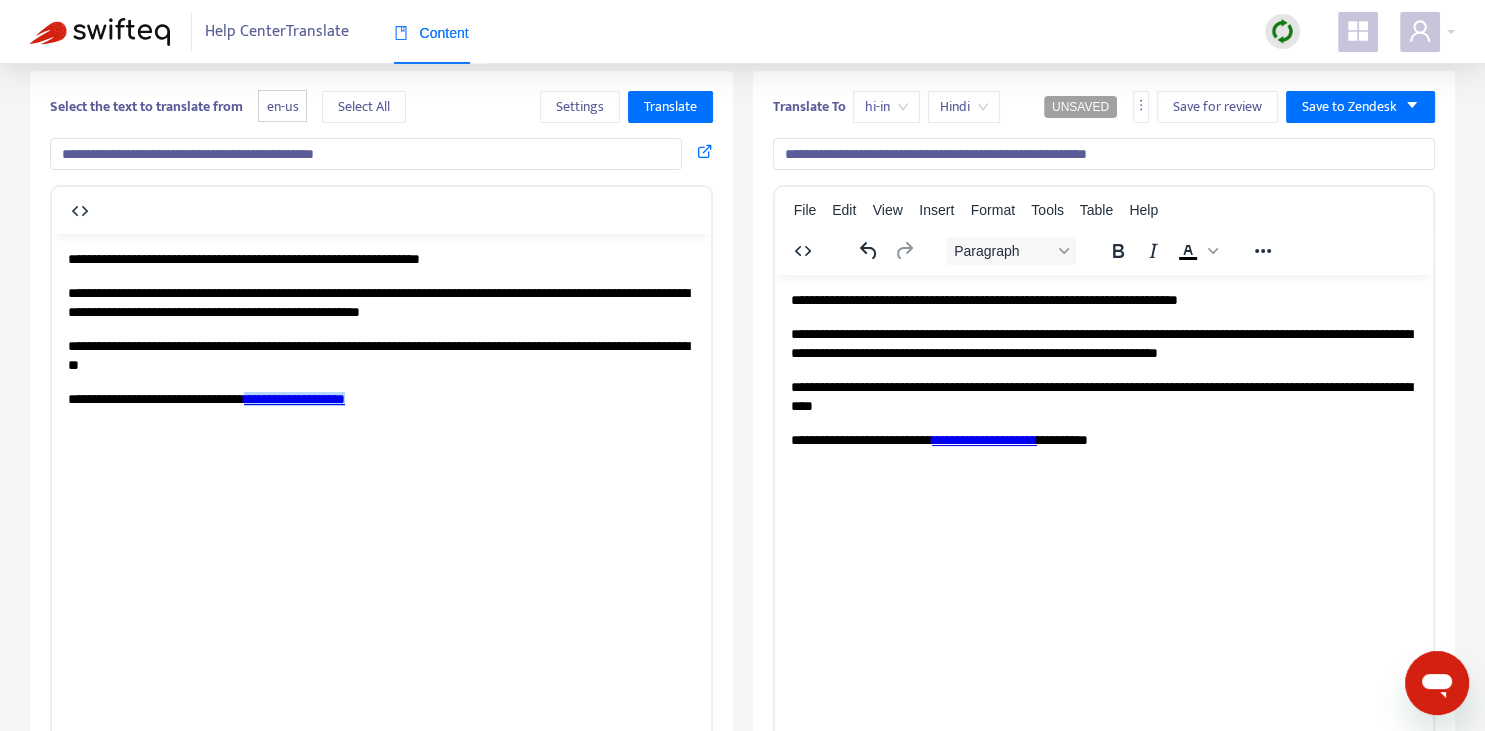 scroll, scrollTop: 0, scrollLeft: 0, axis: both 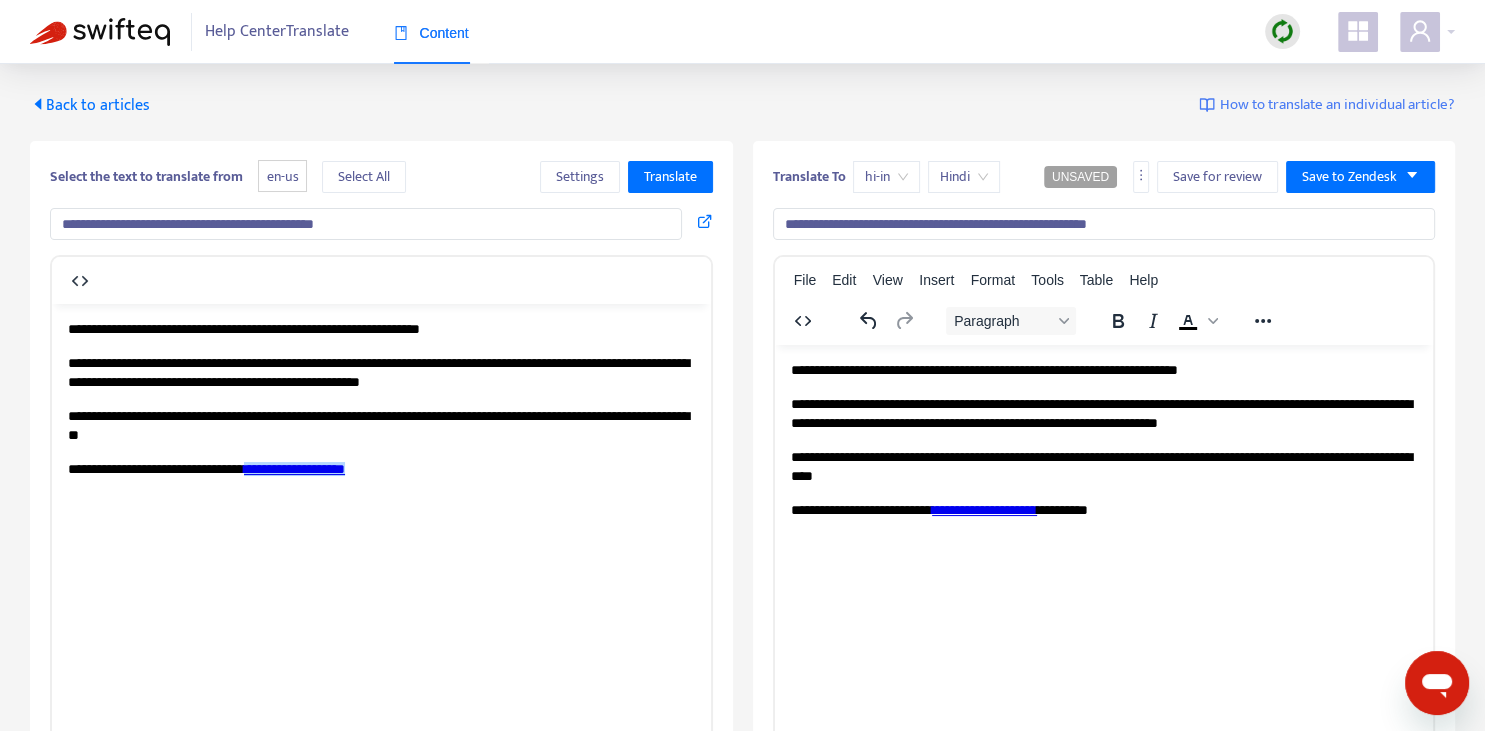 click on "**********" at bounding box center (983, 509) 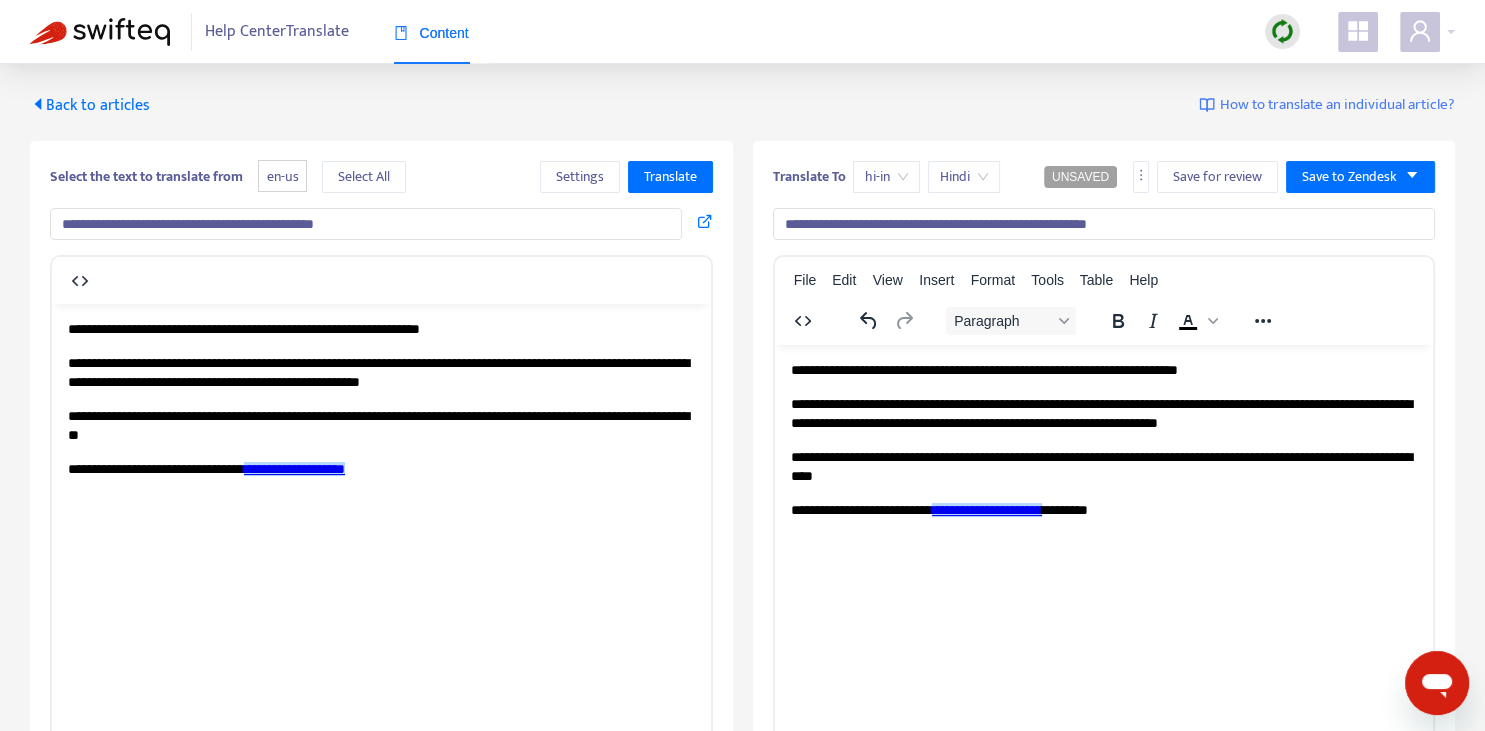 click on "**********" at bounding box center [1103, 510] 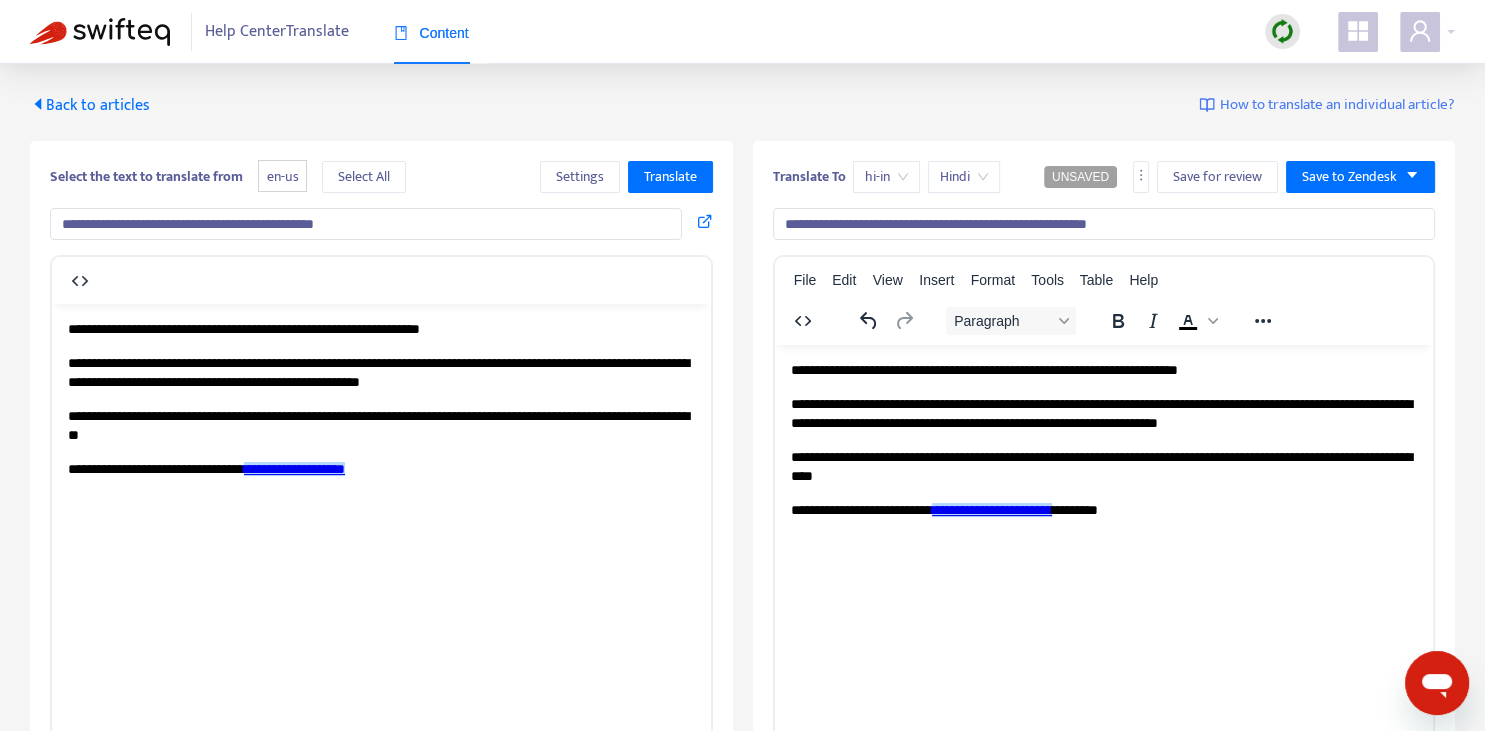 click on "**********" at bounding box center (991, 509) 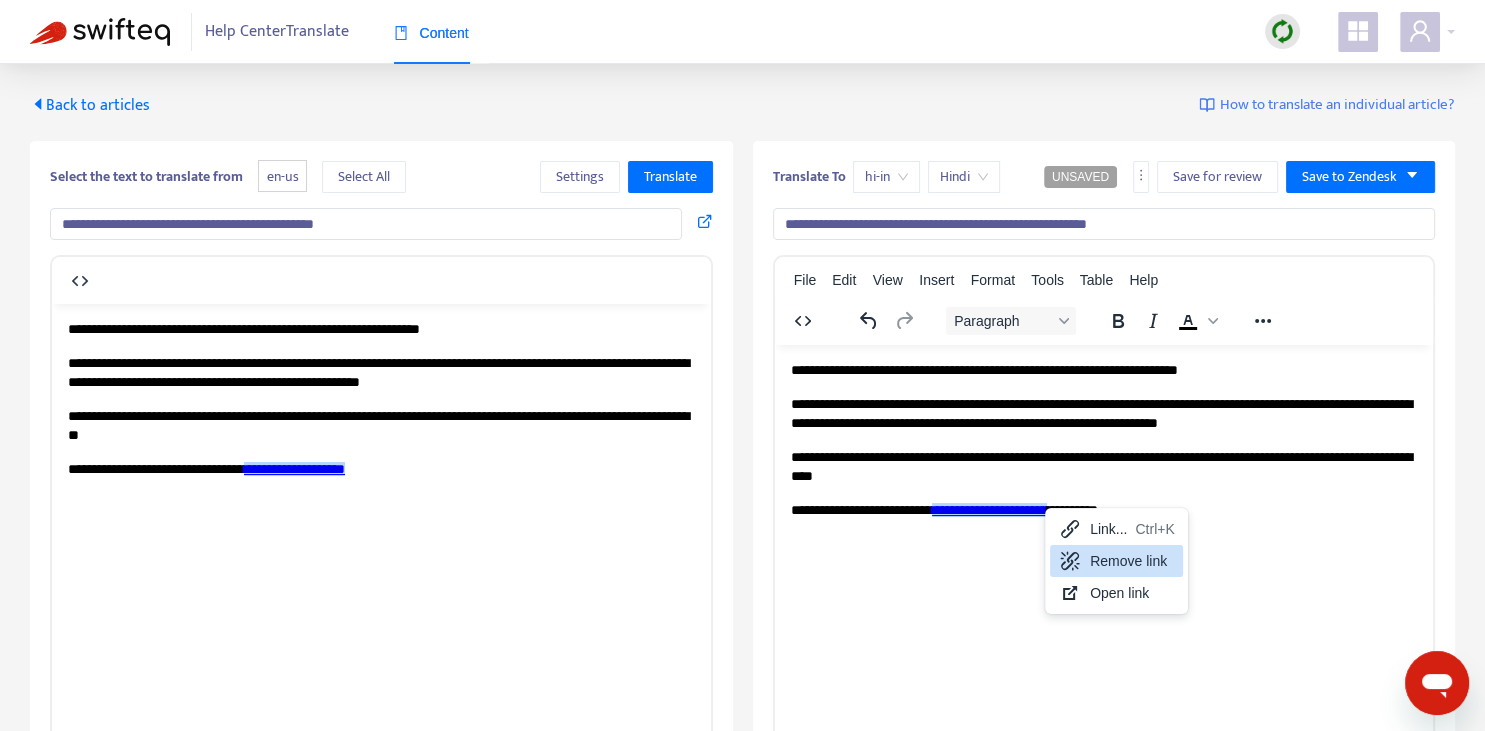click on "Remove link" at bounding box center [1116, 561] 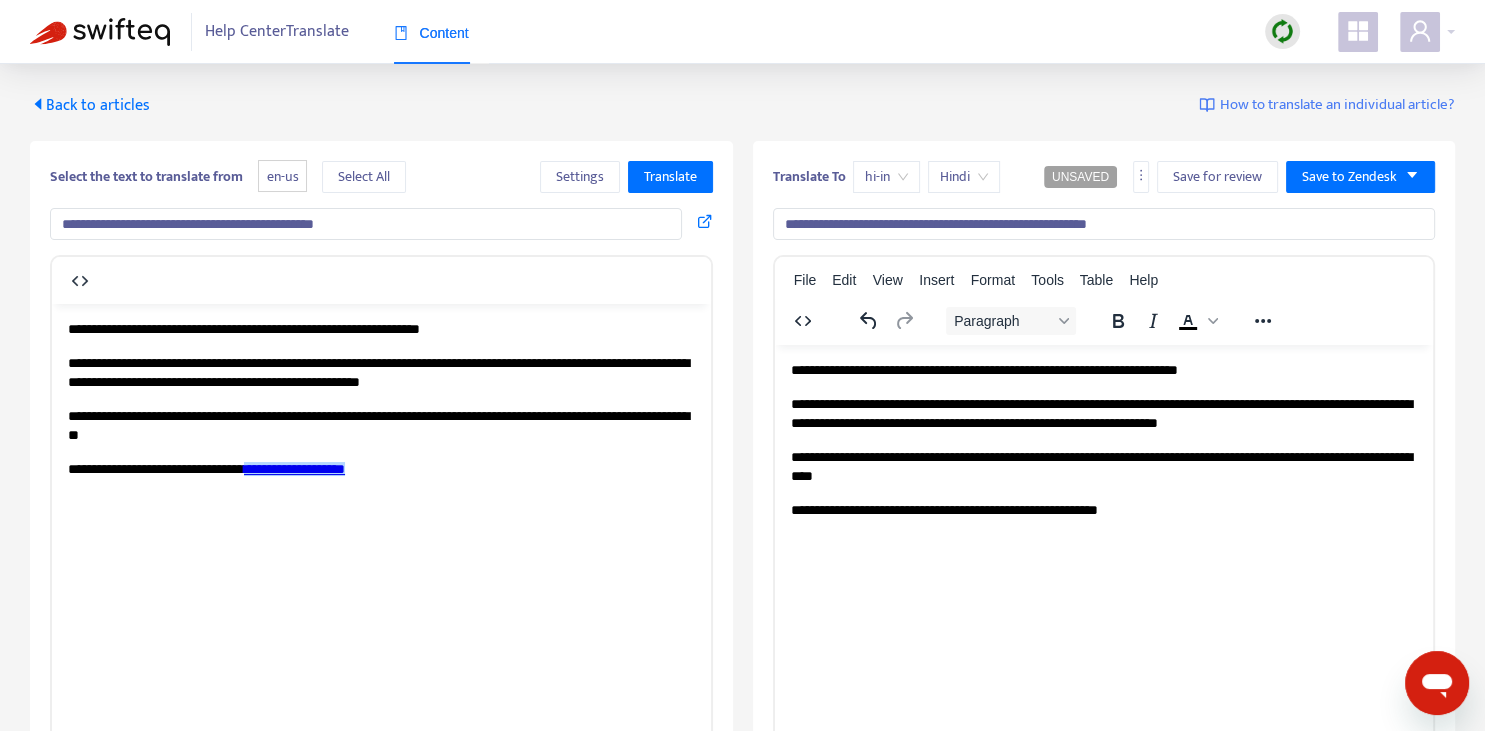 click on "**********" at bounding box center (294, 468) 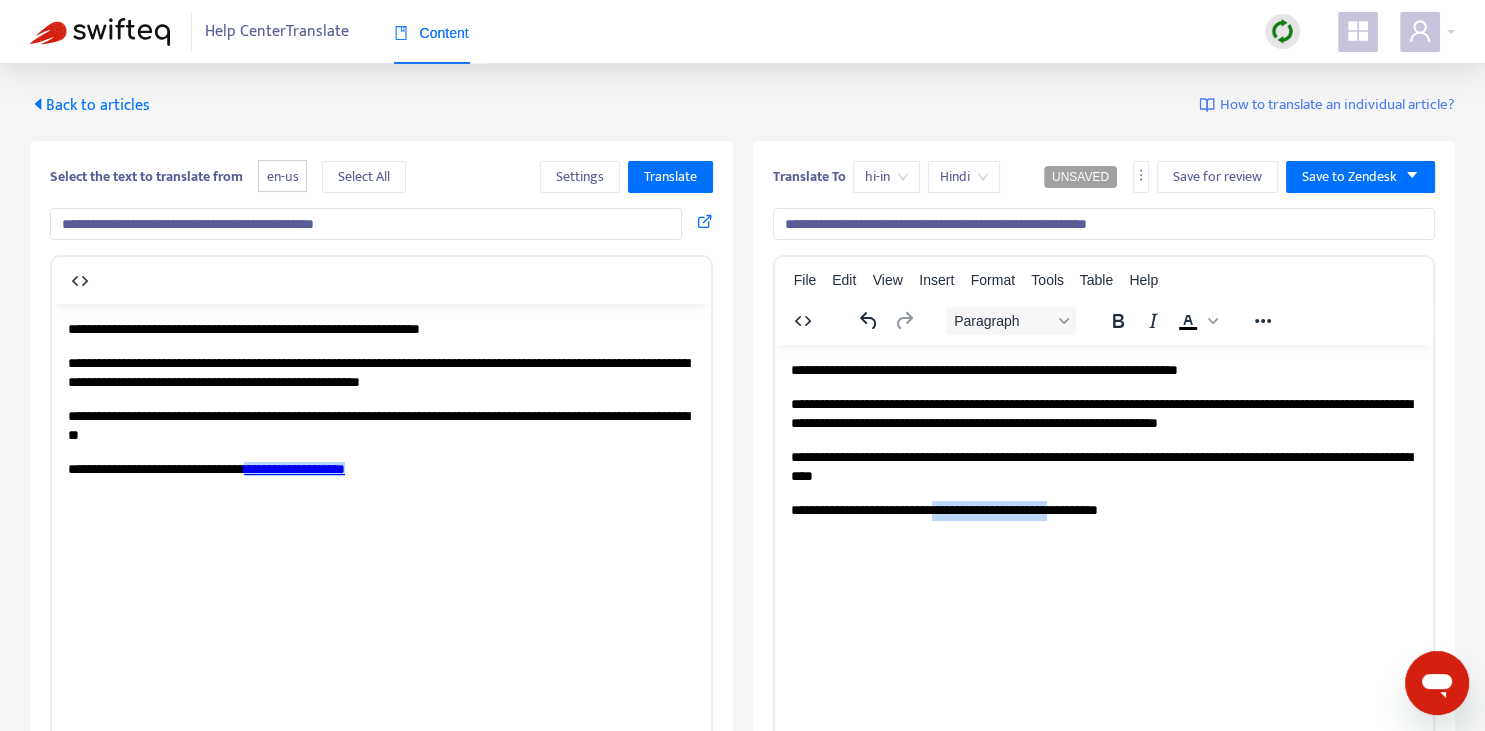drag, startPoint x: 956, startPoint y: 505, endPoint x: 1083, endPoint y: 505, distance: 127 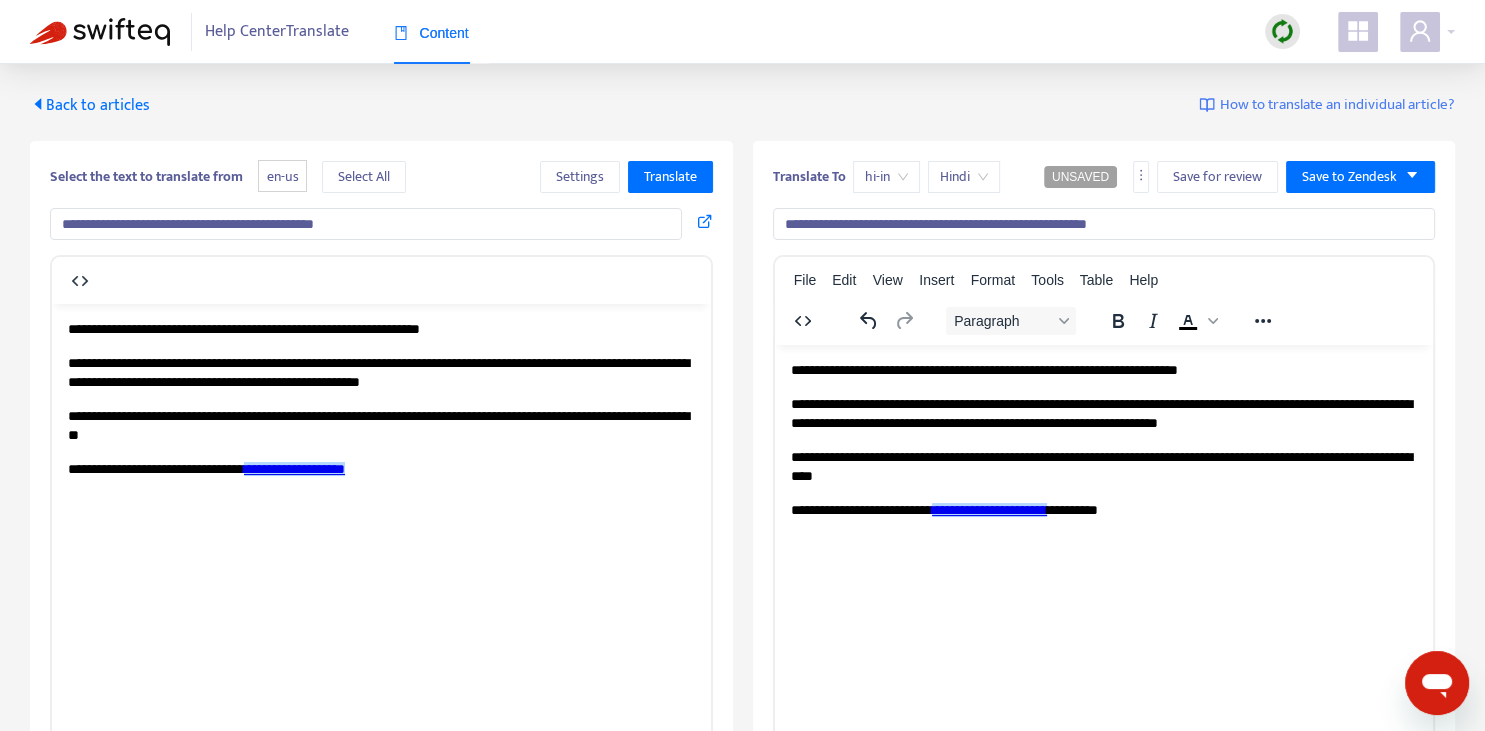 click on "**********" at bounding box center [1103, 510] 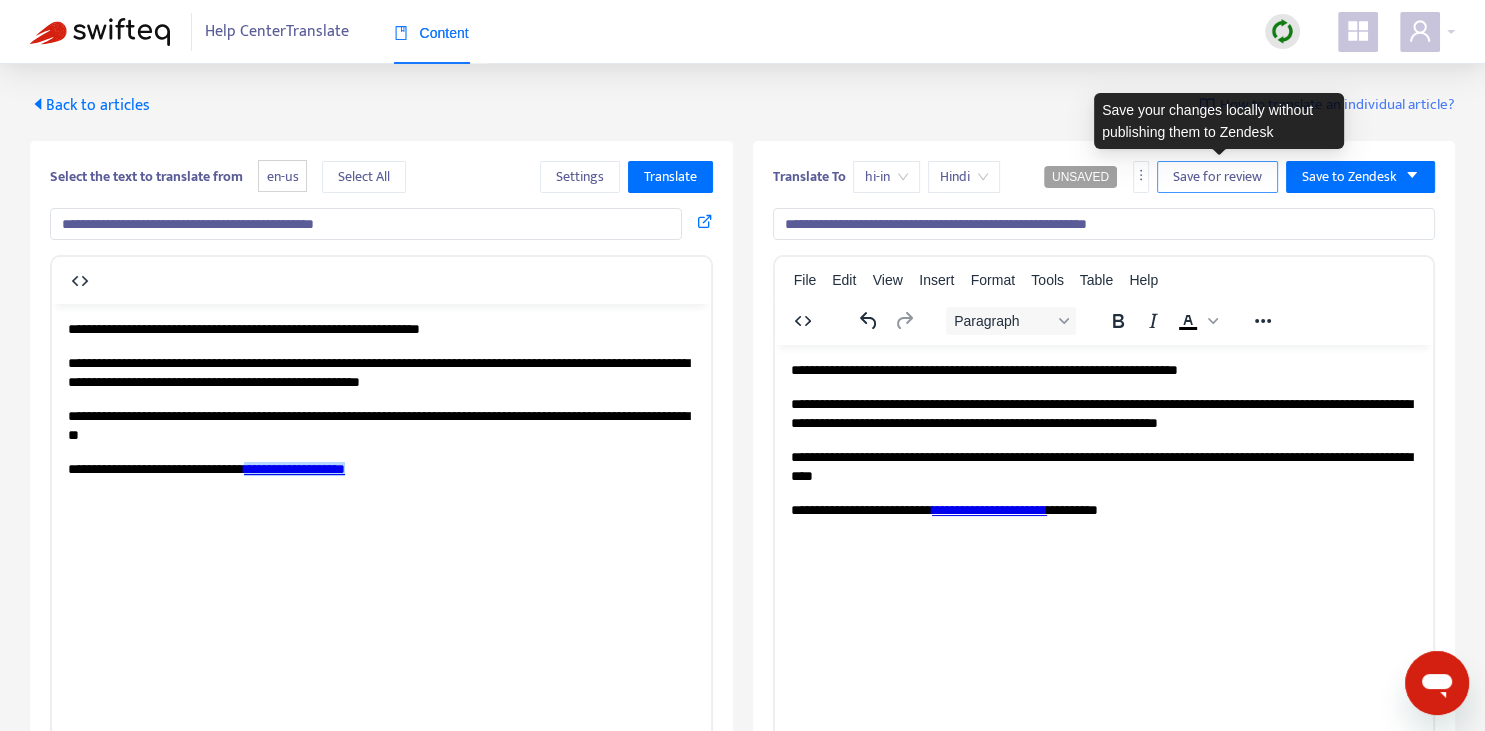 click on "Save for review" at bounding box center (1217, 177) 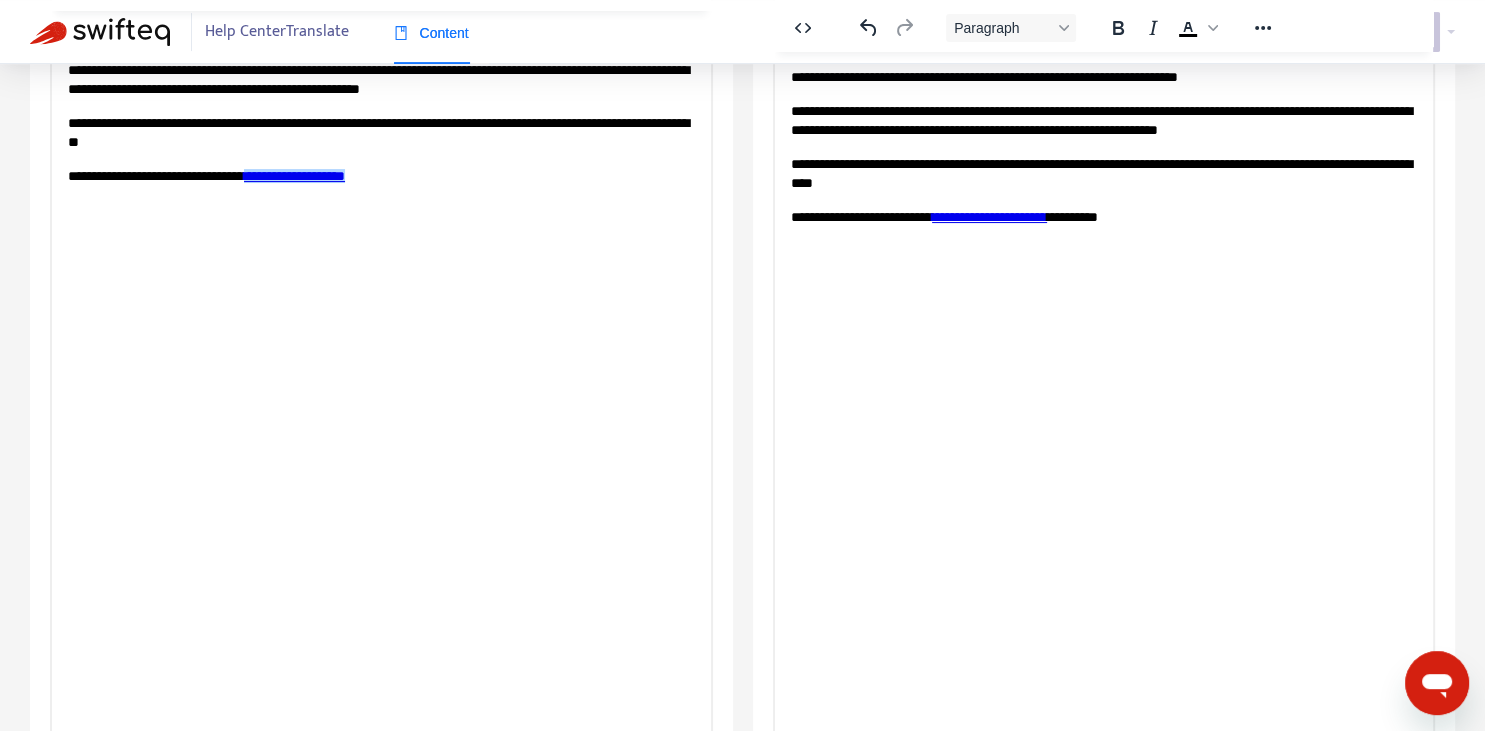 scroll, scrollTop: 343, scrollLeft: 0, axis: vertical 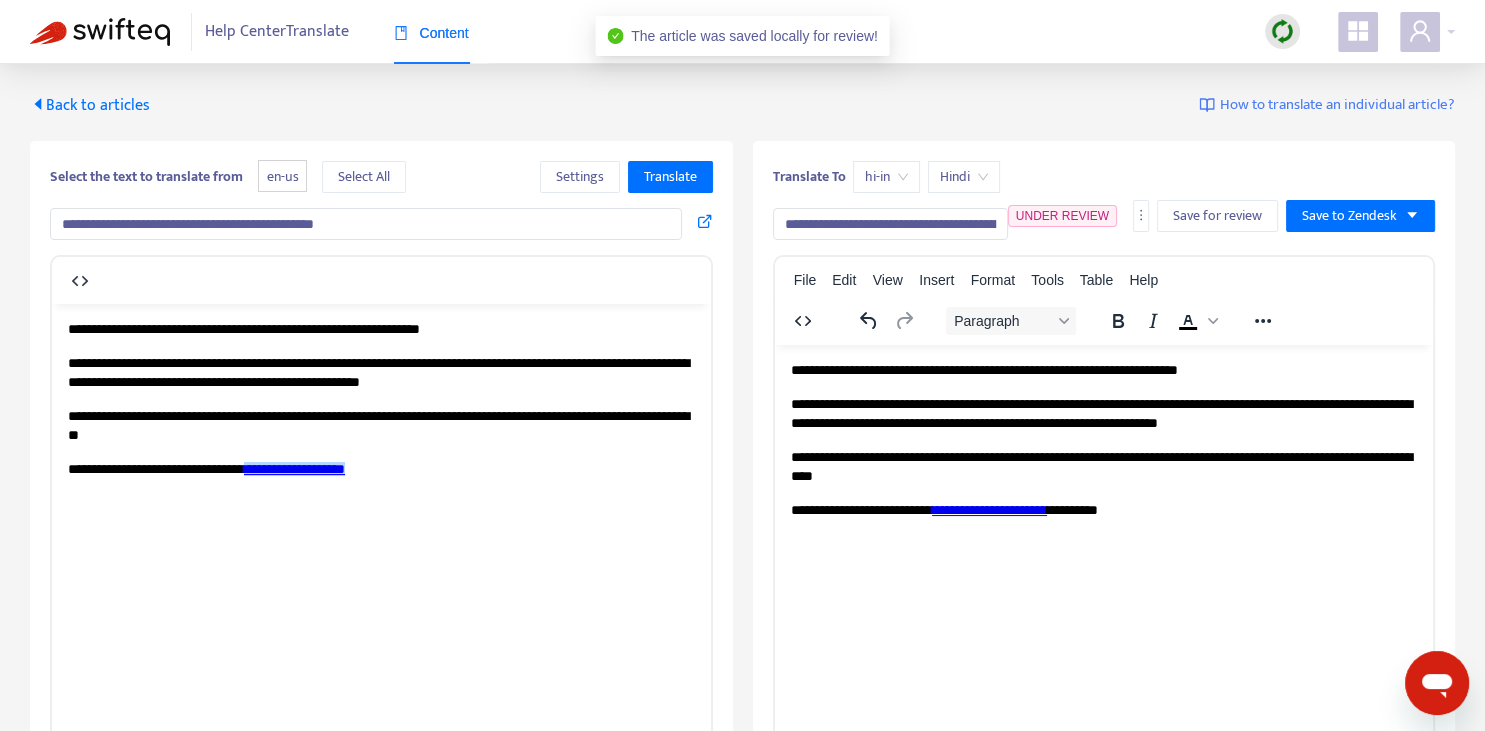 click on "Back to articles" at bounding box center (90, 105) 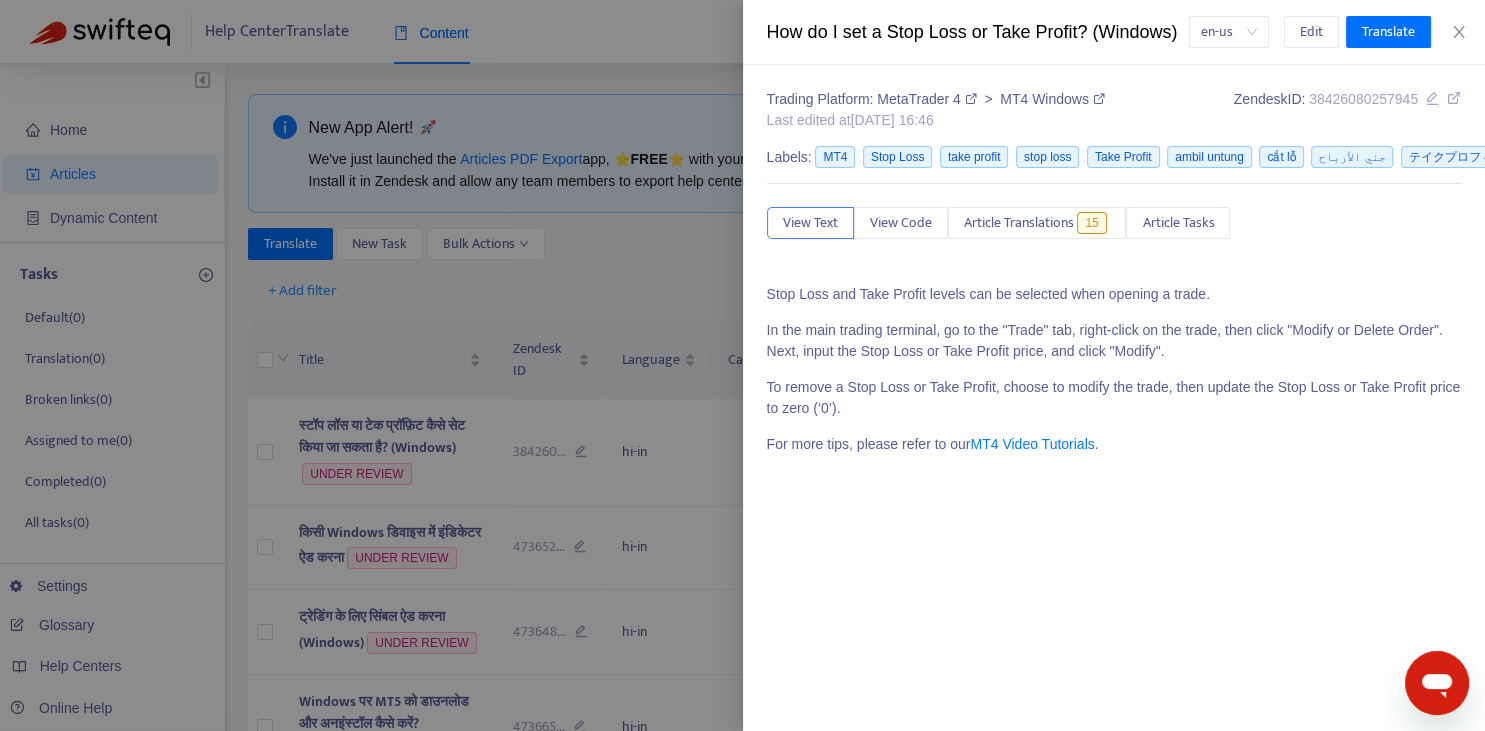 drag, startPoint x: 668, startPoint y: 497, endPoint x: 724, endPoint y: 390, distance: 120.76837 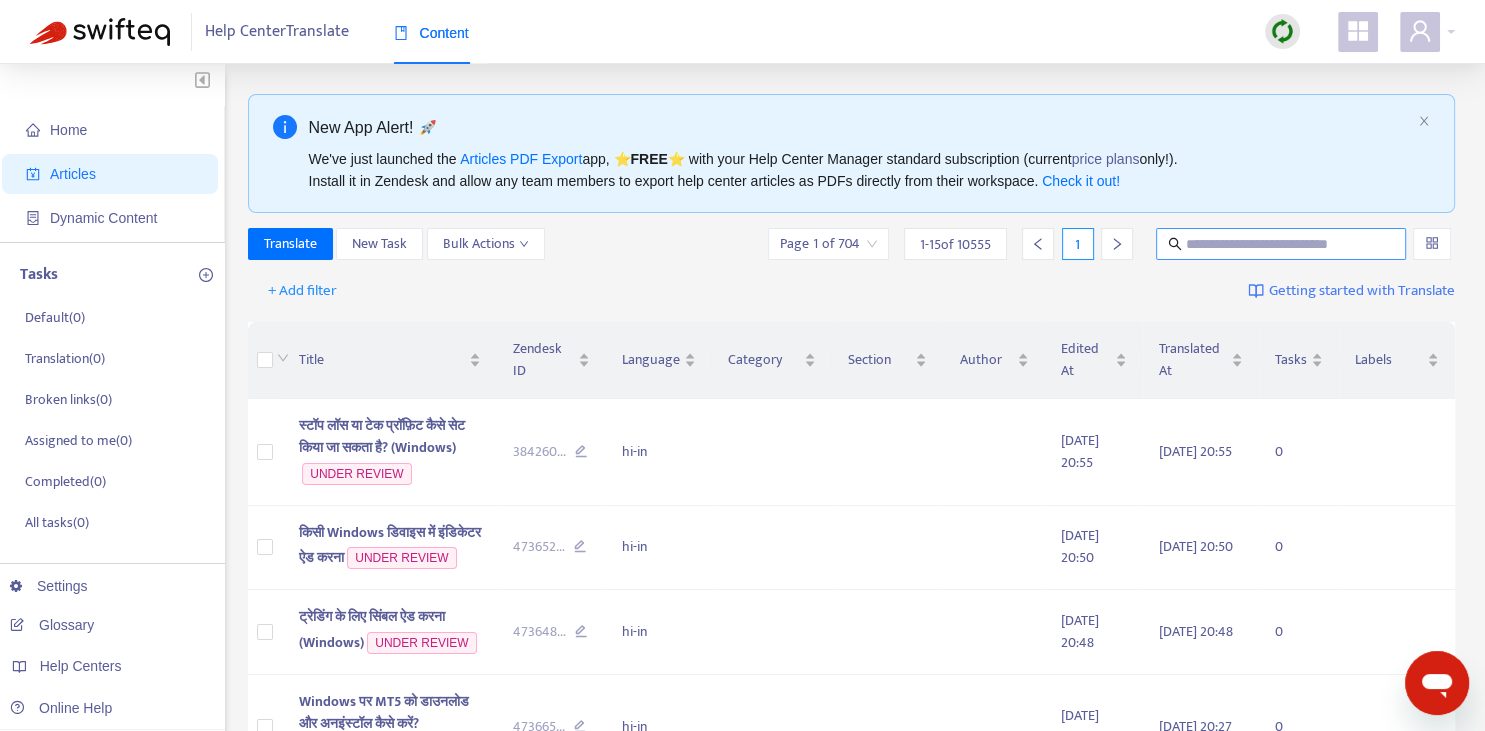 click at bounding box center (1281, 244) 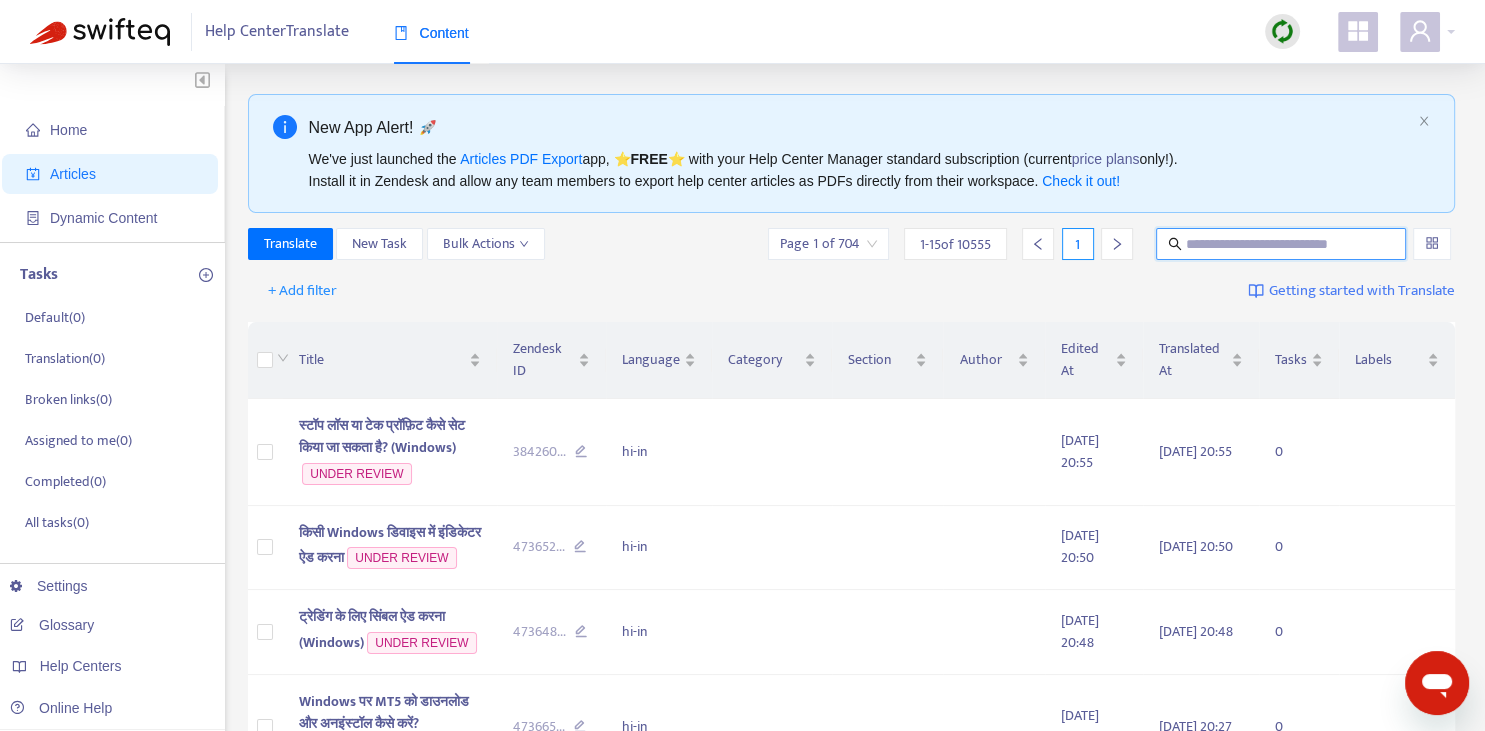 paste on "**********" 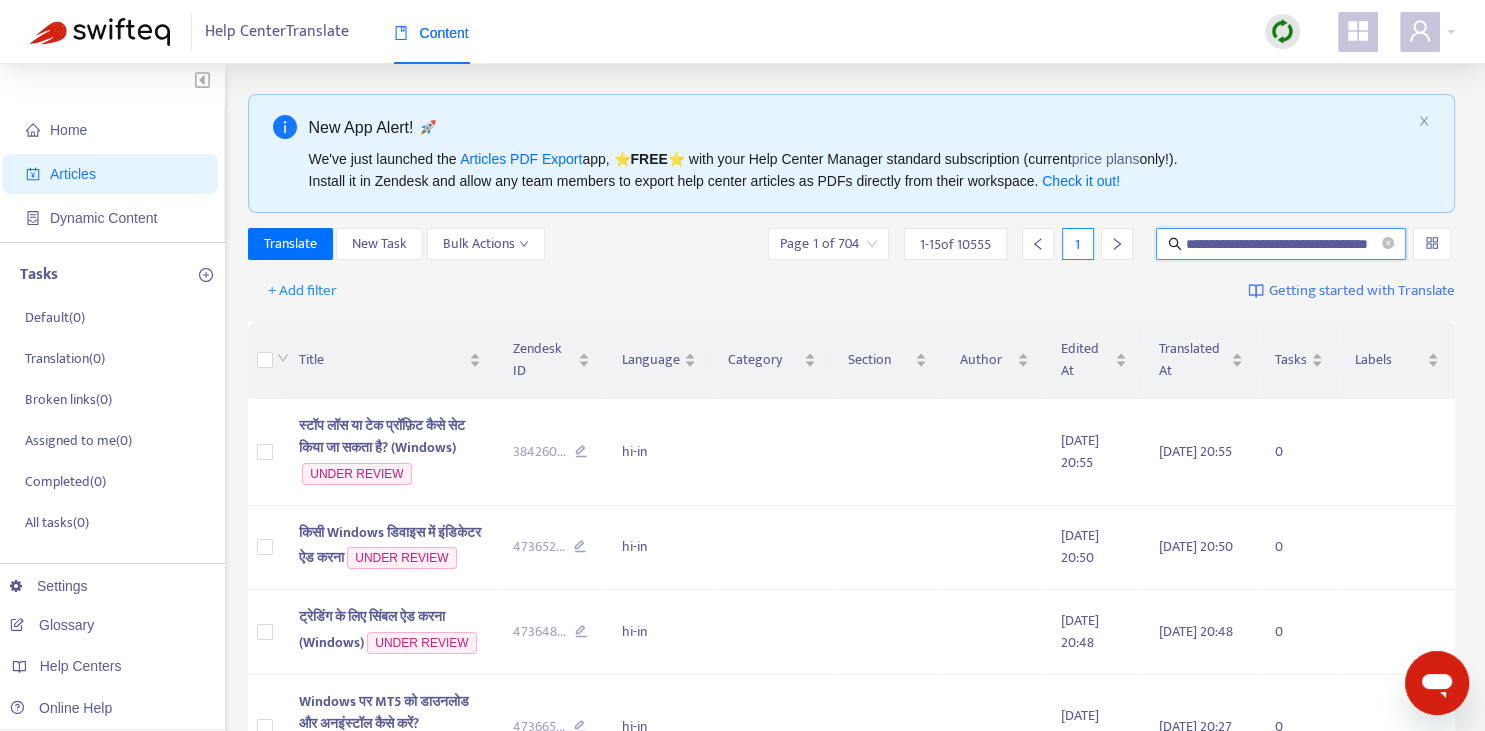 scroll, scrollTop: 0, scrollLeft: 48, axis: horizontal 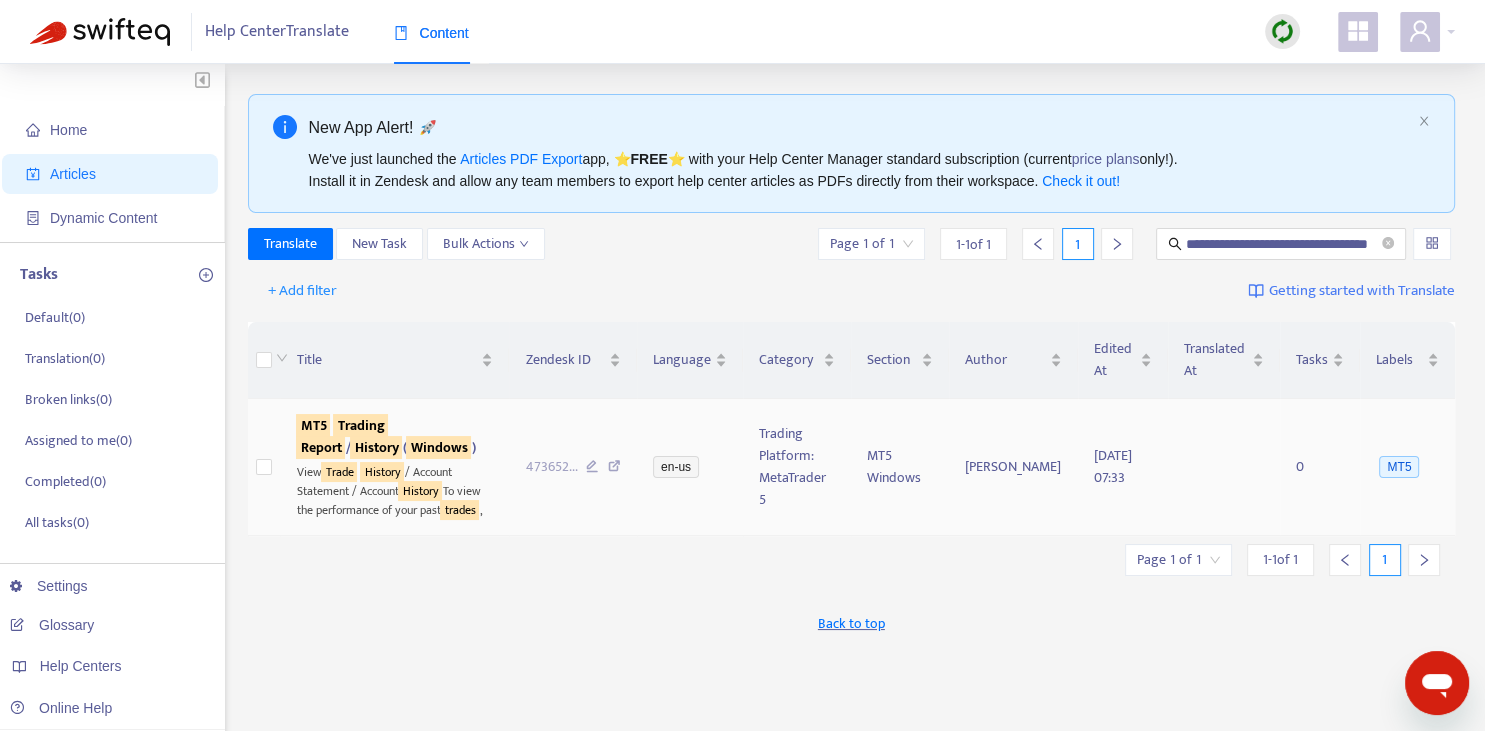 click on "History" at bounding box center [376, 447] 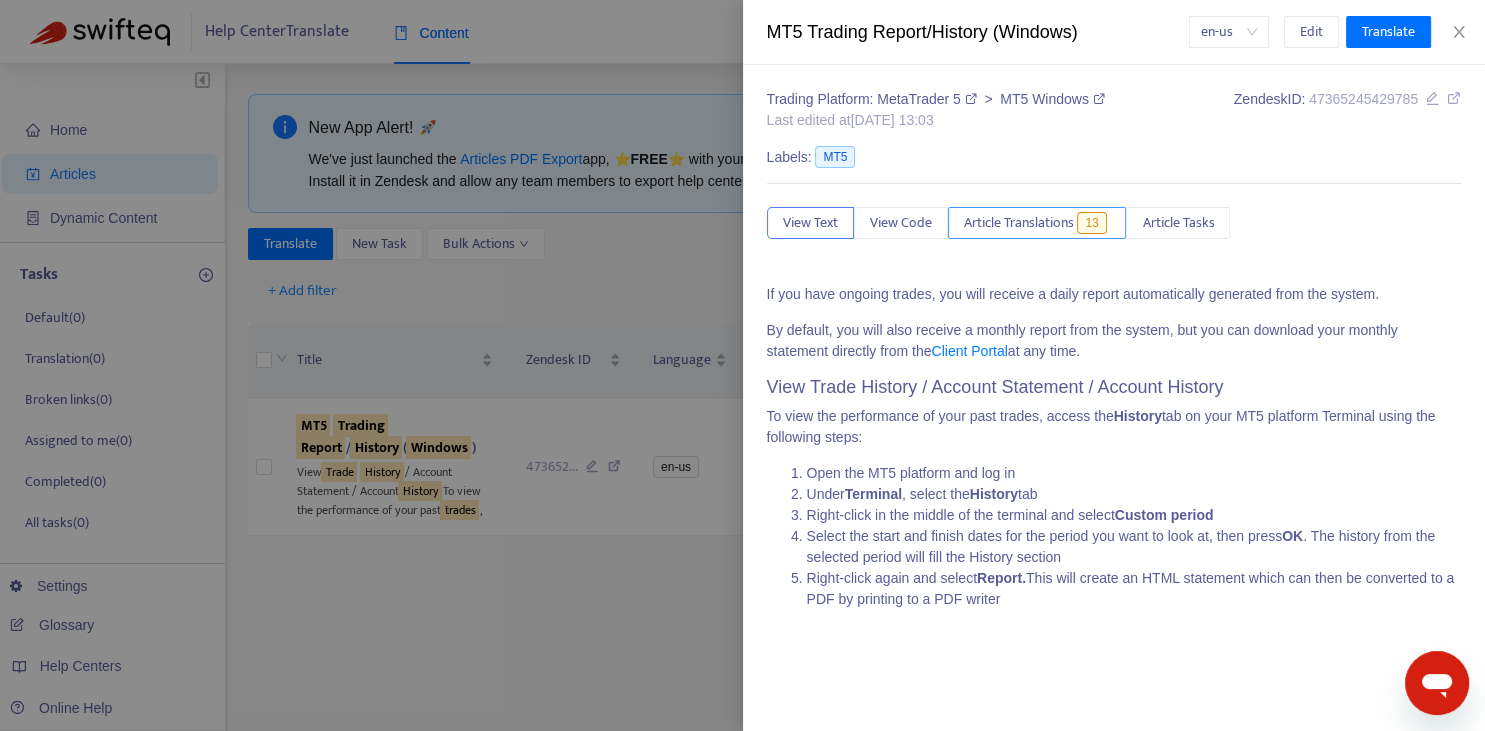 click on "Article Translations" at bounding box center [1019, 223] 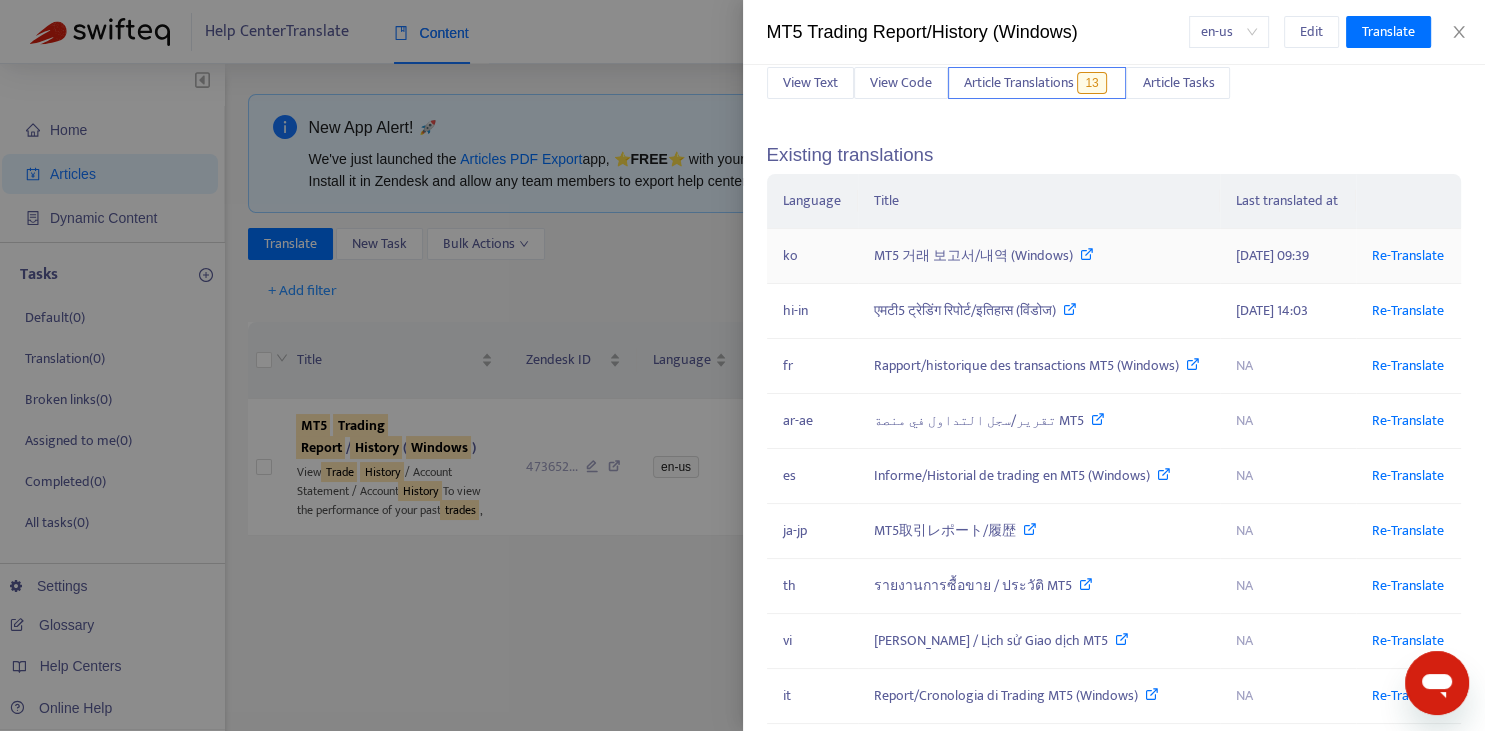 scroll, scrollTop: 220, scrollLeft: 0, axis: vertical 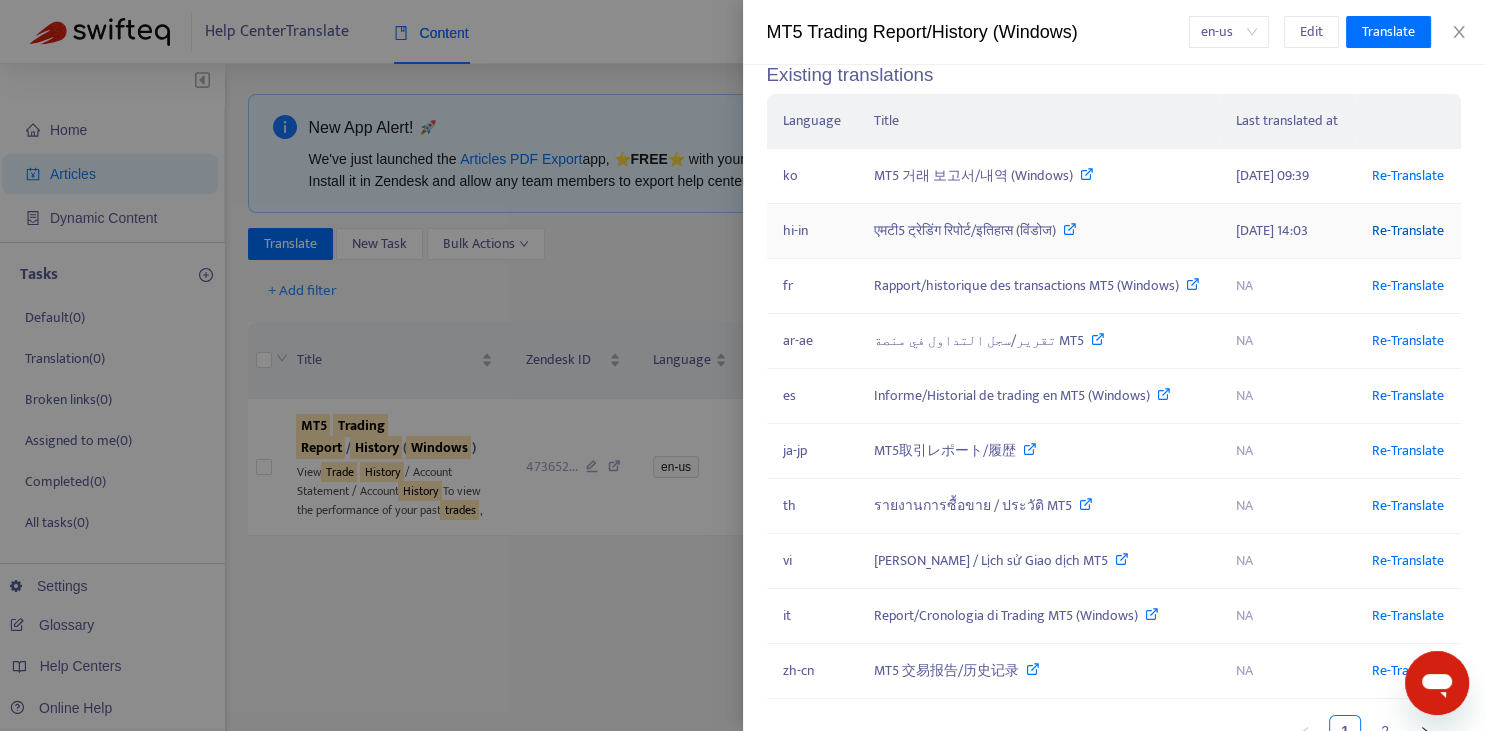click on "Re-Translate" at bounding box center [1408, 230] 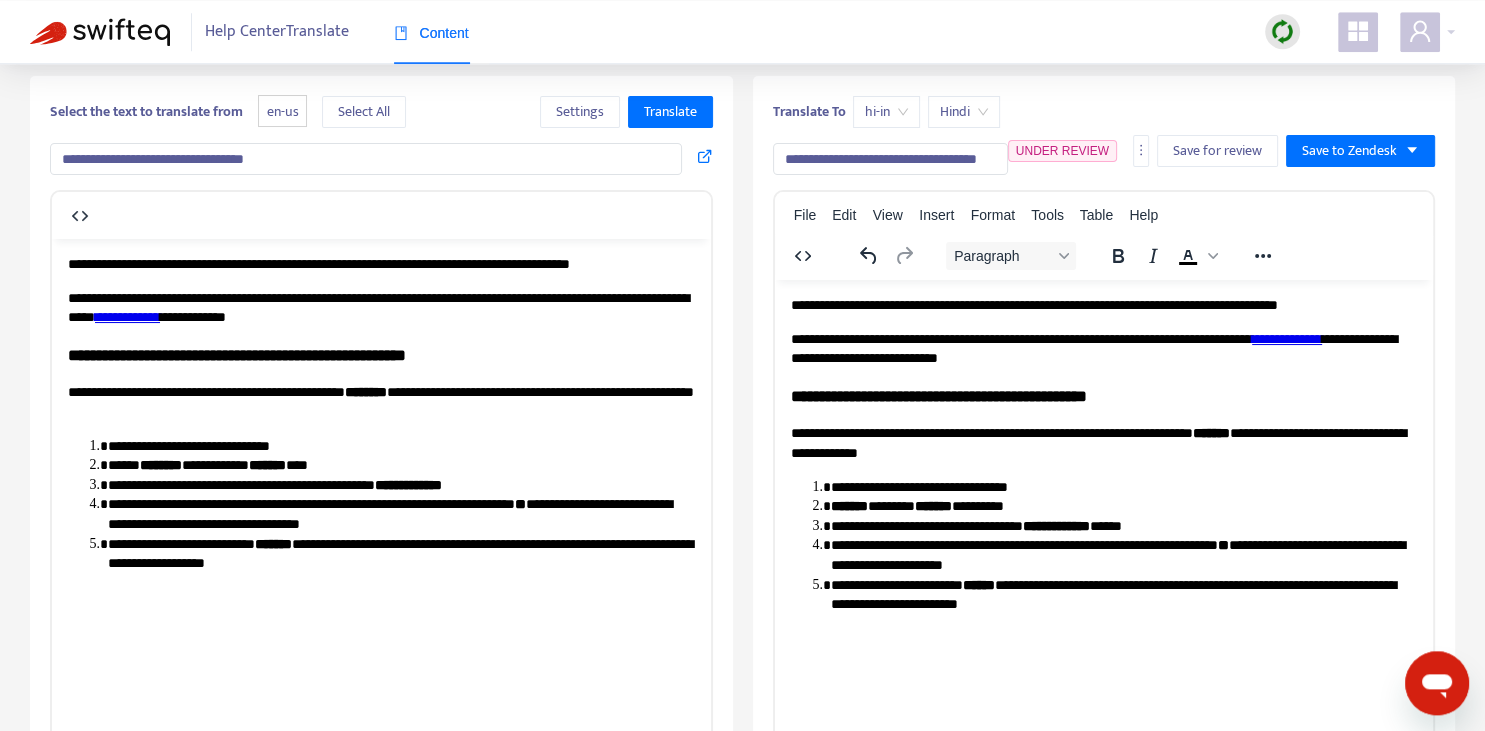 scroll, scrollTop: 343, scrollLeft: 0, axis: vertical 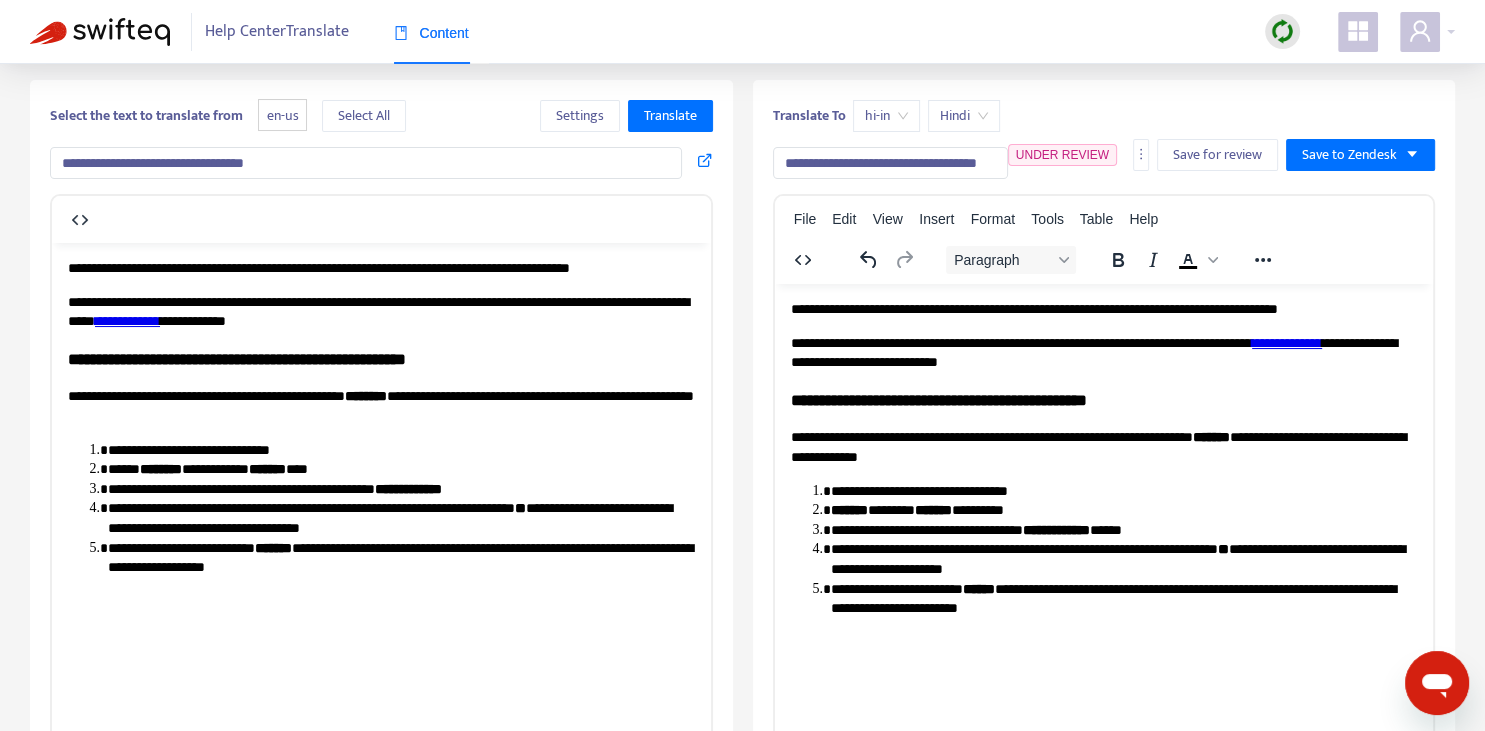 drag, startPoint x: 822, startPoint y: 162, endPoint x: 782, endPoint y: 153, distance: 41 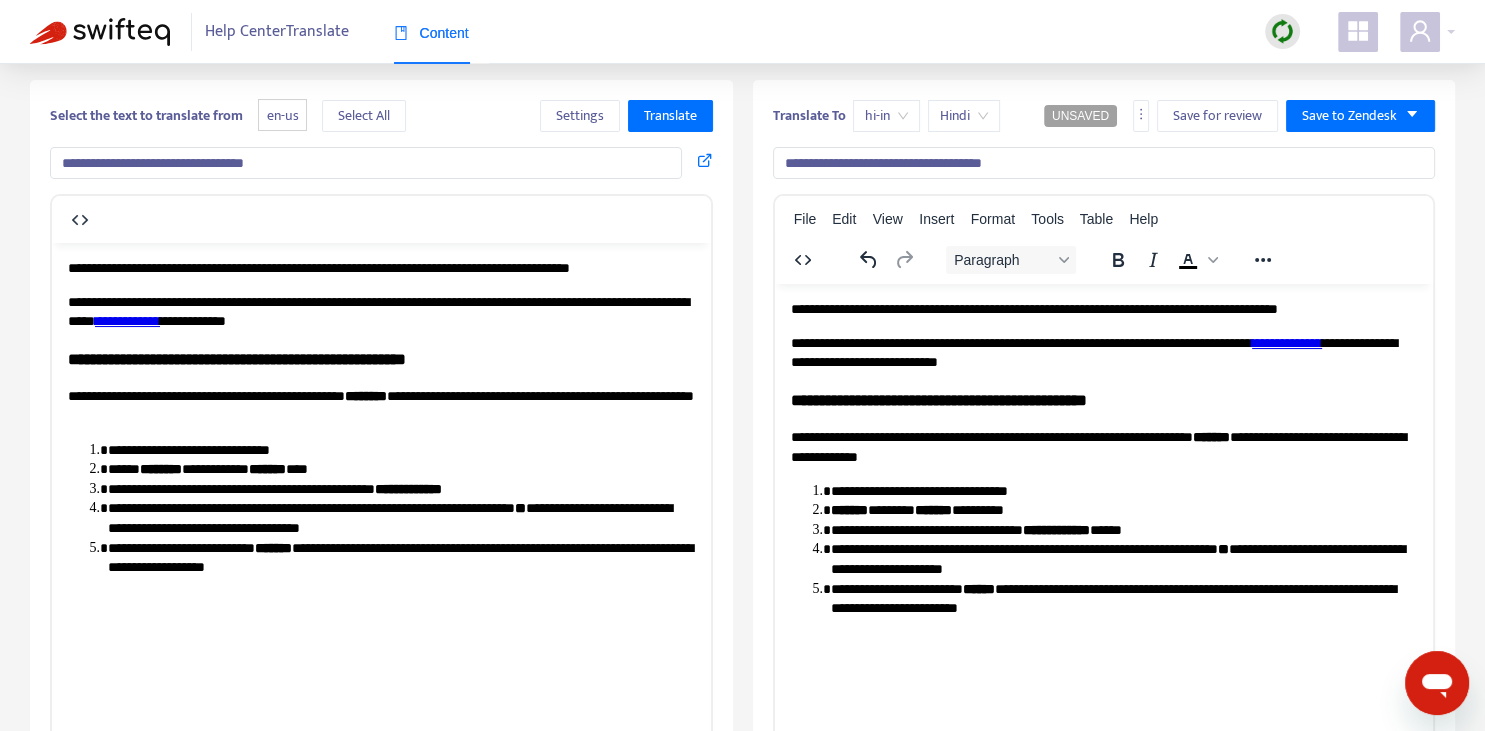type on "**********" 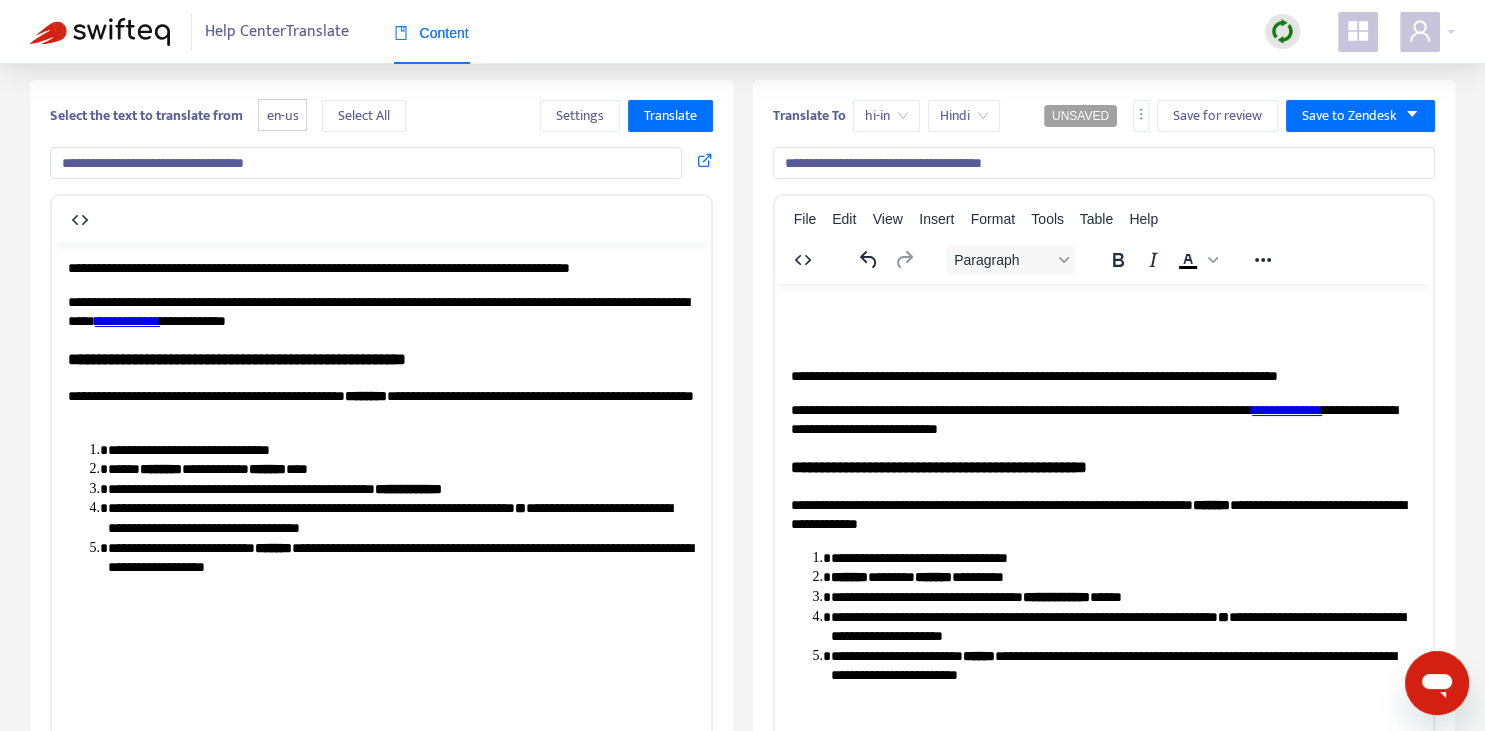 type 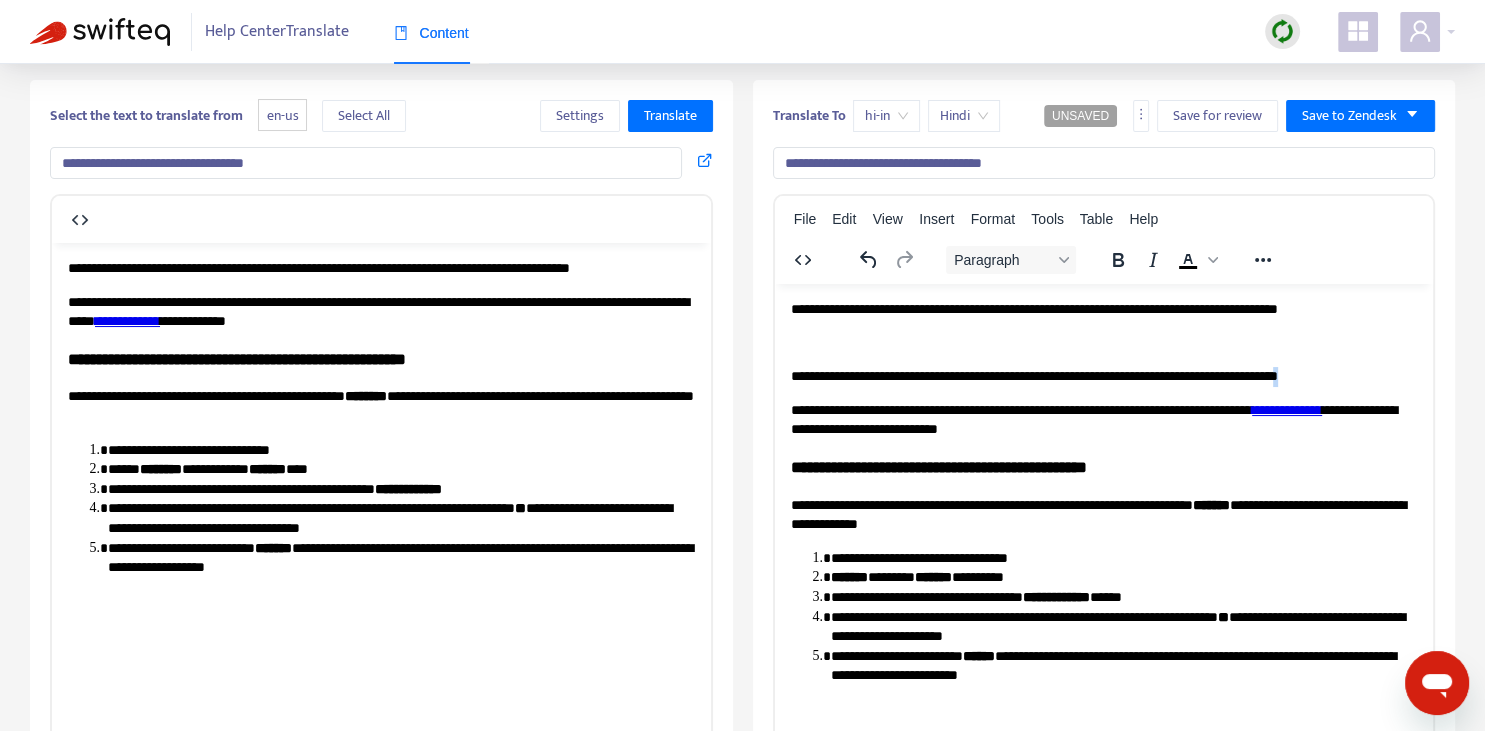 copy on "*" 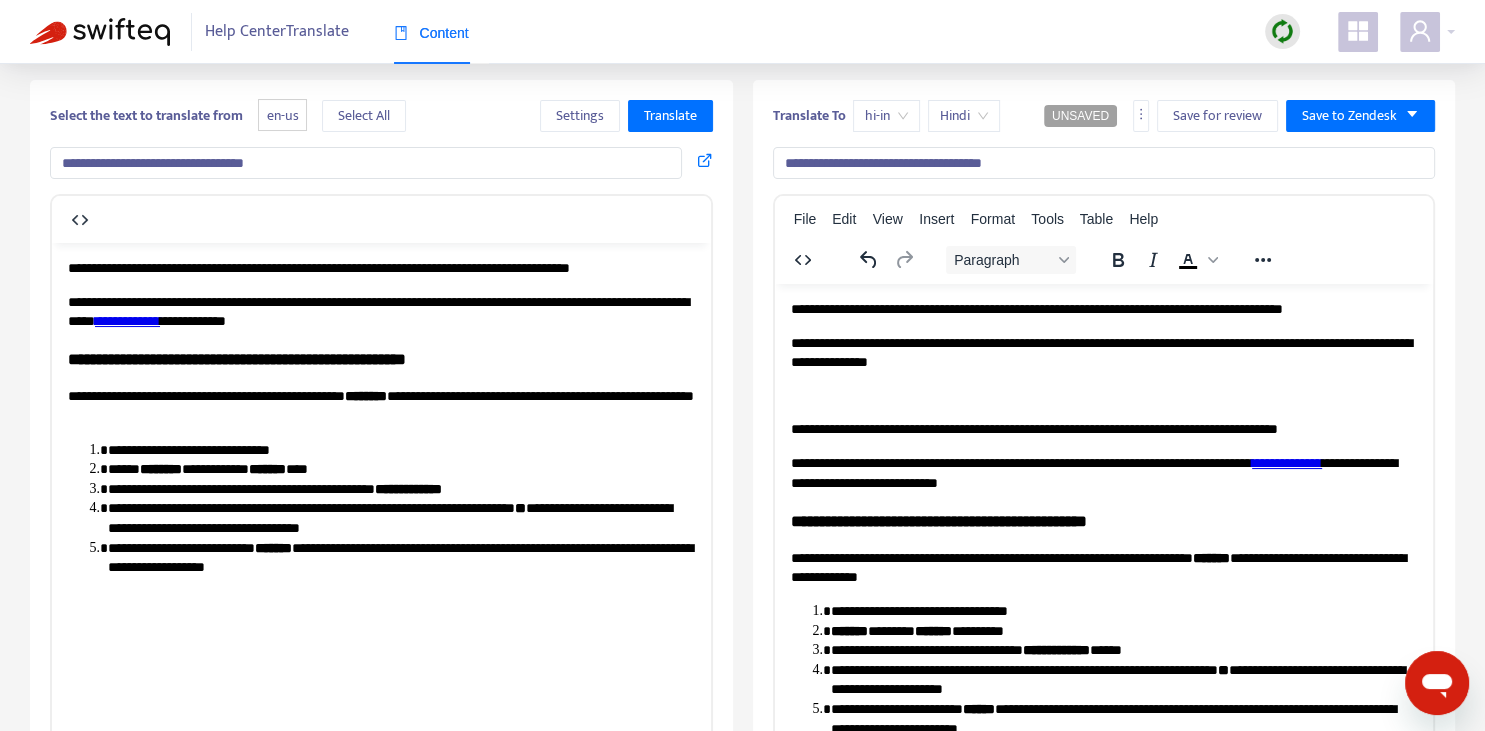 click on "**********" at bounding box center [127, 320] 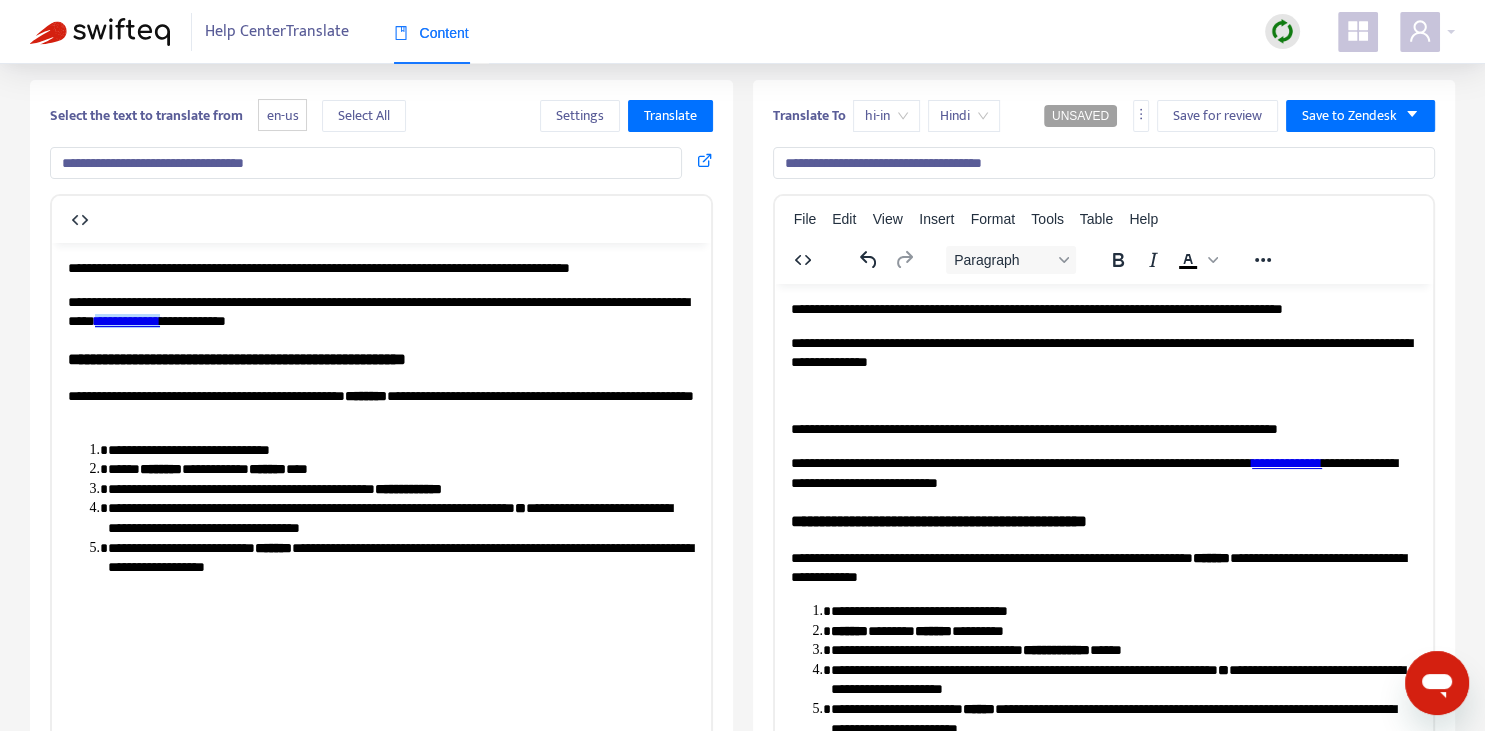 click on "**********" at bounding box center (1103, 352) 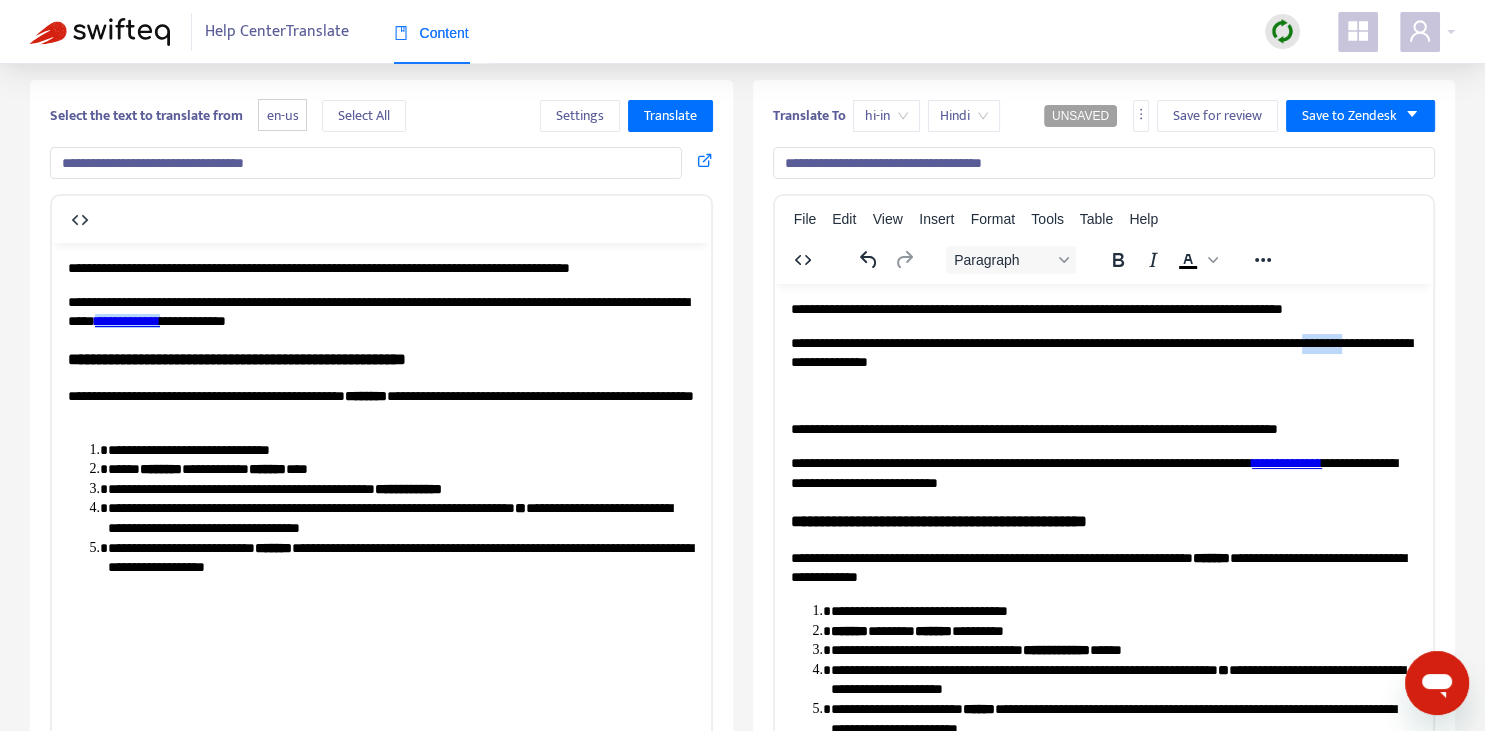 click on "**********" at bounding box center [1103, 352] 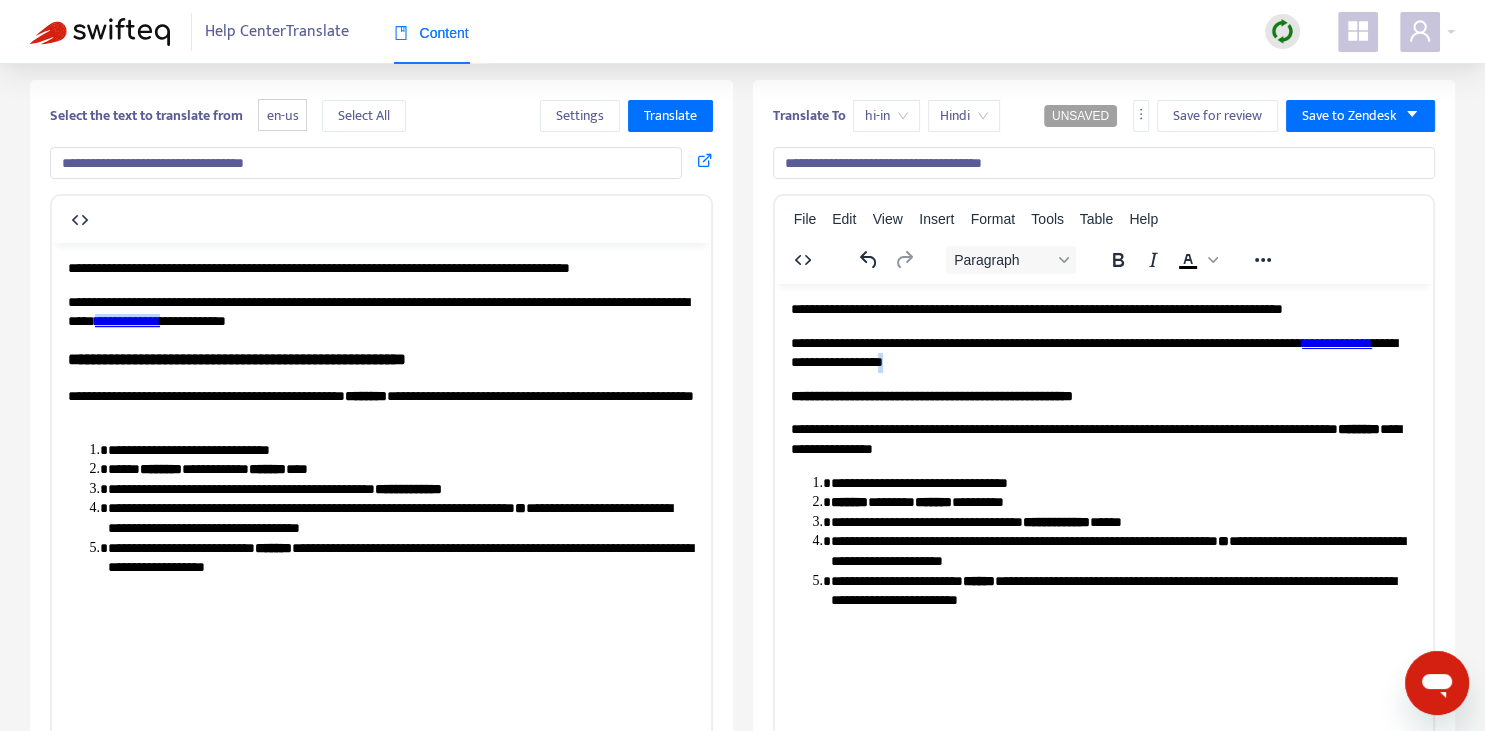 click on "**********" at bounding box center [1103, 352] 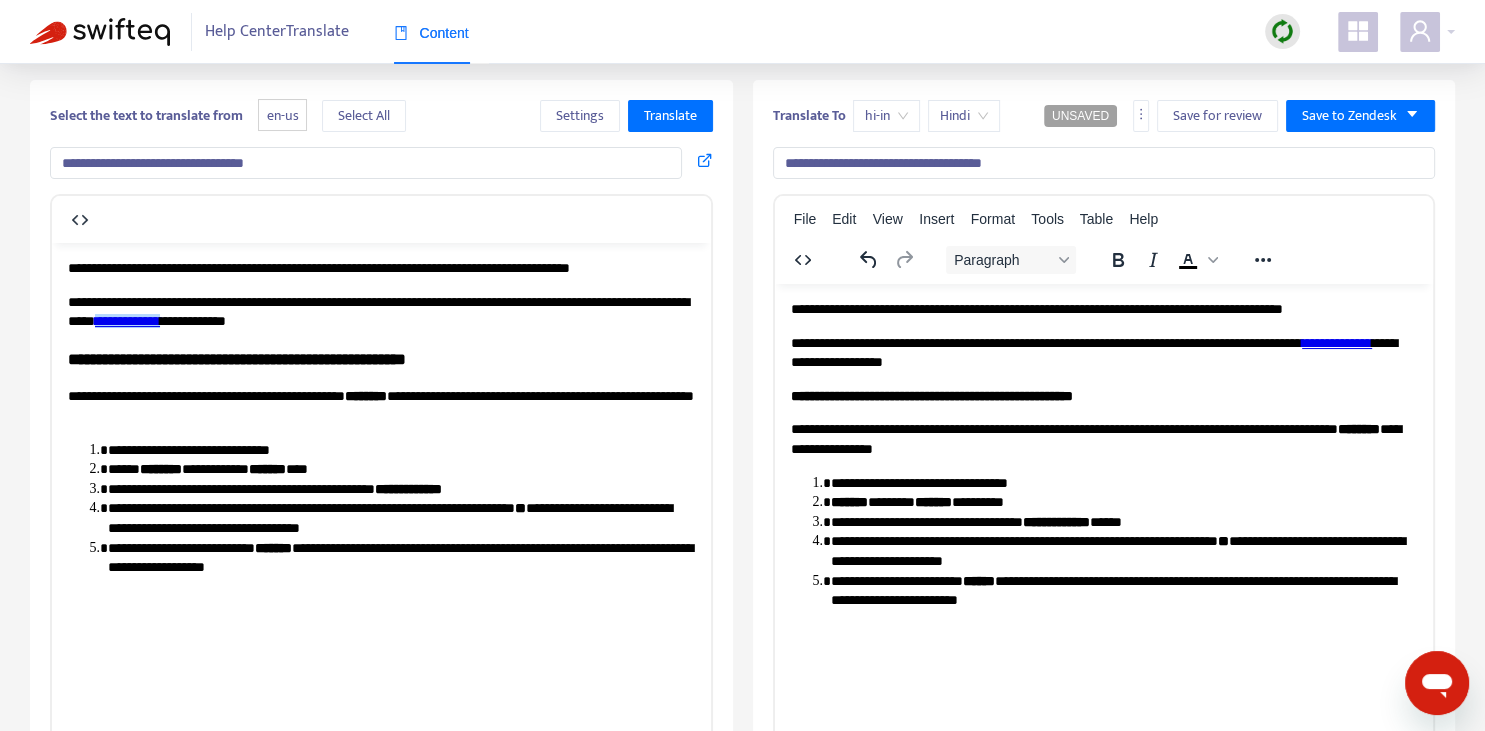 click on "**********" at bounding box center [1123, 483] 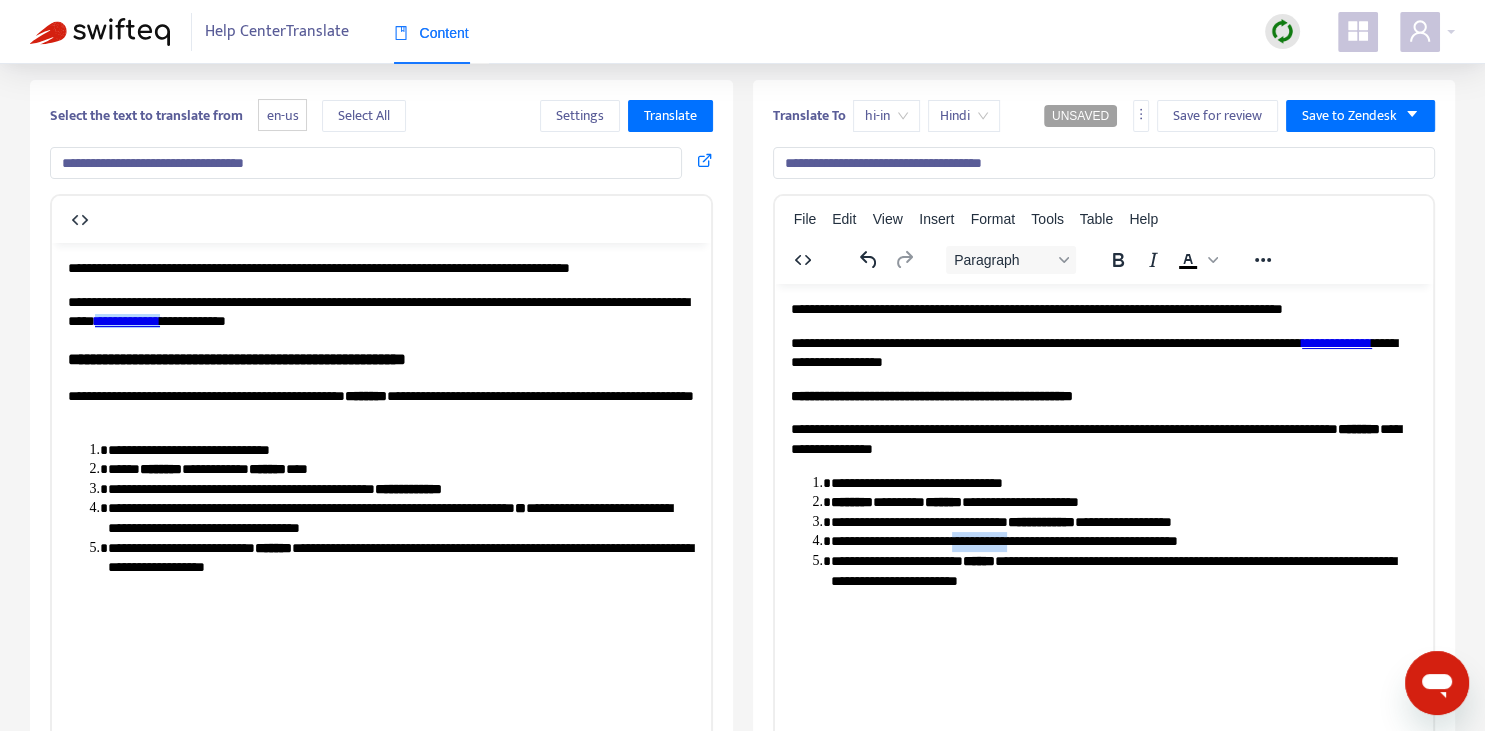 drag, startPoint x: 995, startPoint y: 539, endPoint x: 1070, endPoint y: 532, distance: 75.32596 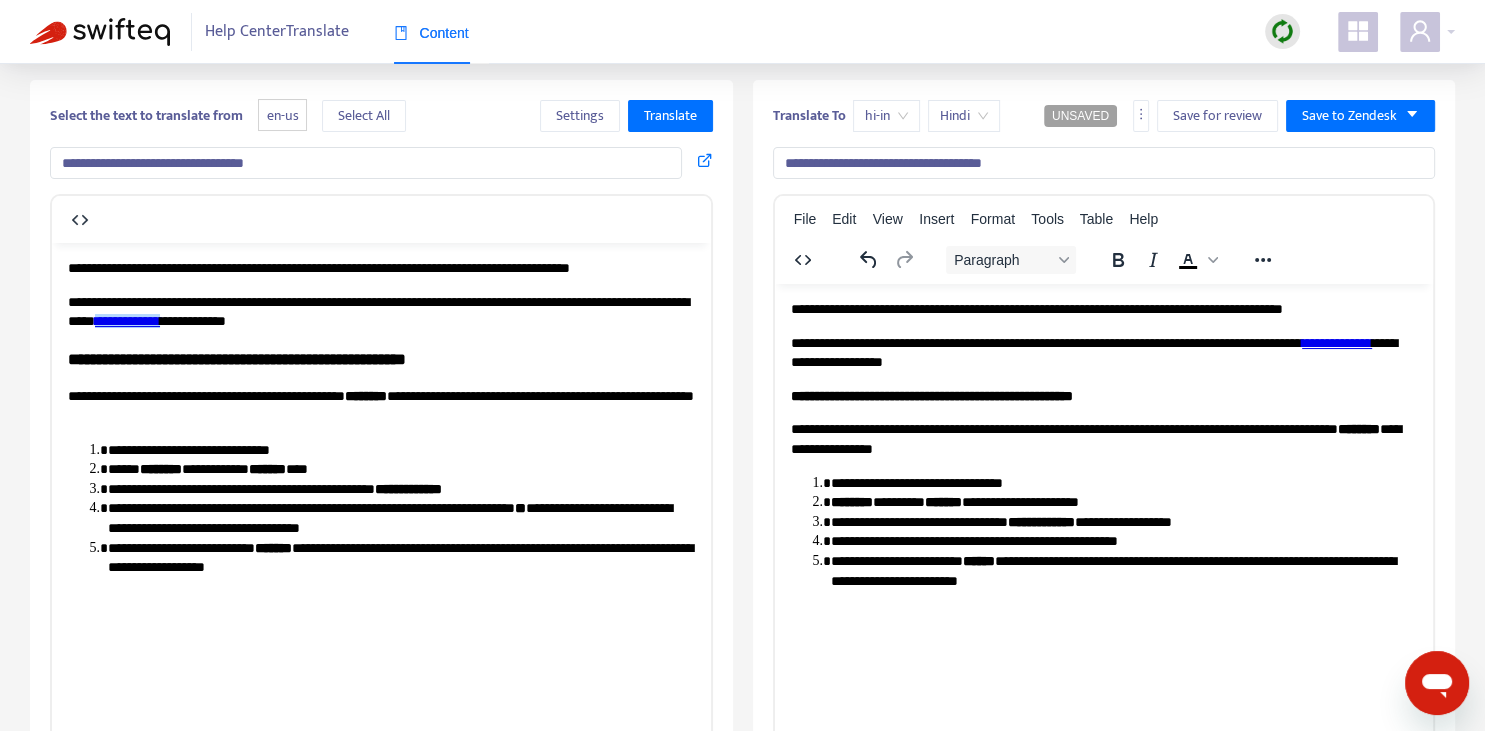 click on "**********" at bounding box center [1123, 541] 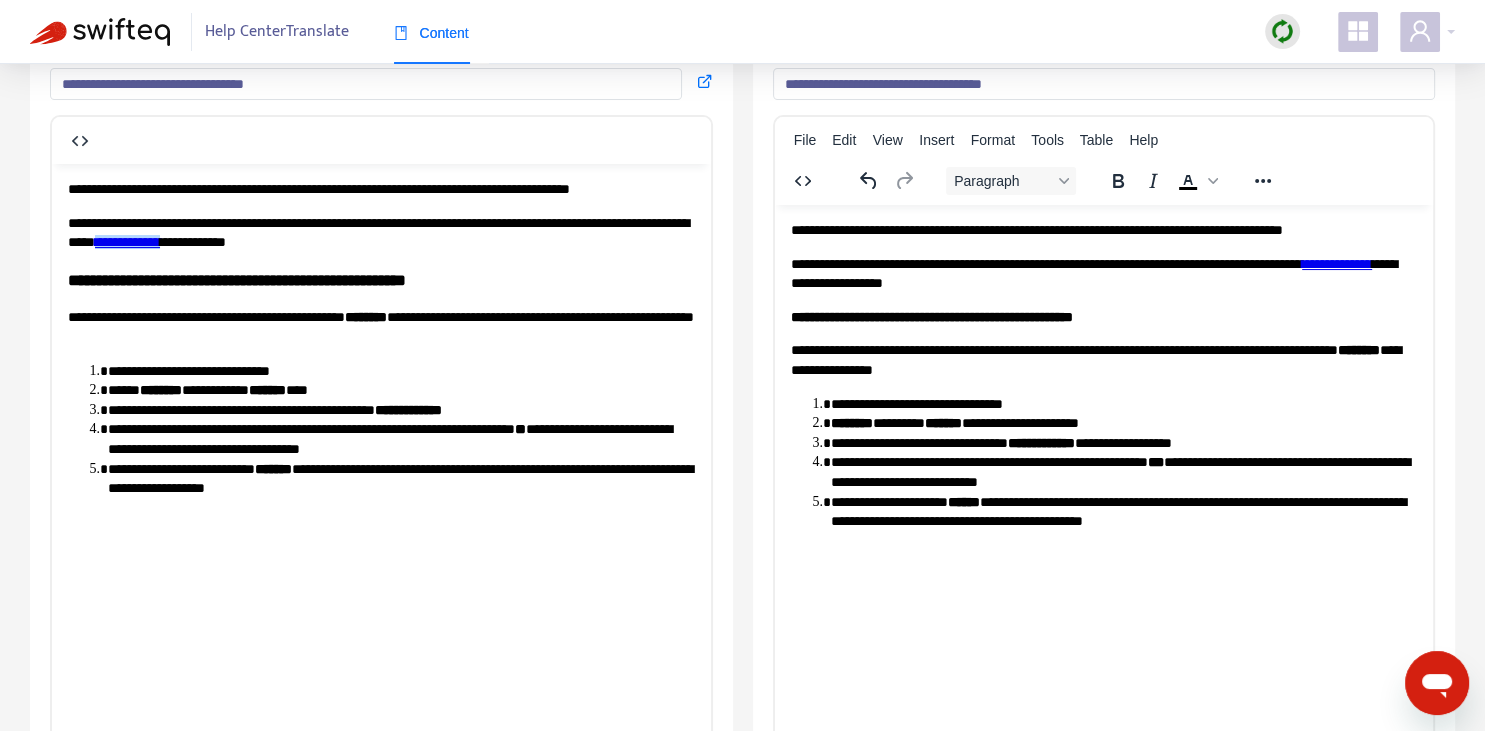 scroll, scrollTop: 343, scrollLeft: 0, axis: vertical 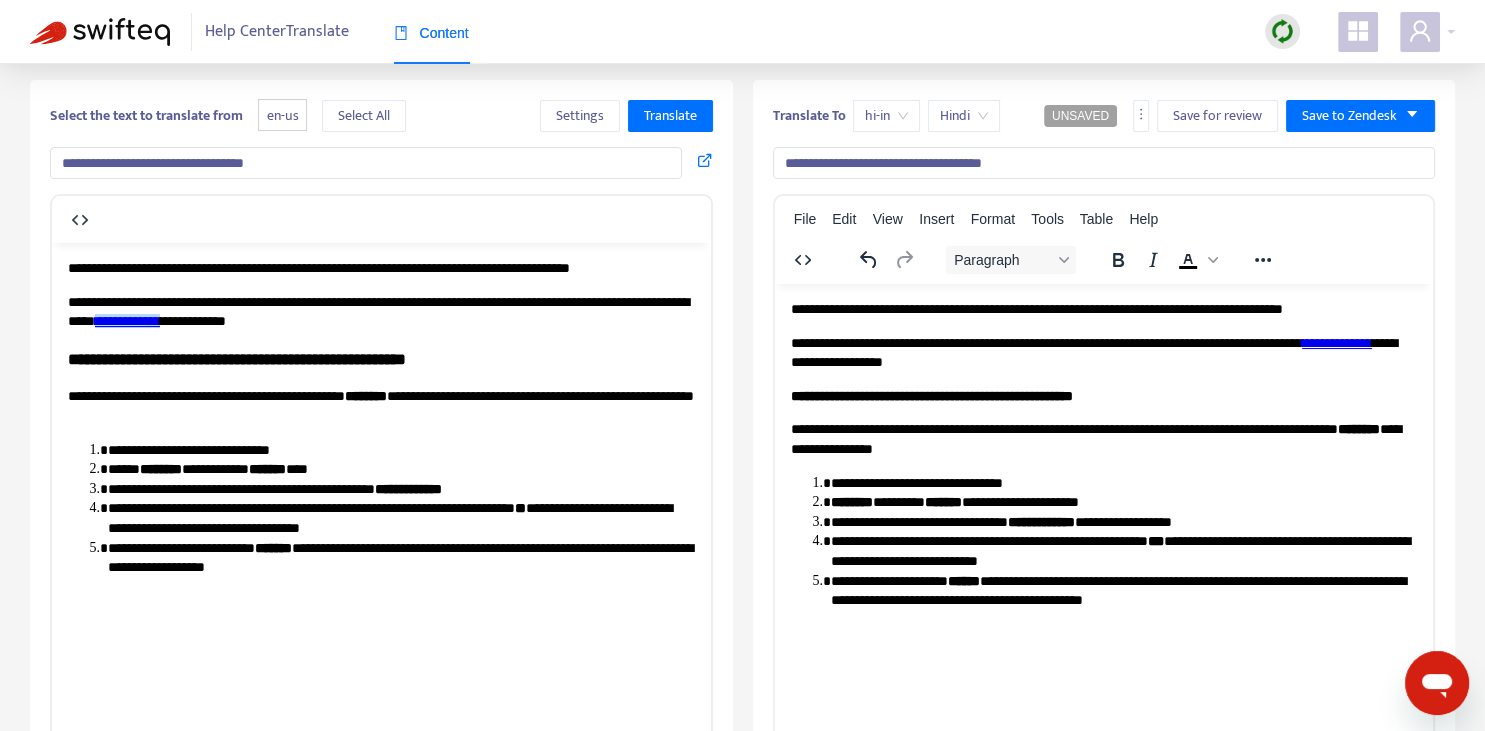 click on "**********" at bounding box center (931, 395) 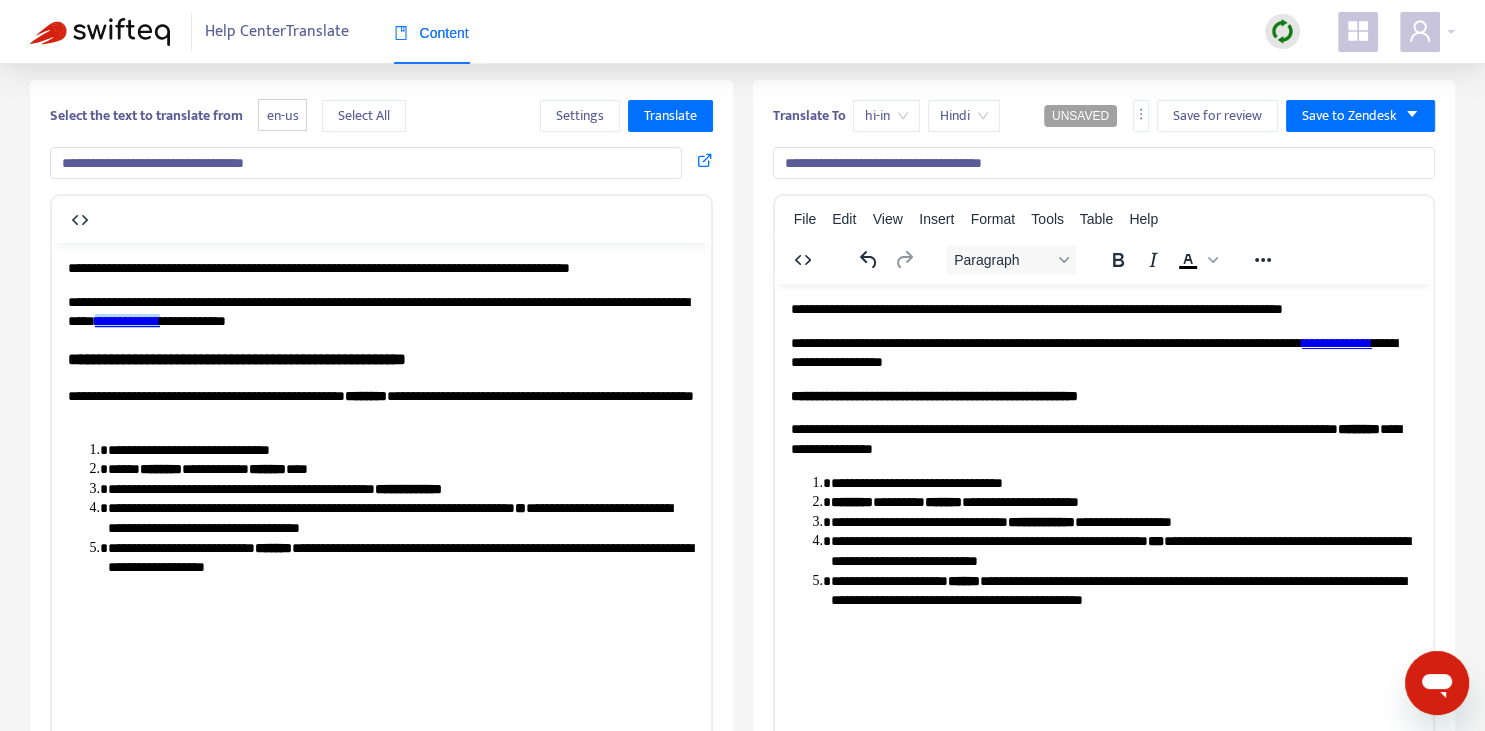 click on "**********" at bounding box center (1103, 309) 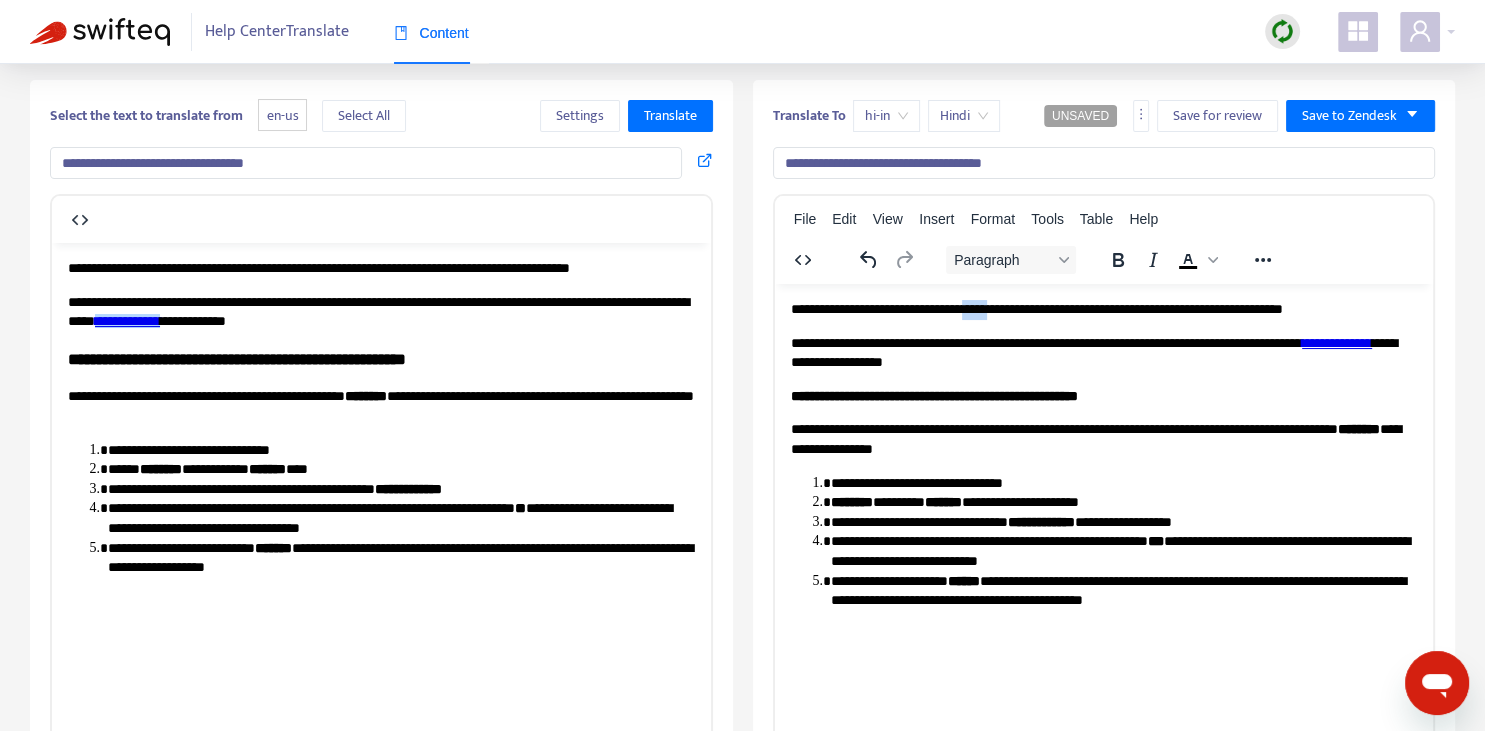 click on "**********" at bounding box center [1103, 309] 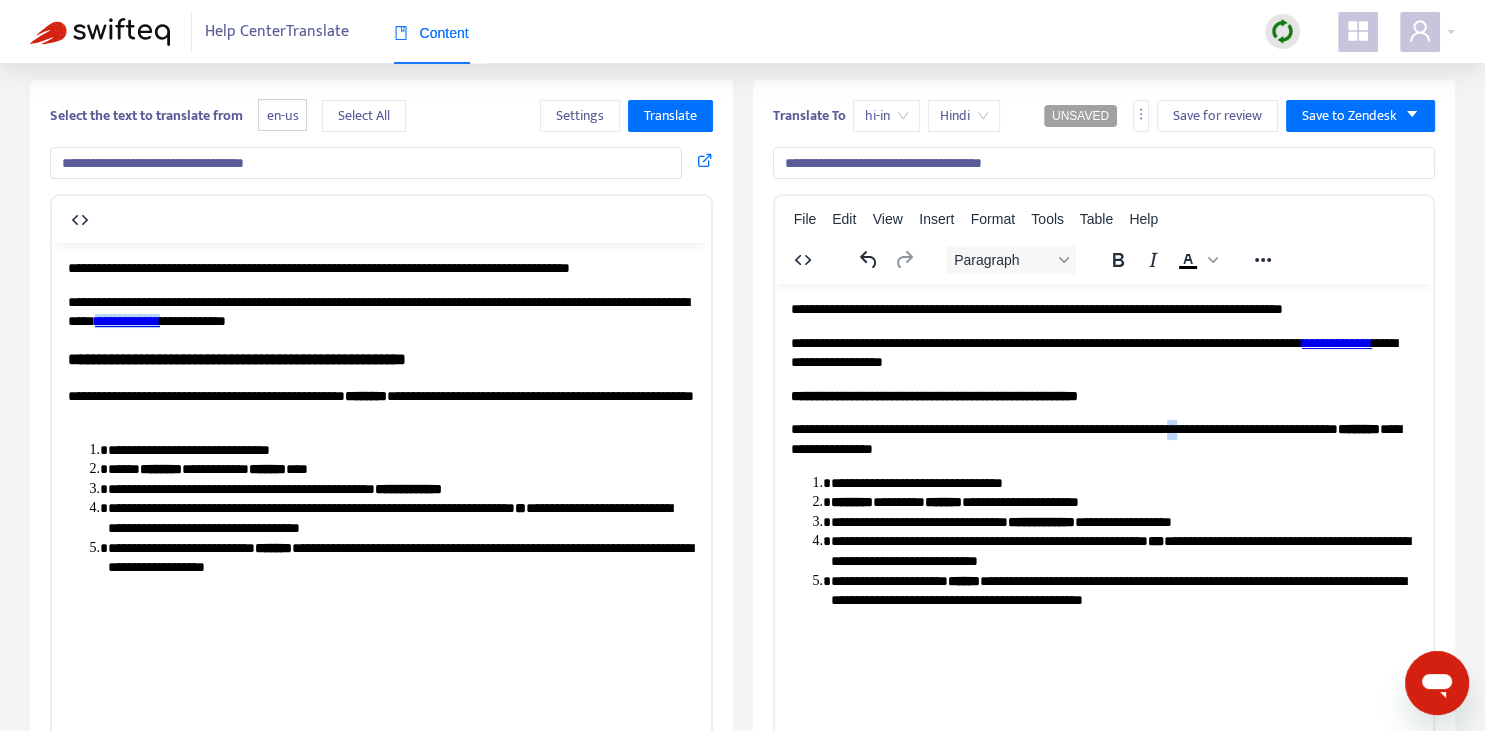 click on "**********" at bounding box center [1103, 438] 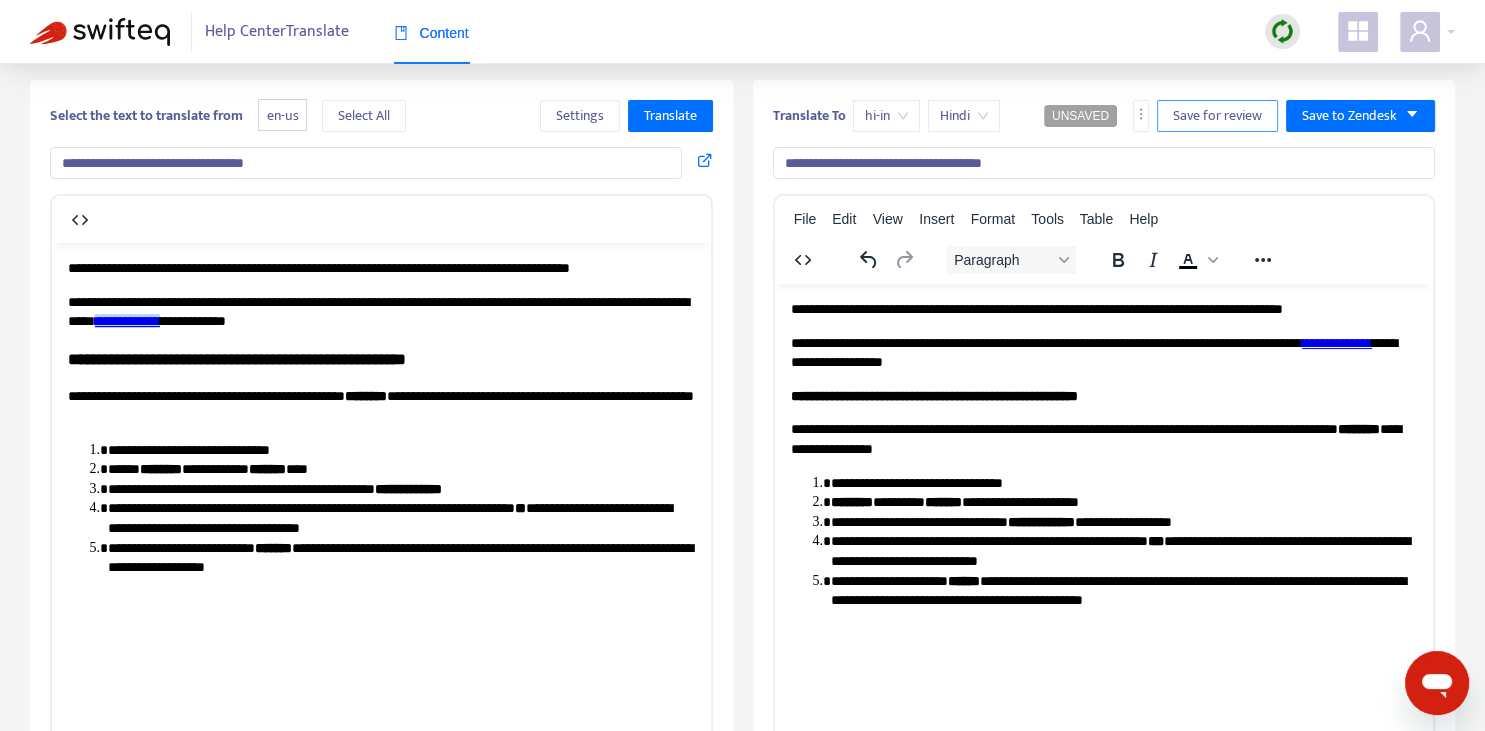 click on "Save for review" at bounding box center (1217, 116) 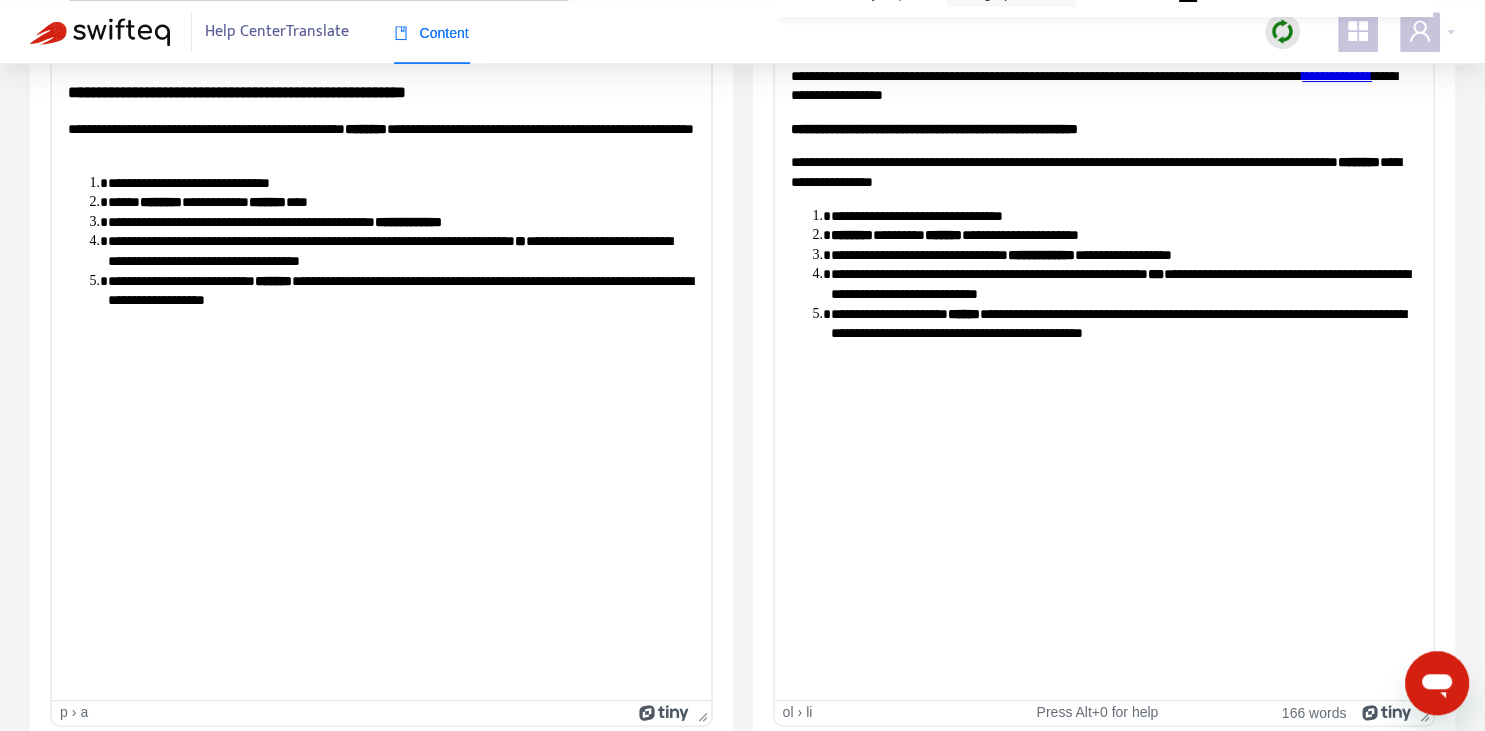 scroll, scrollTop: 343, scrollLeft: 0, axis: vertical 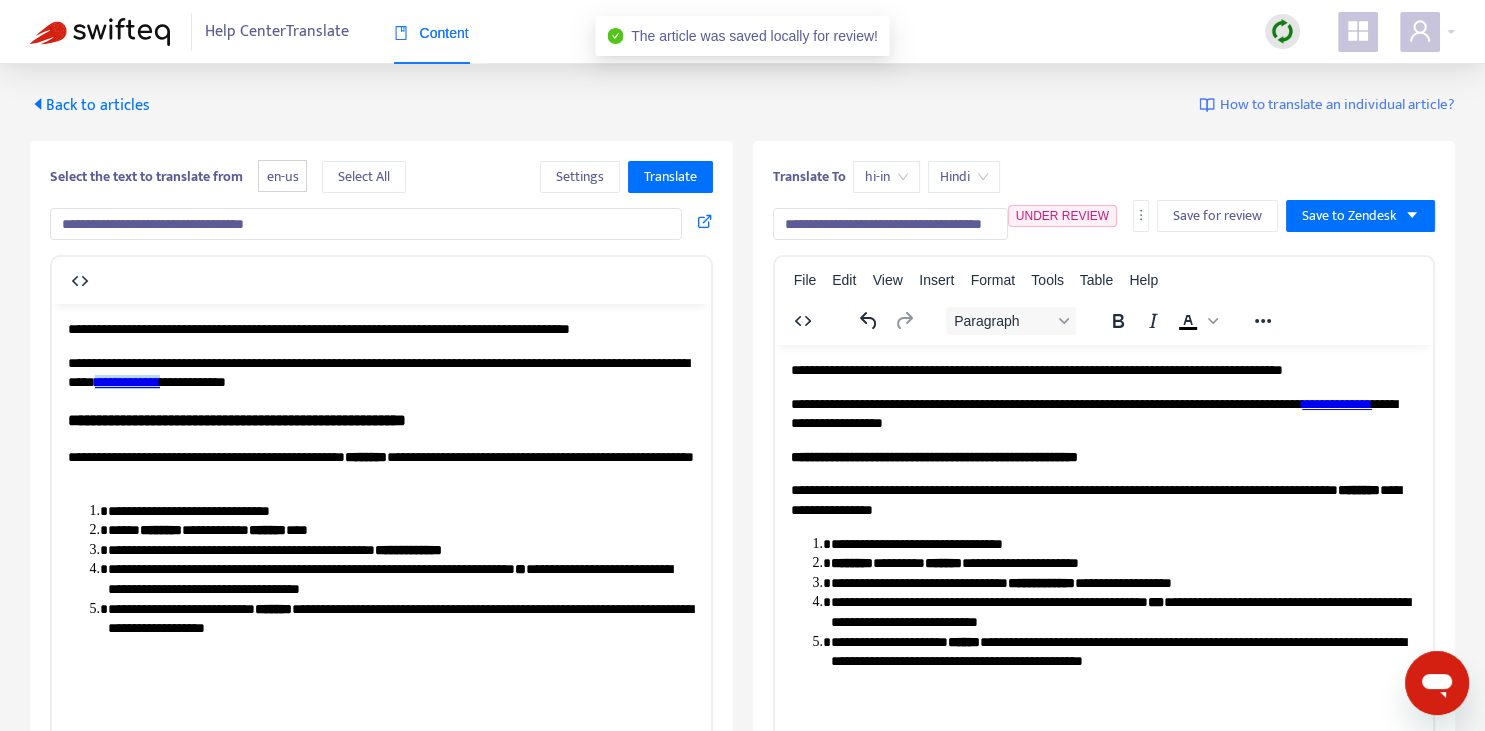 click on "Back to articles" at bounding box center (90, 105) 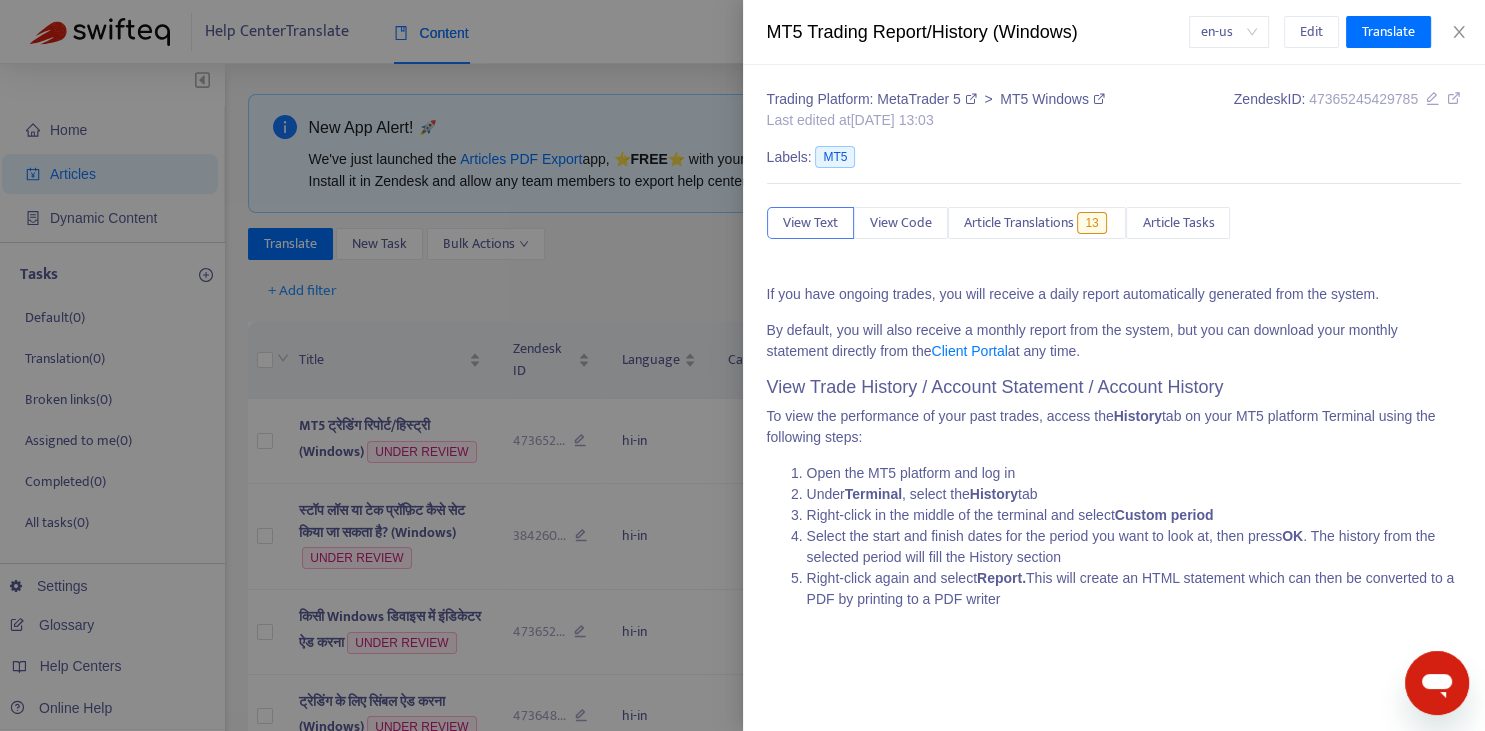 click at bounding box center [742, 365] 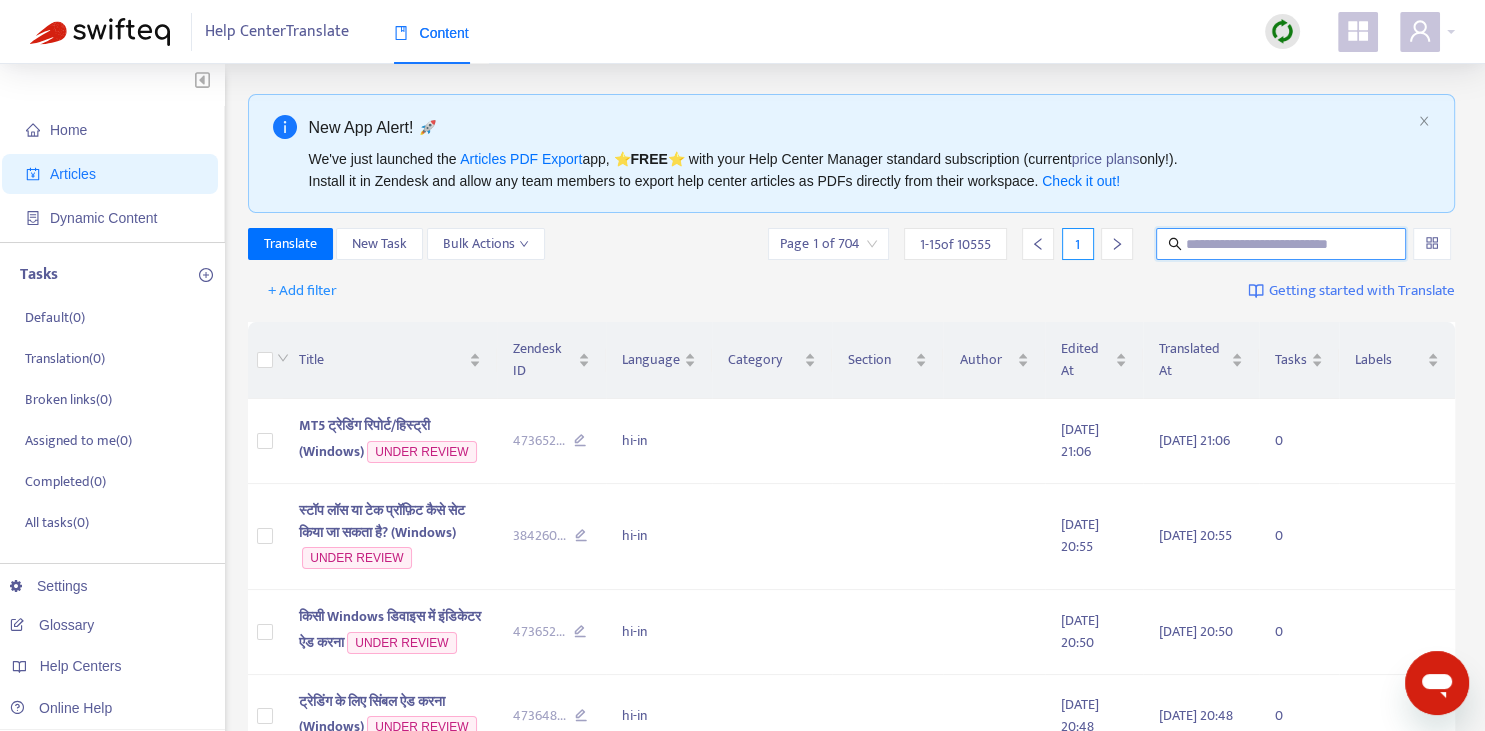 click at bounding box center [1282, 244] 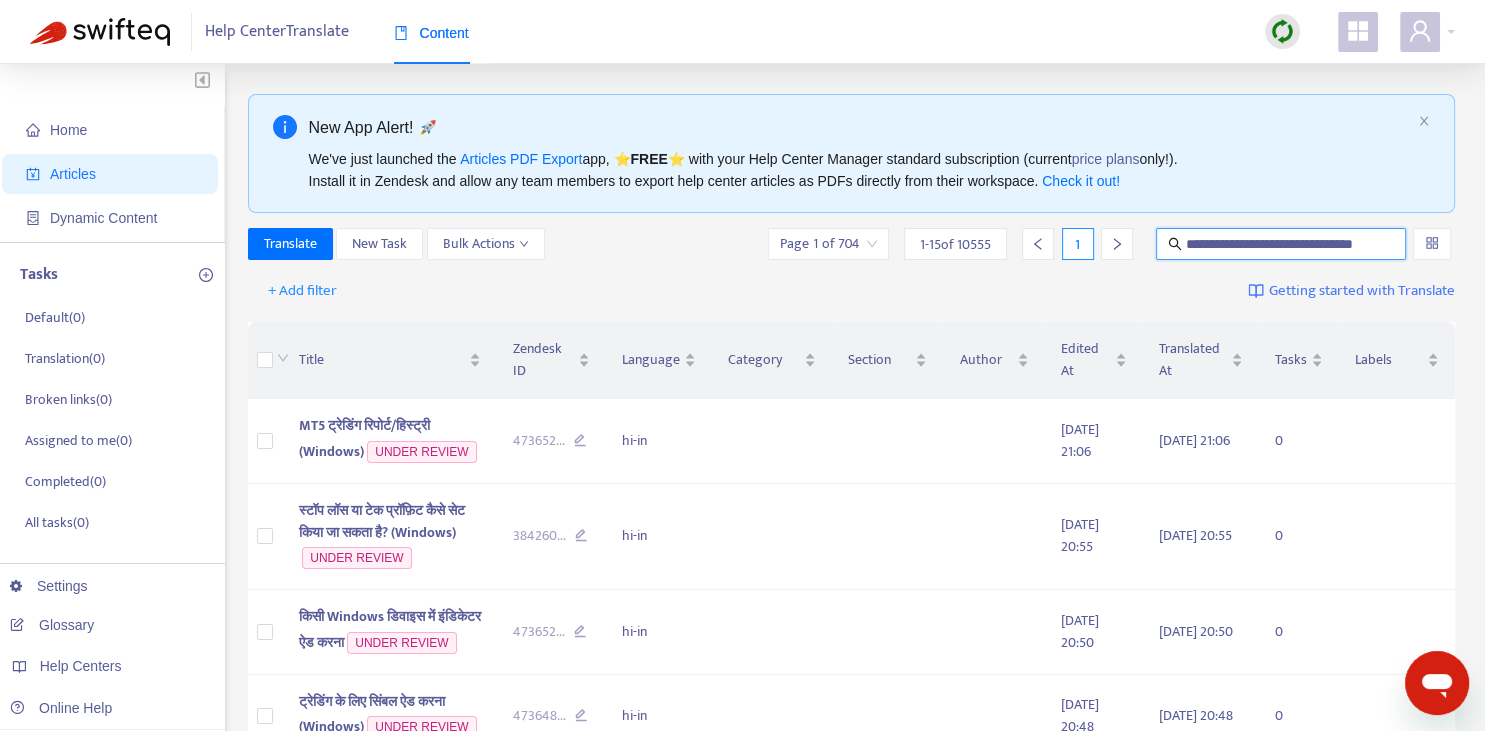 scroll, scrollTop: 0, scrollLeft: 12, axis: horizontal 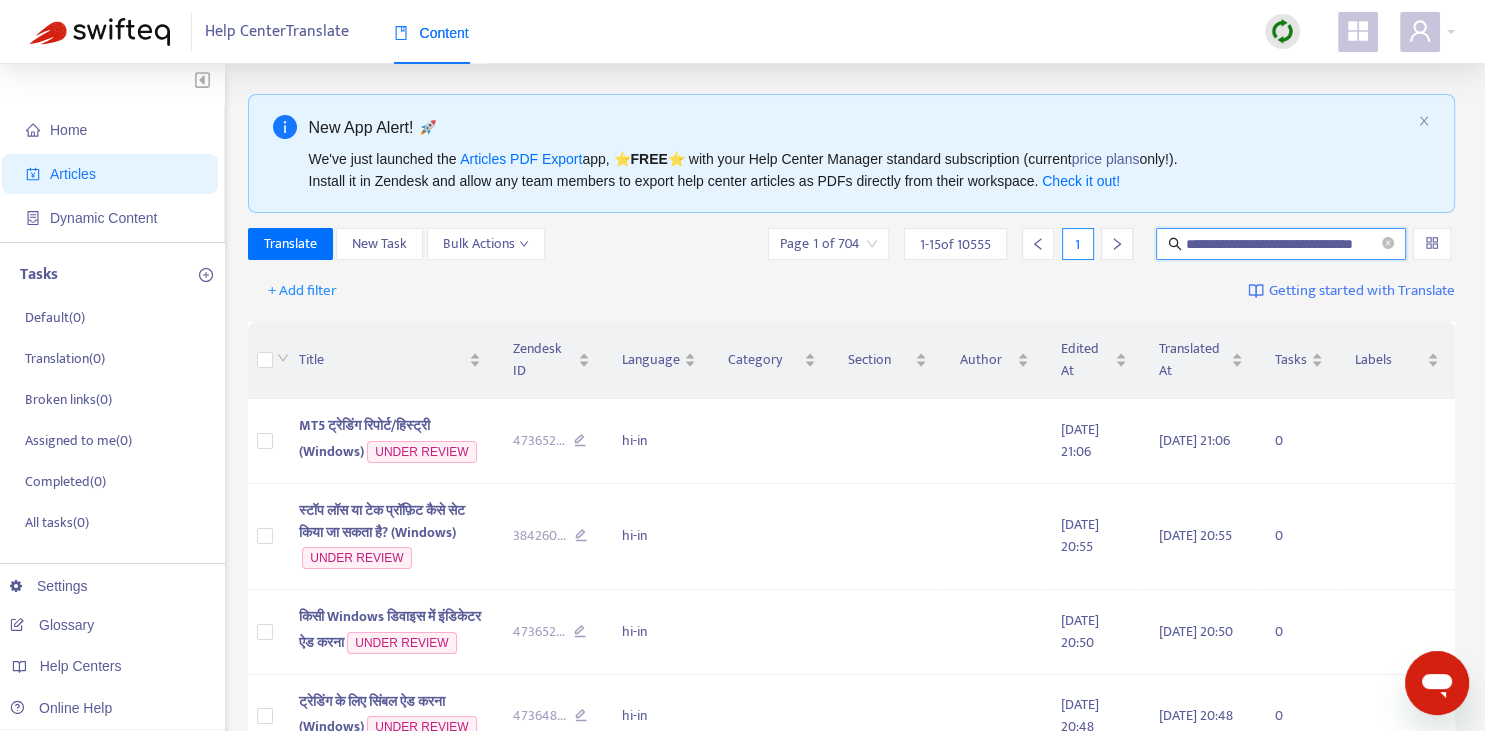 type on "**********" 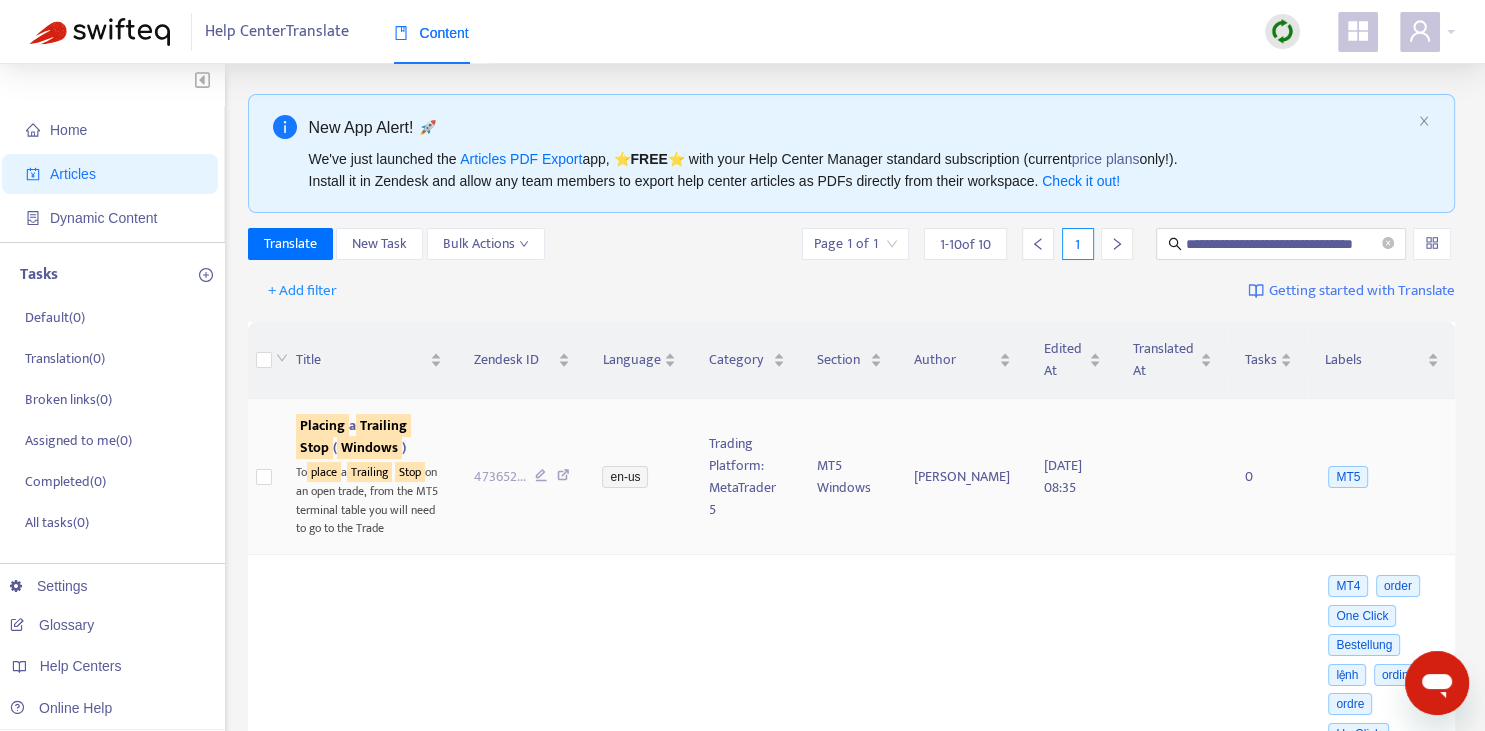 click on "Windows" at bounding box center [369, 447] 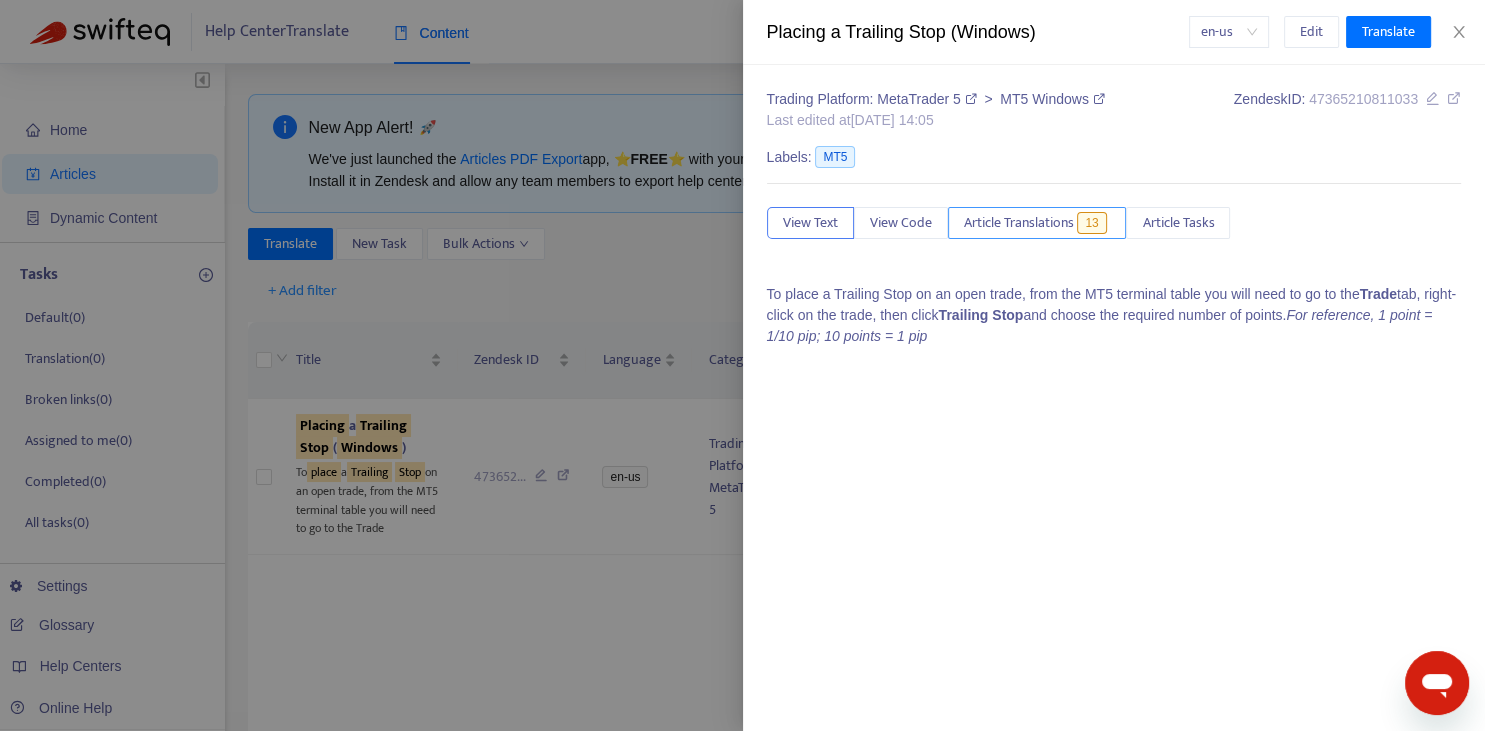 click on "Article Translations" at bounding box center [1019, 223] 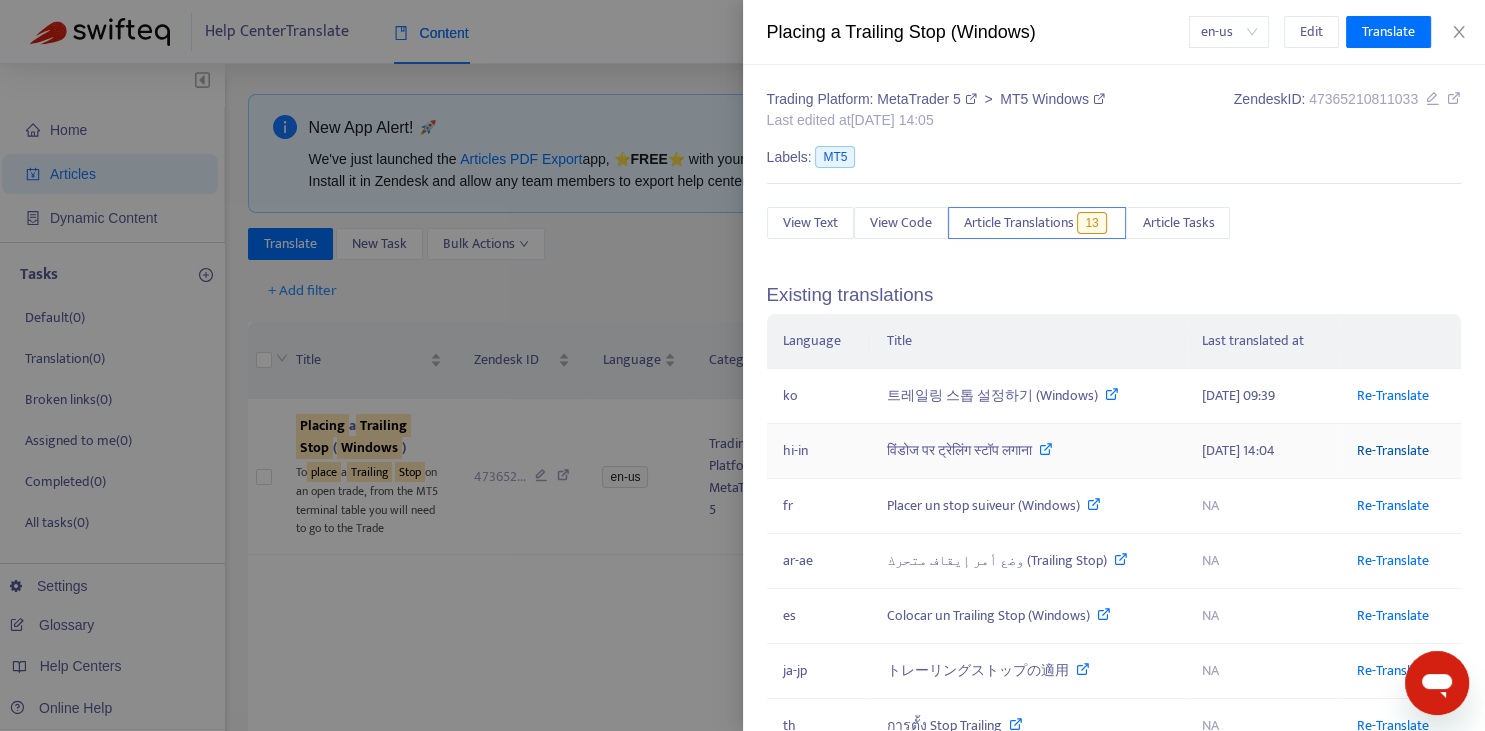 click on "Re-Translate" at bounding box center (1393, 450) 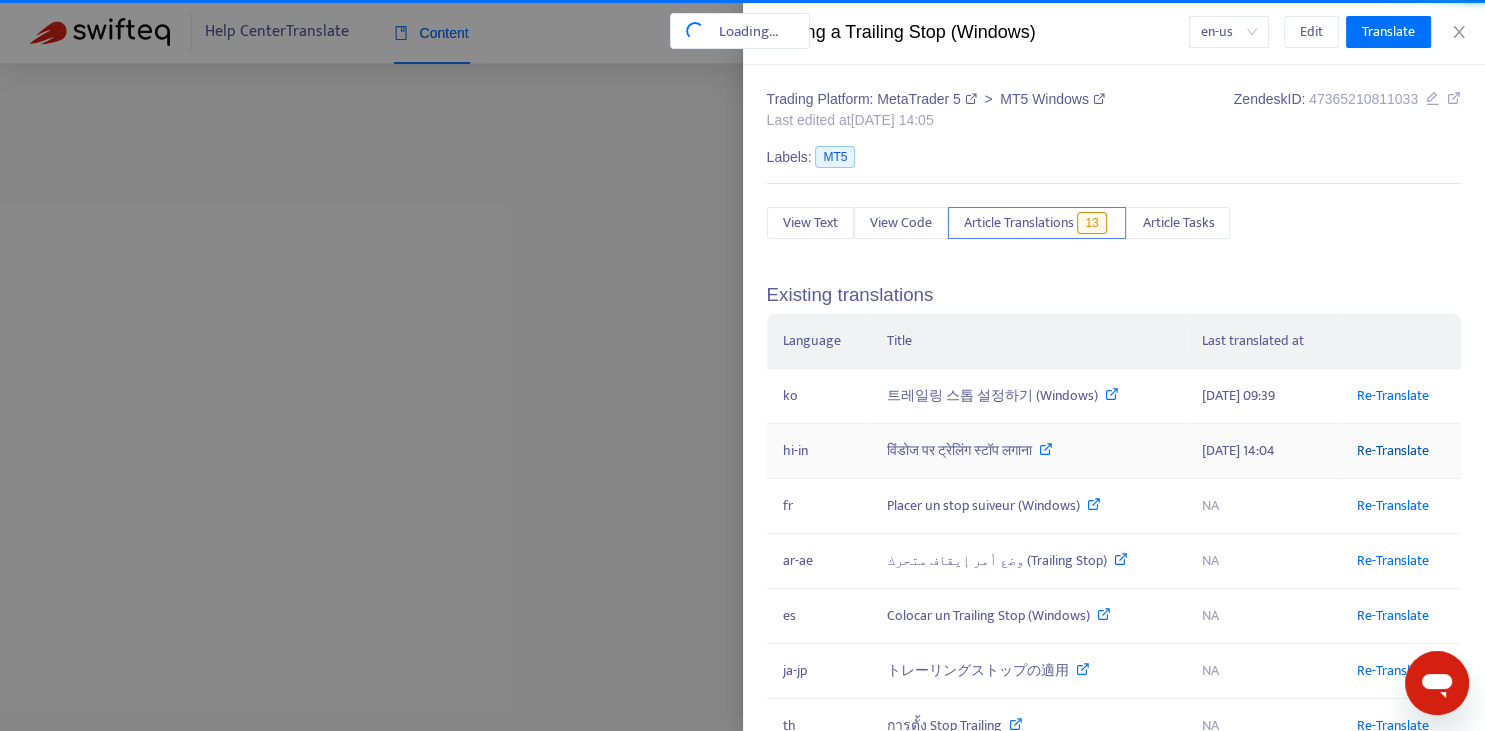 scroll, scrollTop: 0, scrollLeft: 12, axis: horizontal 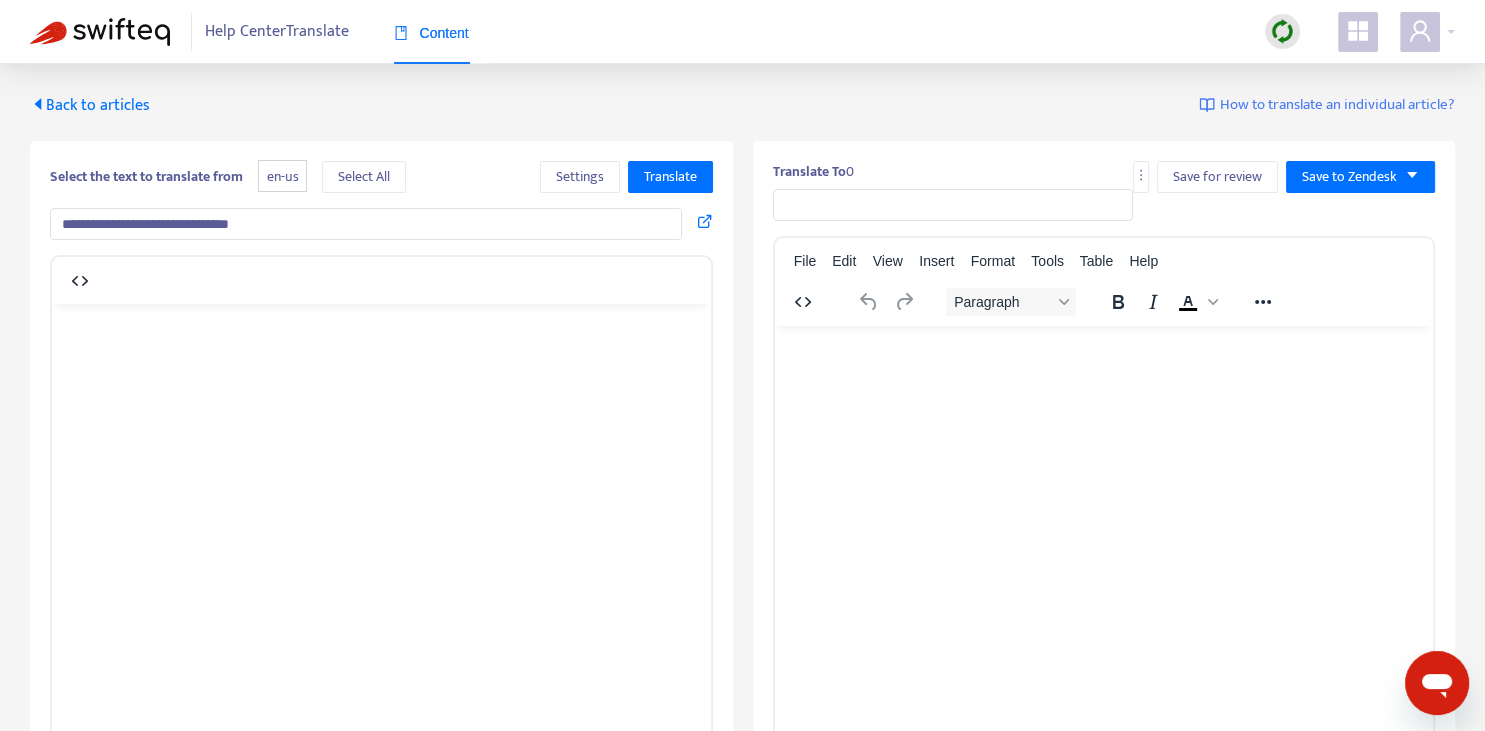 type on "**********" 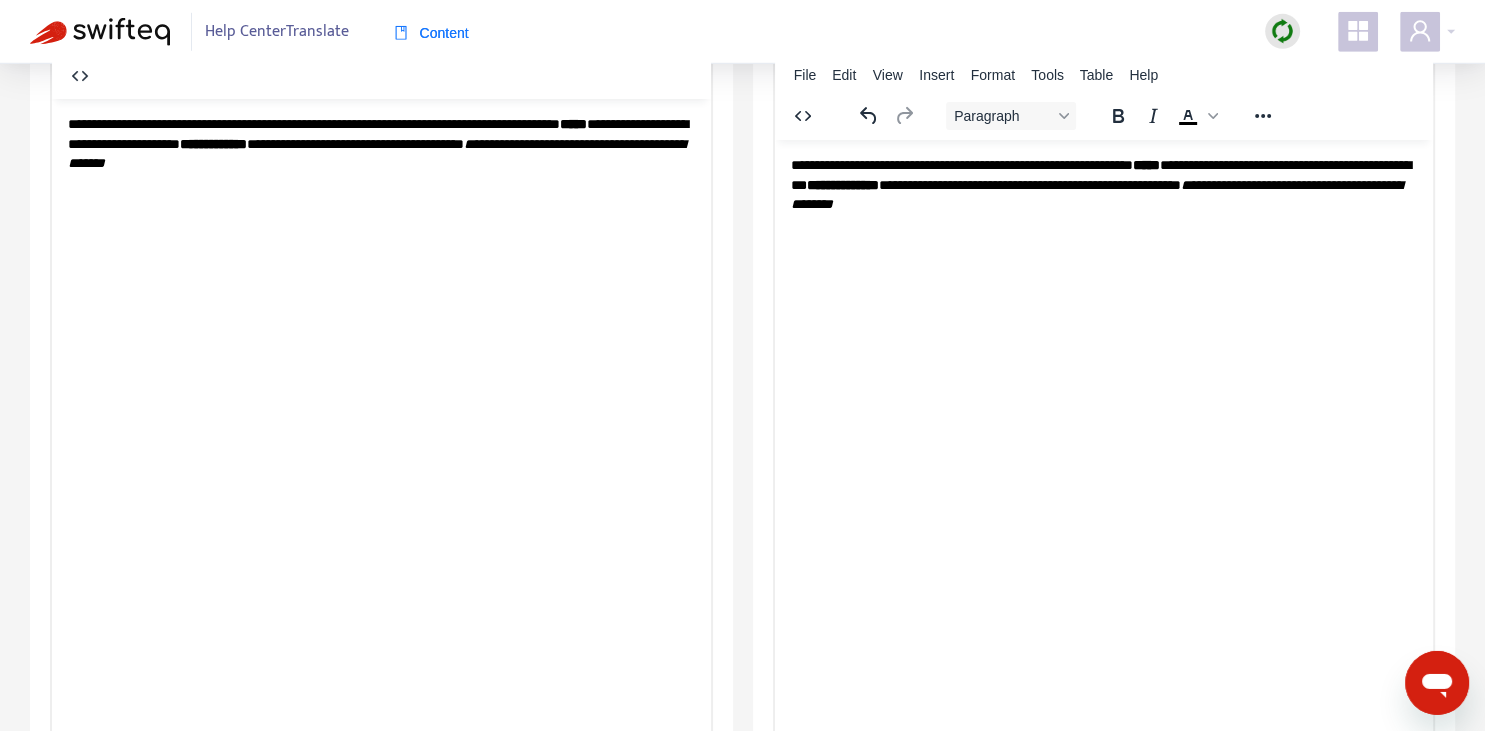 scroll, scrollTop: 202, scrollLeft: 0, axis: vertical 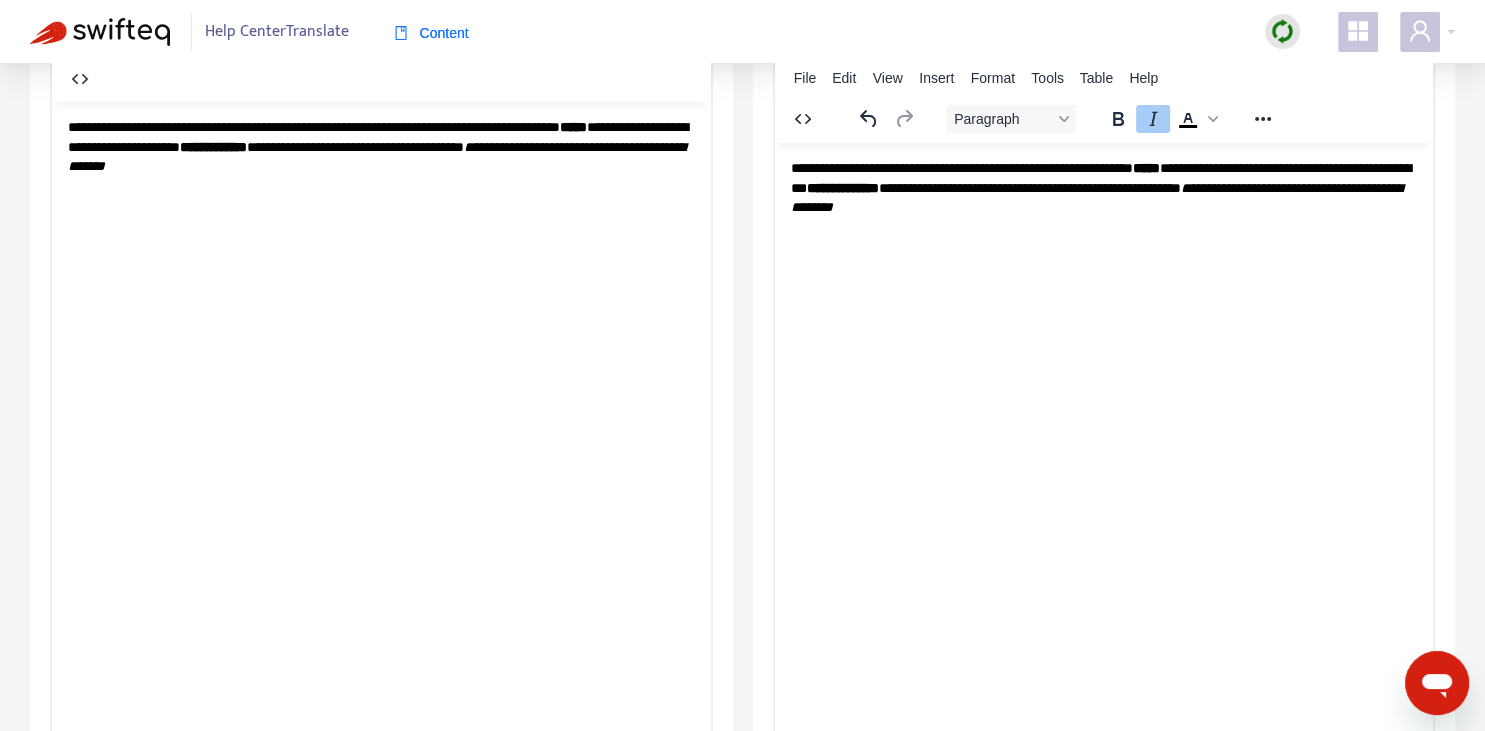 click on "**********" at bounding box center (1103, 187) 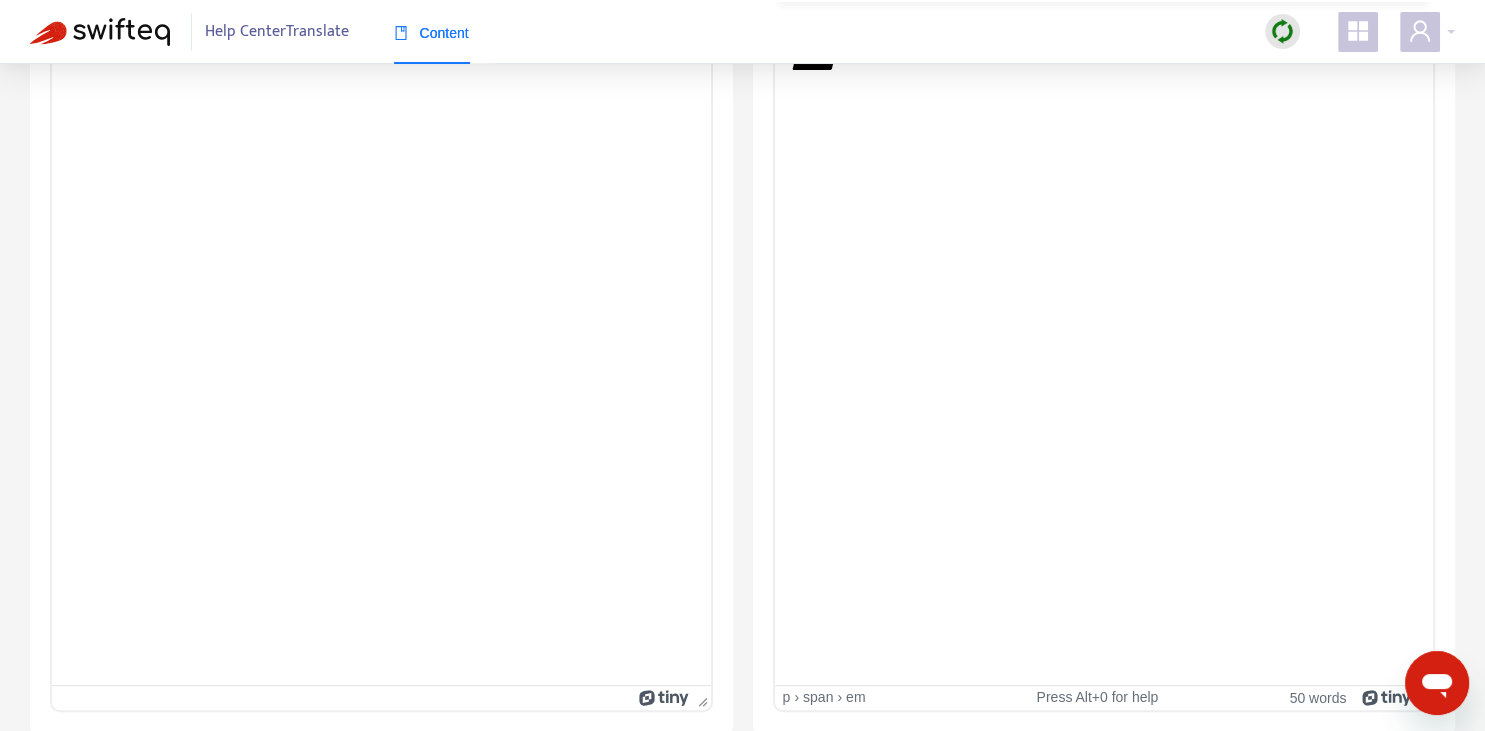 scroll, scrollTop: 0, scrollLeft: 0, axis: both 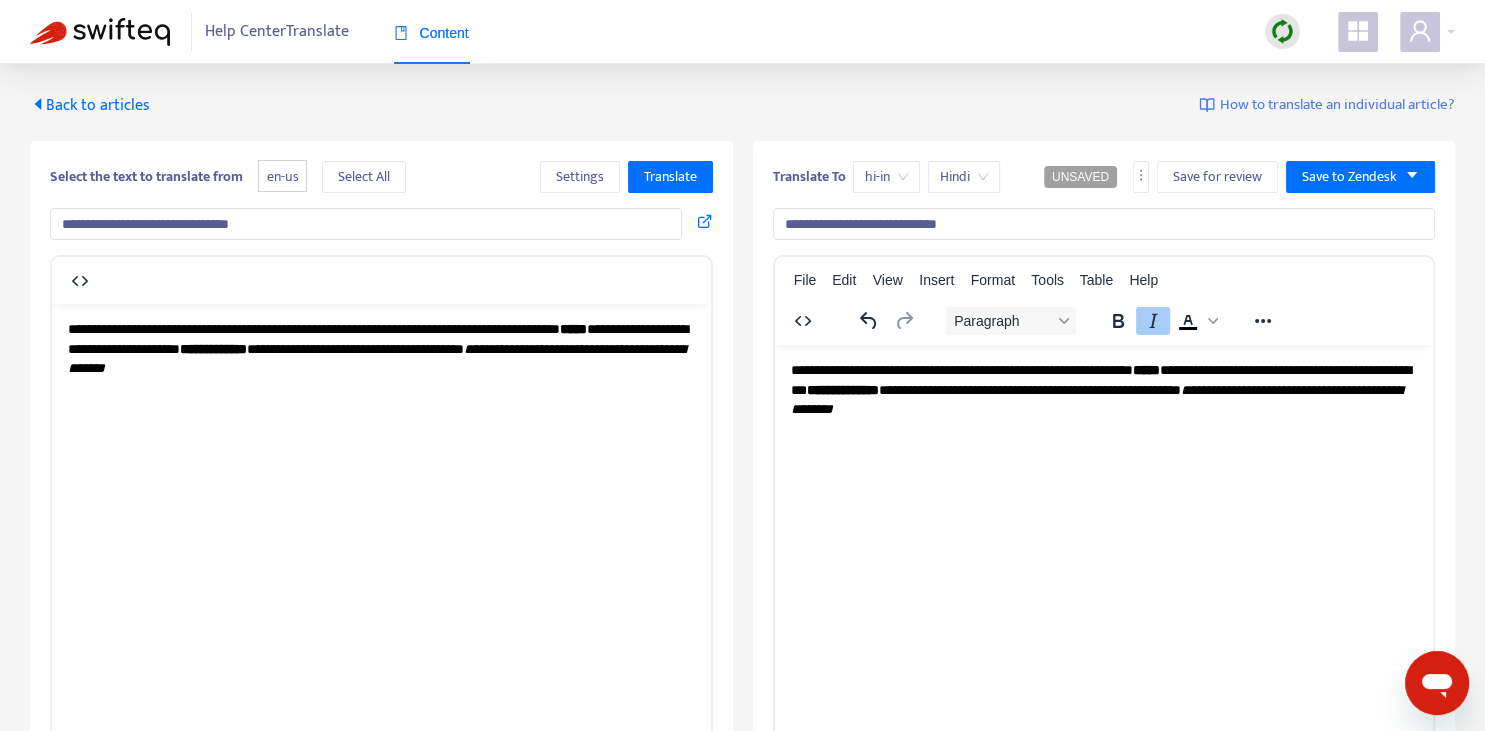 drag, startPoint x: 819, startPoint y: 224, endPoint x: 761, endPoint y: 218, distance: 58.30952 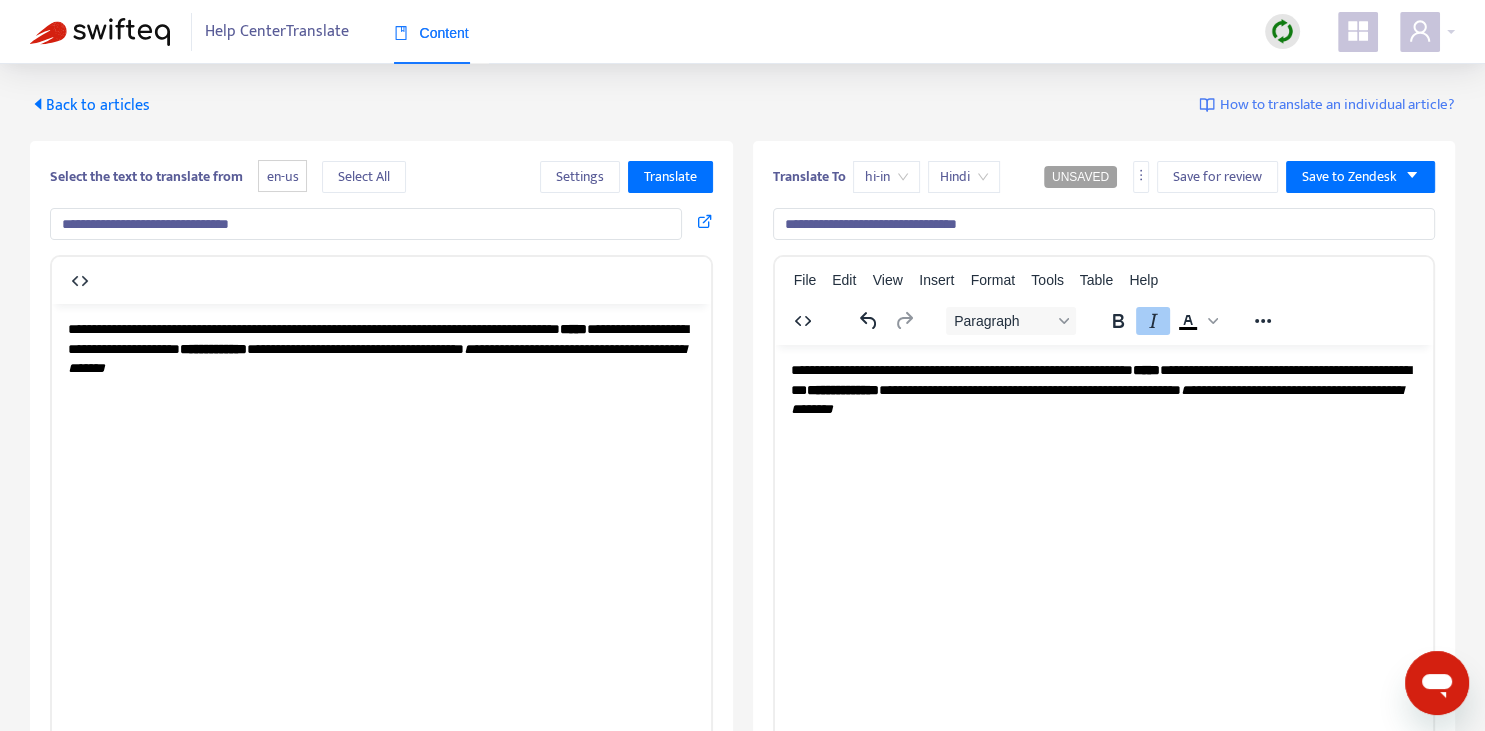 type on "**********" 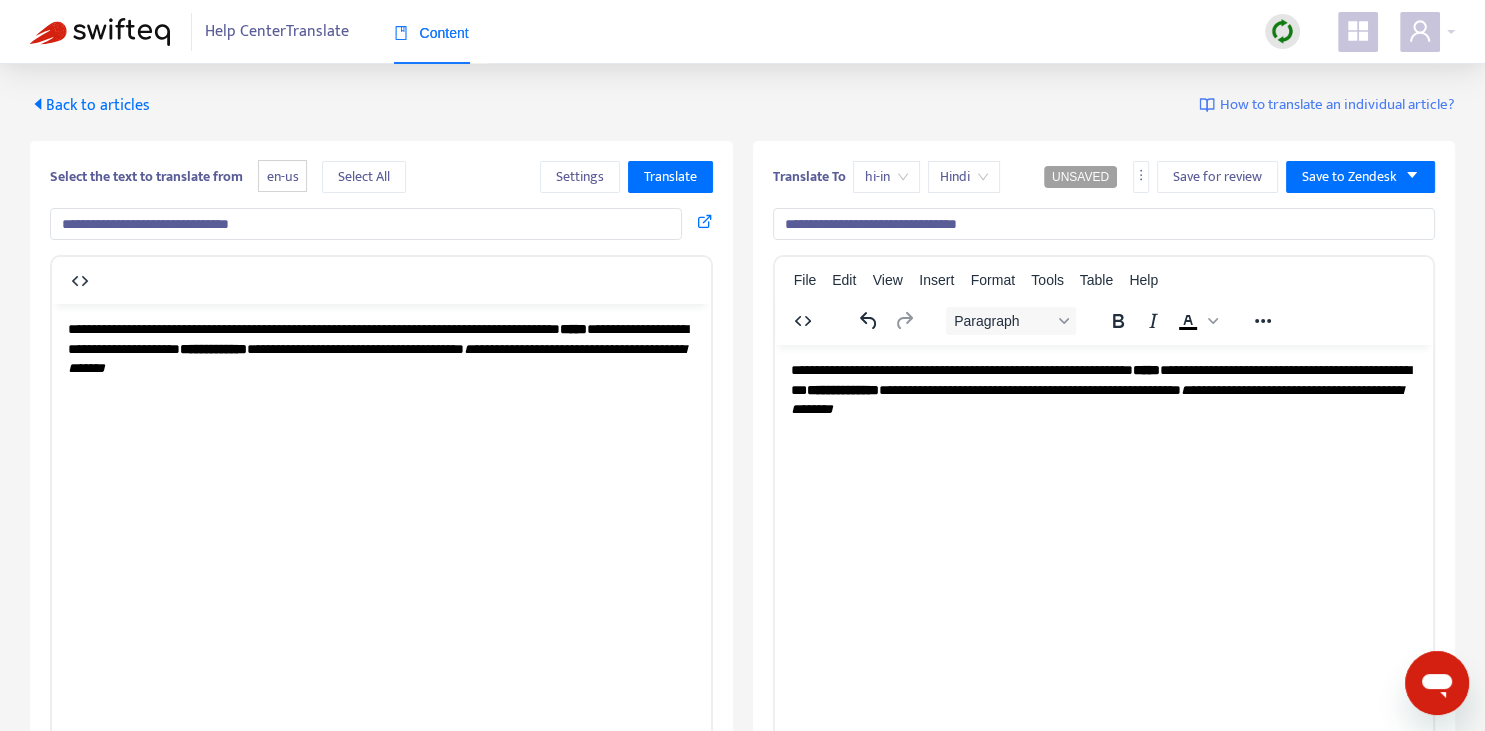 click on "**********" at bounding box center (1100, 388) 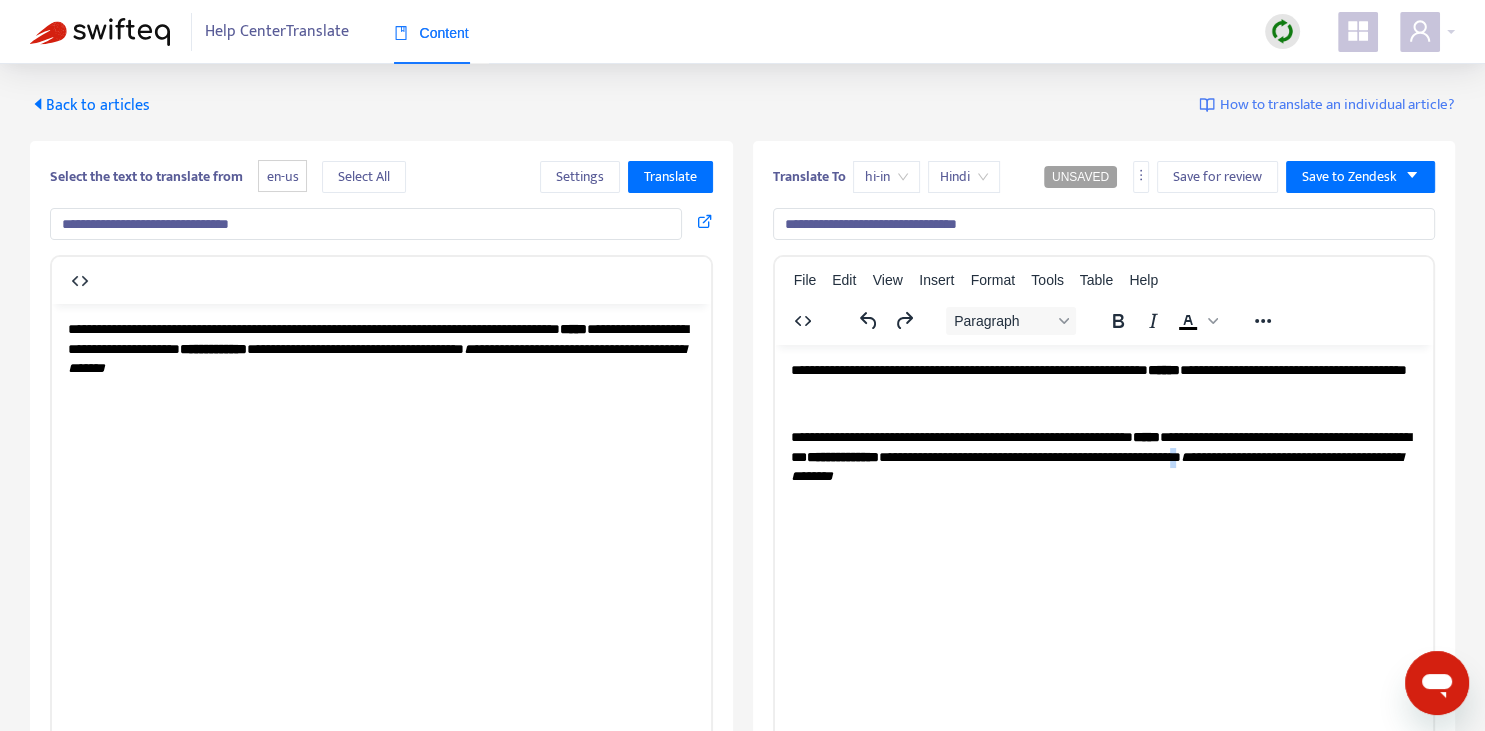 click on "**********" at bounding box center [1100, 455] 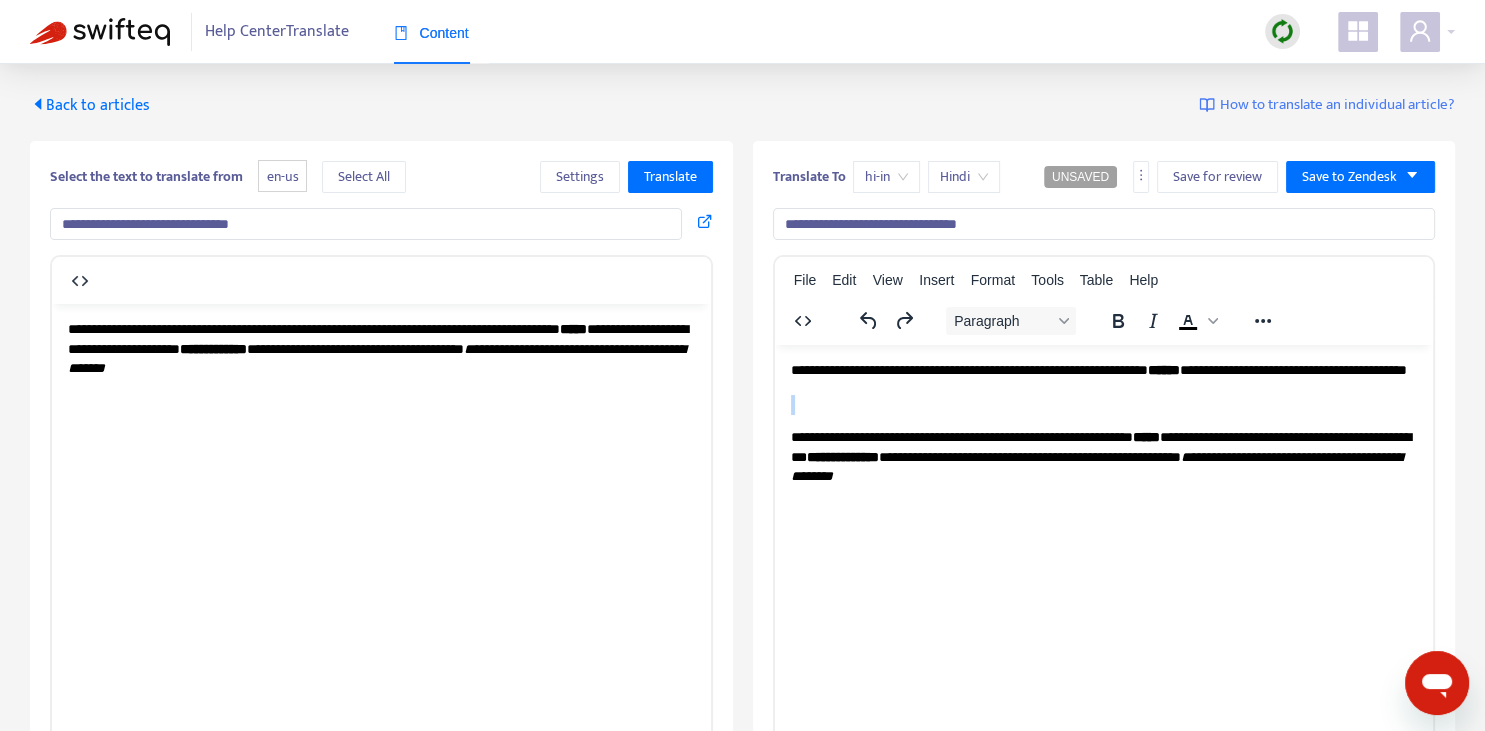 click on "**********" at bounding box center [1103, 423] 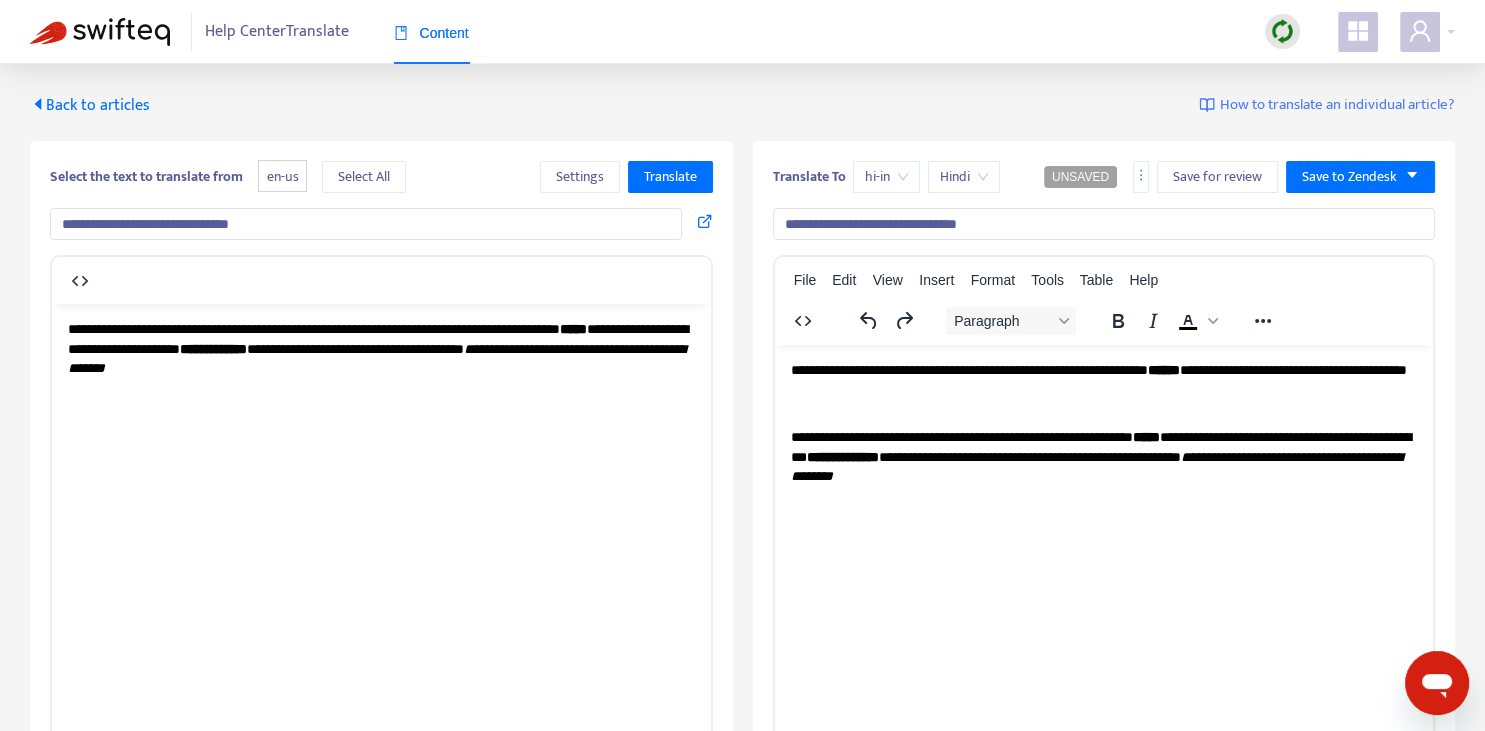 click on "**********" at bounding box center [1103, 370] 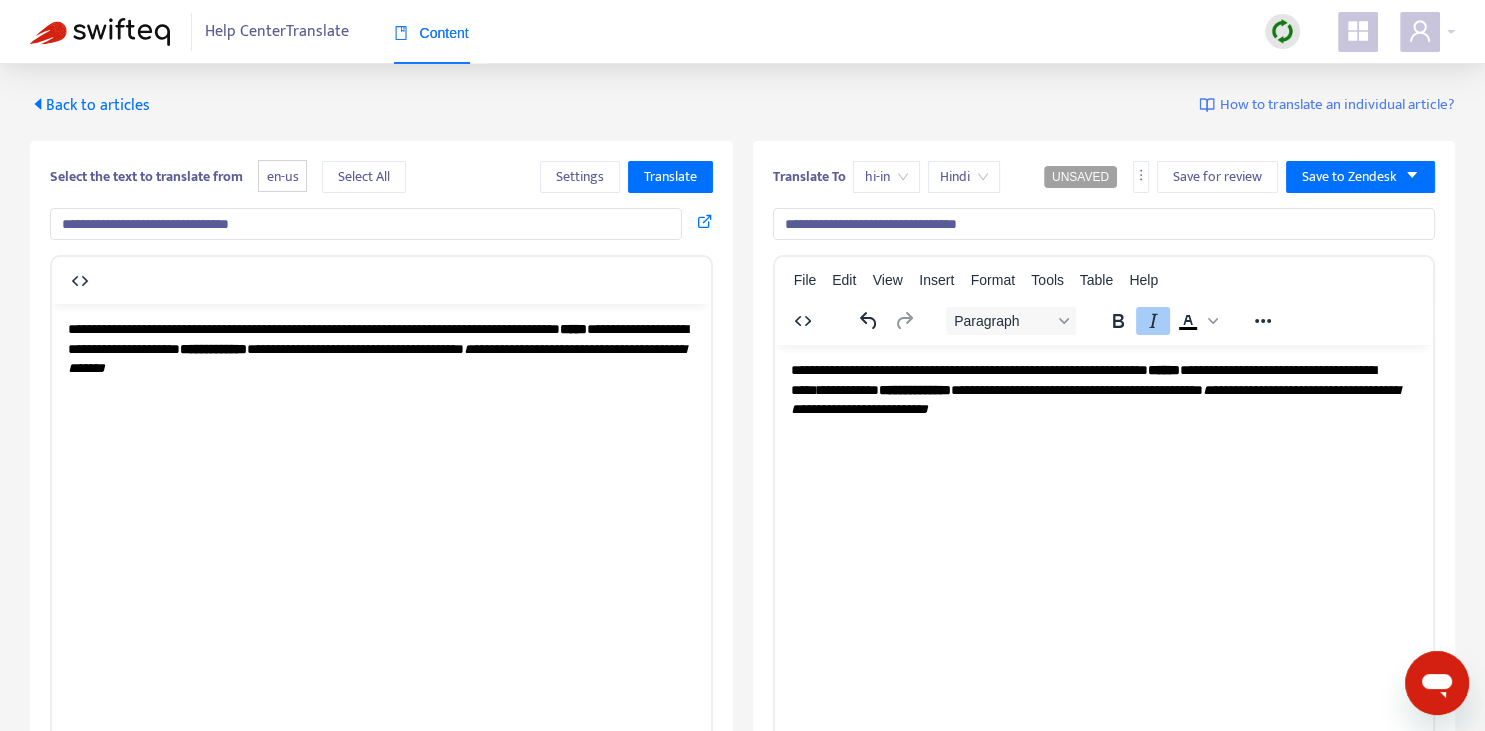 click on "**********" at bounding box center [1094, 388] 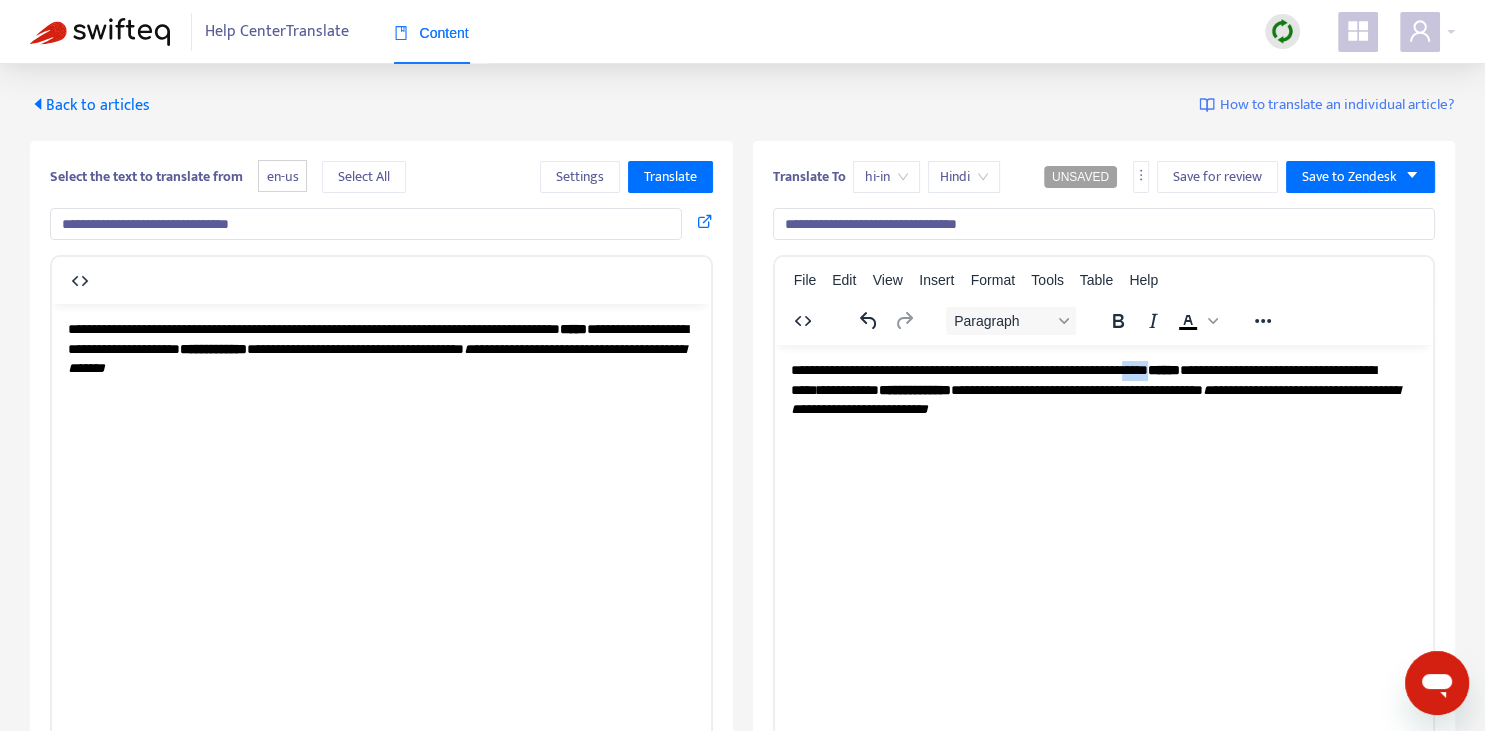 click on "**********" at bounding box center (1094, 388) 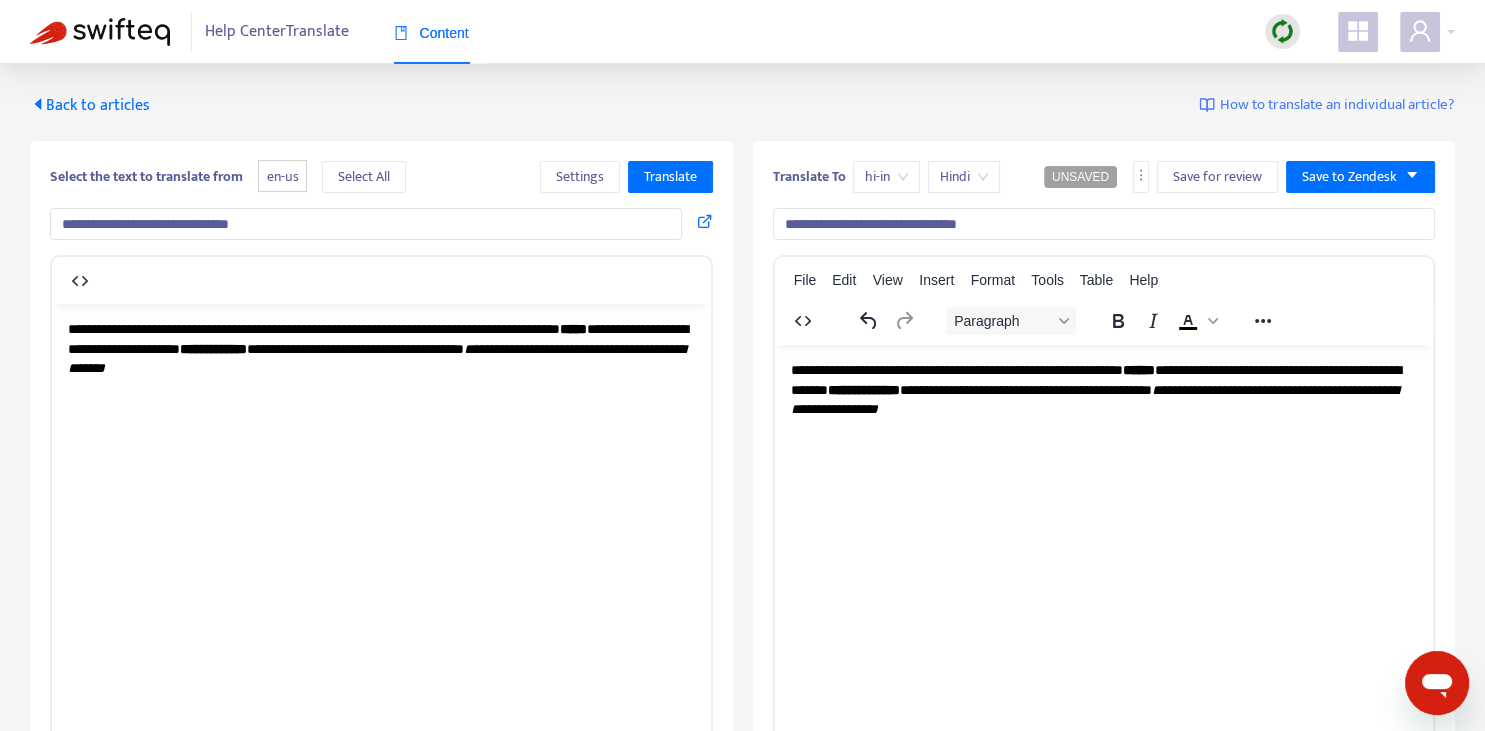 click on "**********" at bounding box center [1095, 388] 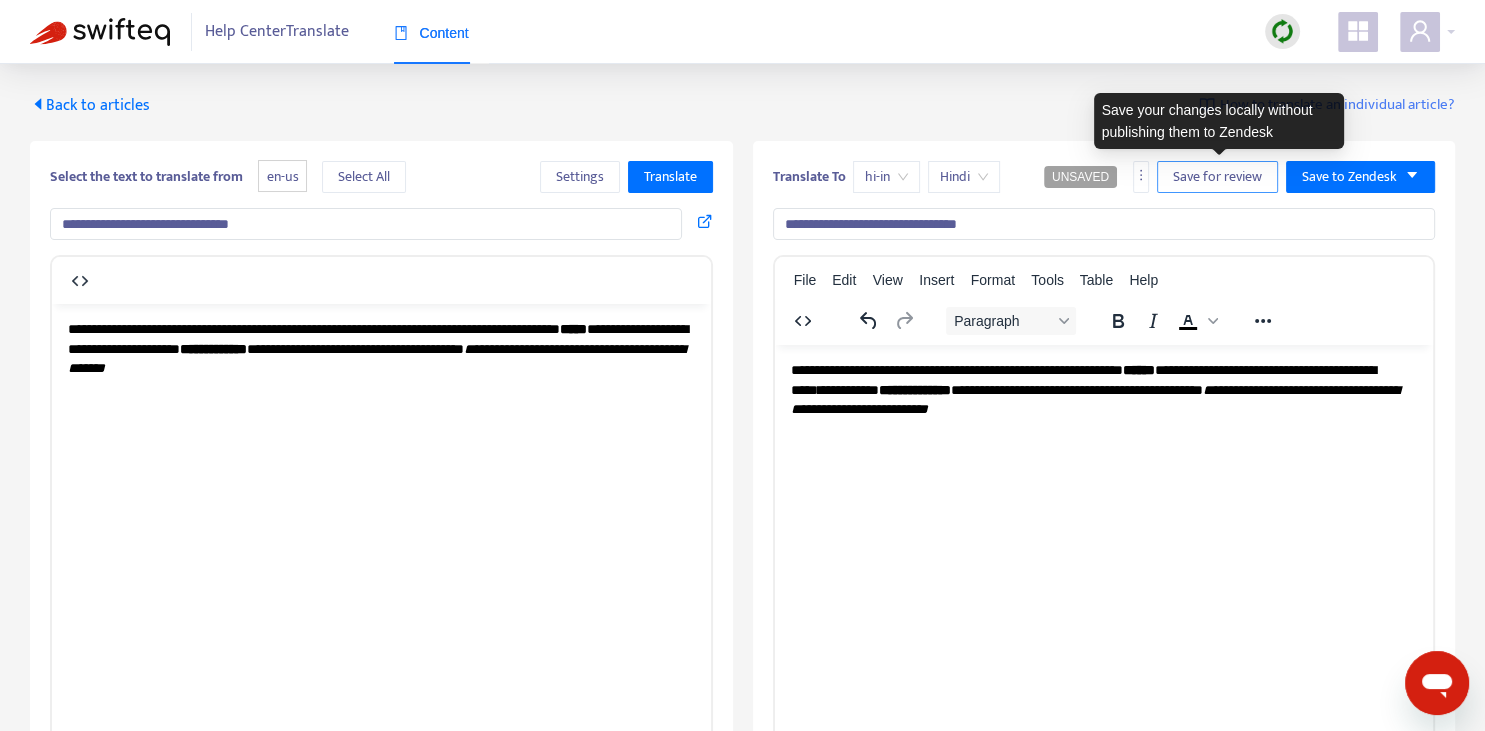 click on "Save for review" at bounding box center [1217, 177] 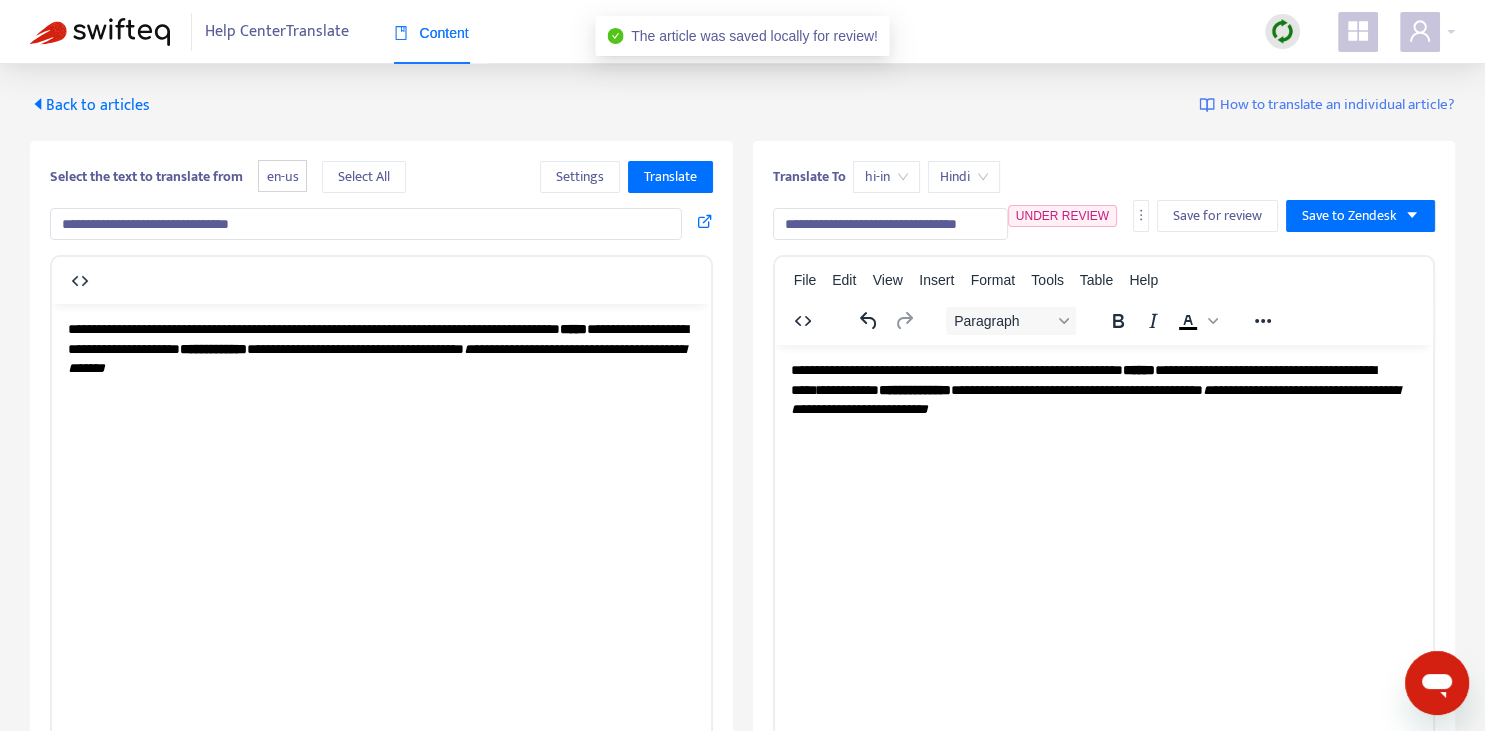 click on "Back to articles" at bounding box center [90, 105] 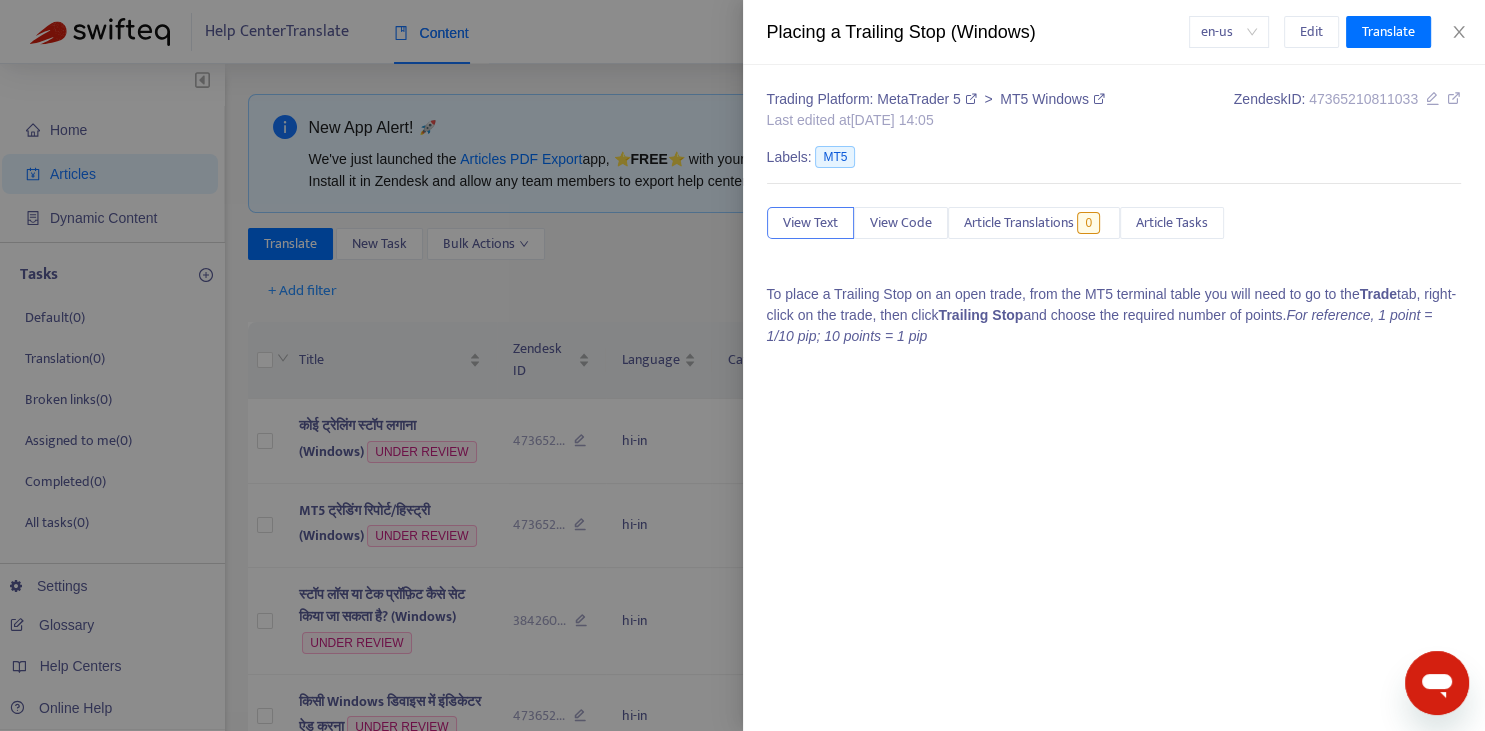 click at bounding box center [742, 365] 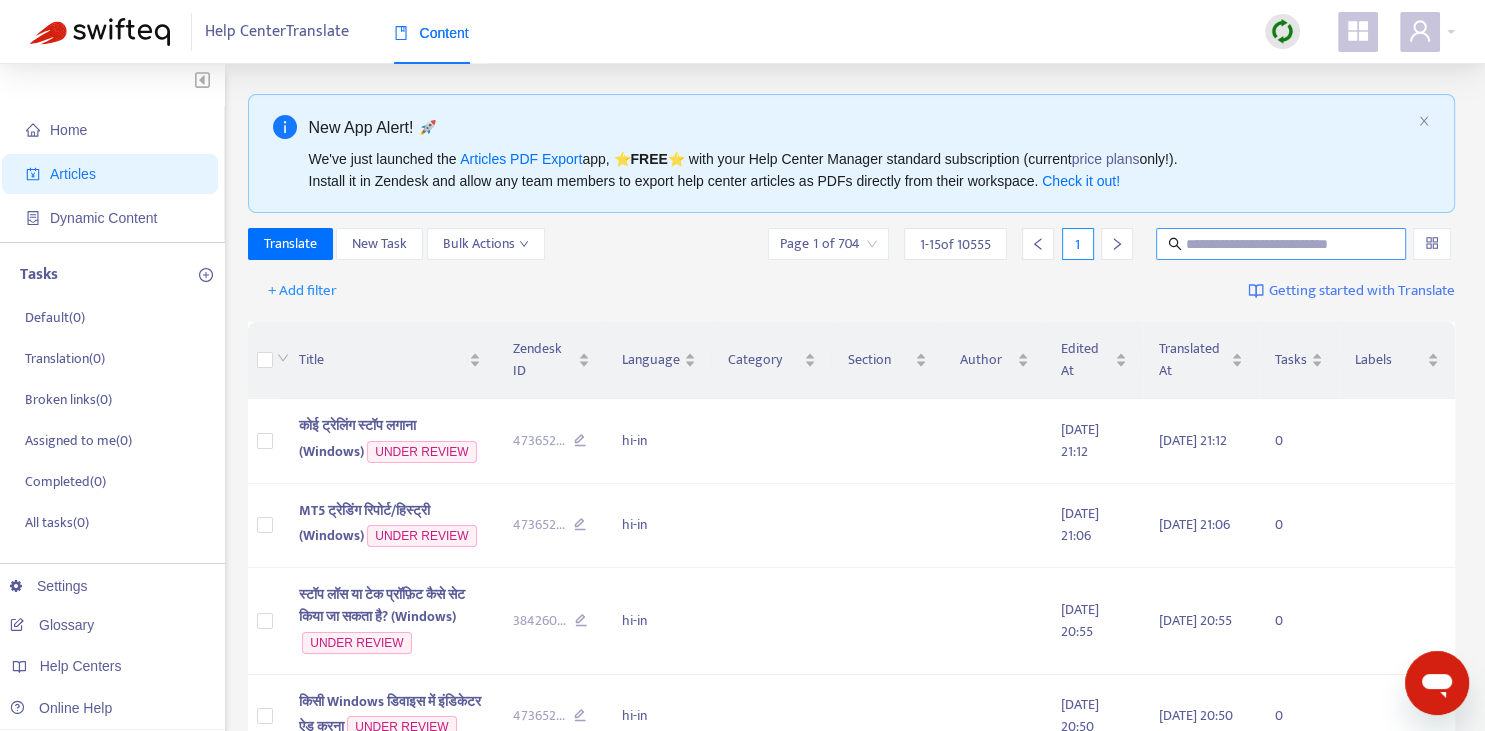 click at bounding box center [1282, 244] 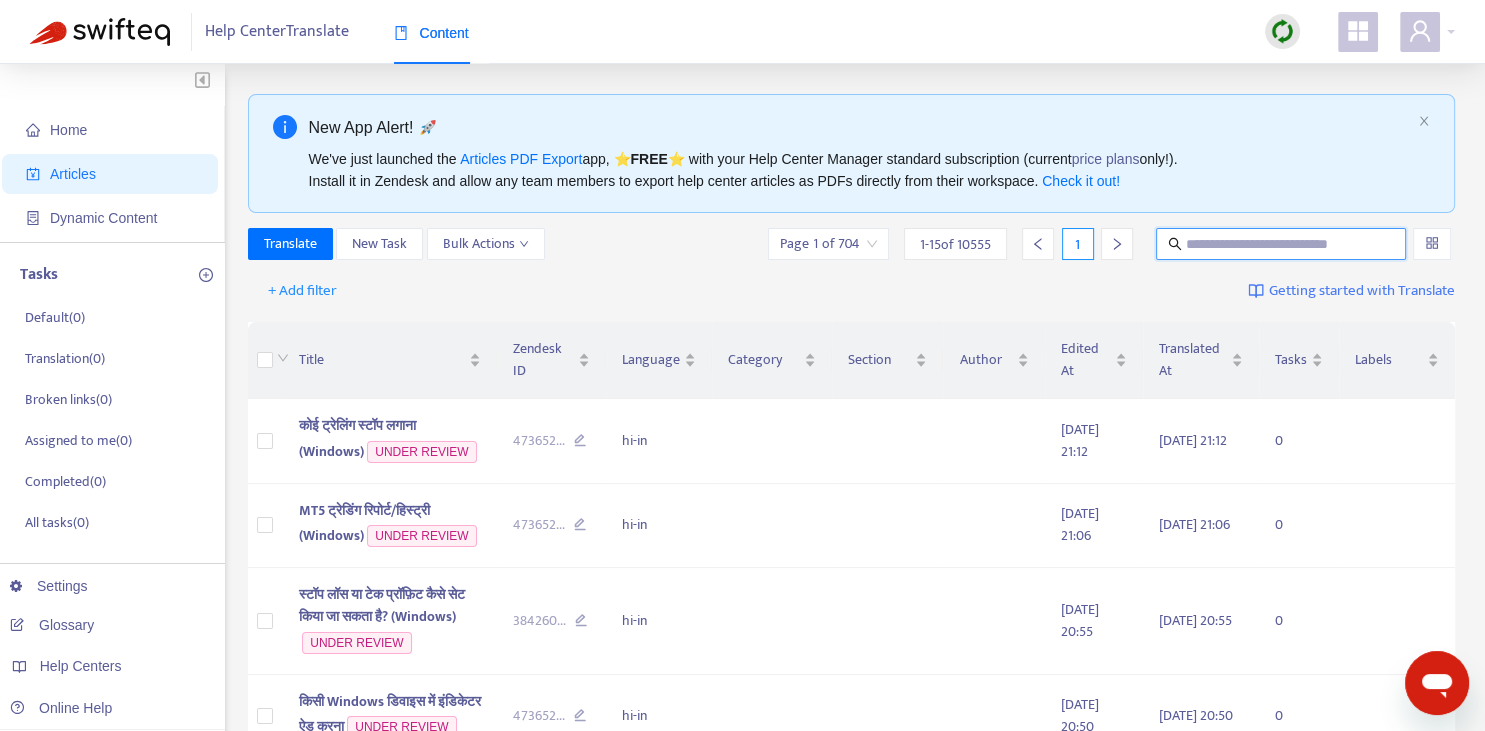 paste on "**********" 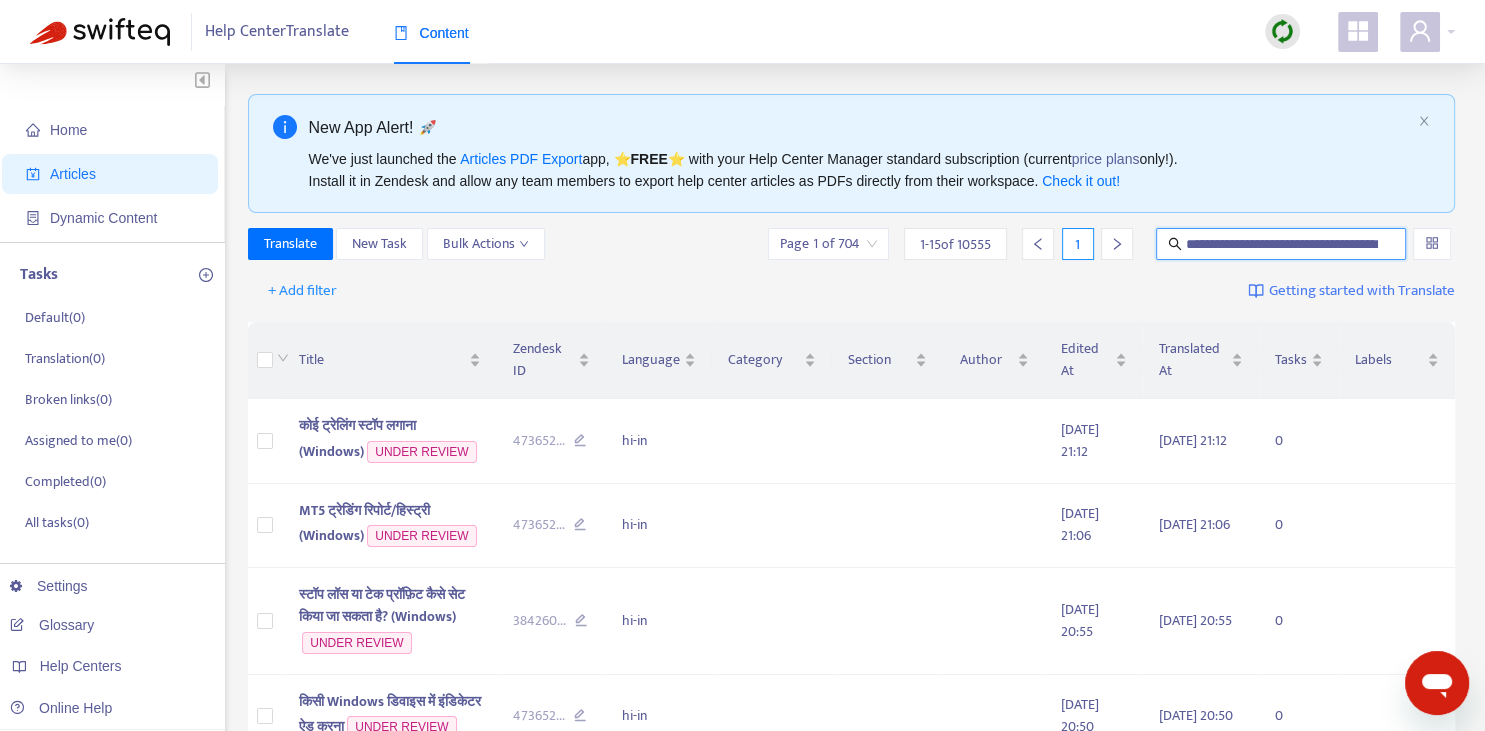 scroll, scrollTop: 0, scrollLeft: 64, axis: horizontal 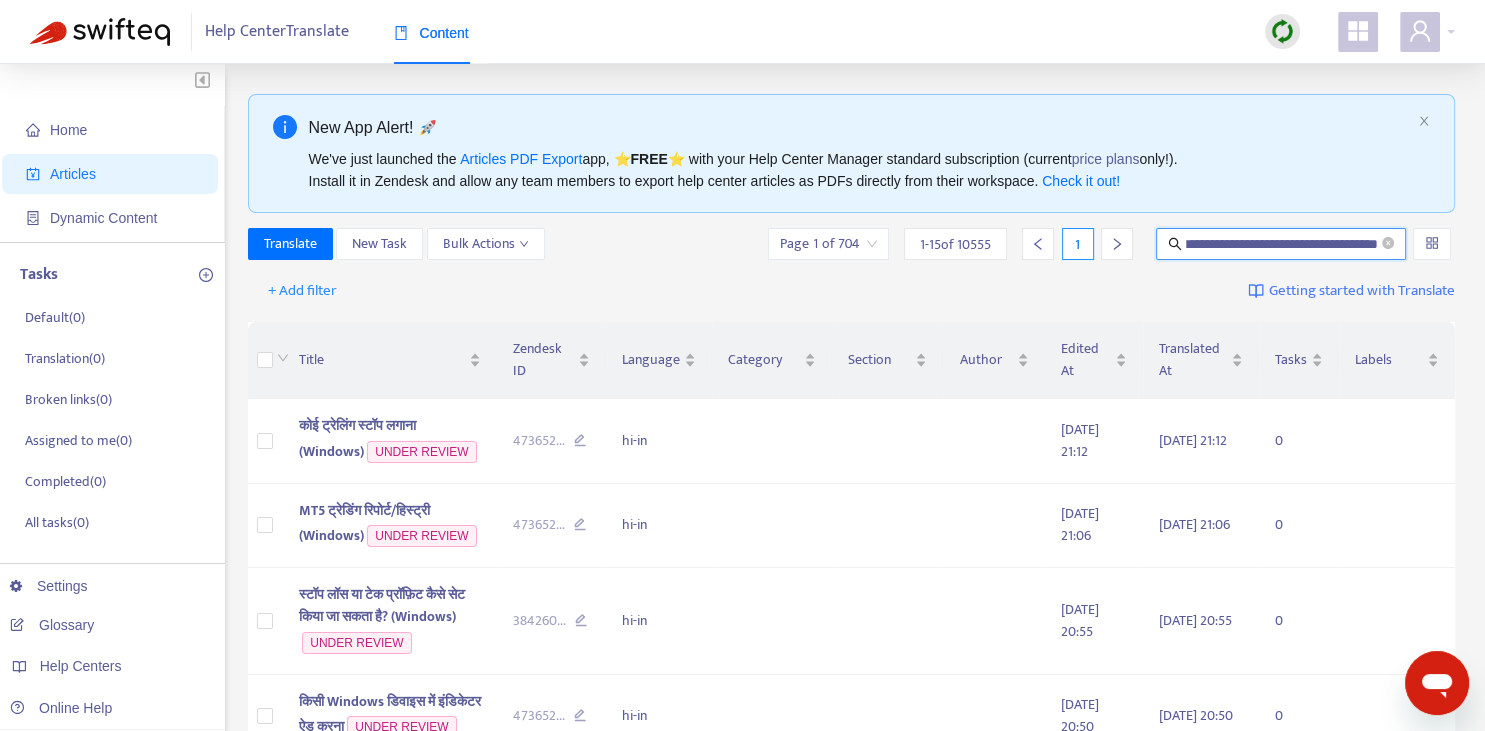 type on "**********" 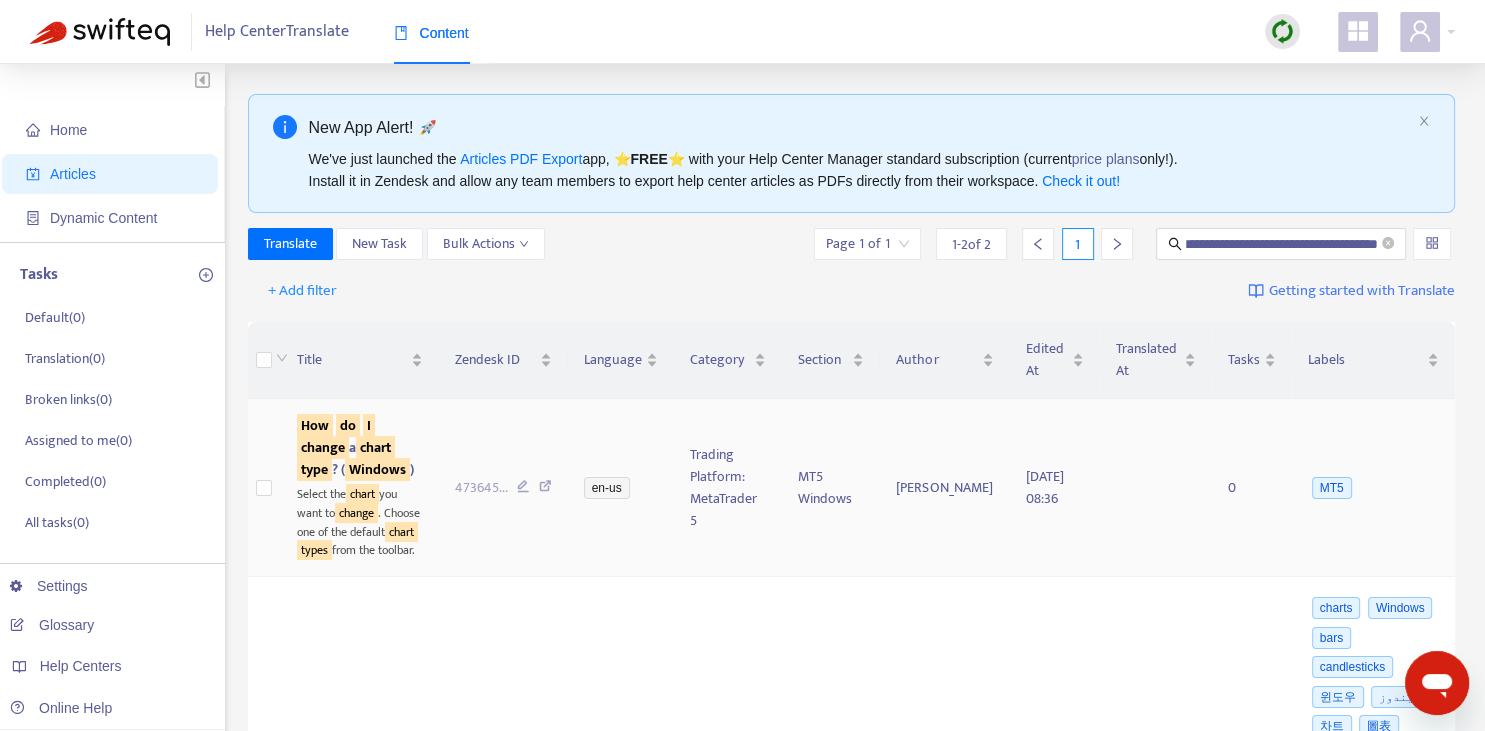 click on "change" at bounding box center [323, 447] 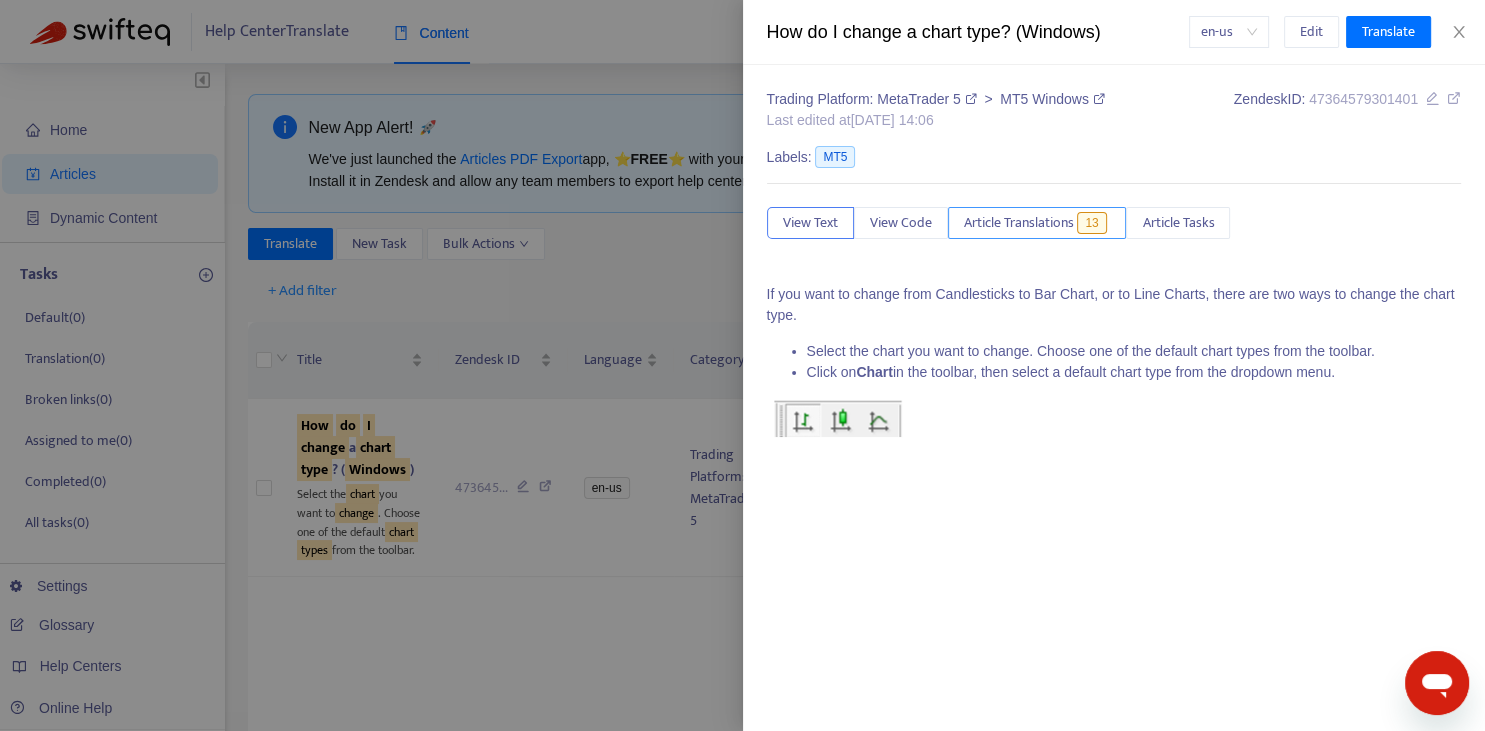 click on "Article Translations" at bounding box center [1019, 223] 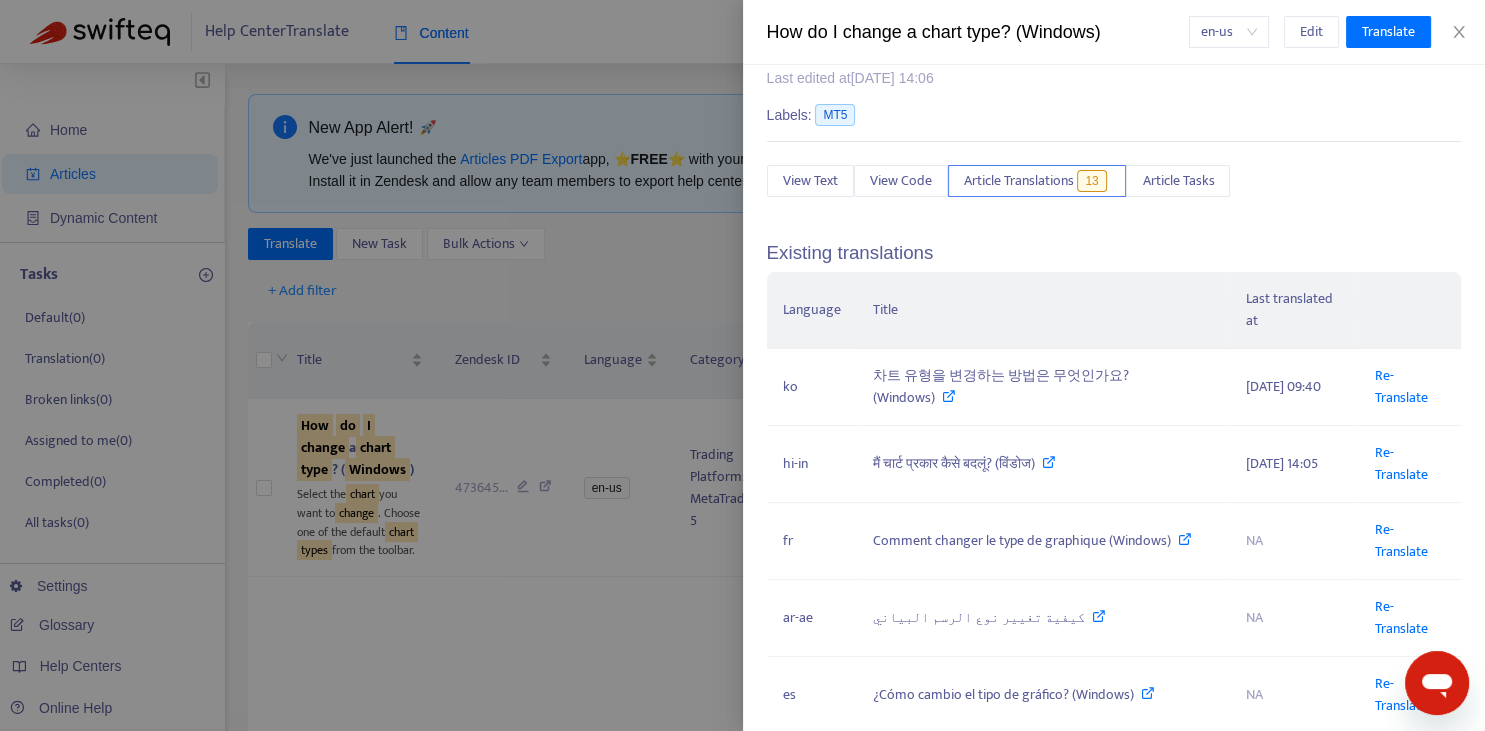 scroll, scrollTop: 147, scrollLeft: 0, axis: vertical 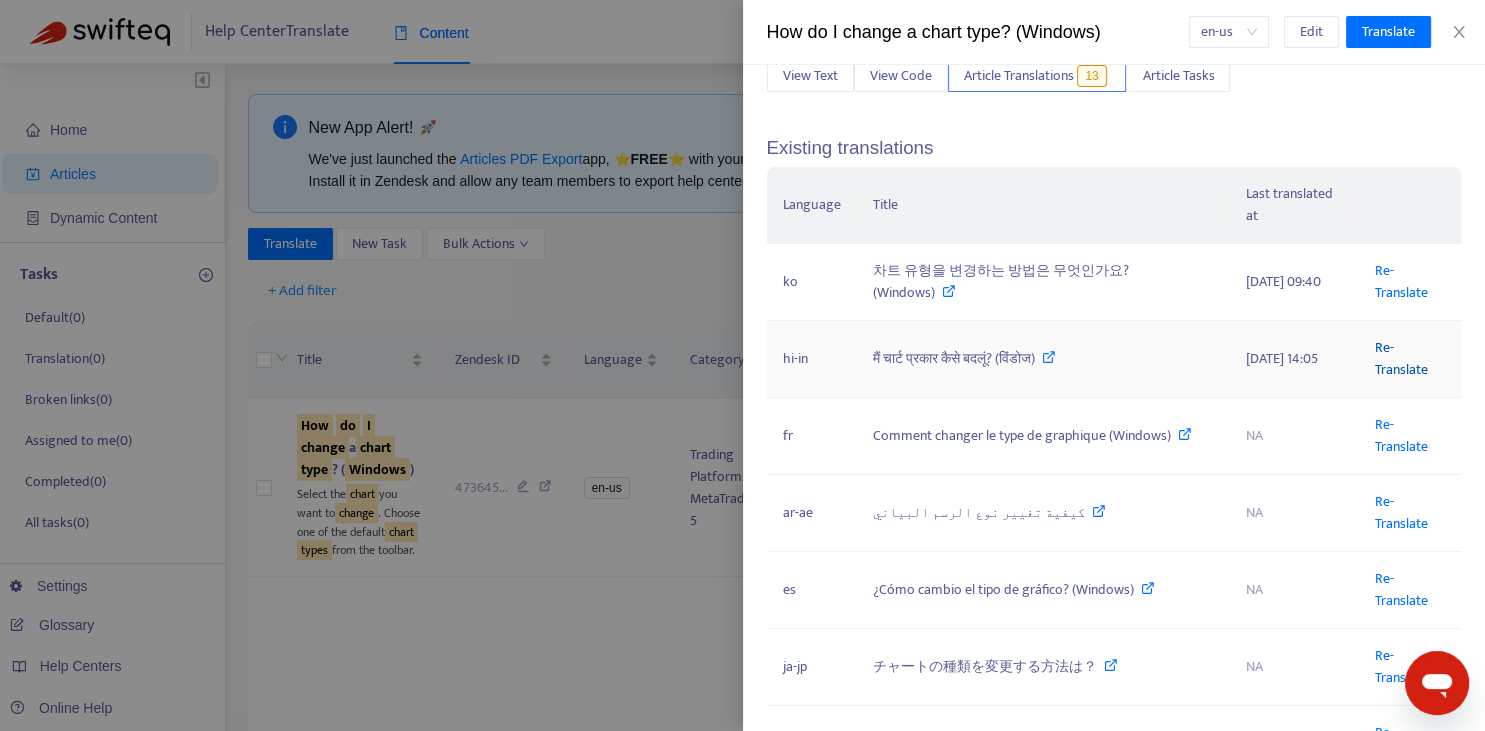 click on "Re-Translate" at bounding box center [1401, 358] 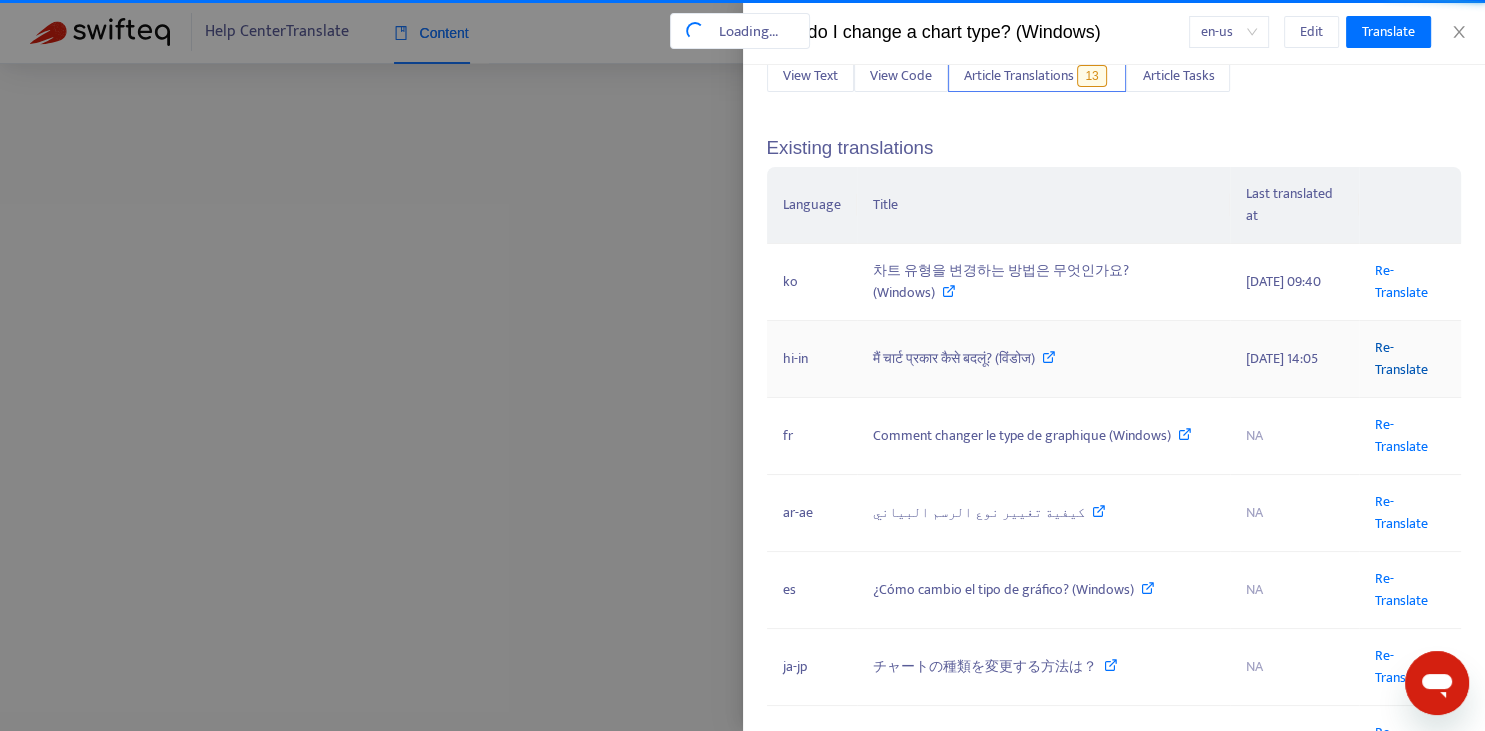 scroll, scrollTop: 0, scrollLeft: 64, axis: horizontal 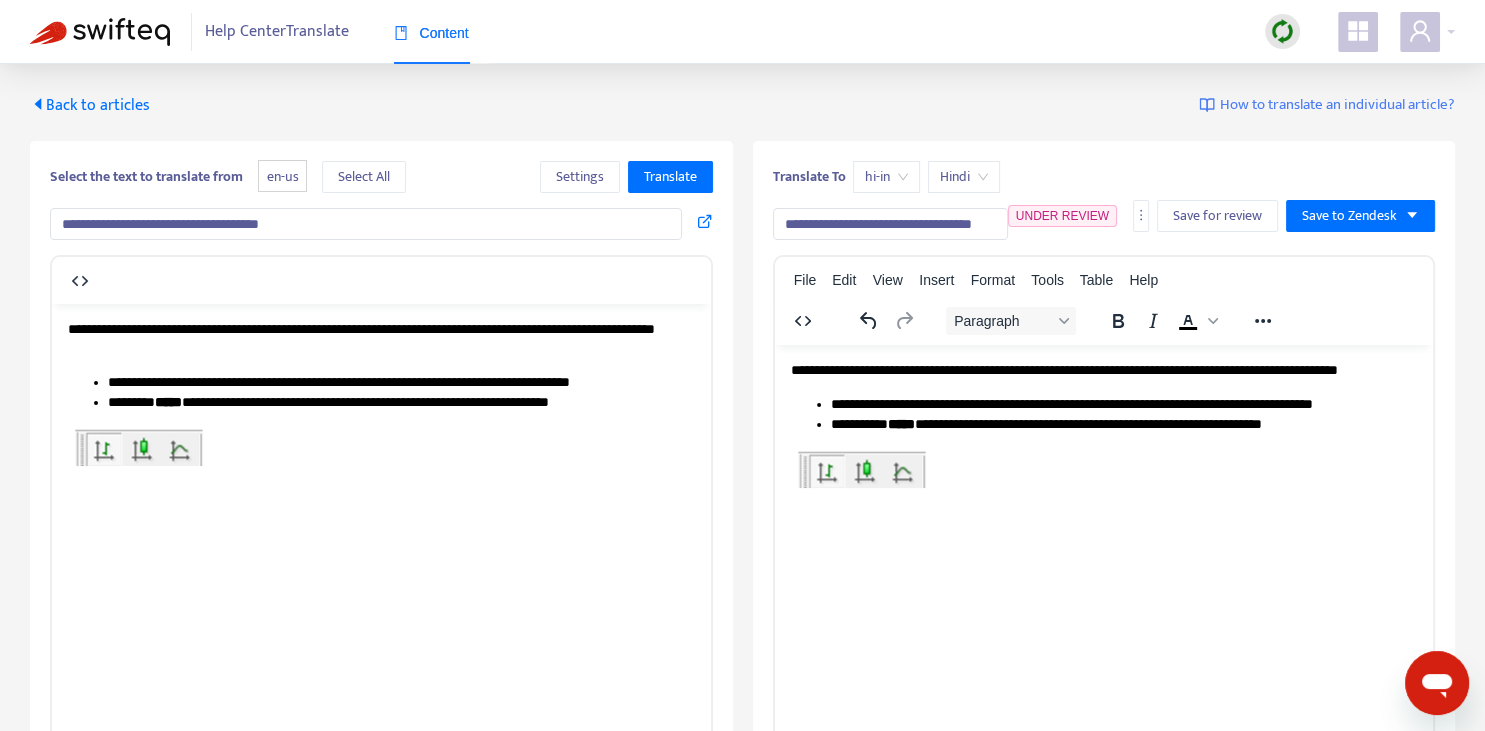 drag, startPoint x: 792, startPoint y: 220, endPoint x: 778, endPoint y: 216, distance: 14.56022 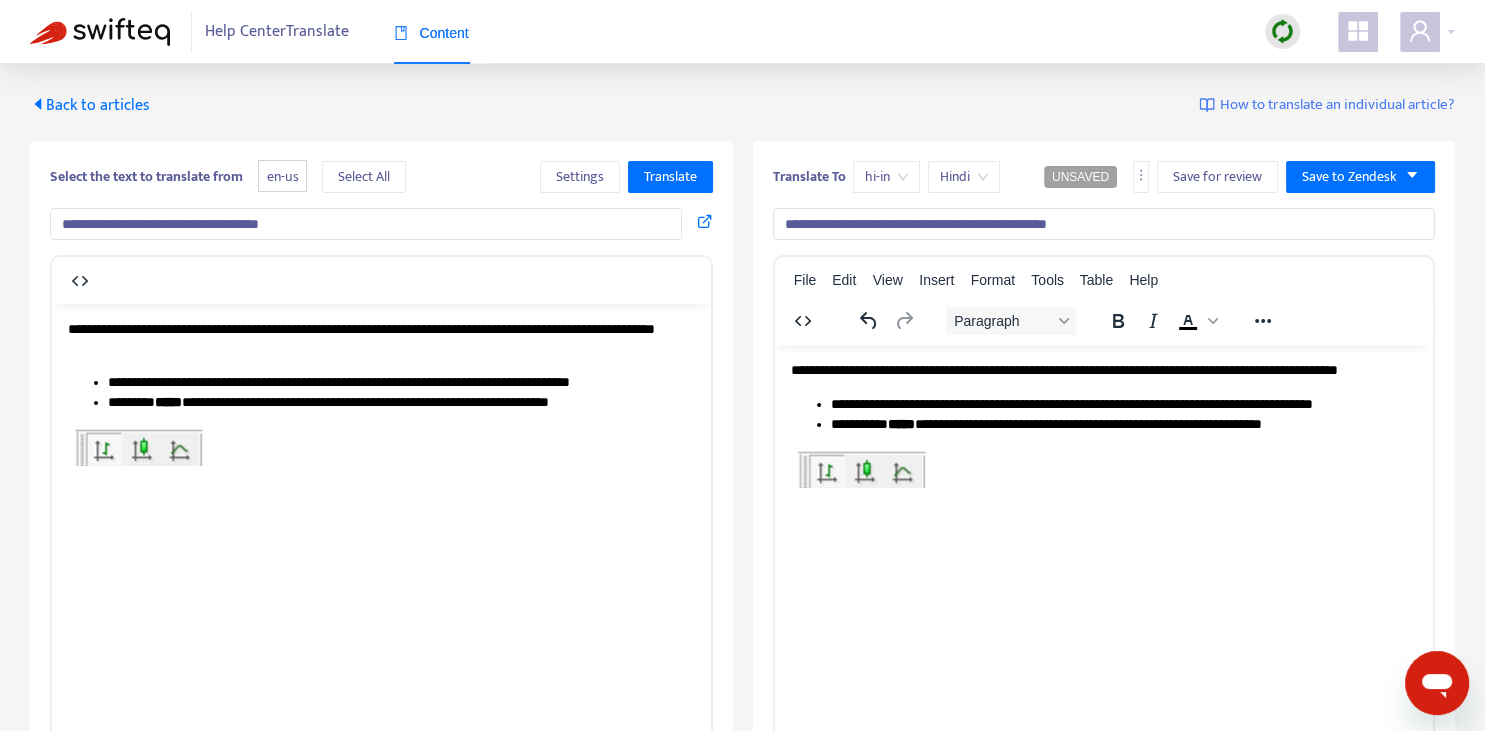 type on "**********" 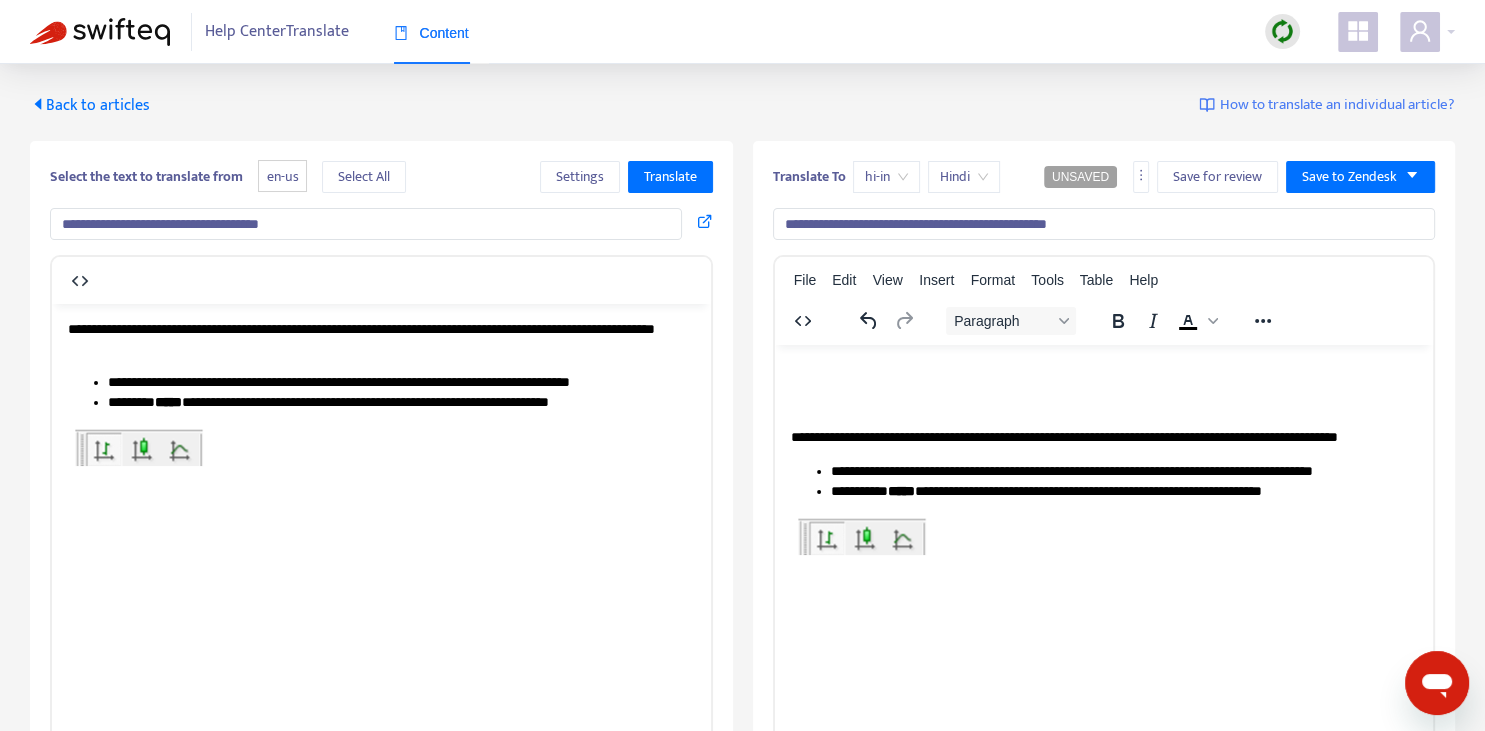 type 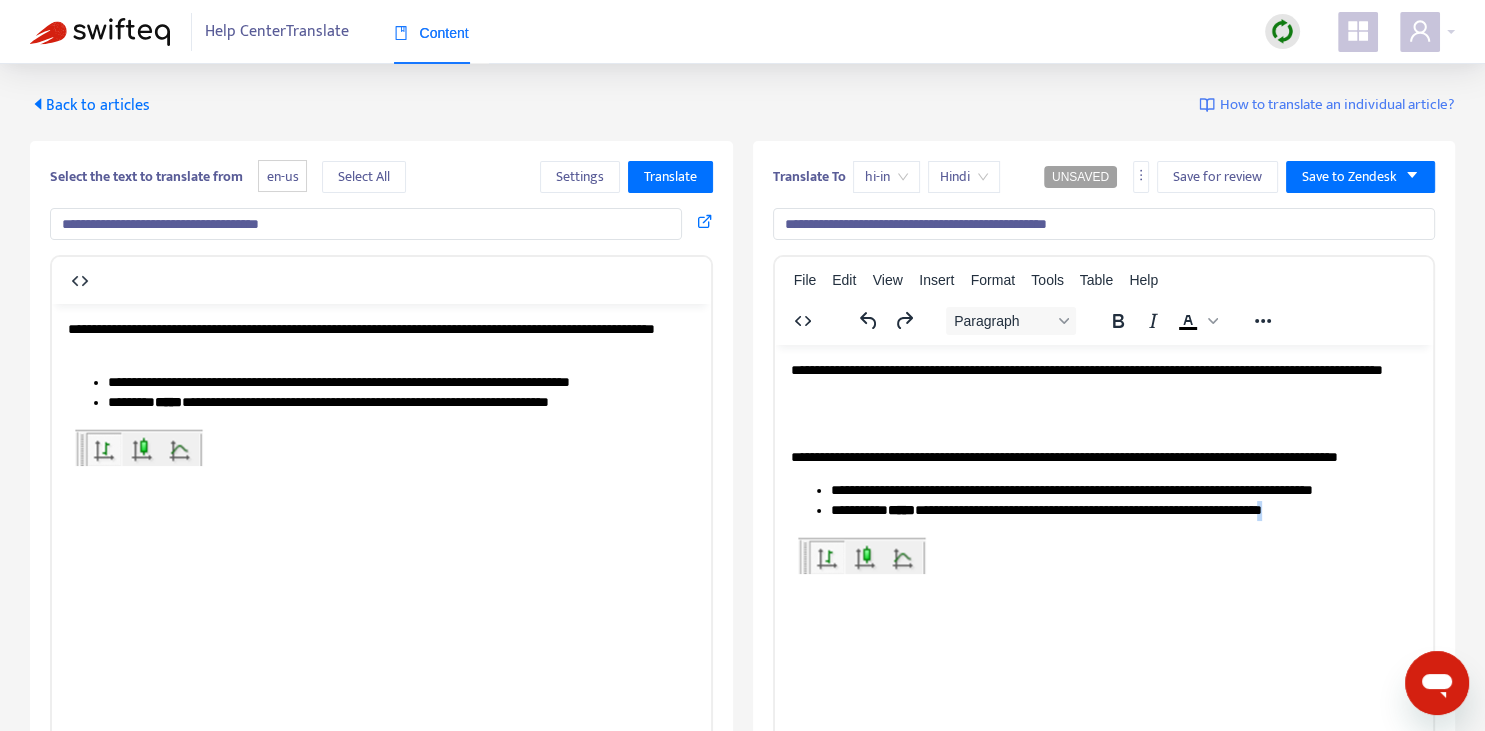 click on "**********" at bounding box center (1123, 510) 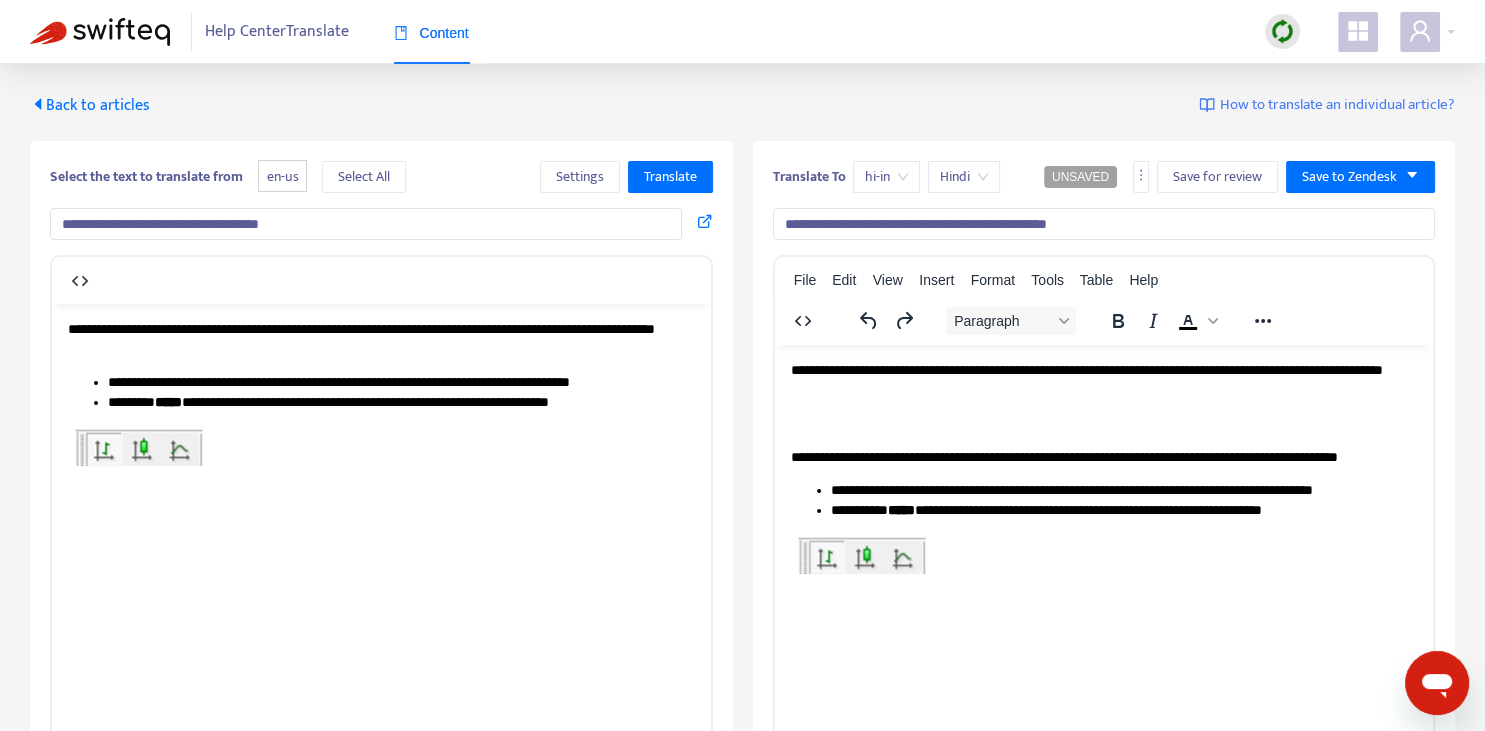 click on "**********" at bounding box center (1103, 379) 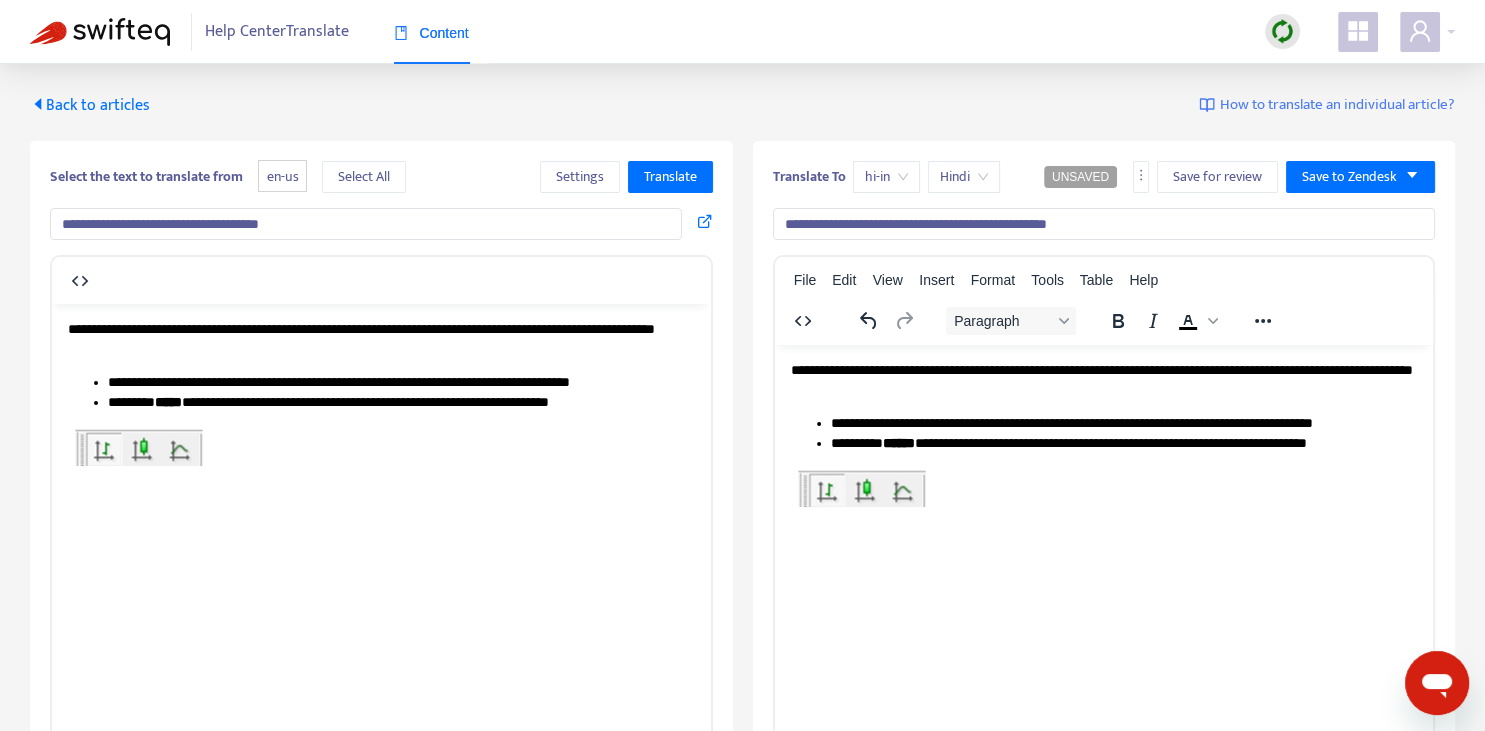 click on "**********" at bounding box center [1104, 224] 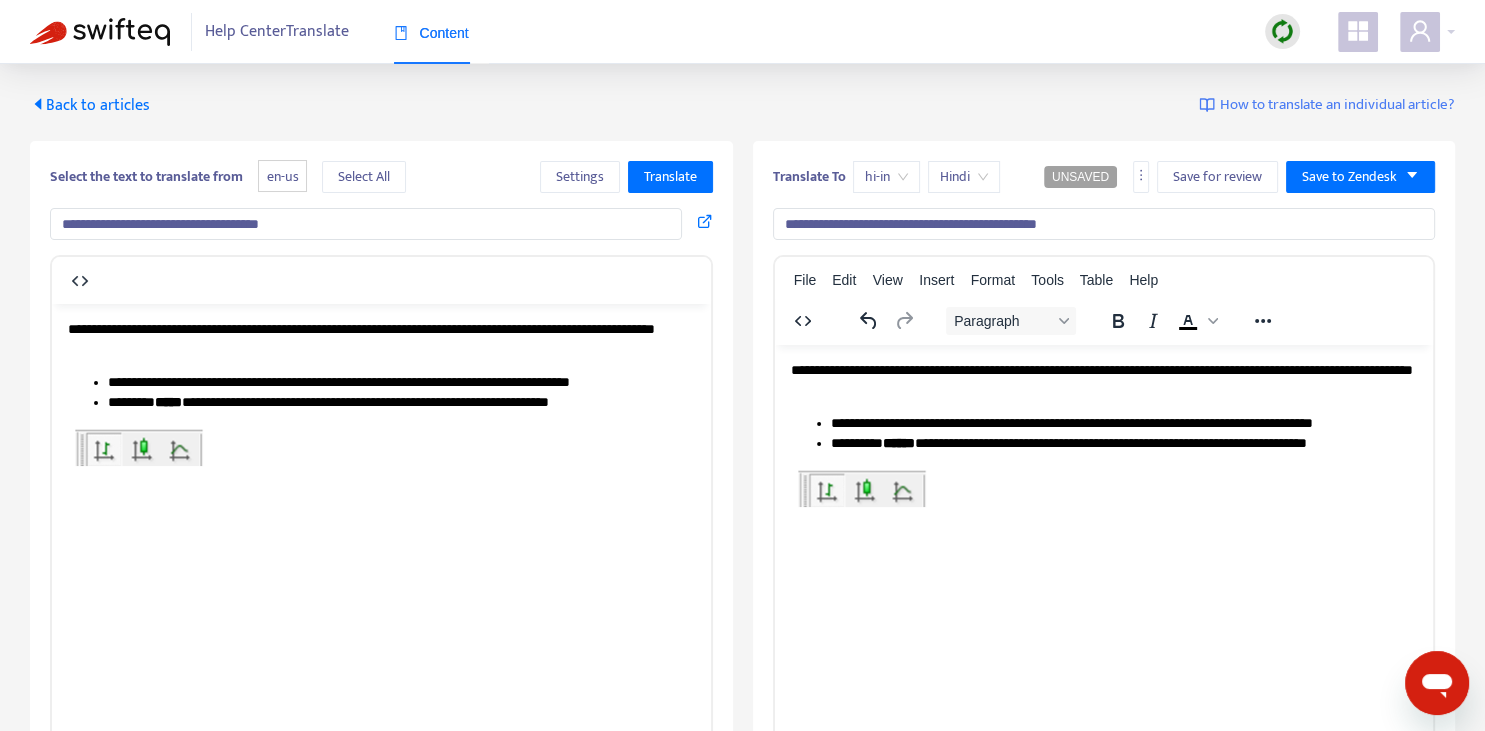 type on "**********" 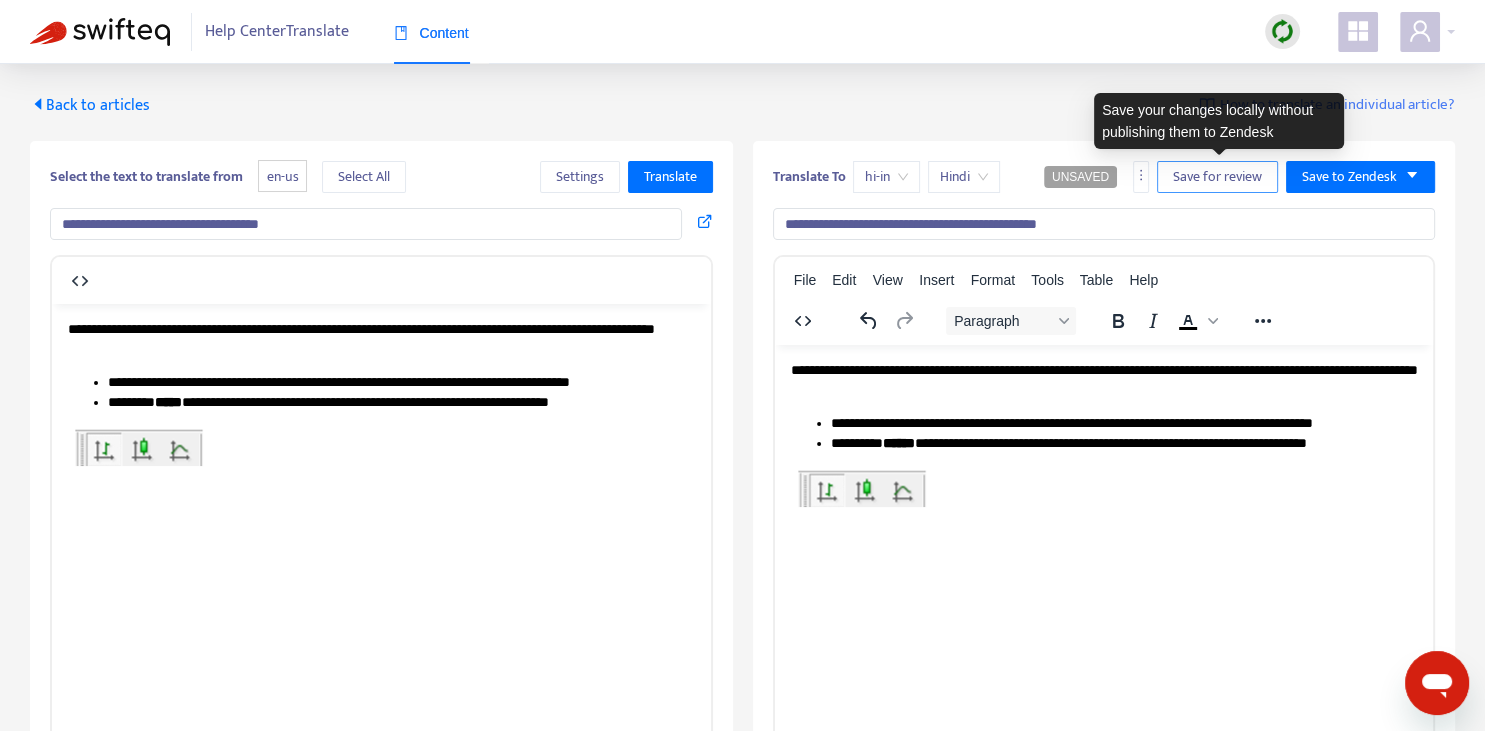 click on "Save for review" at bounding box center [1217, 177] 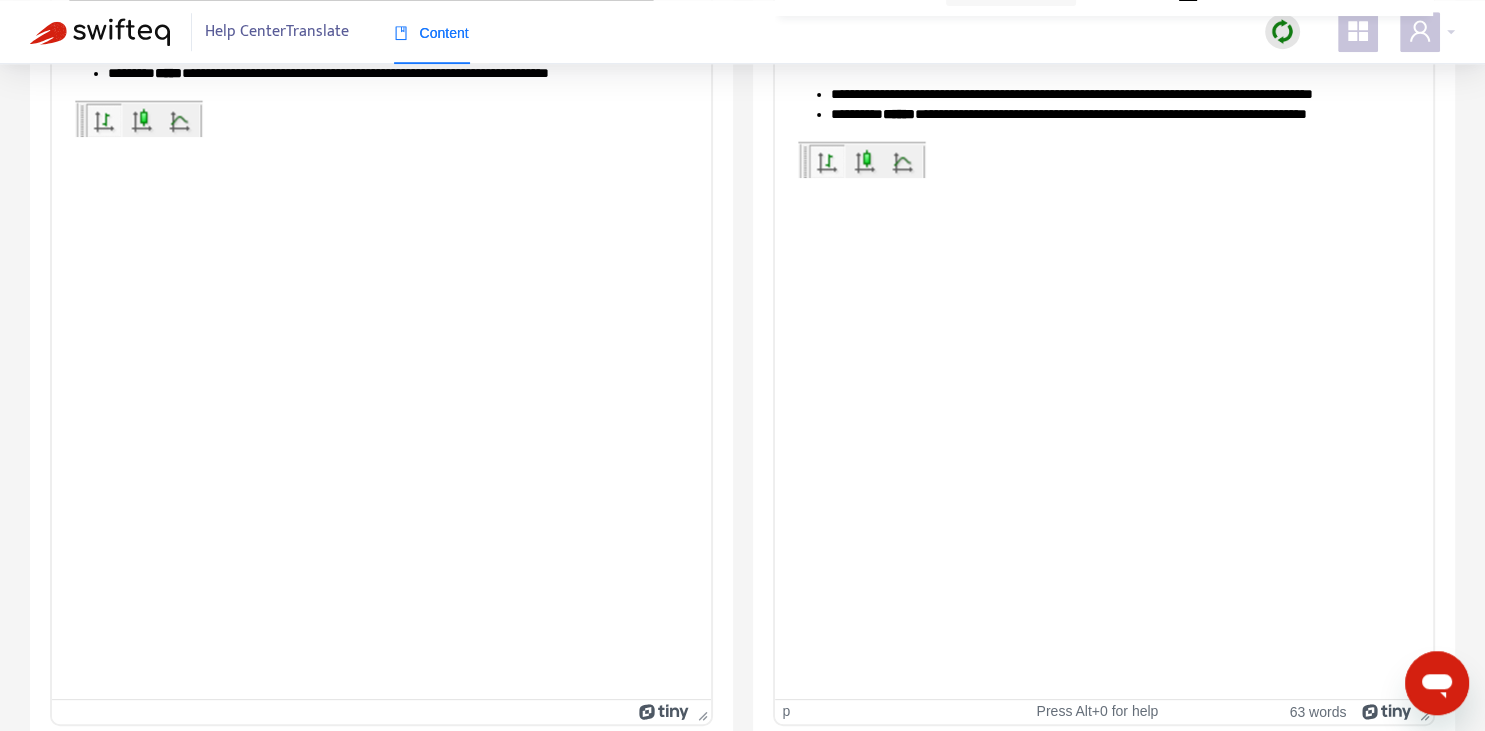 scroll, scrollTop: 343, scrollLeft: 0, axis: vertical 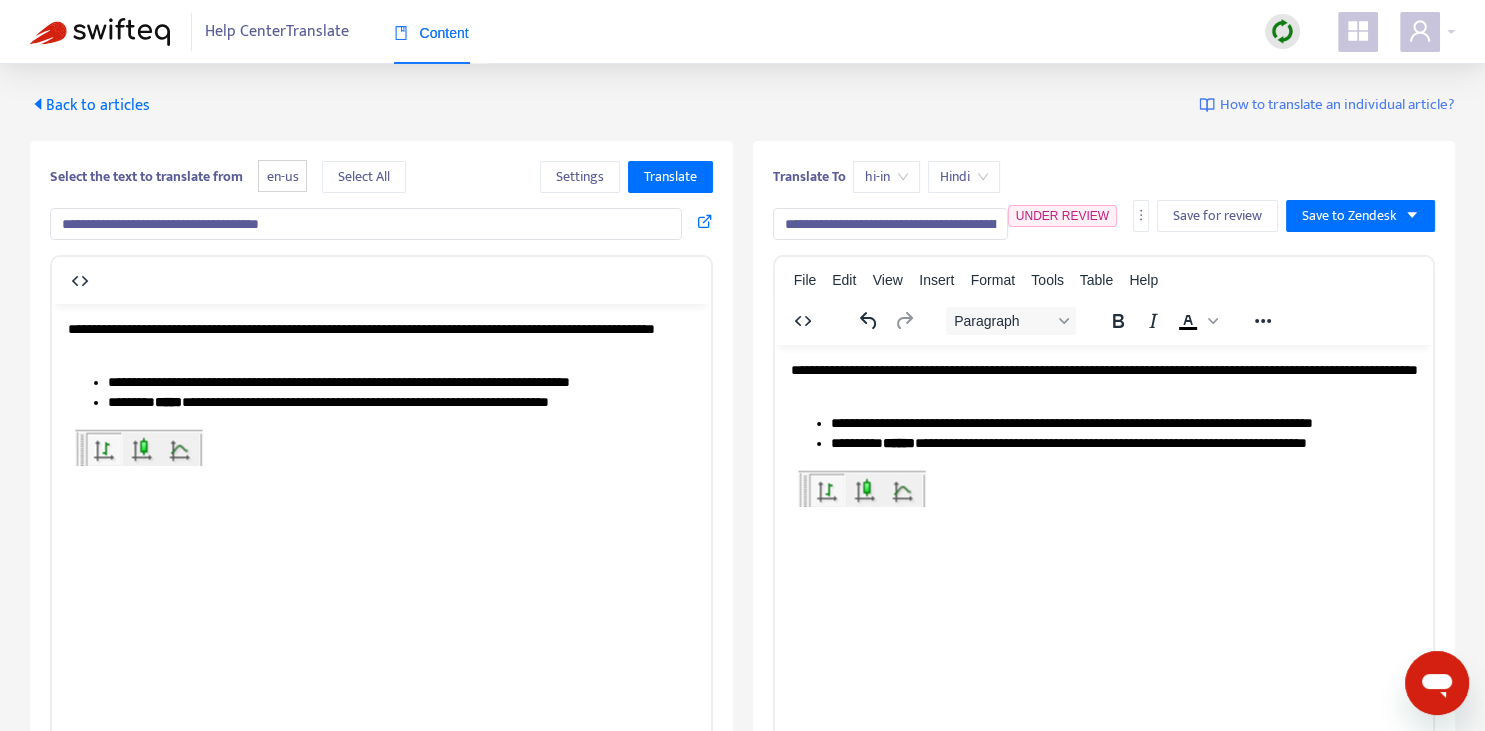 click on "Back to articles" at bounding box center [90, 105] 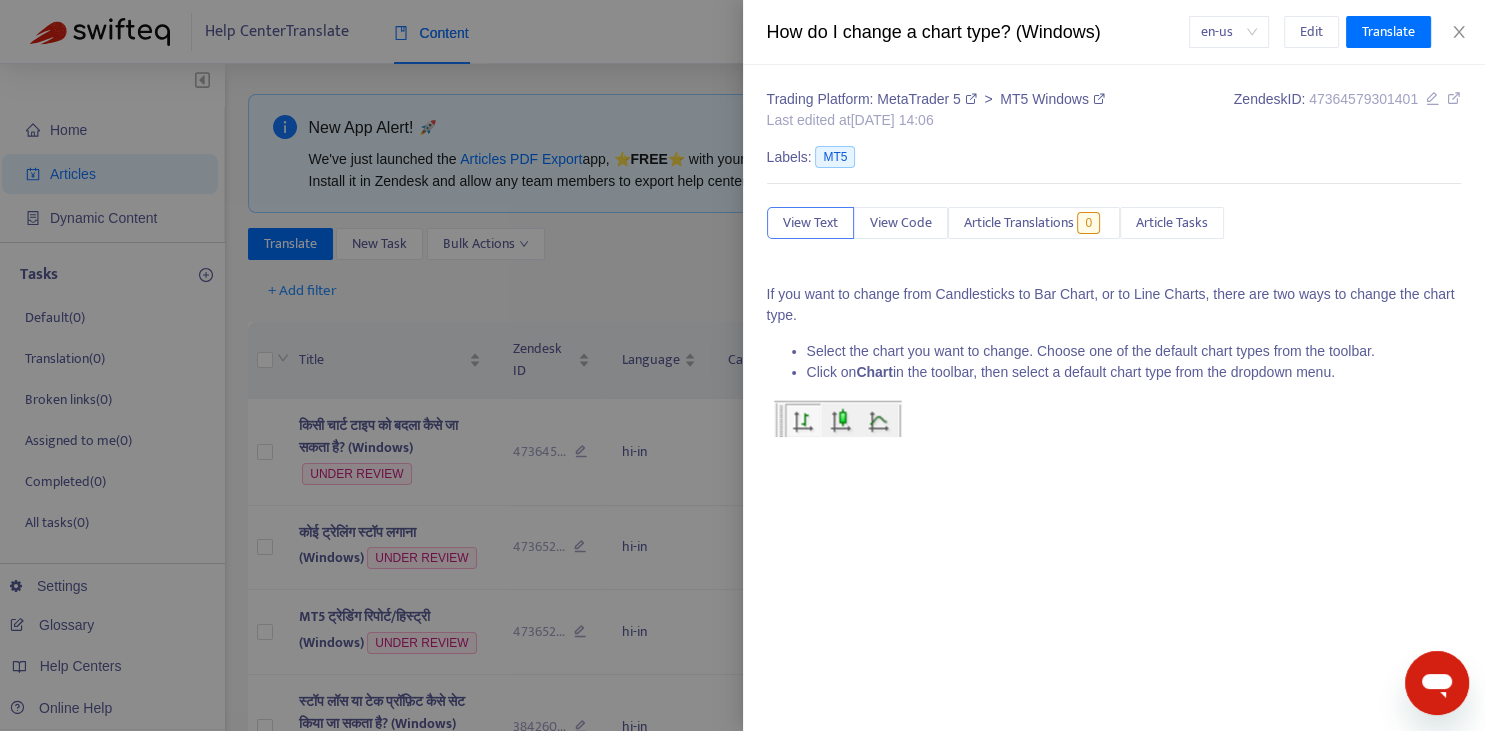 click at bounding box center (742, 365) 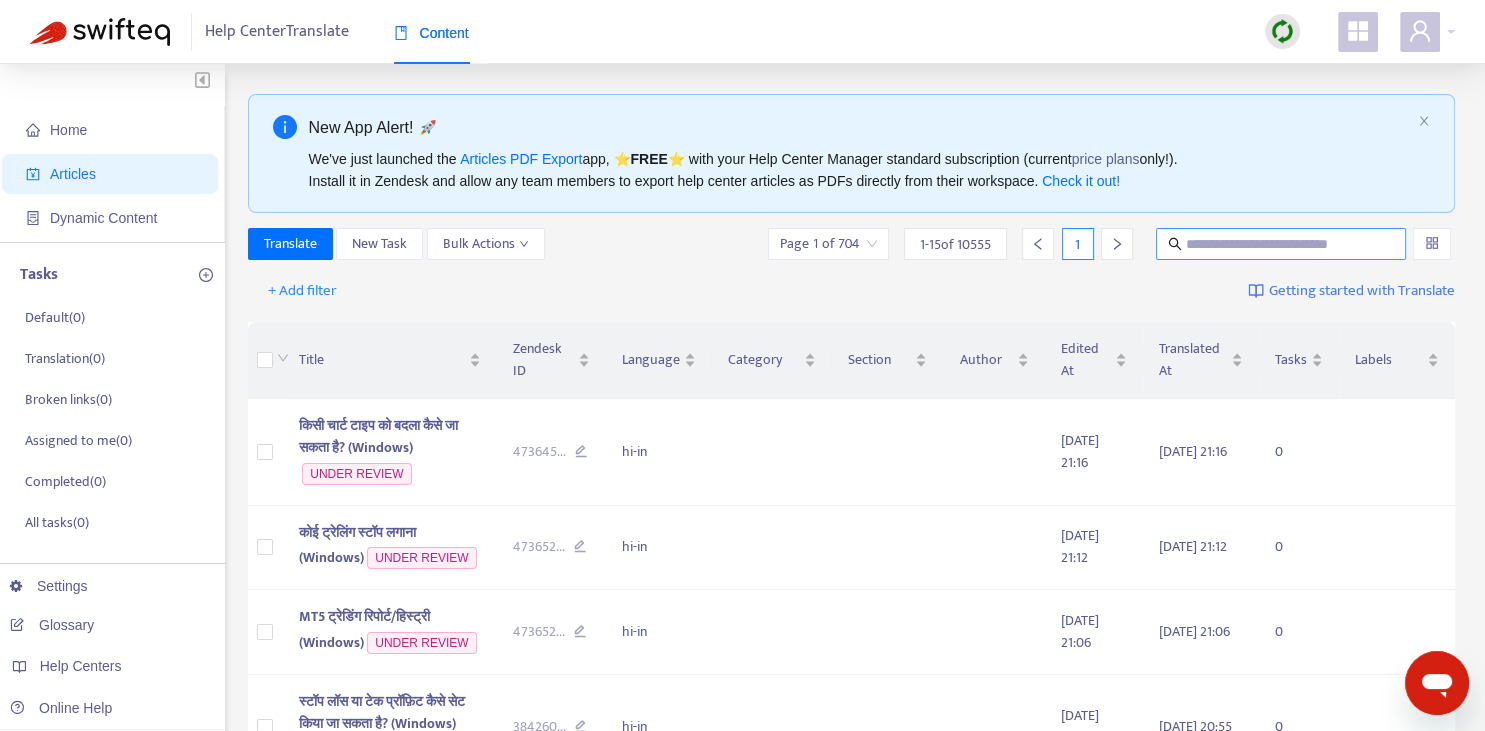 click at bounding box center [1282, 244] 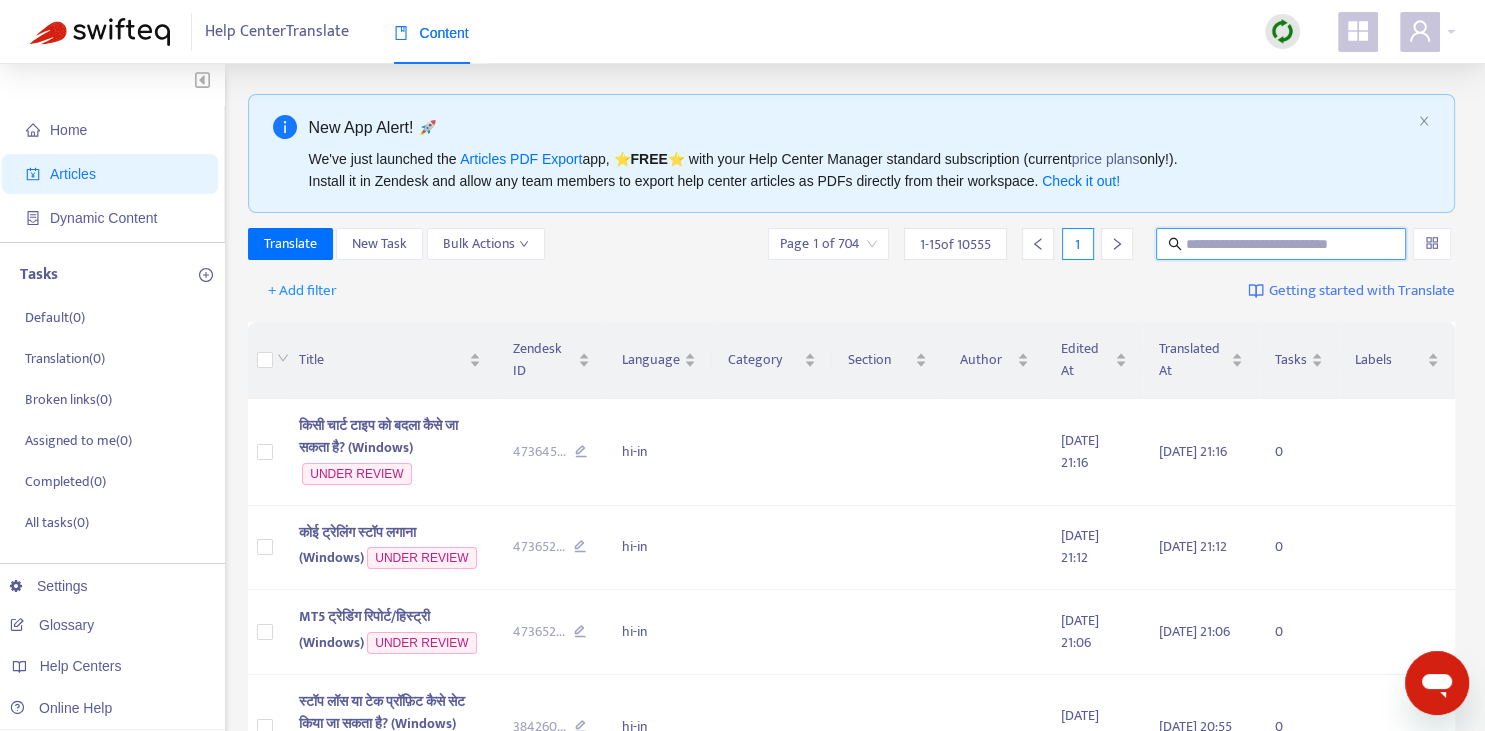 paste on "**********" 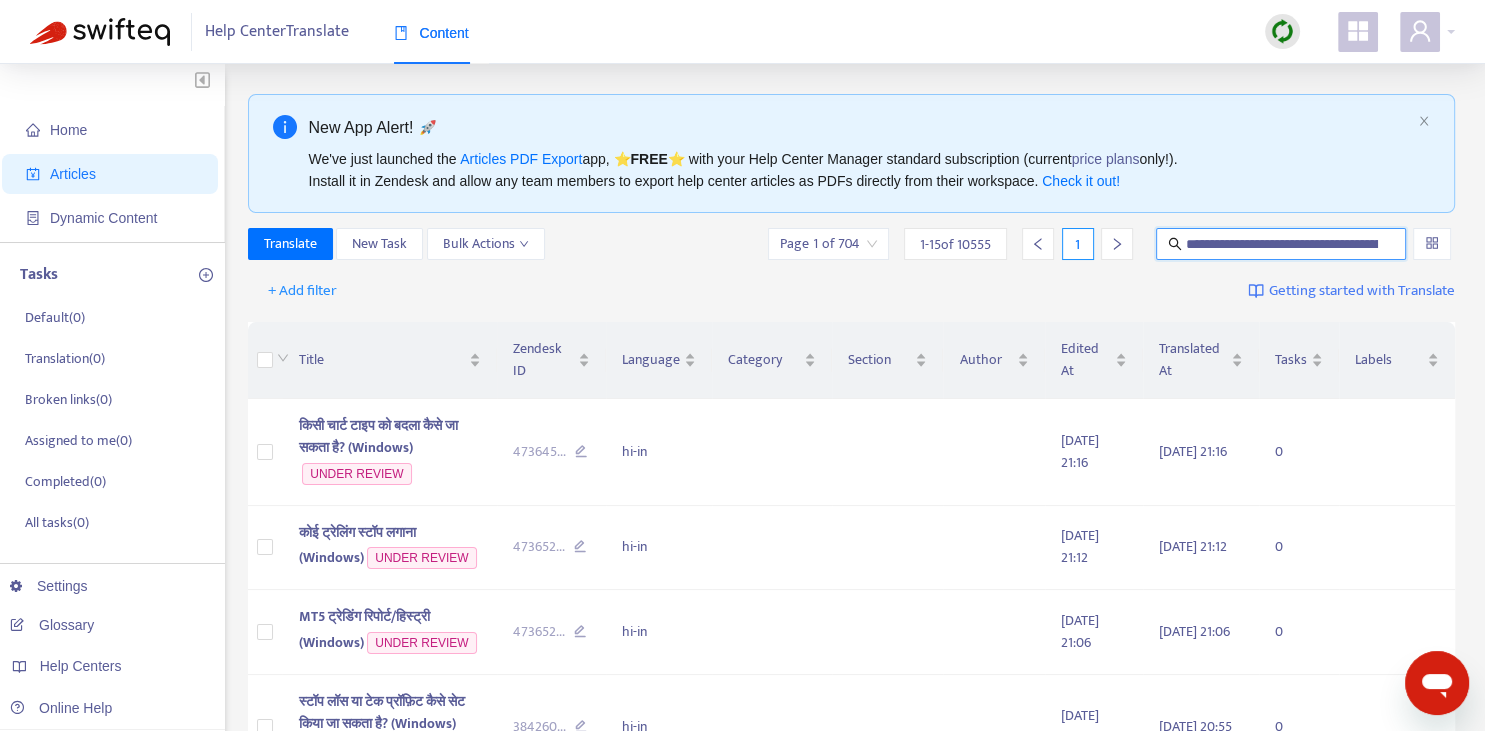 scroll, scrollTop: 0, scrollLeft: 81, axis: horizontal 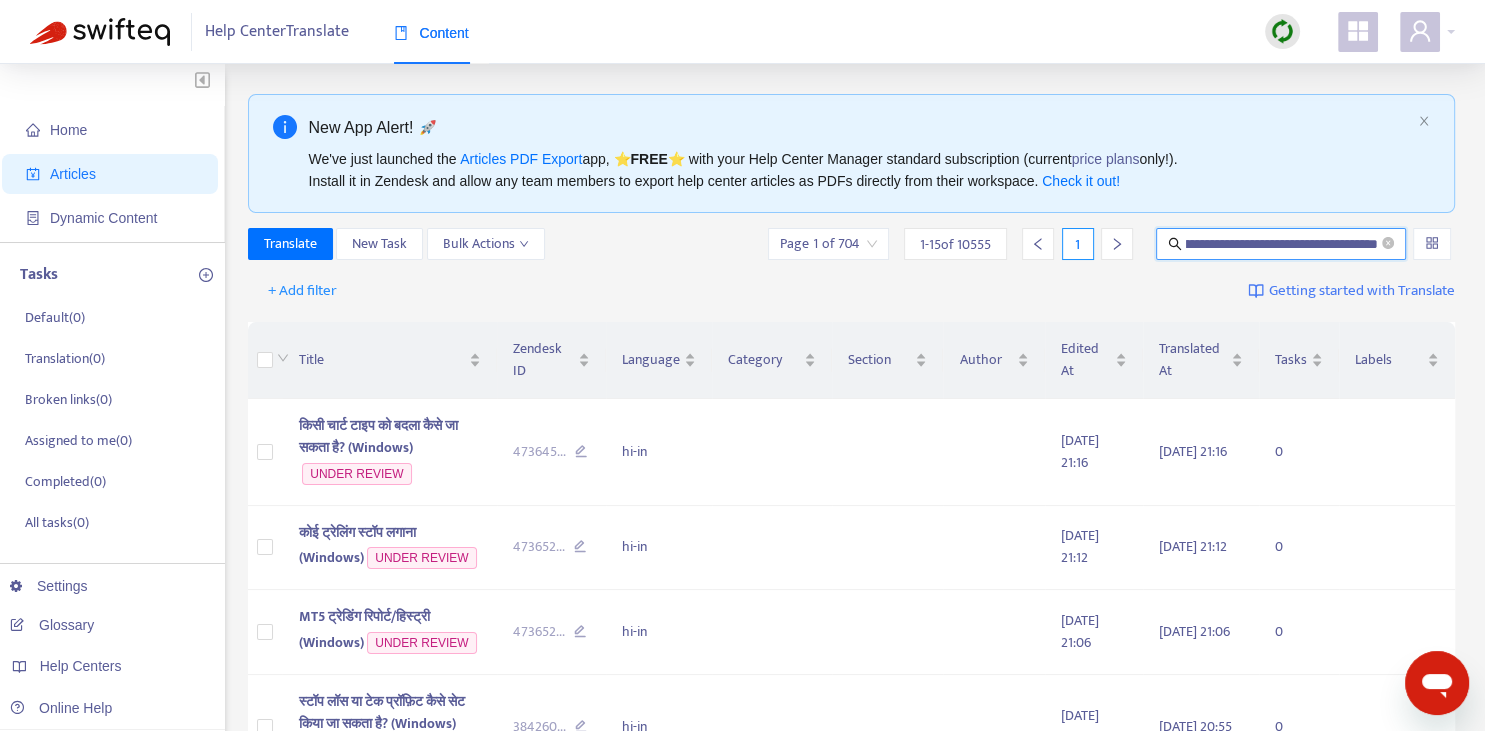 type on "**********" 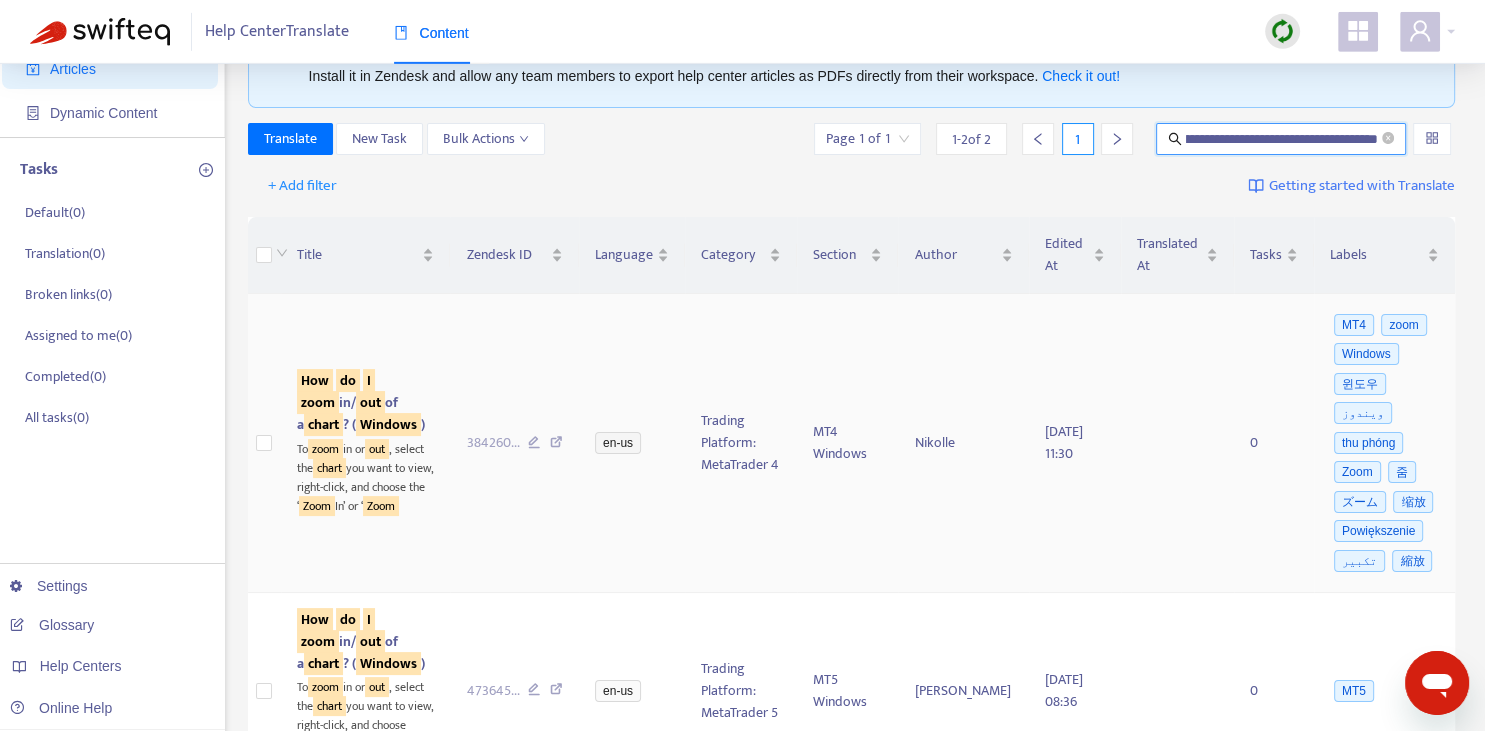 scroll, scrollTop: 140, scrollLeft: 0, axis: vertical 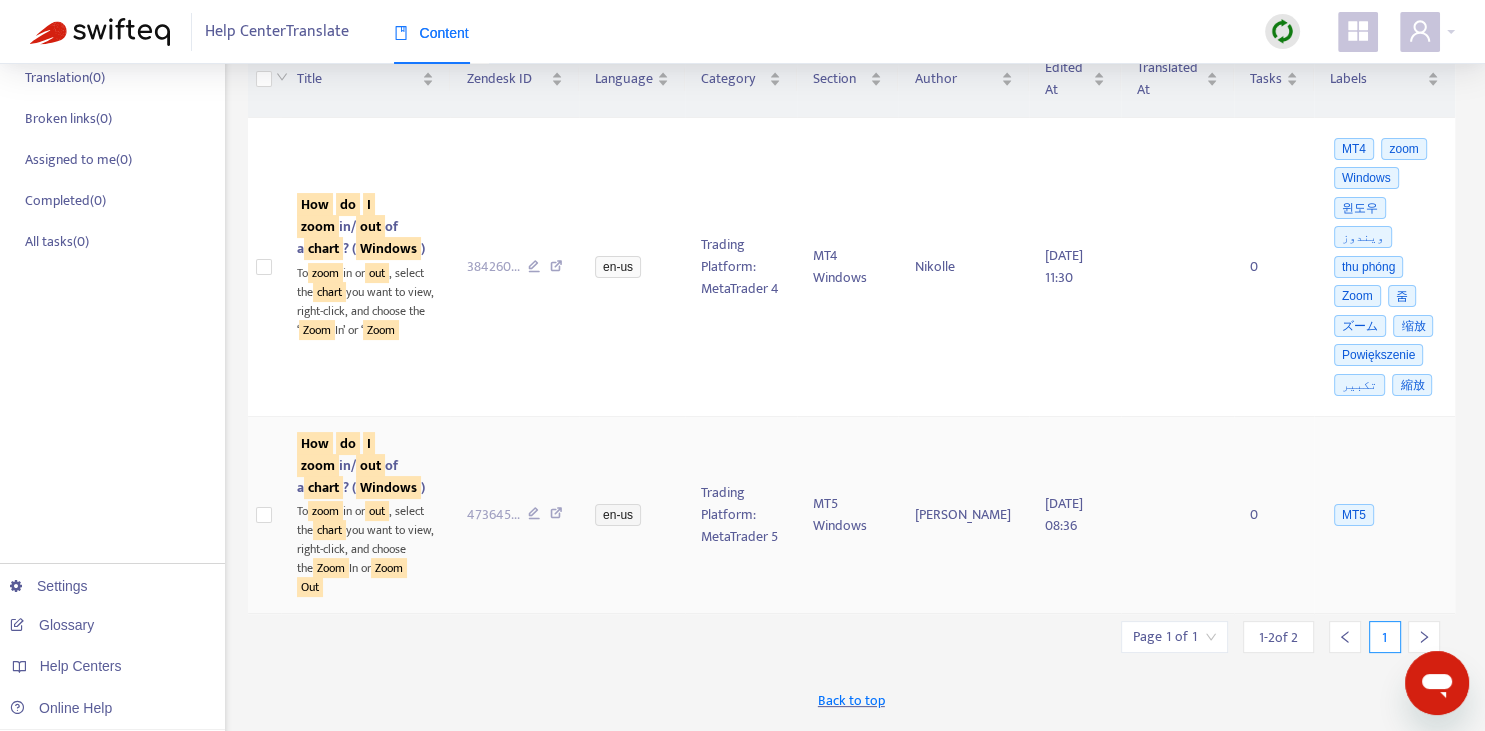 click on "How   do   I   zoom  in/ out  of a  chart ? ( Windows )" at bounding box center (365, 466) 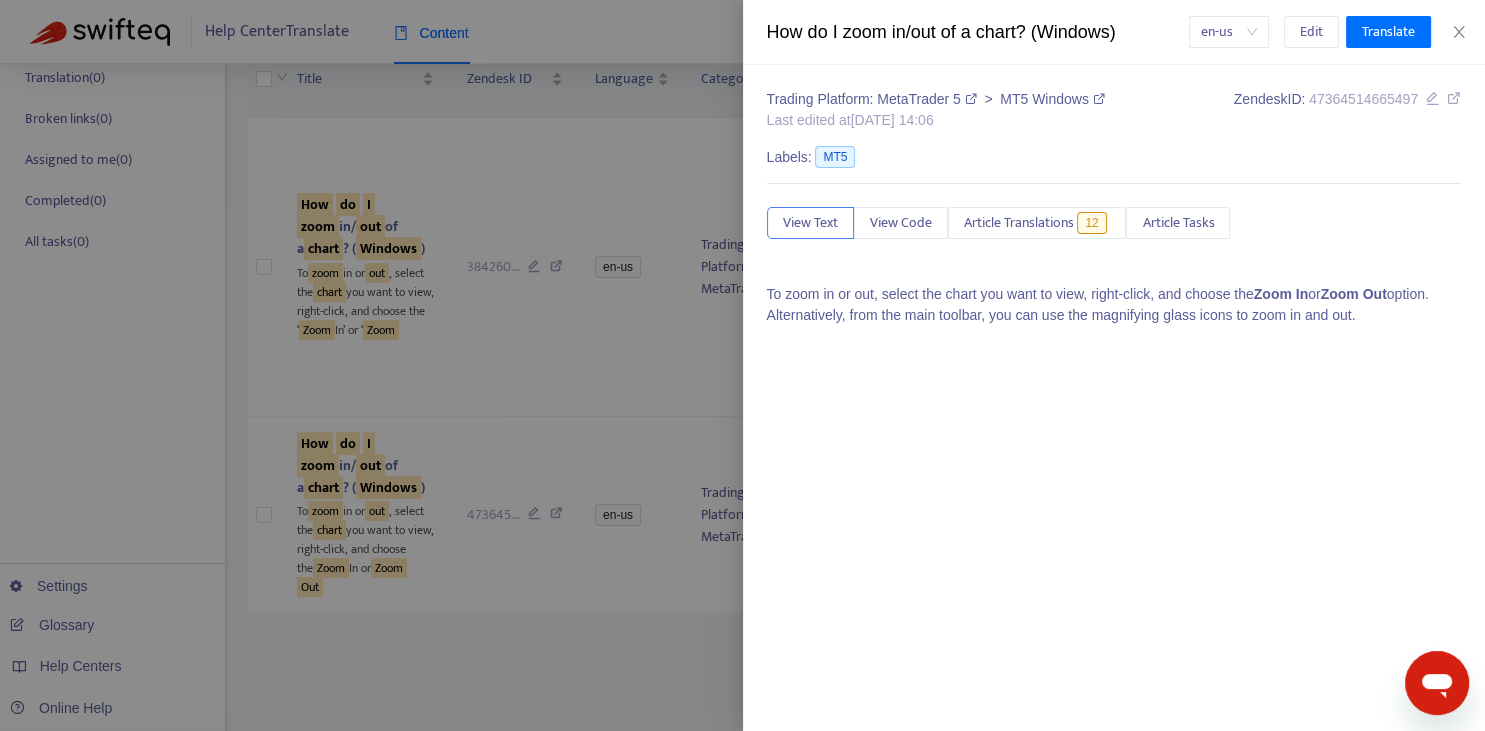 click at bounding box center (742, 365) 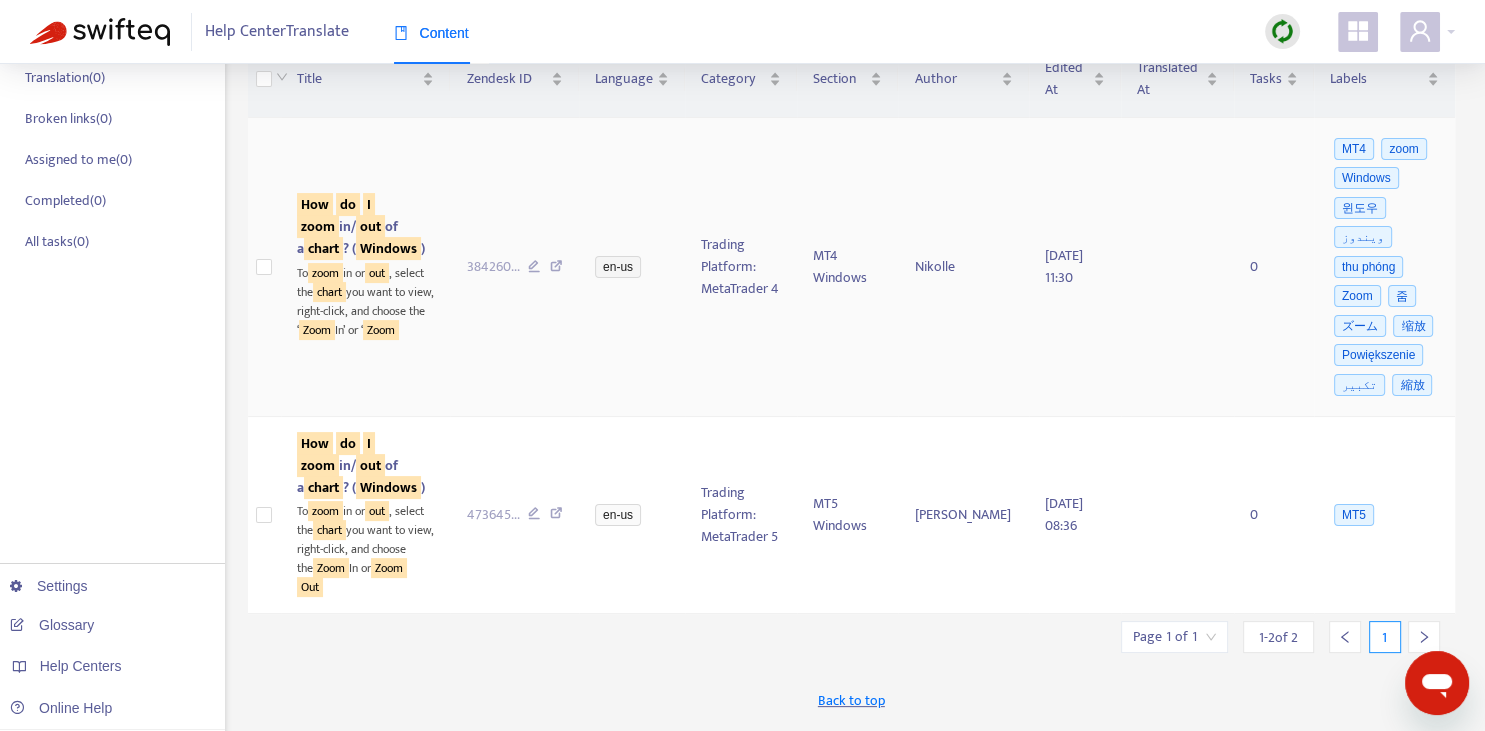 click on "out" at bounding box center (370, 226) 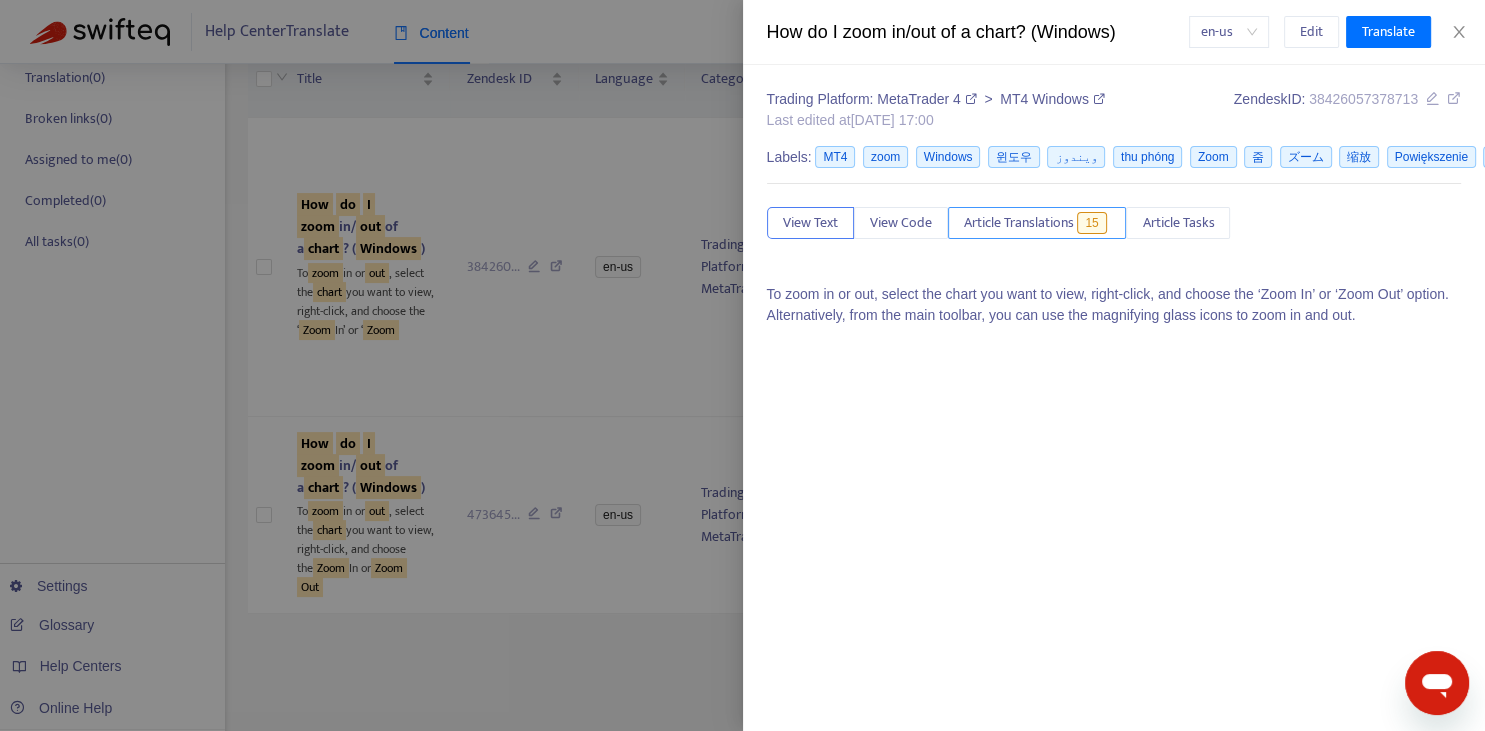 click on "Article Translations" at bounding box center (1019, 223) 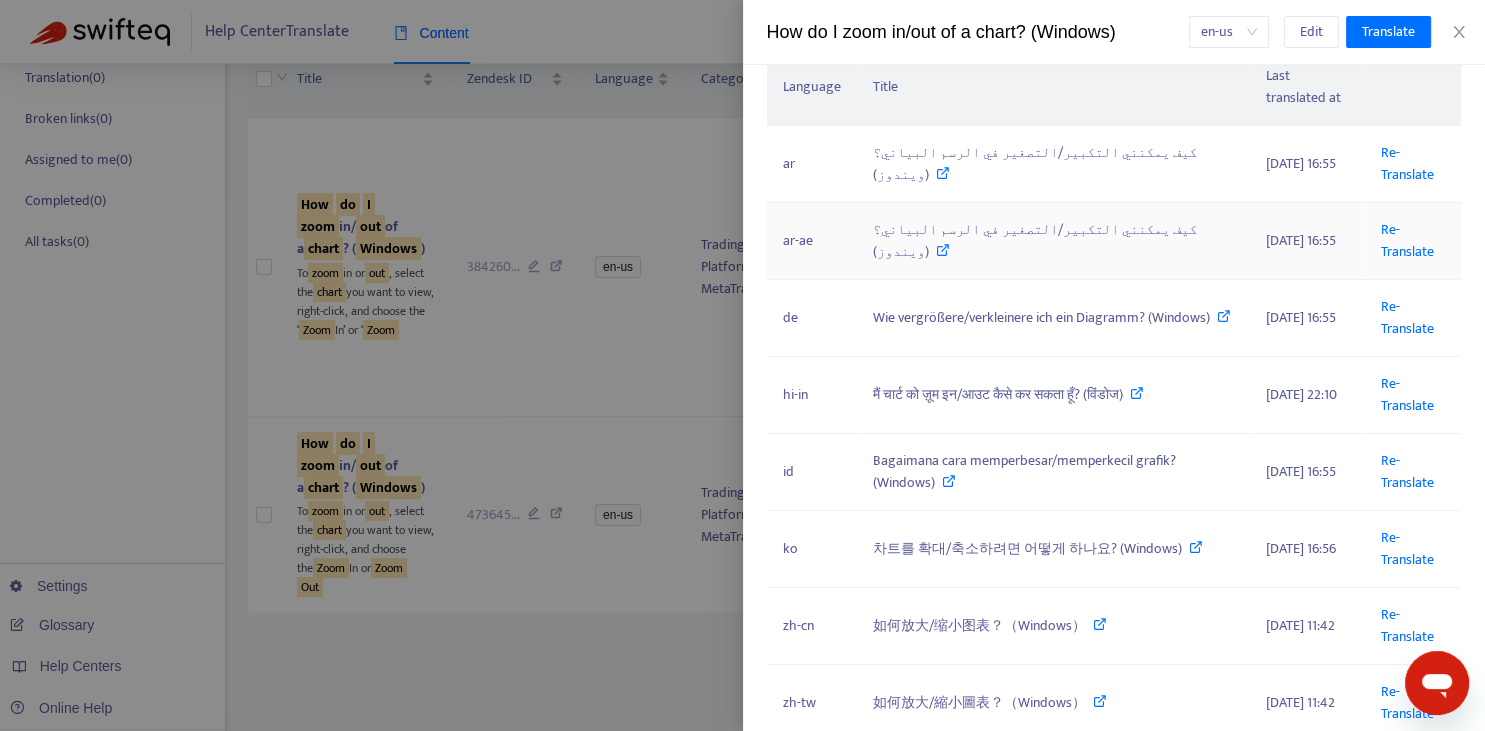 scroll, scrollTop: 294, scrollLeft: 0, axis: vertical 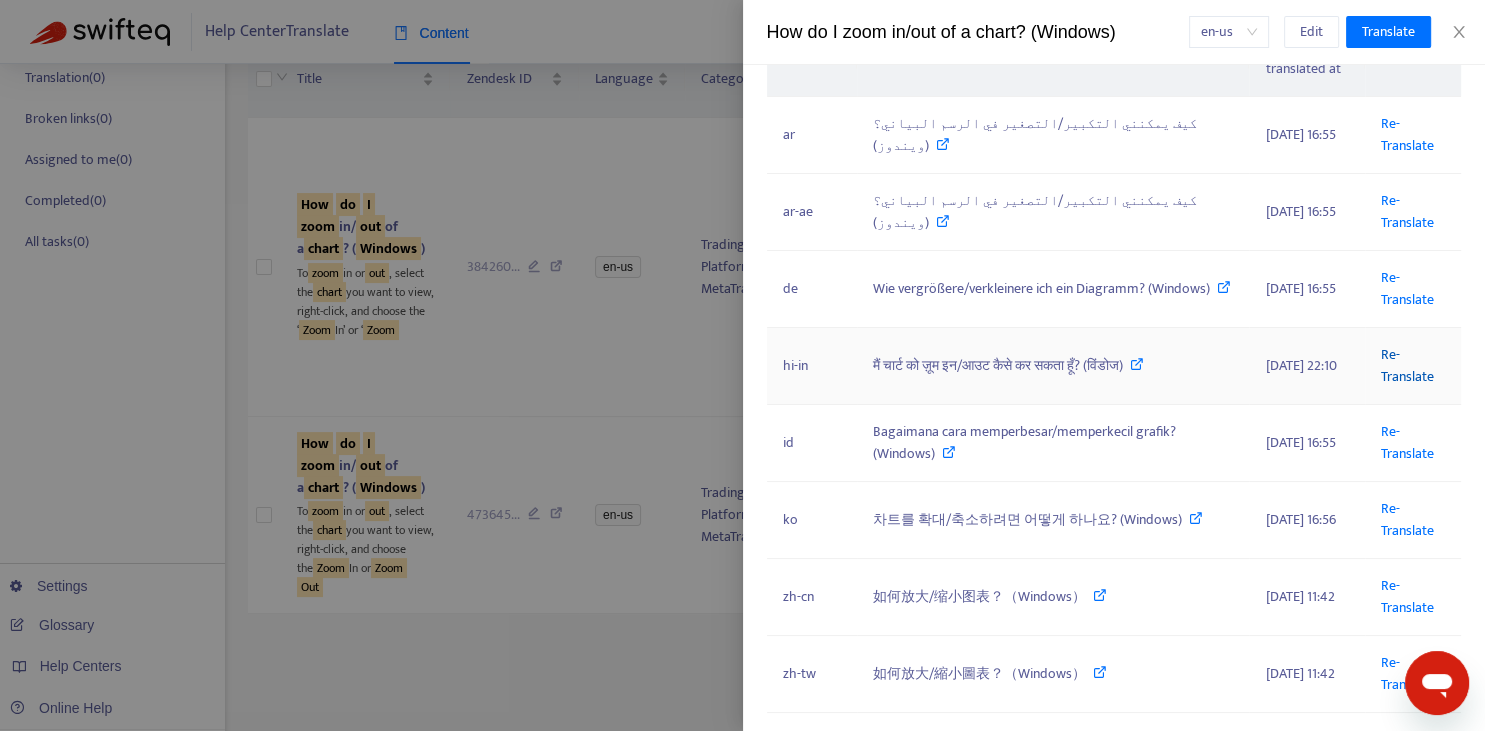 click on "Re-Translate" at bounding box center (1407, 365) 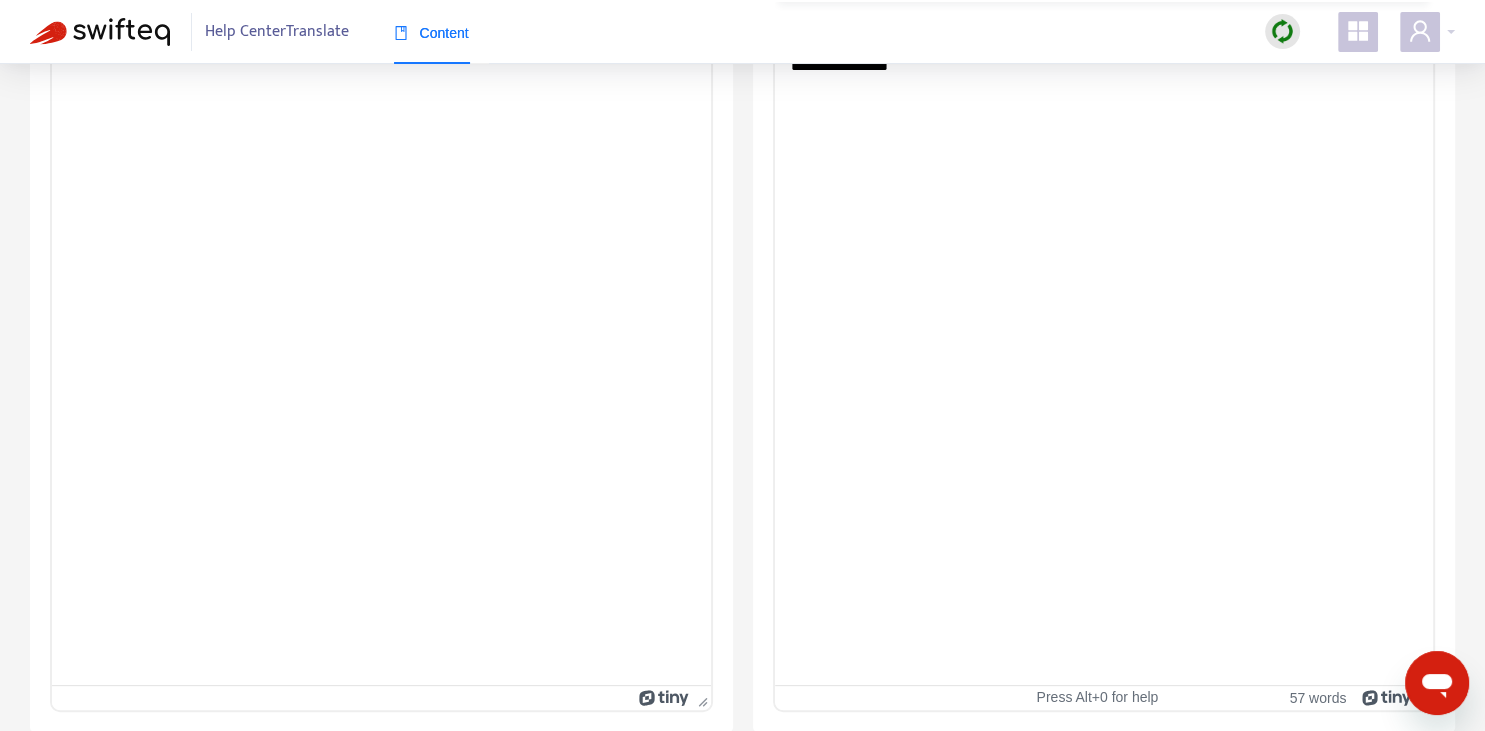 scroll, scrollTop: 132, scrollLeft: 0, axis: vertical 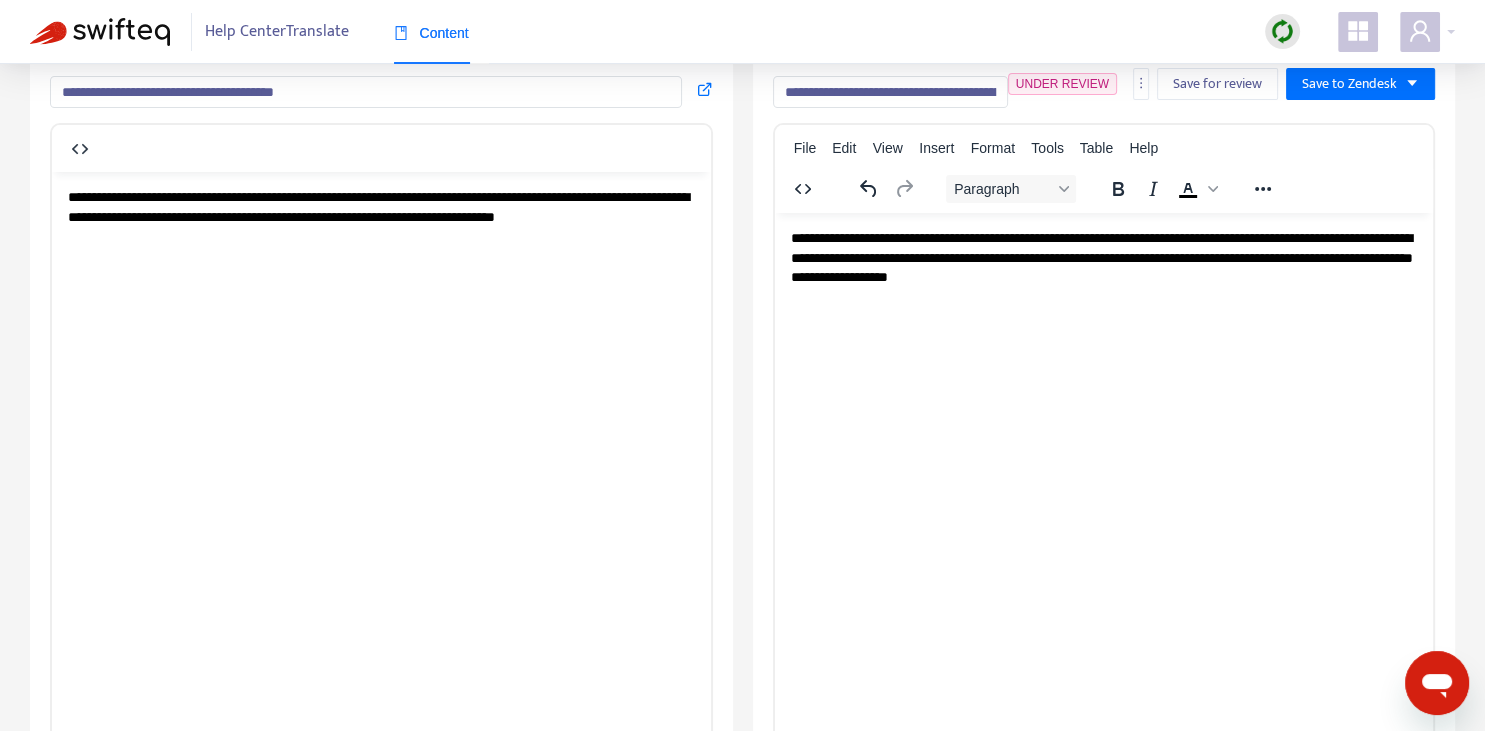 click on "**********" at bounding box center [1103, 257] 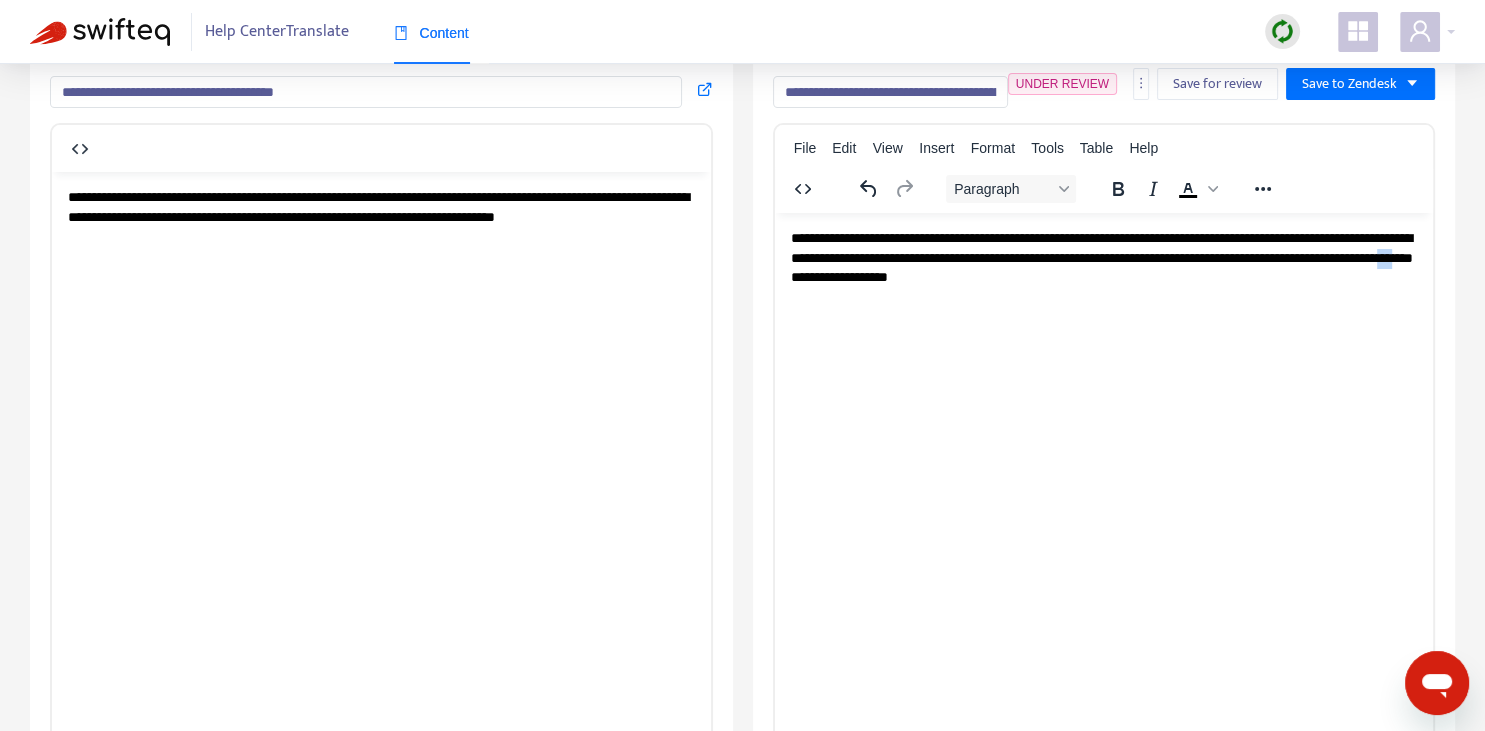 click on "**********" at bounding box center [1103, 257] 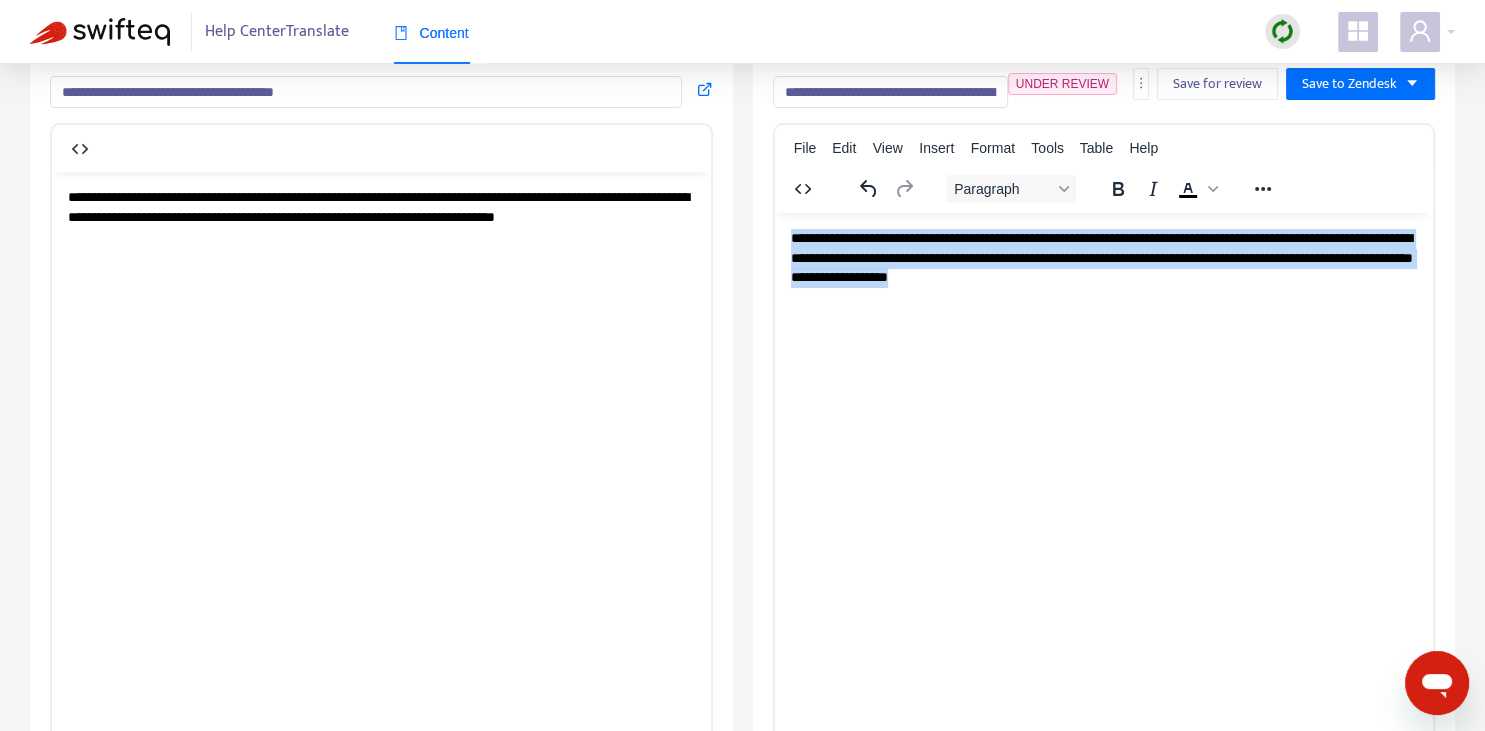 click on "**********" at bounding box center [1103, 257] 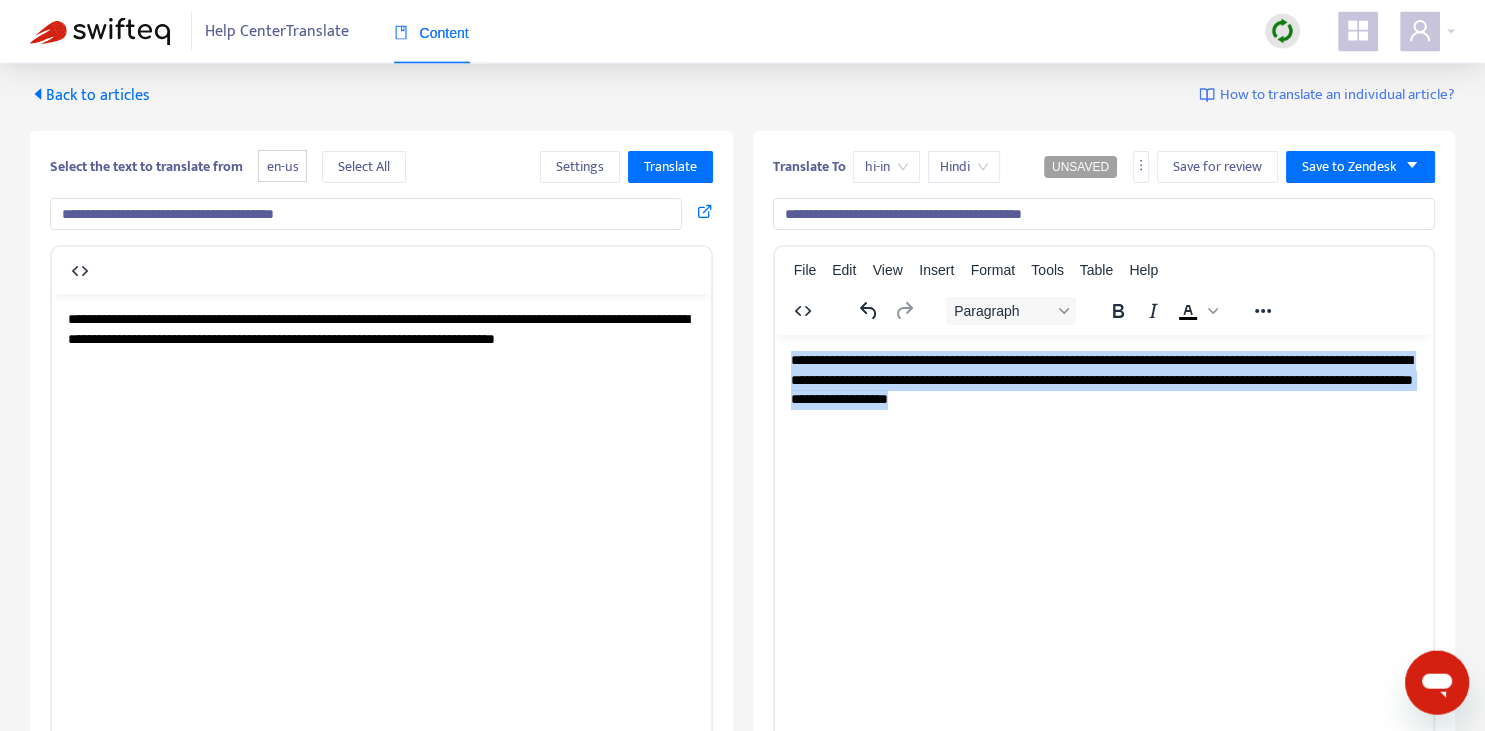 scroll, scrollTop: 0, scrollLeft: 0, axis: both 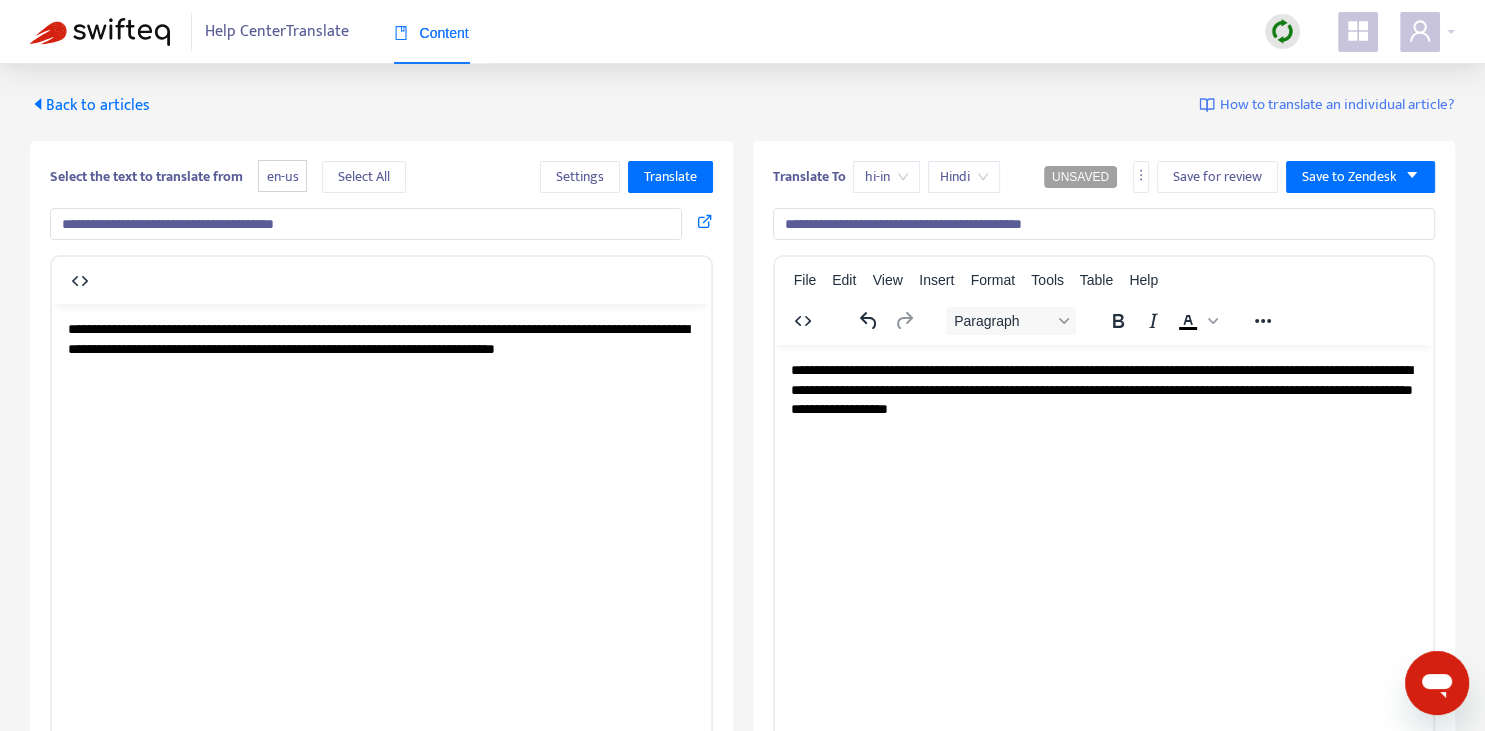 click on "**********" at bounding box center (1103, 389) 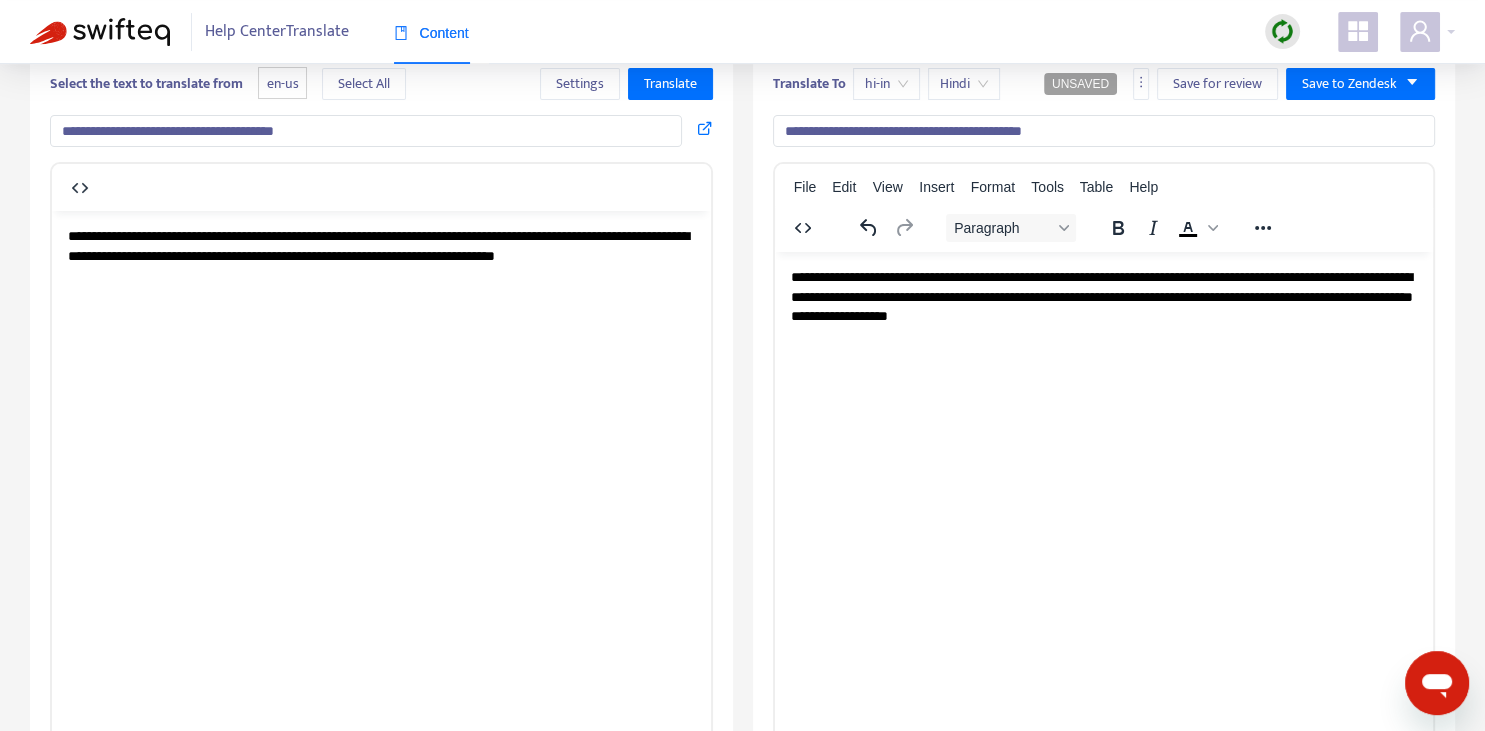 scroll, scrollTop: 0, scrollLeft: 0, axis: both 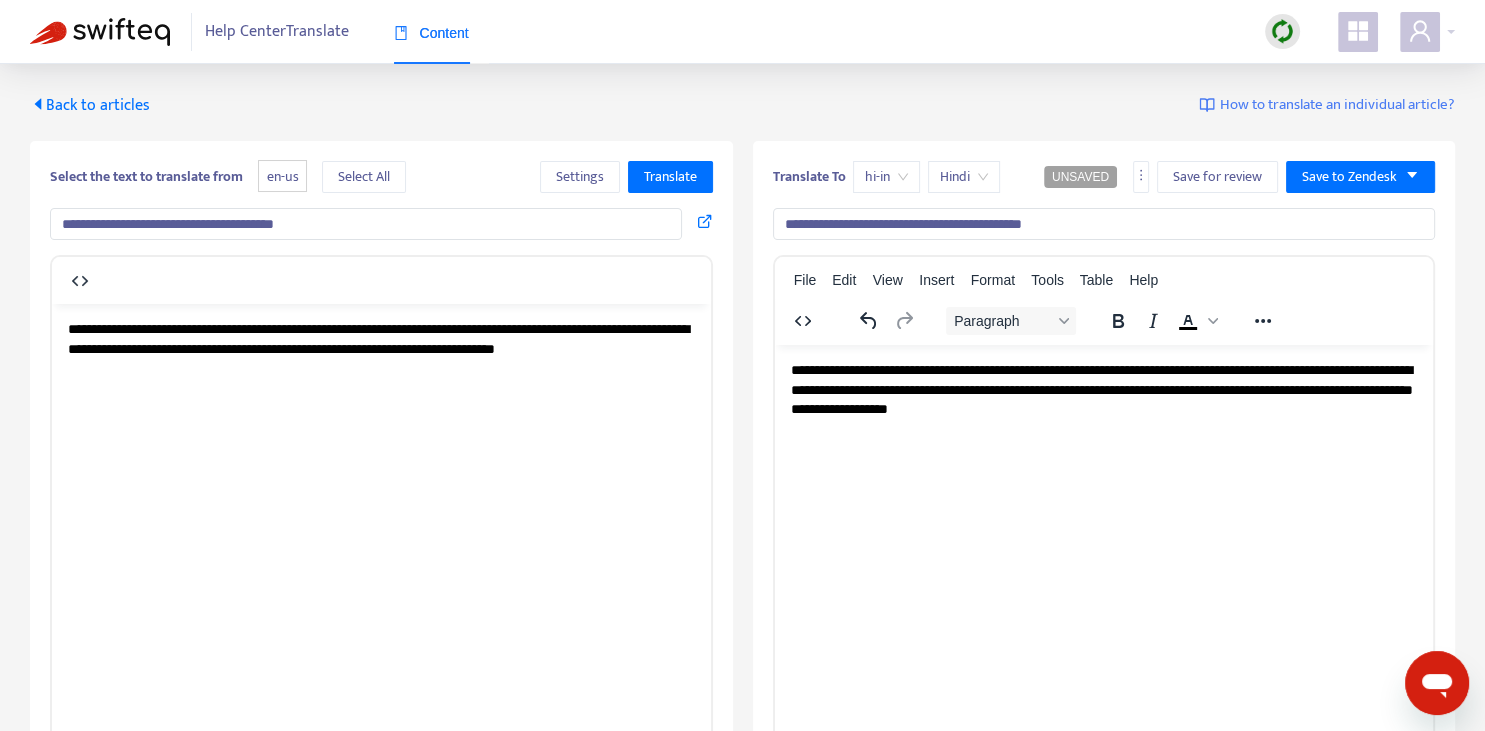 click on "**********" at bounding box center [1104, 224] 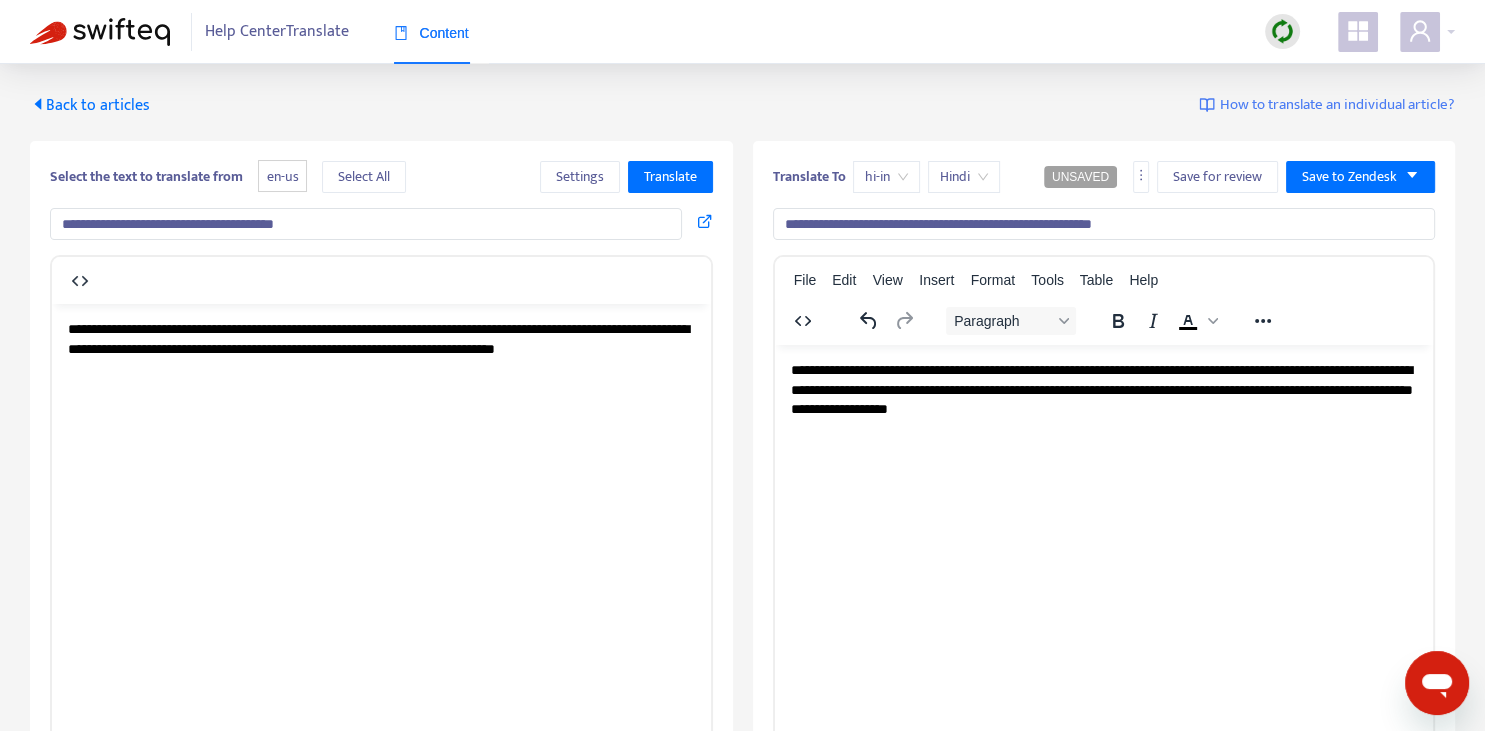 click on "**********" at bounding box center [1104, 224] 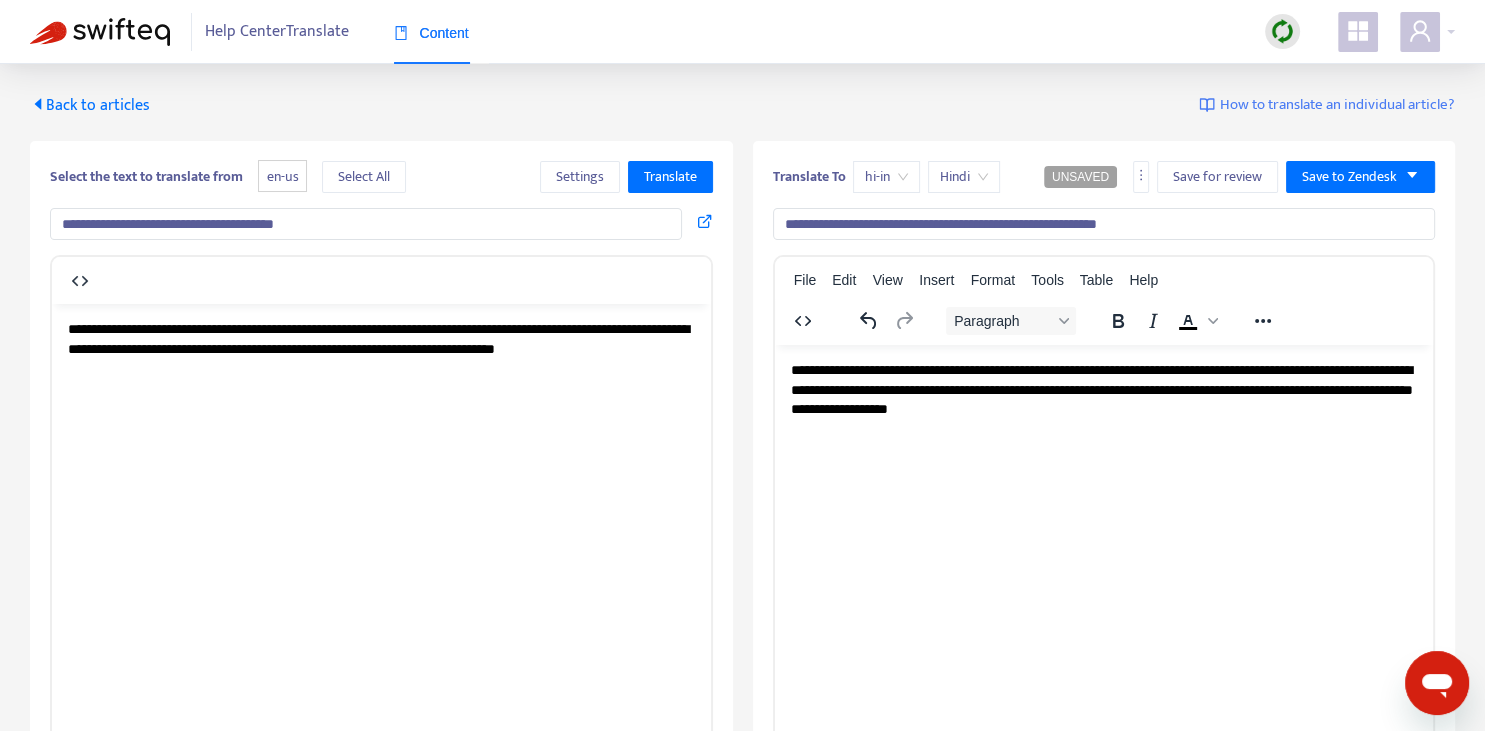 type on "**********" 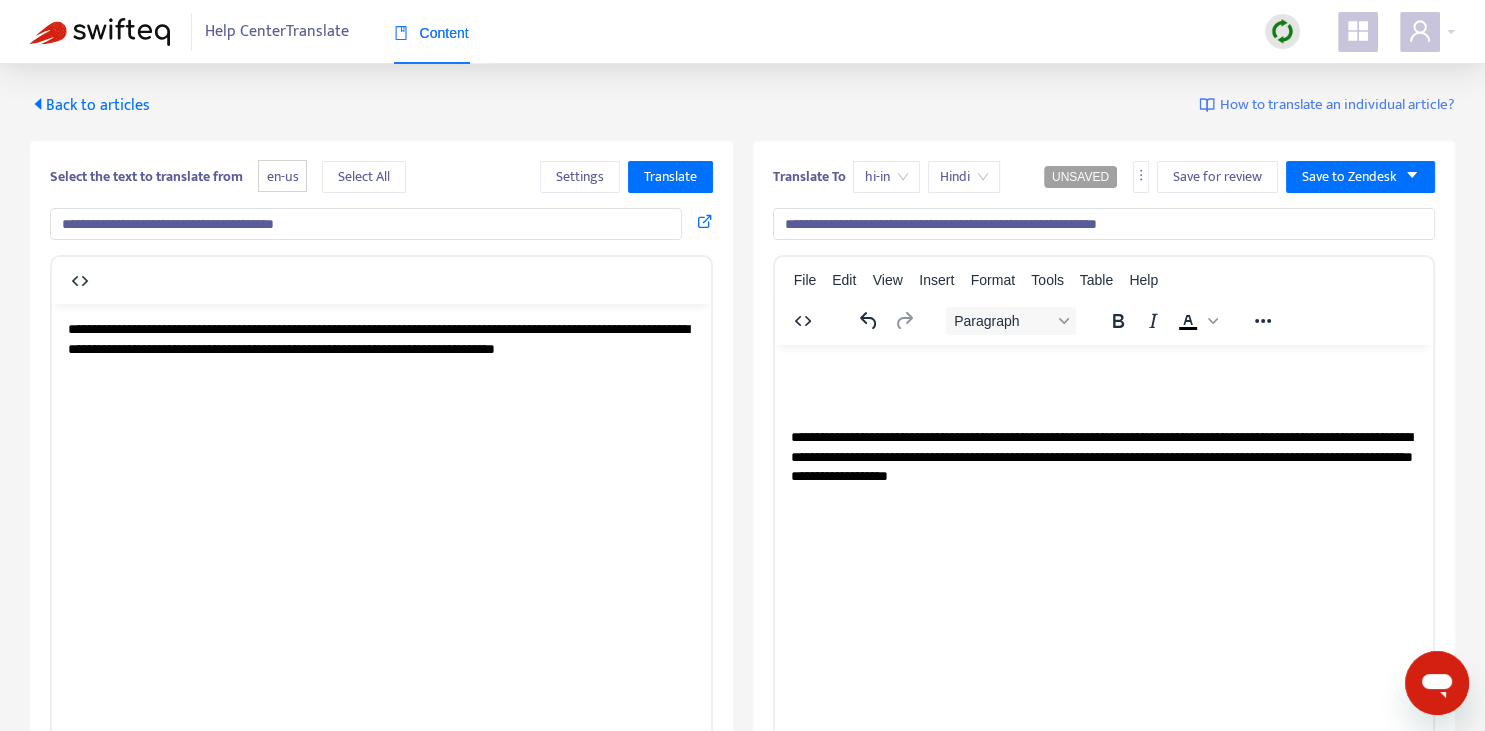 type 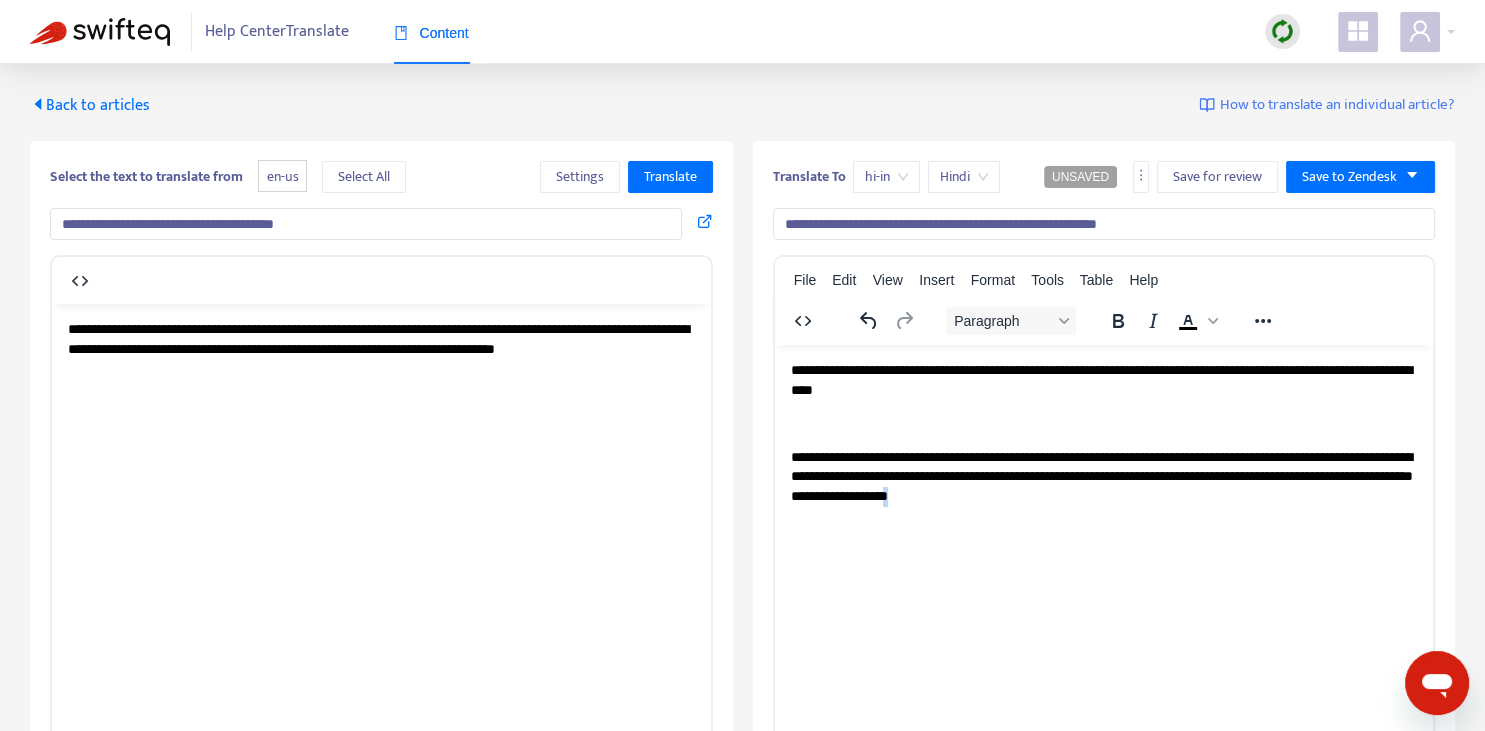 click on "**********" at bounding box center (1103, 476) 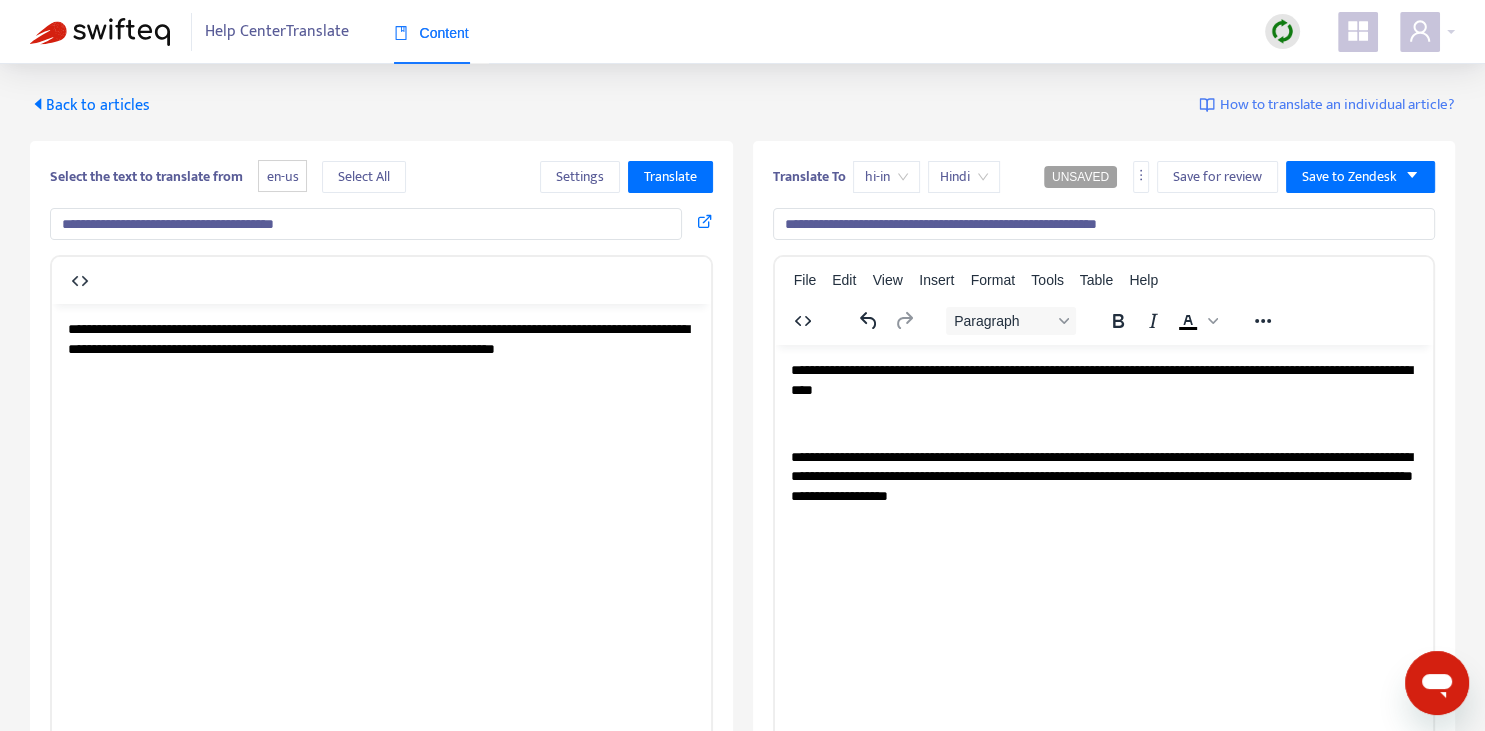 click on "**********" at bounding box center (1103, 379) 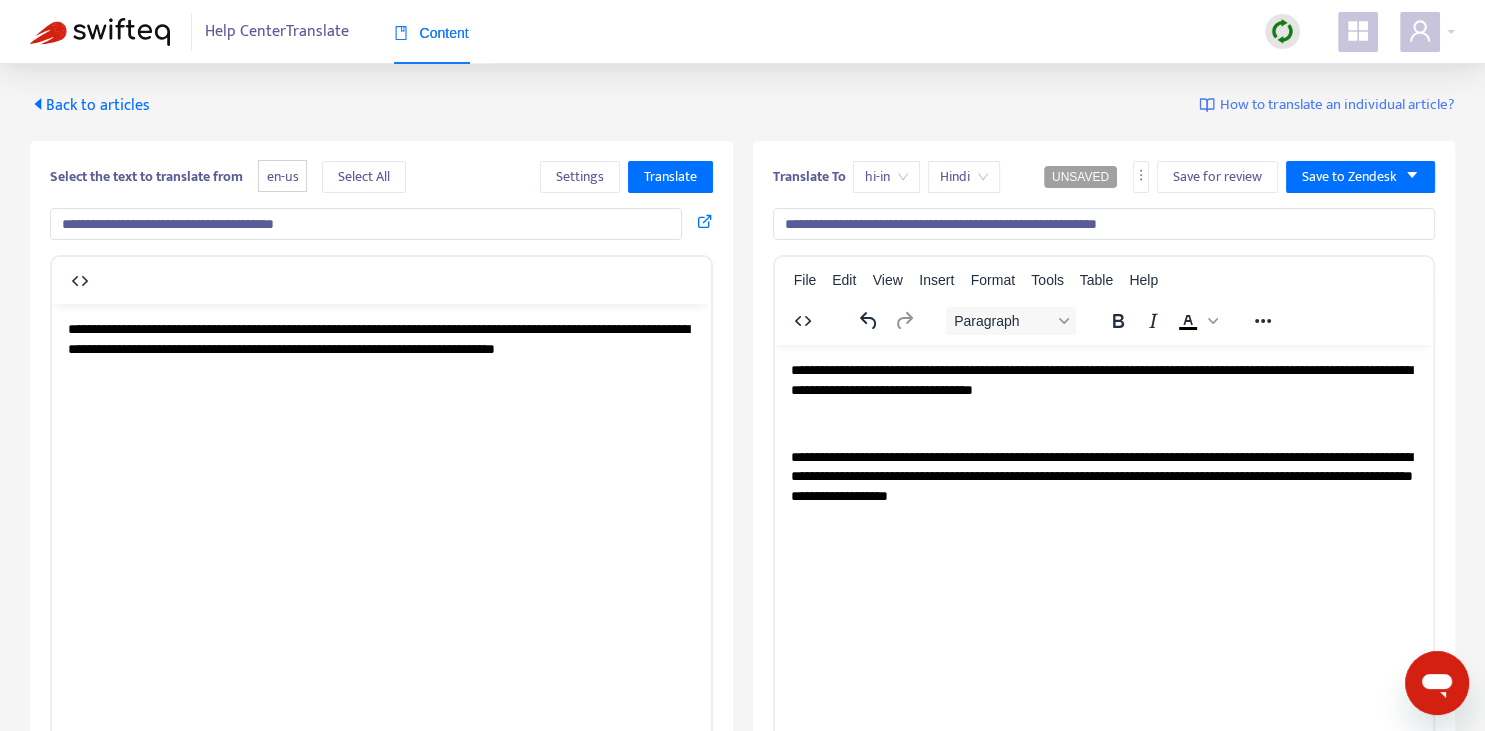 click on "**********" at bounding box center [1103, 476] 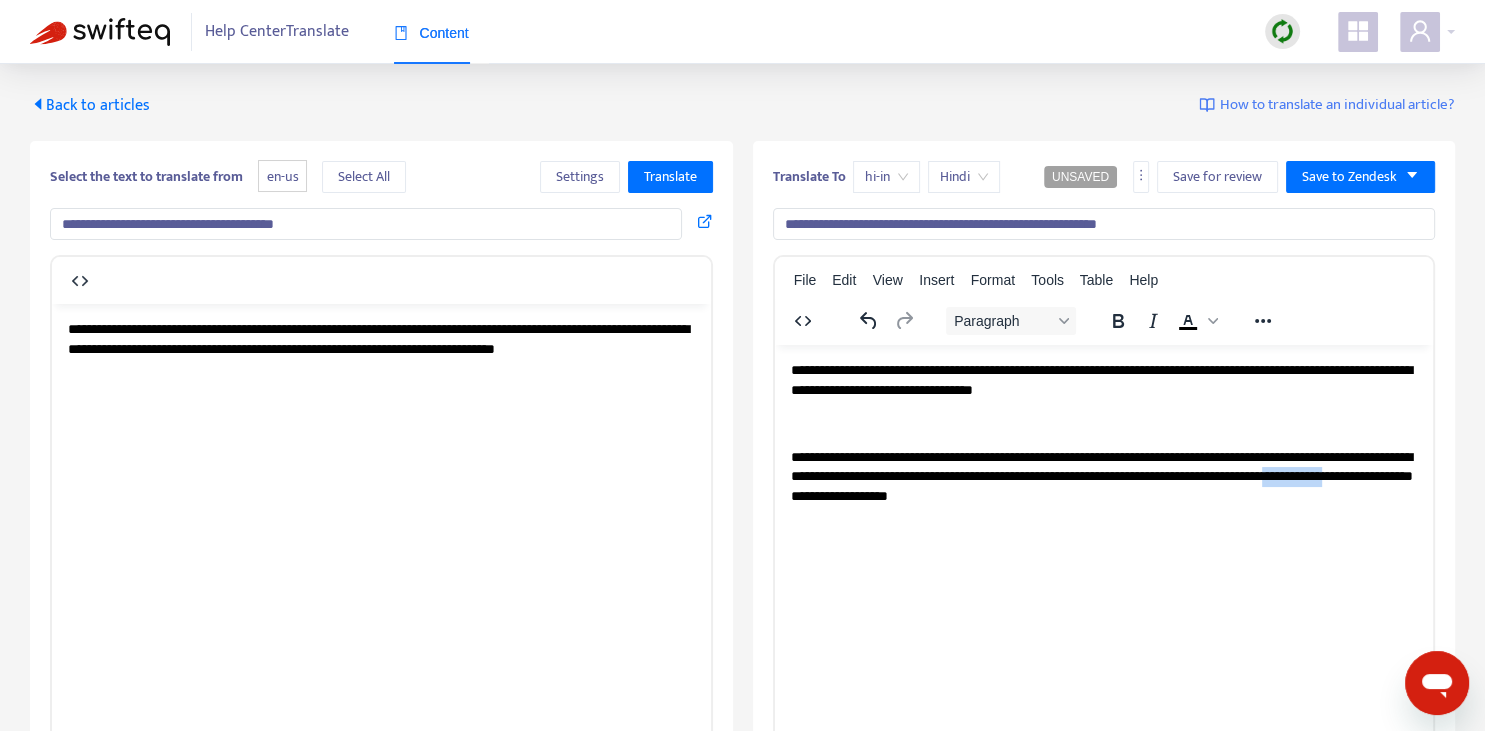 click on "**********" at bounding box center (1103, 476) 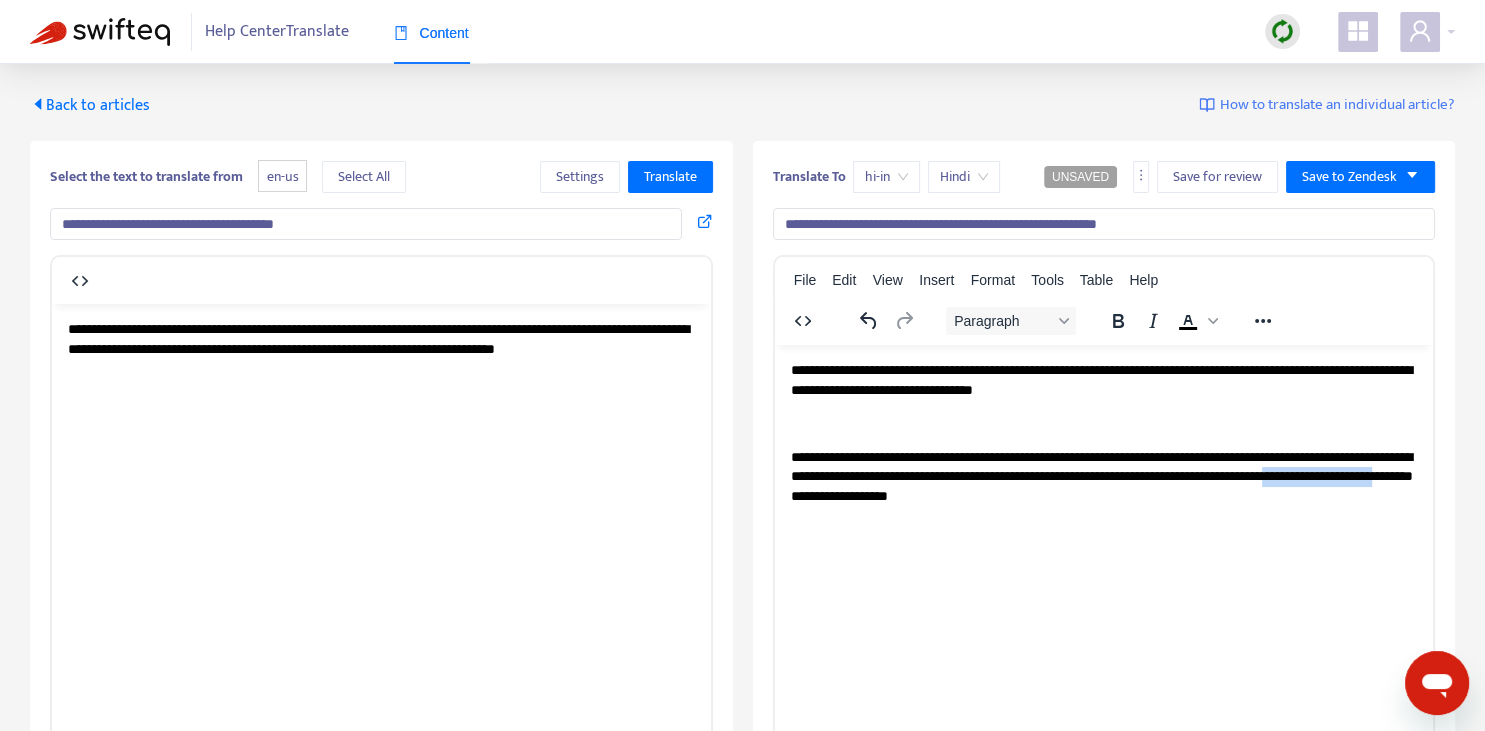 copy on "**********" 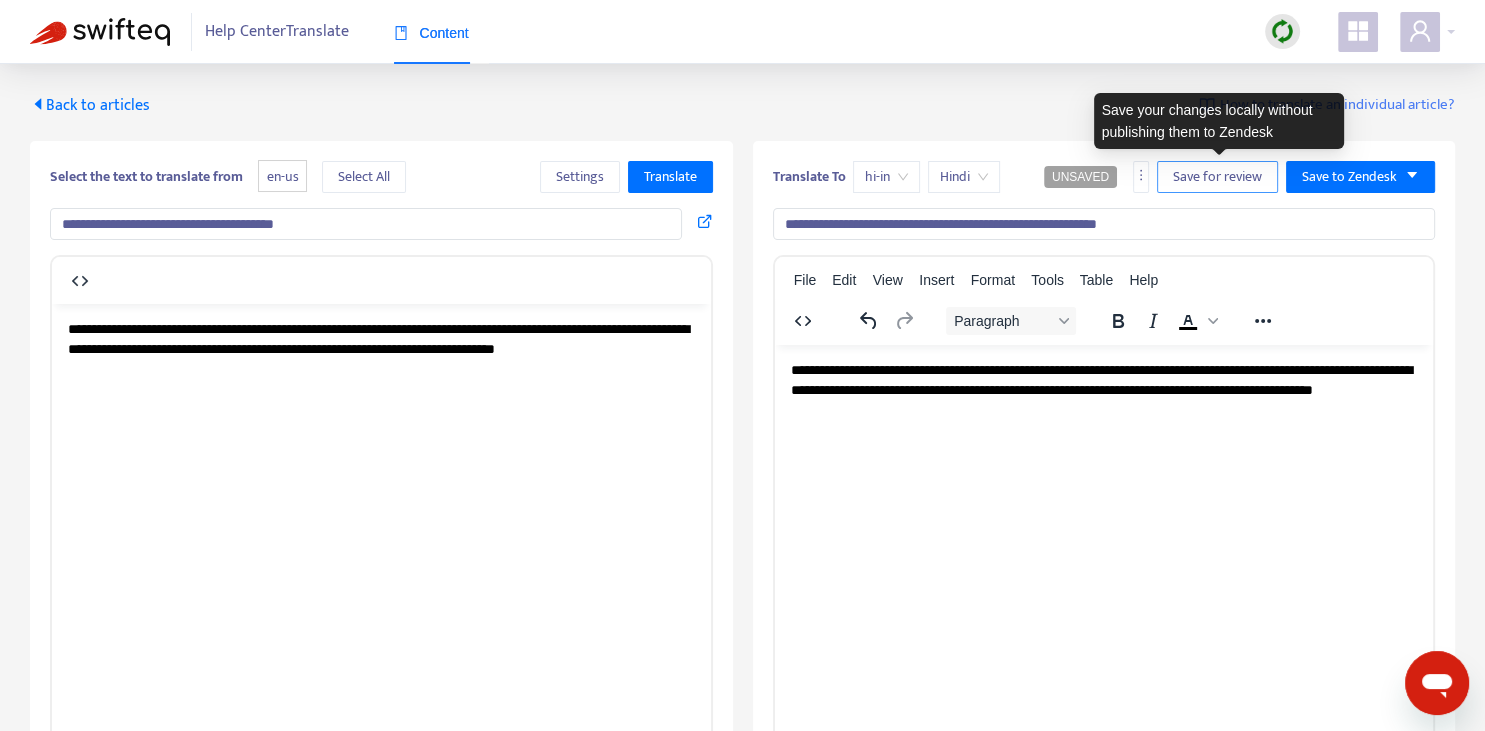 click on "Save for review" at bounding box center [1217, 177] 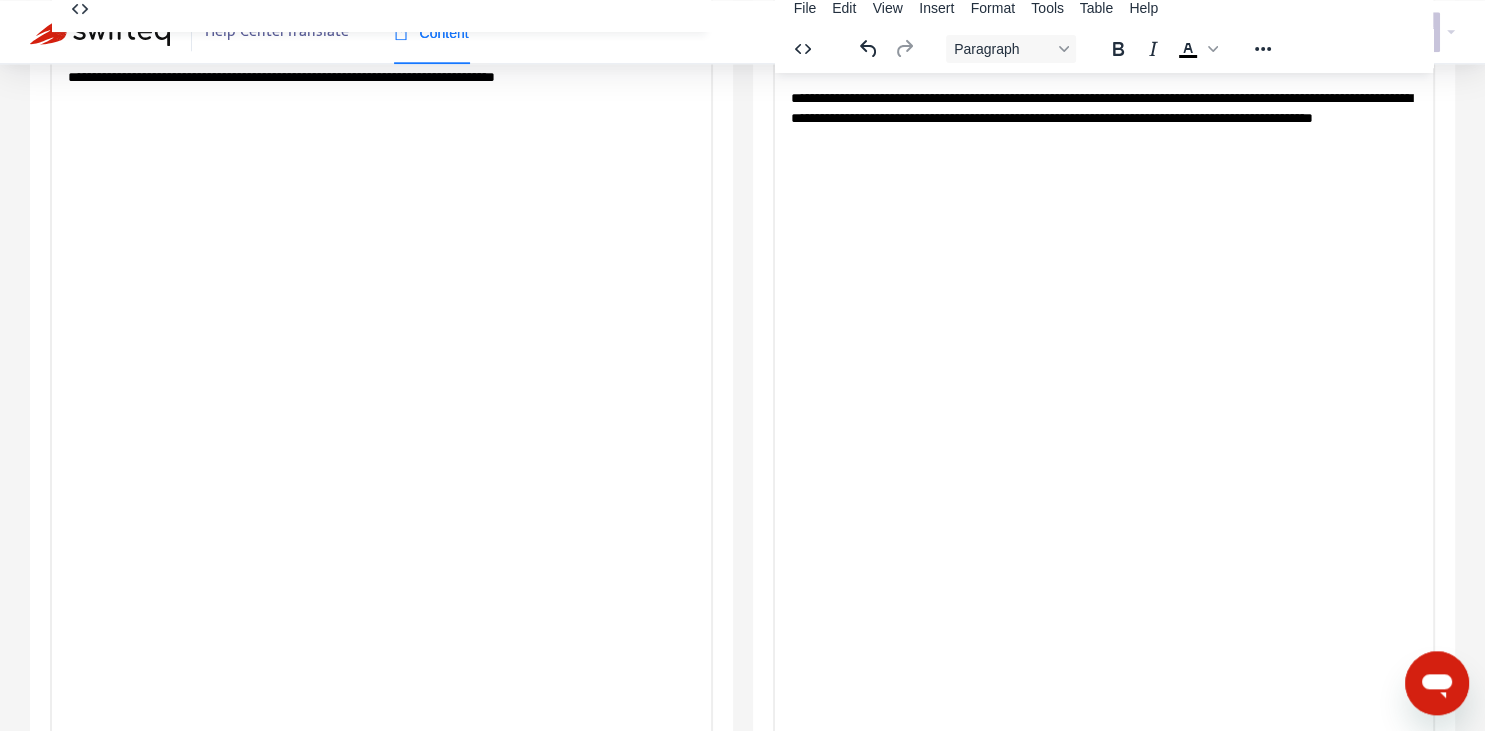 scroll, scrollTop: 281, scrollLeft: 0, axis: vertical 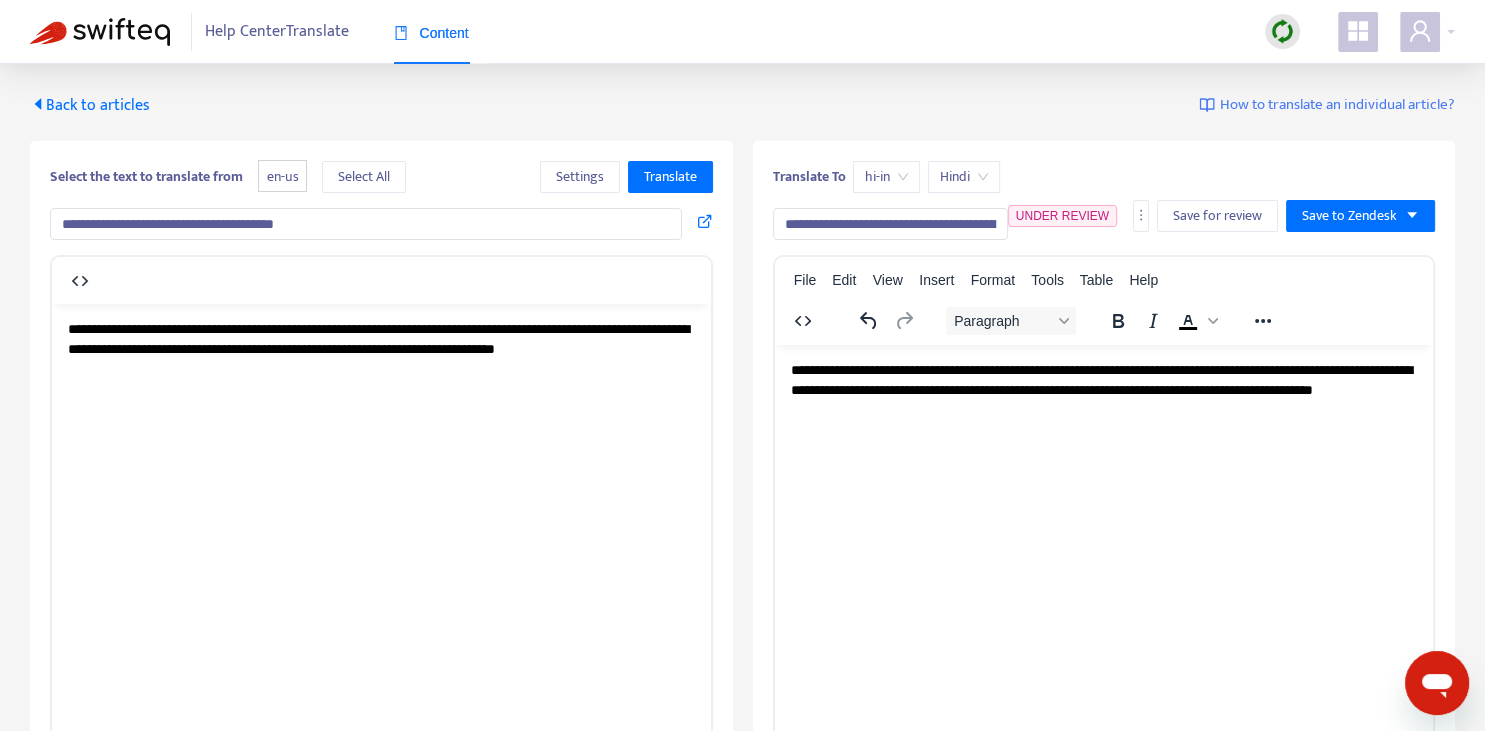 click on "Back to articles" at bounding box center (90, 105) 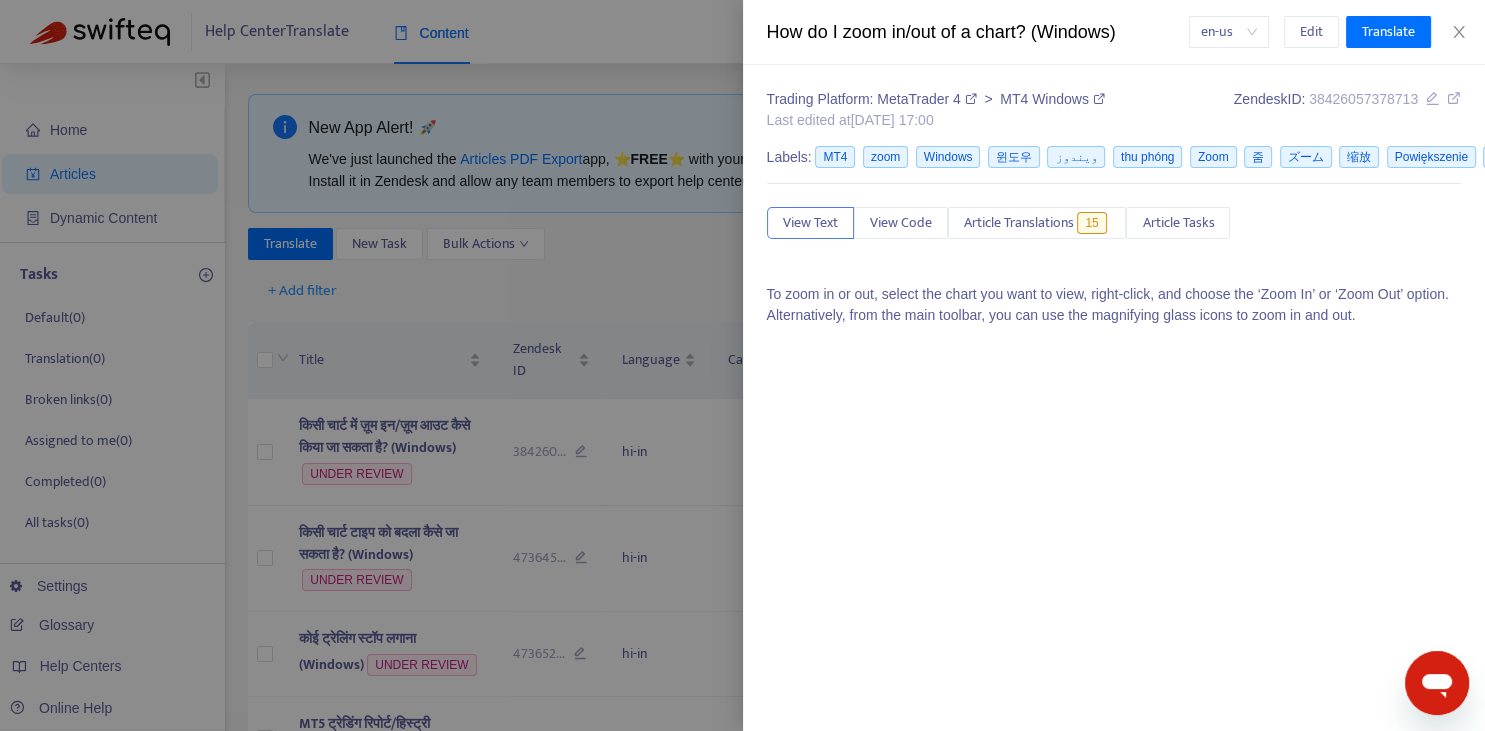 click at bounding box center [742, 365] 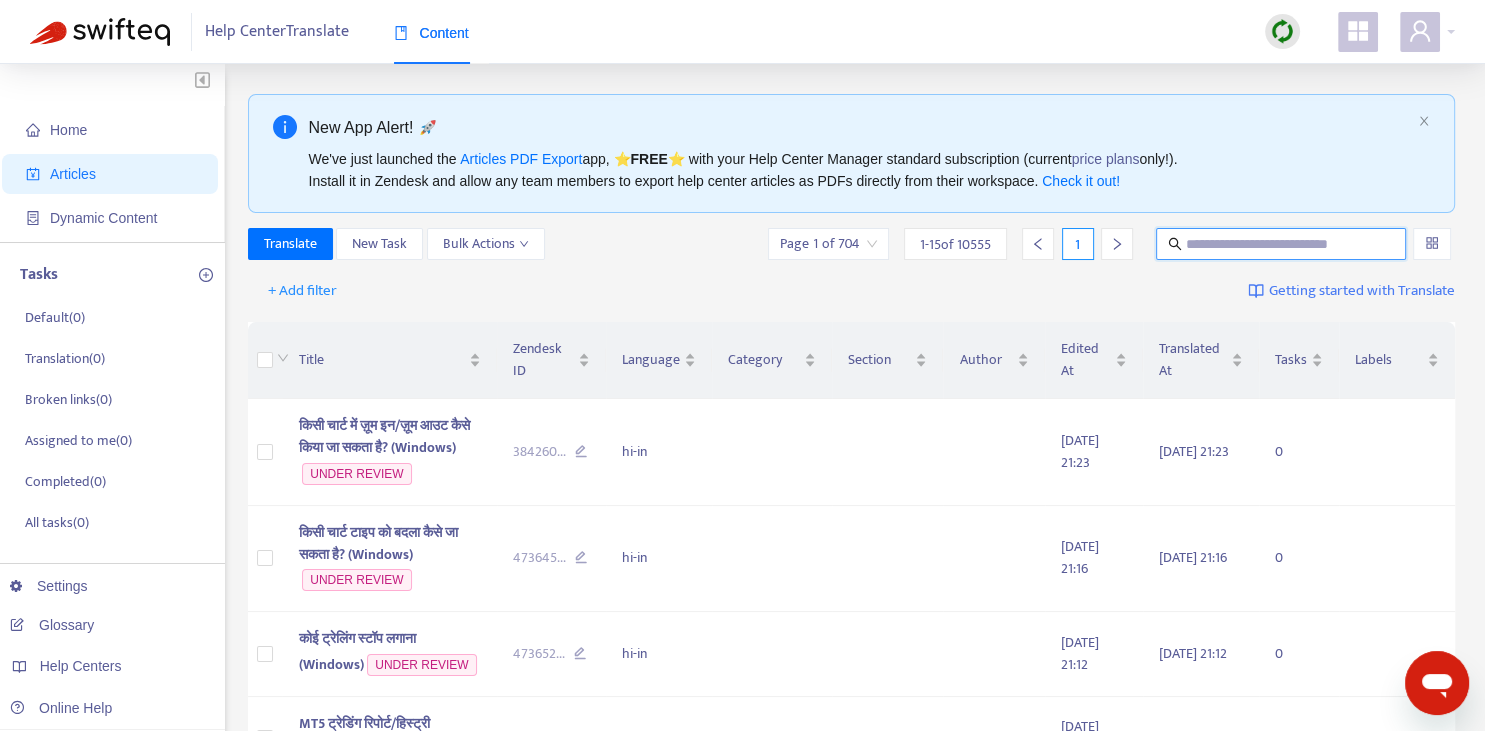 click at bounding box center [1282, 244] 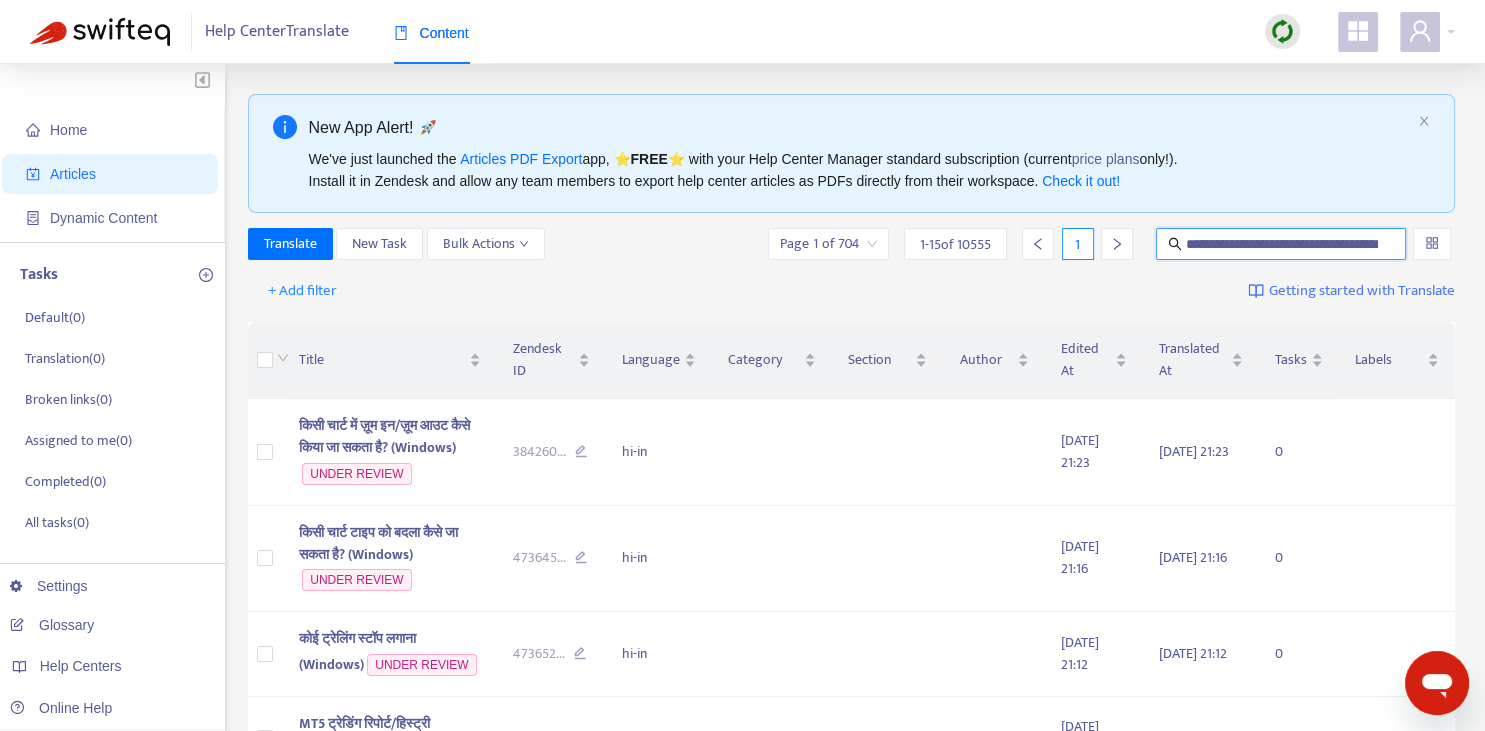 scroll, scrollTop: 0, scrollLeft: 70, axis: horizontal 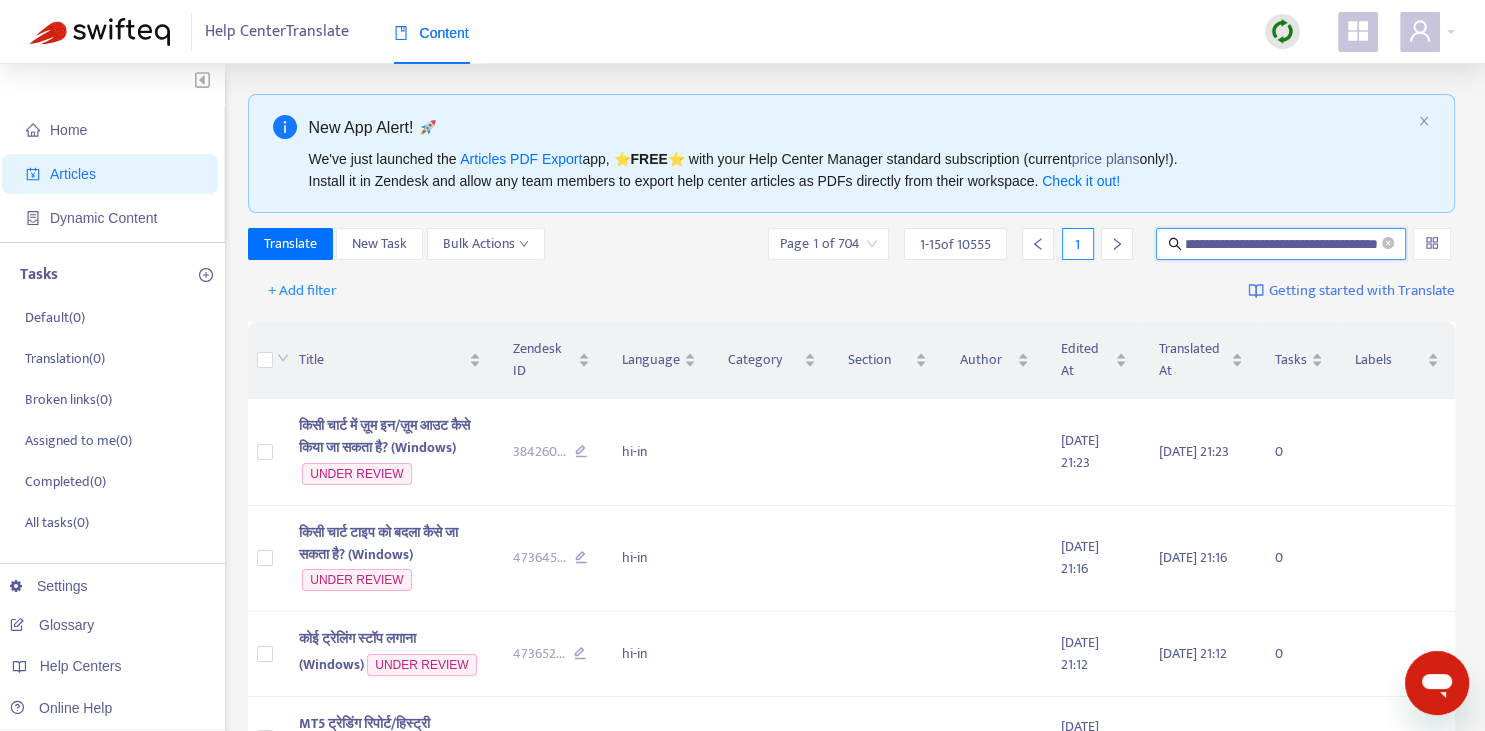 type on "**********" 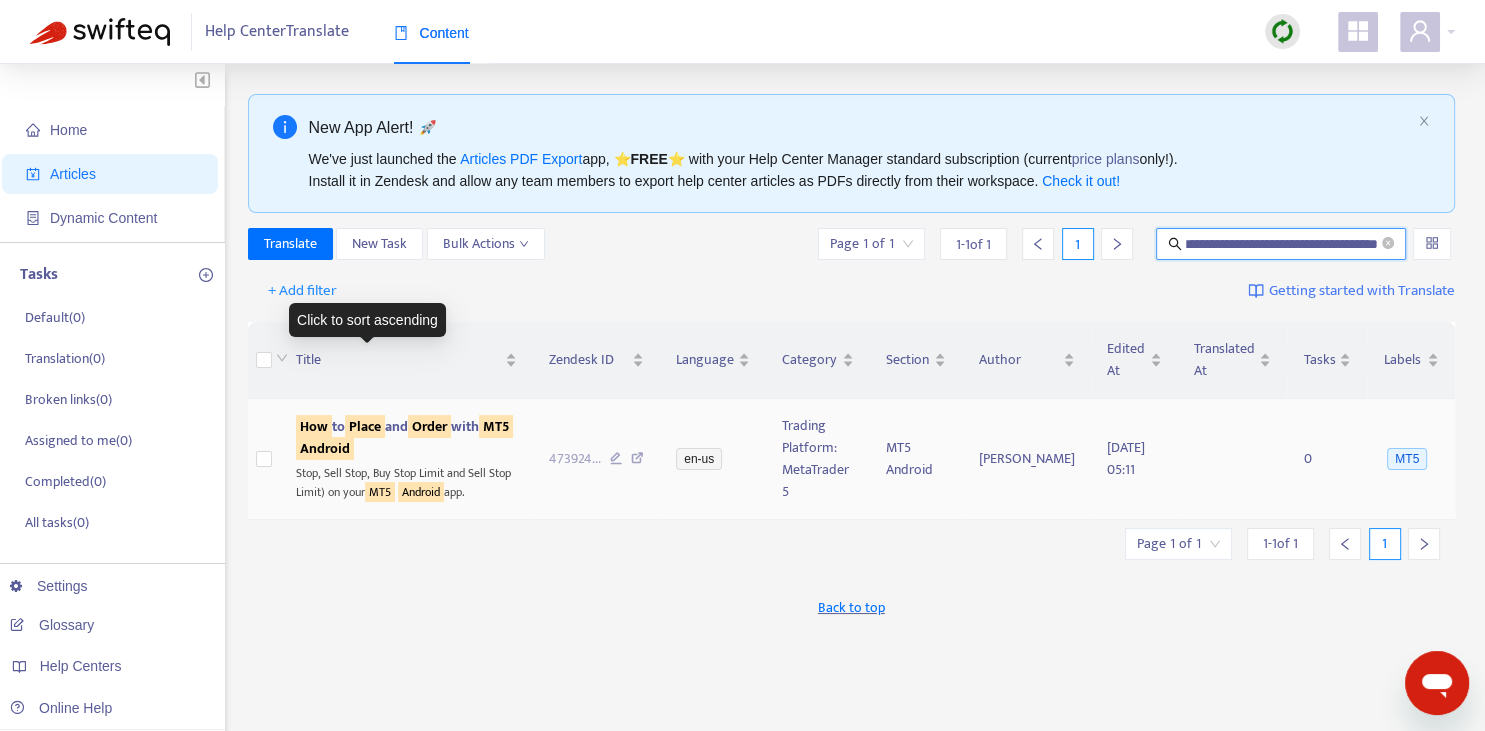 click on "Order" at bounding box center (429, 426) 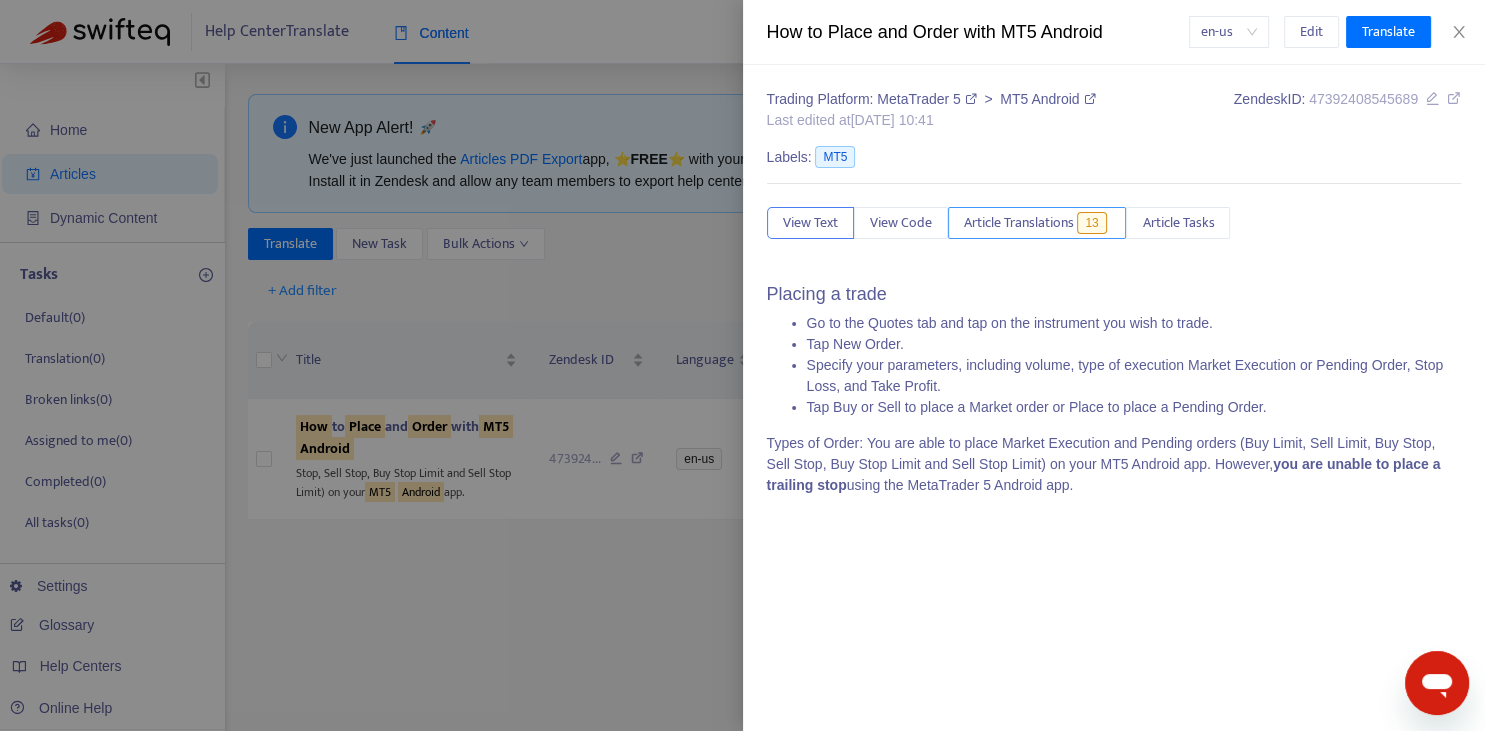 click on "Article Translations" at bounding box center [1019, 223] 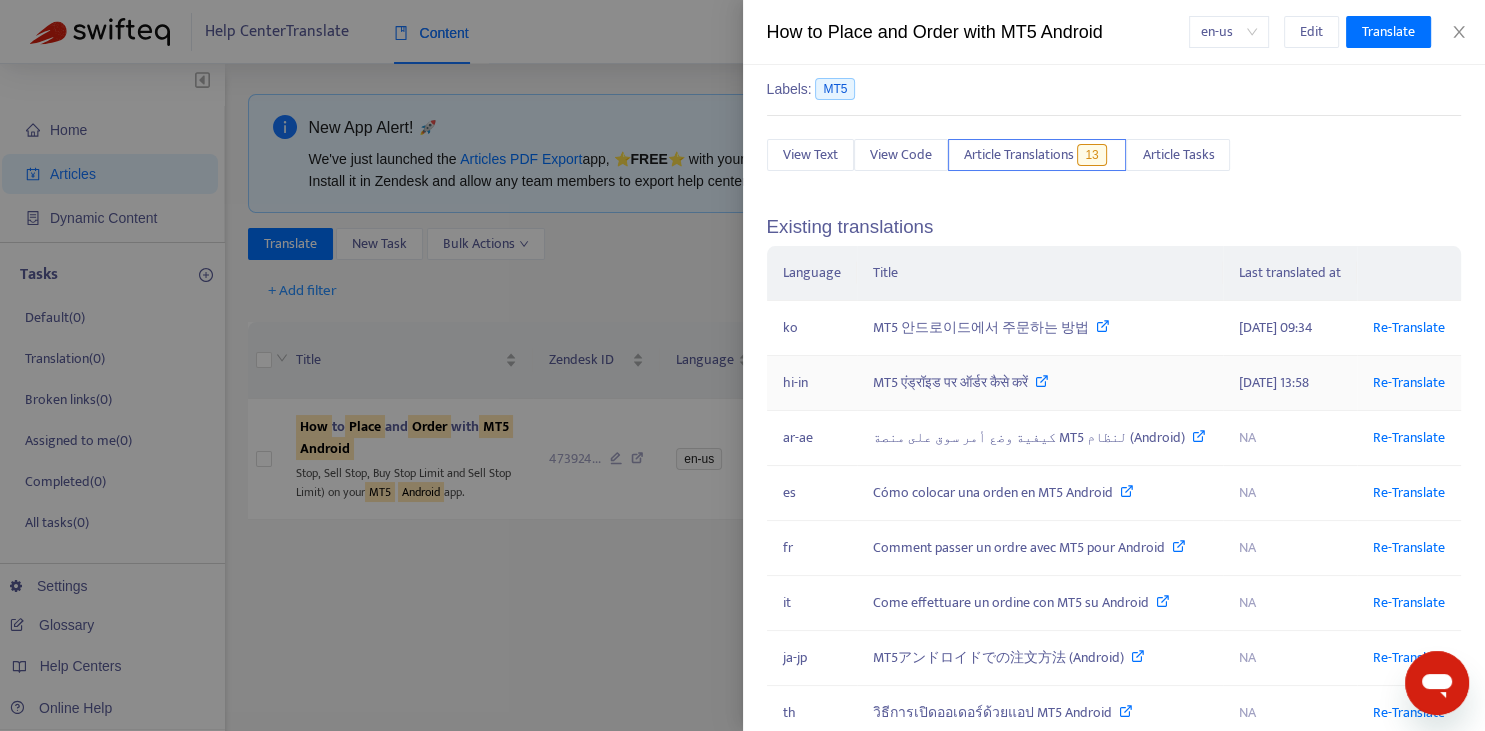 scroll, scrollTop: 73, scrollLeft: 0, axis: vertical 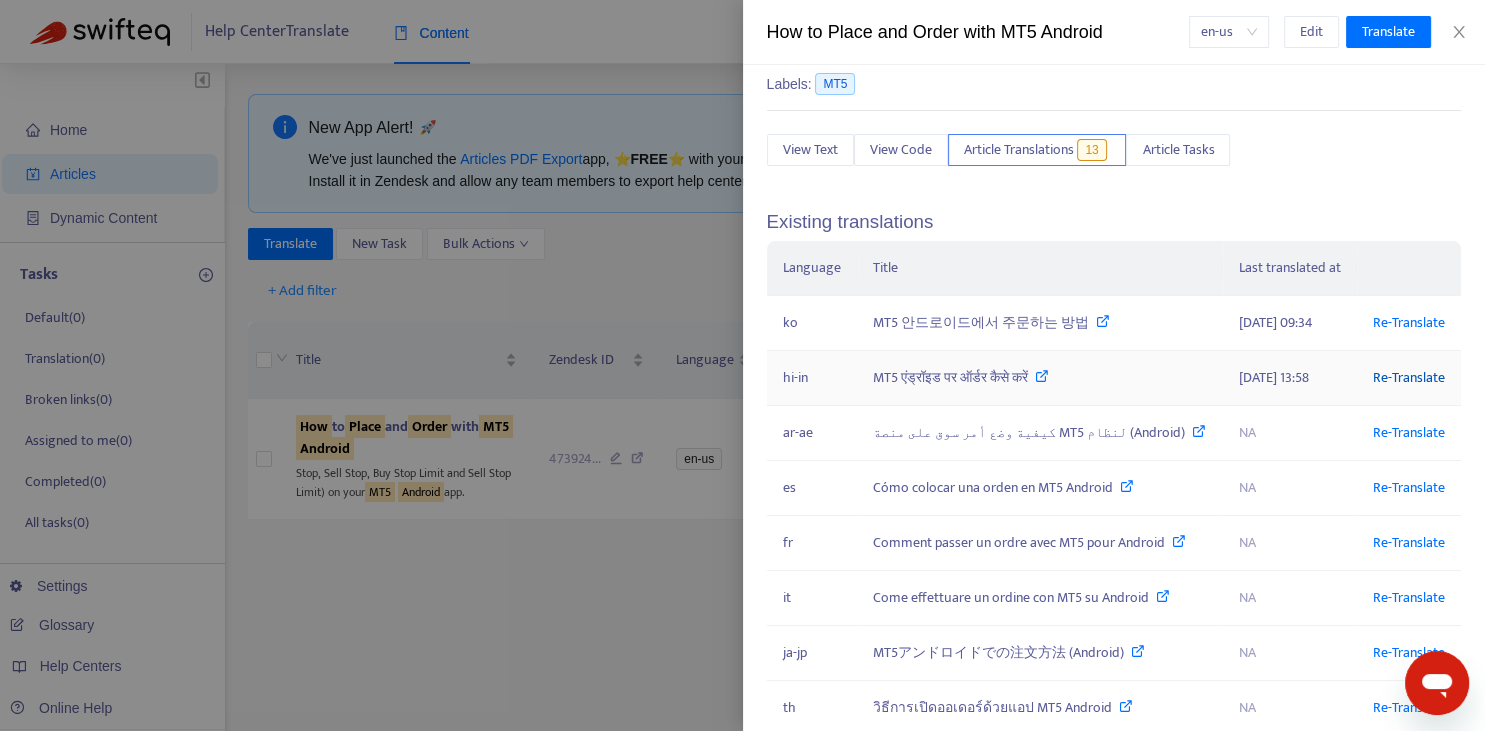 click on "Re-Translate" at bounding box center (1409, 377) 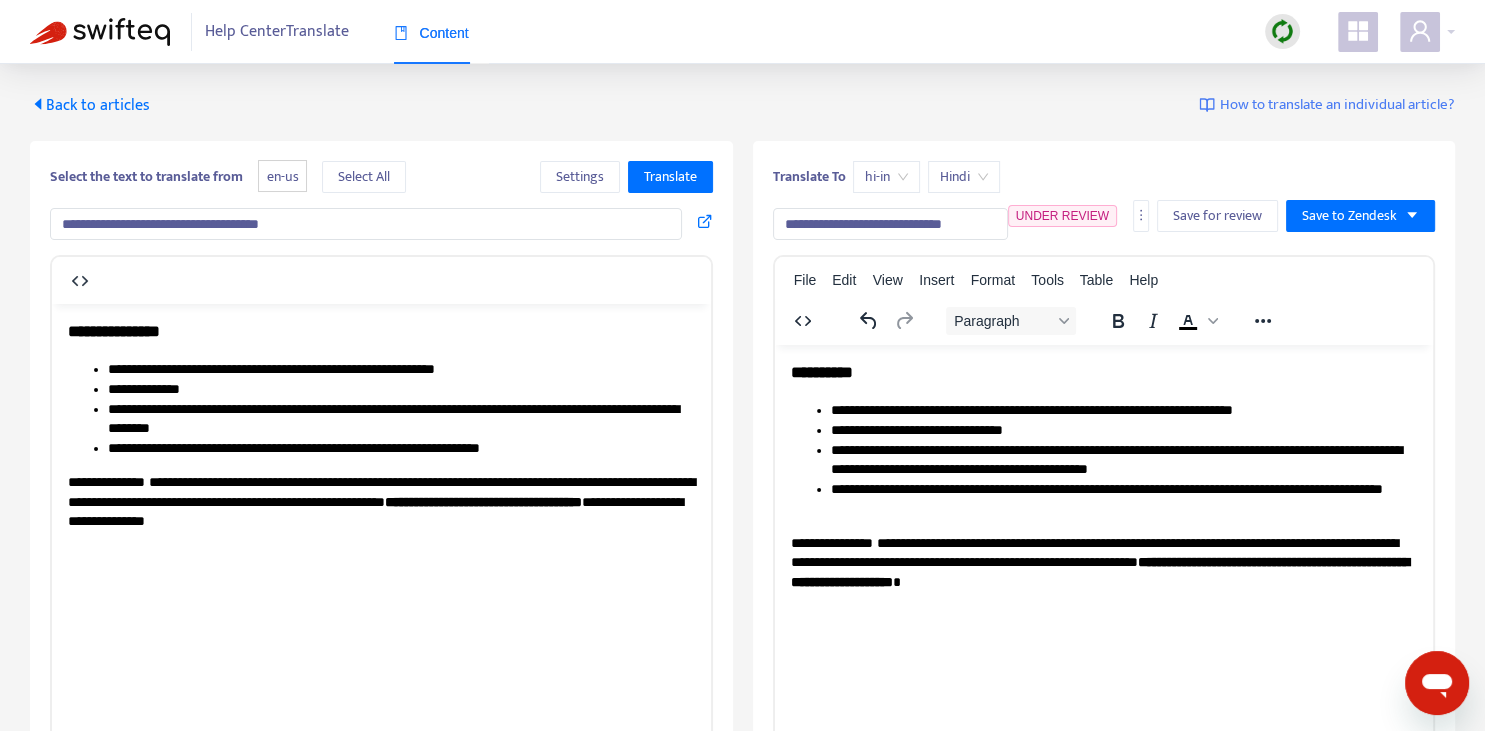 scroll, scrollTop: 343, scrollLeft: 0, axis: vertical 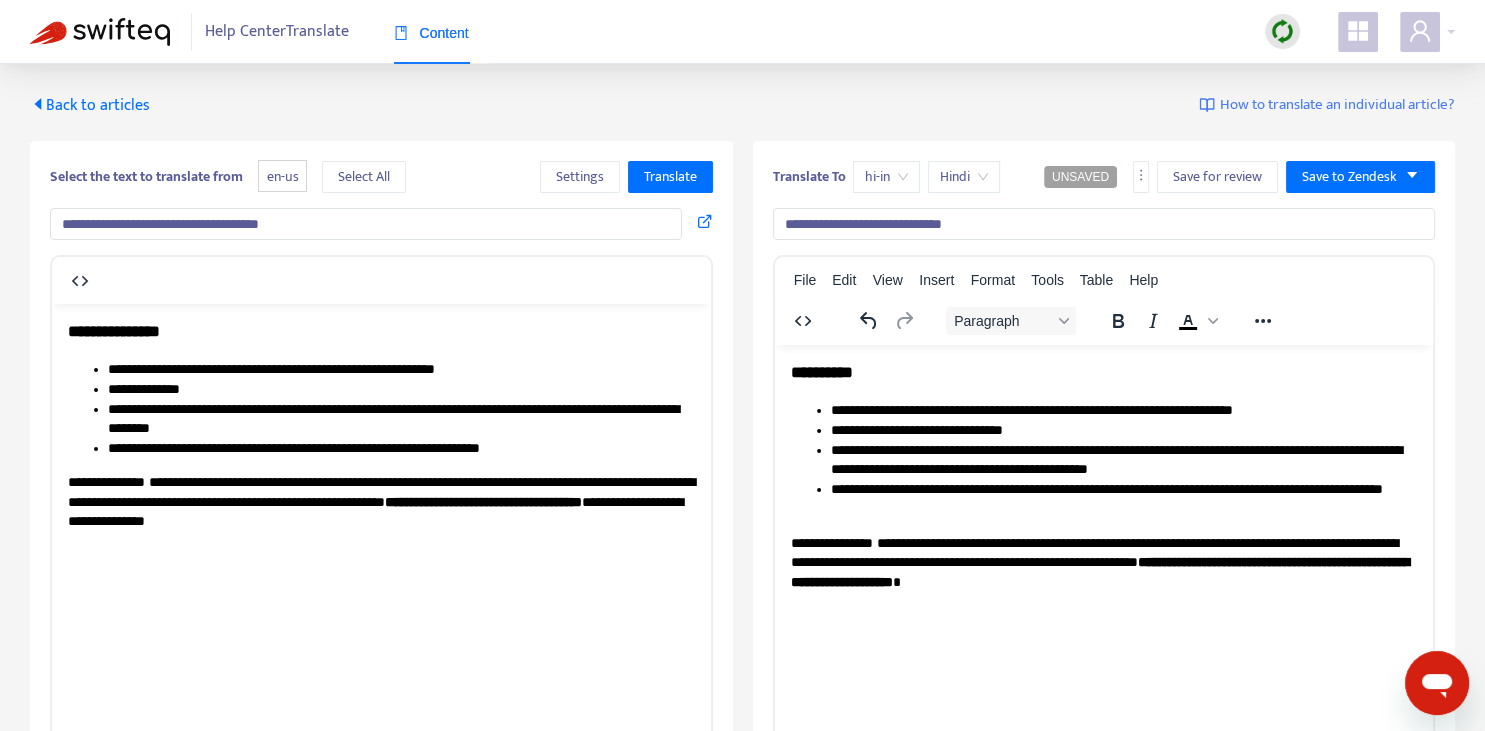 type on "**********" 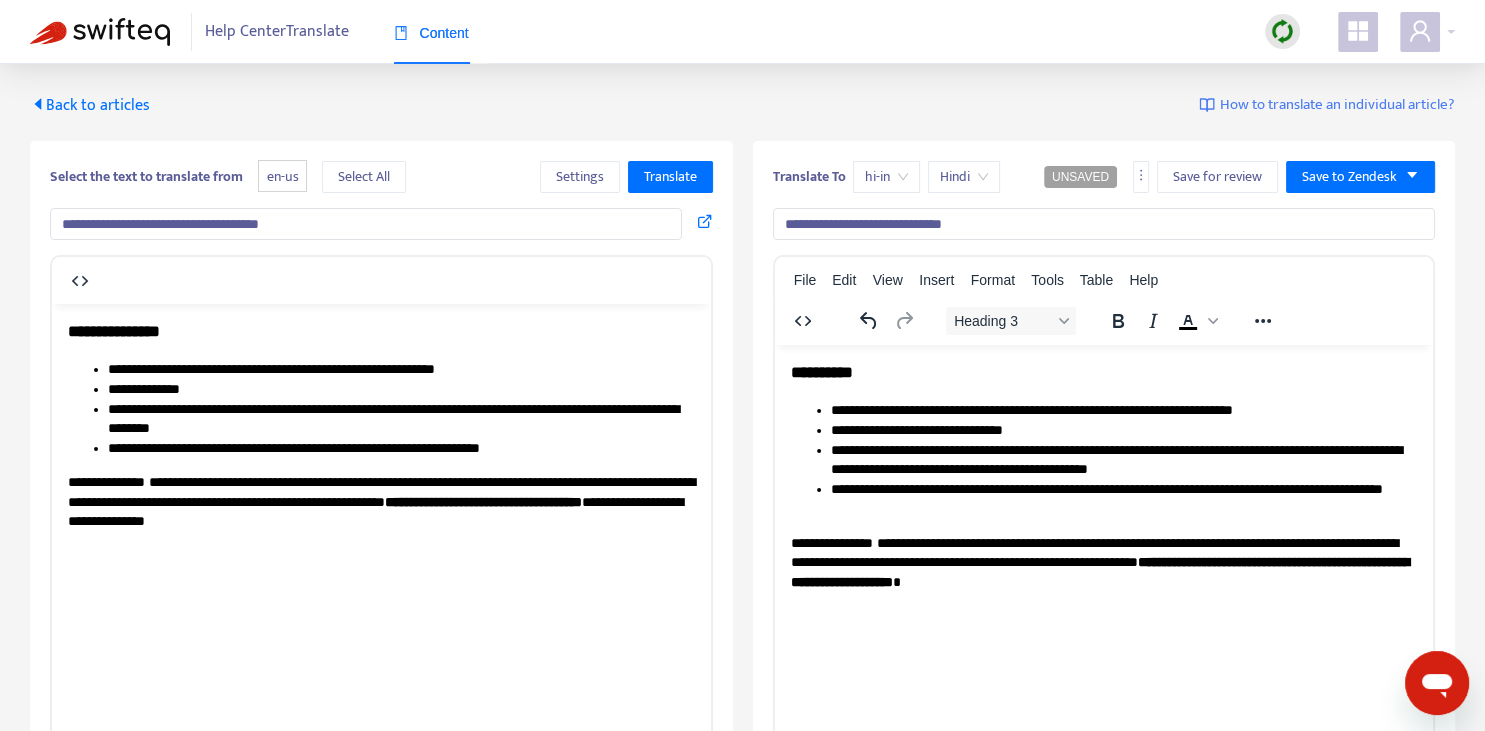 click on "**********" at bounding box center [1103, 476] 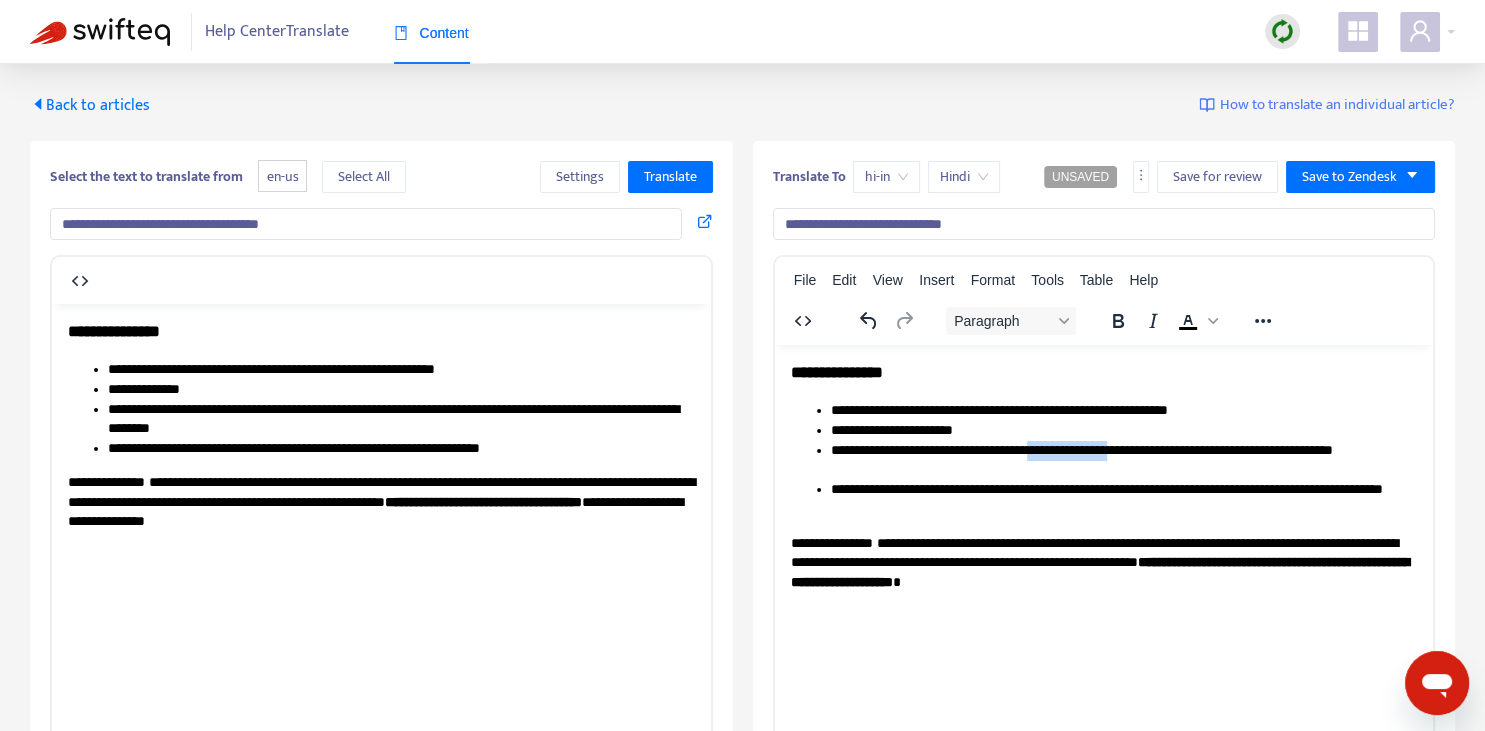 drag, startPoint x: 1066, startPoint y: 447, endPoint x: 1172, endPoint y: 447, distance: 106 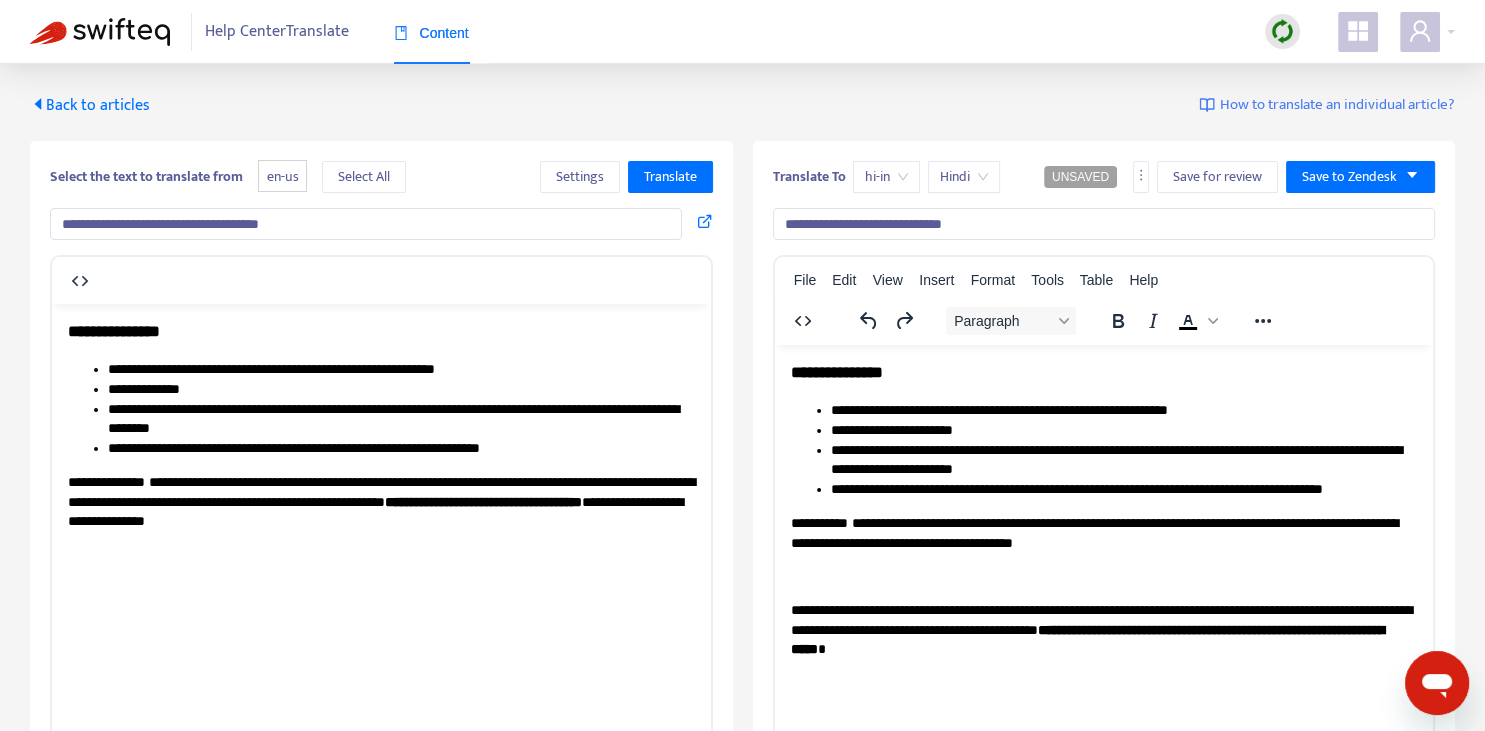 click on "**********" at bounding box center (1123, 460) 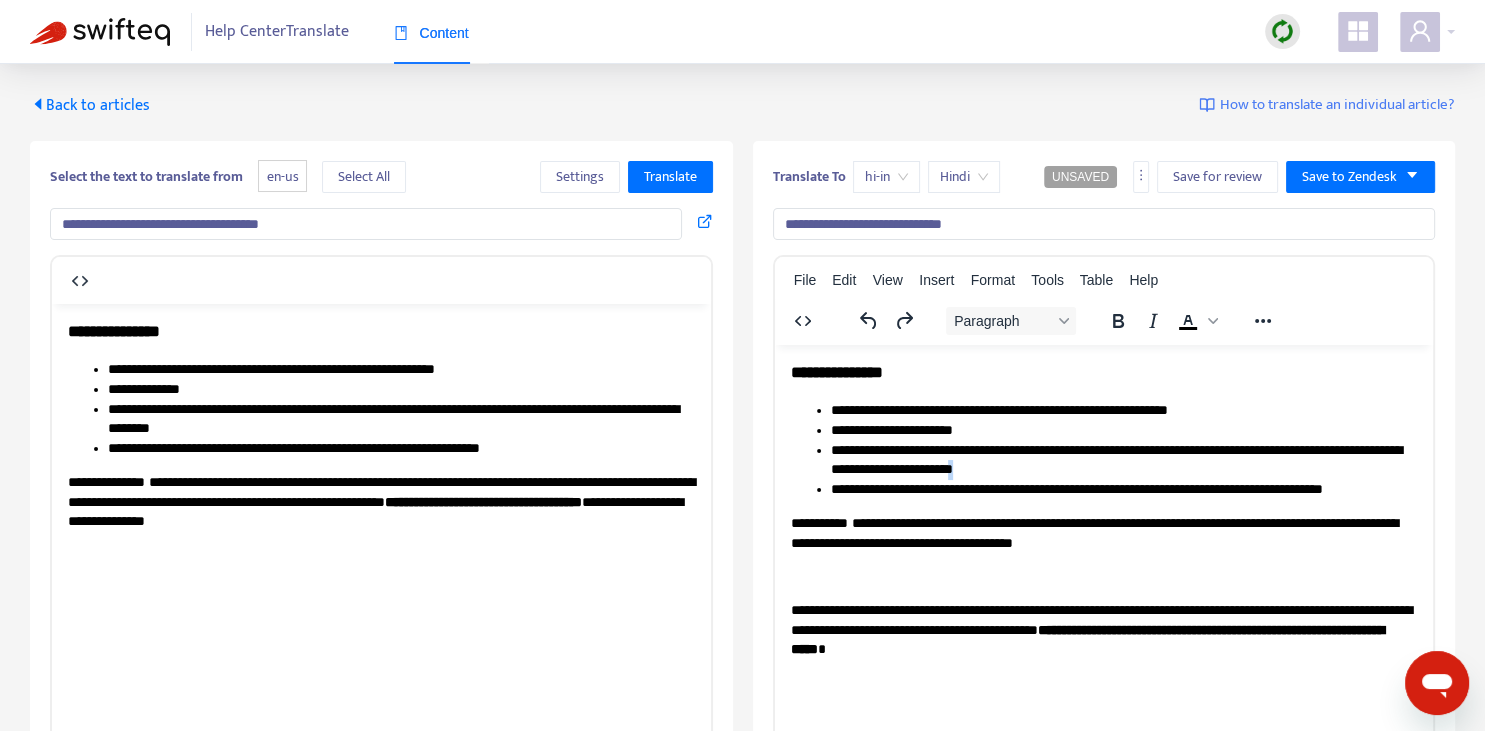 copy on "*" 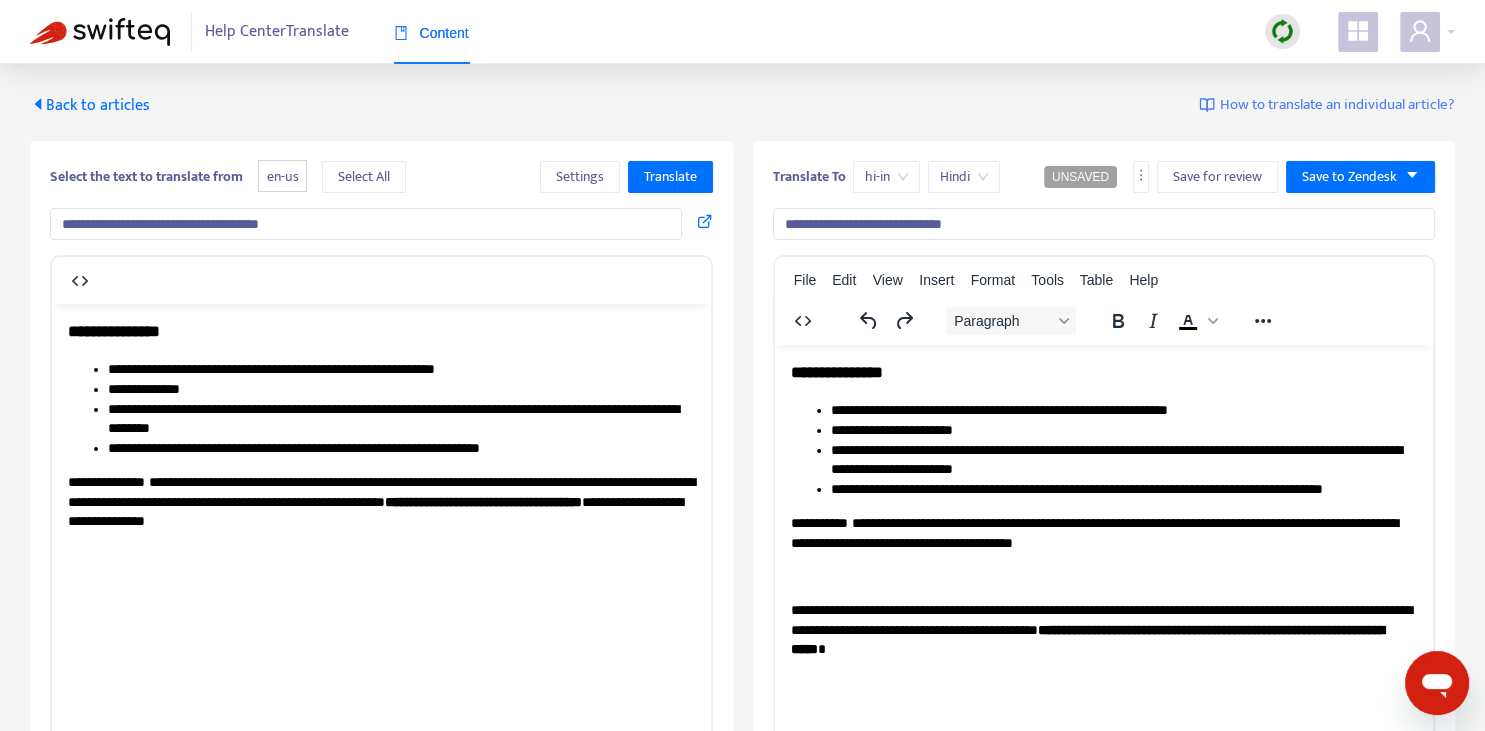 click on "**********" at bounding box center [1103, 532] 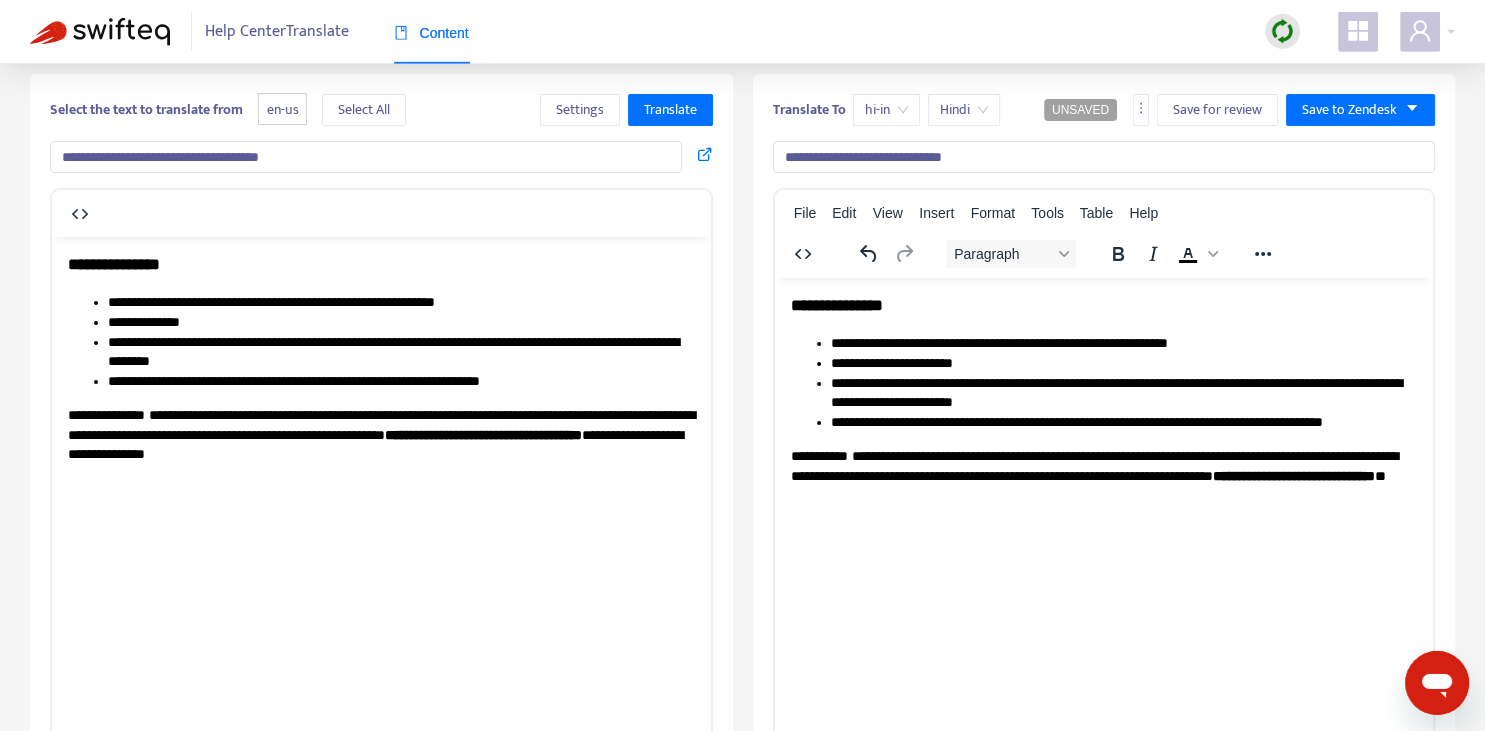 scroll, scrollTop: 70, scrollLeft: 0, axis: vertical 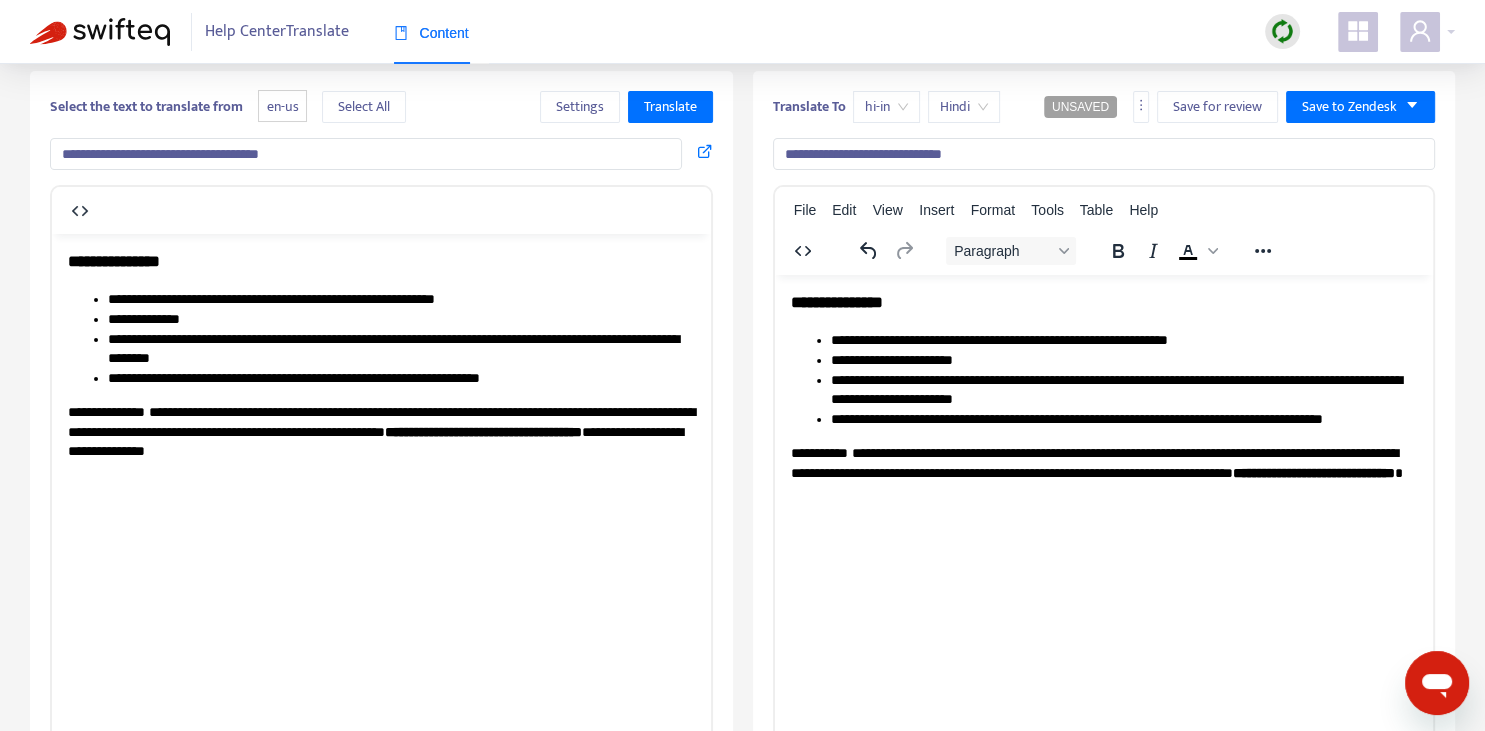click on "**********" at bounding box center [1103, 472] 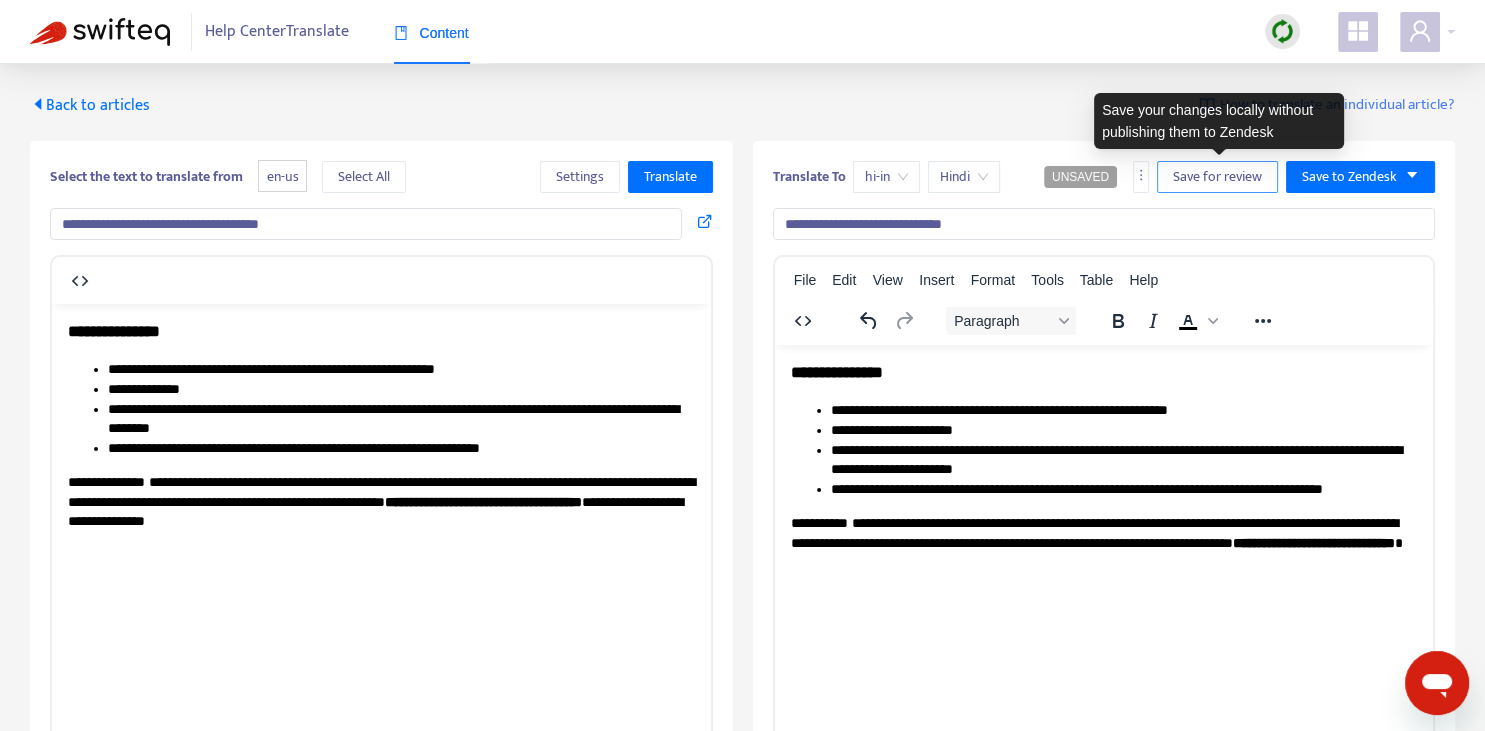click on "Save for review" at bounding box center (1217, 177) 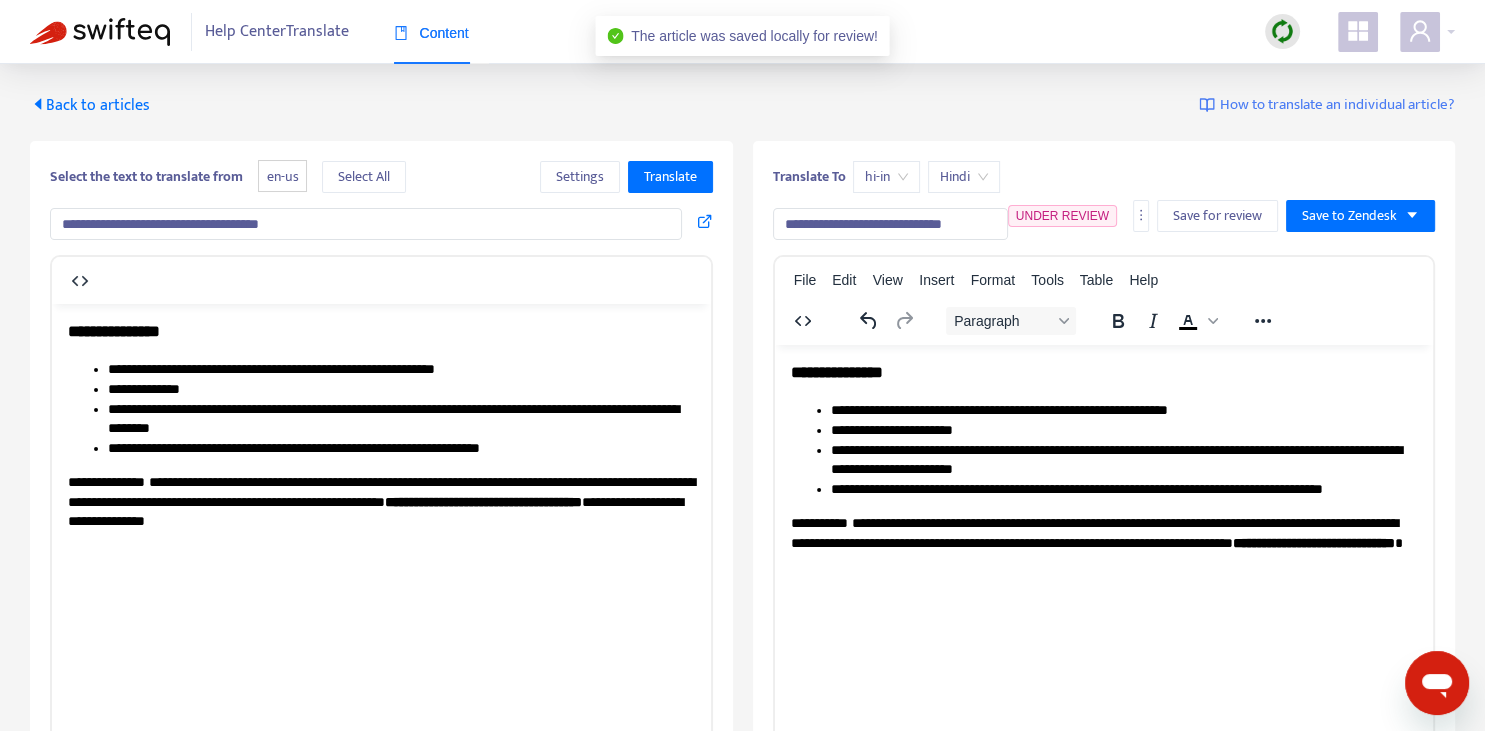 click on "Back to articles" at bounding box center [90, 105] 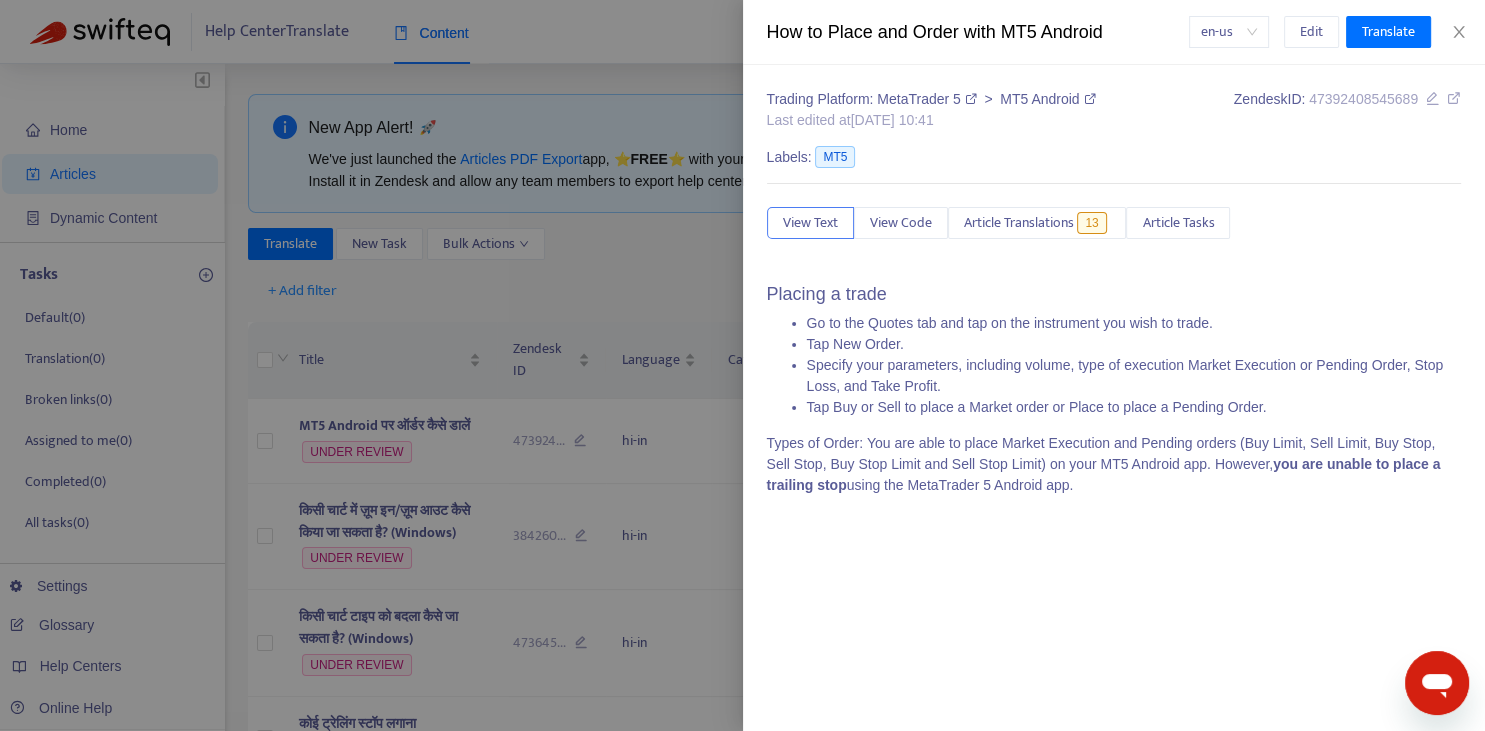 click at bounding box center [742, 365] 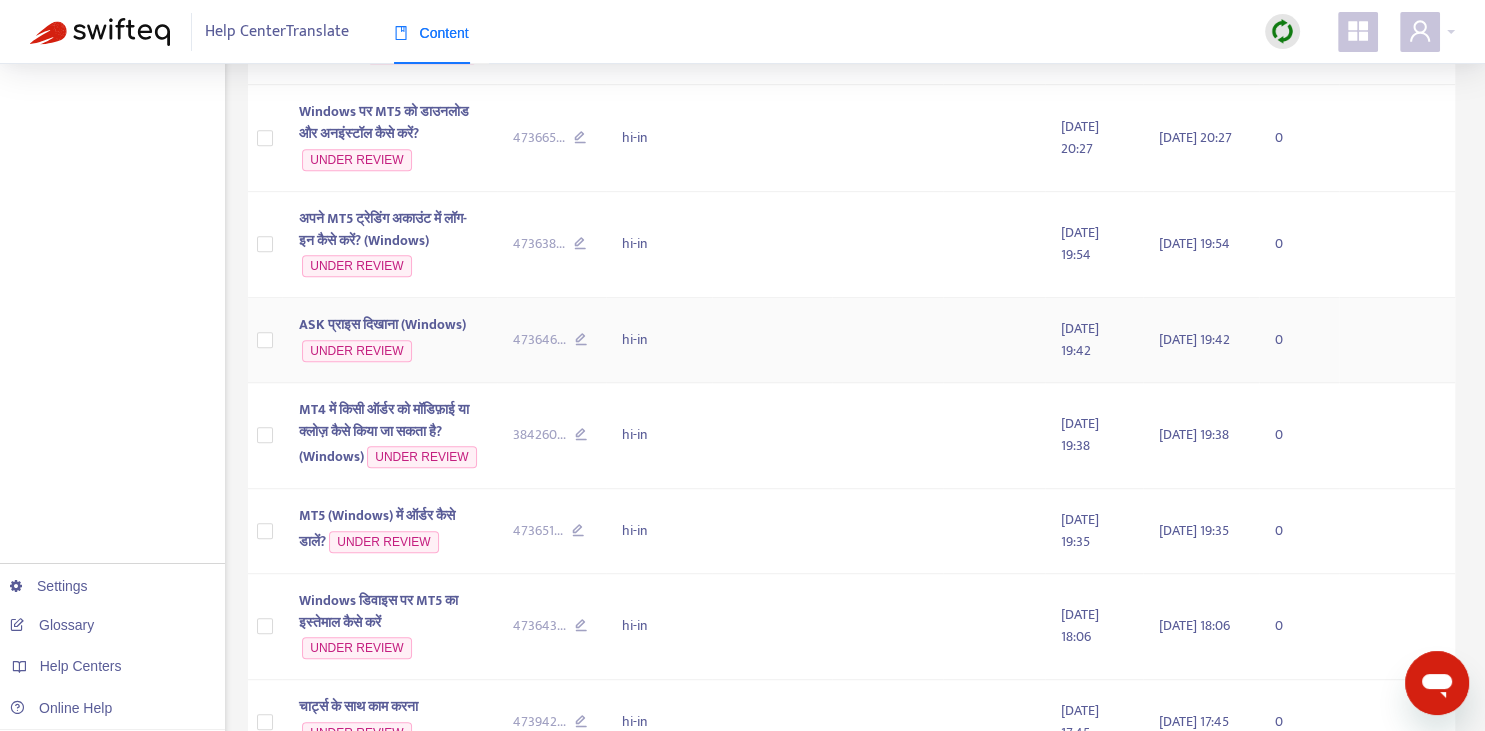 scroll, scrollTop: 1213, scrollLeft: 0, axis: vertical 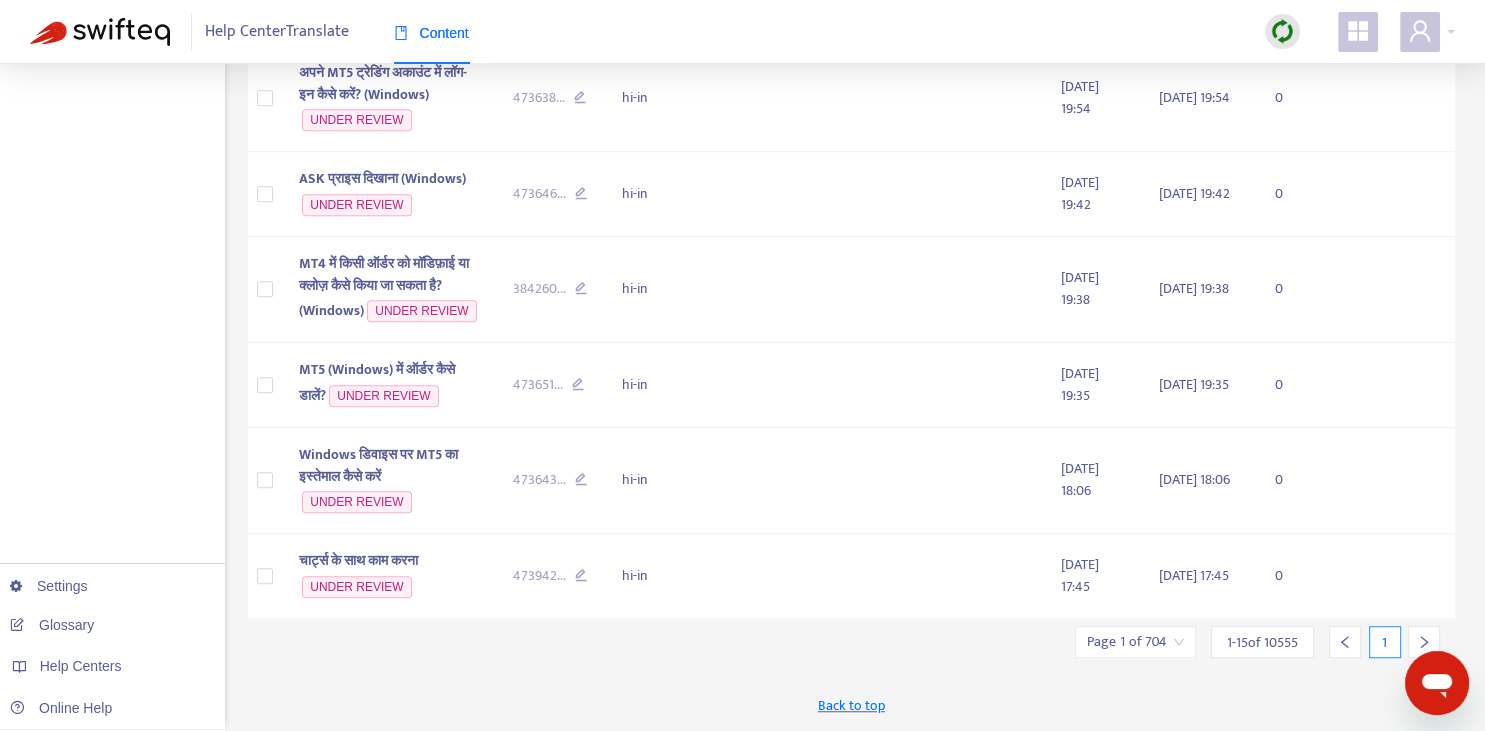 click 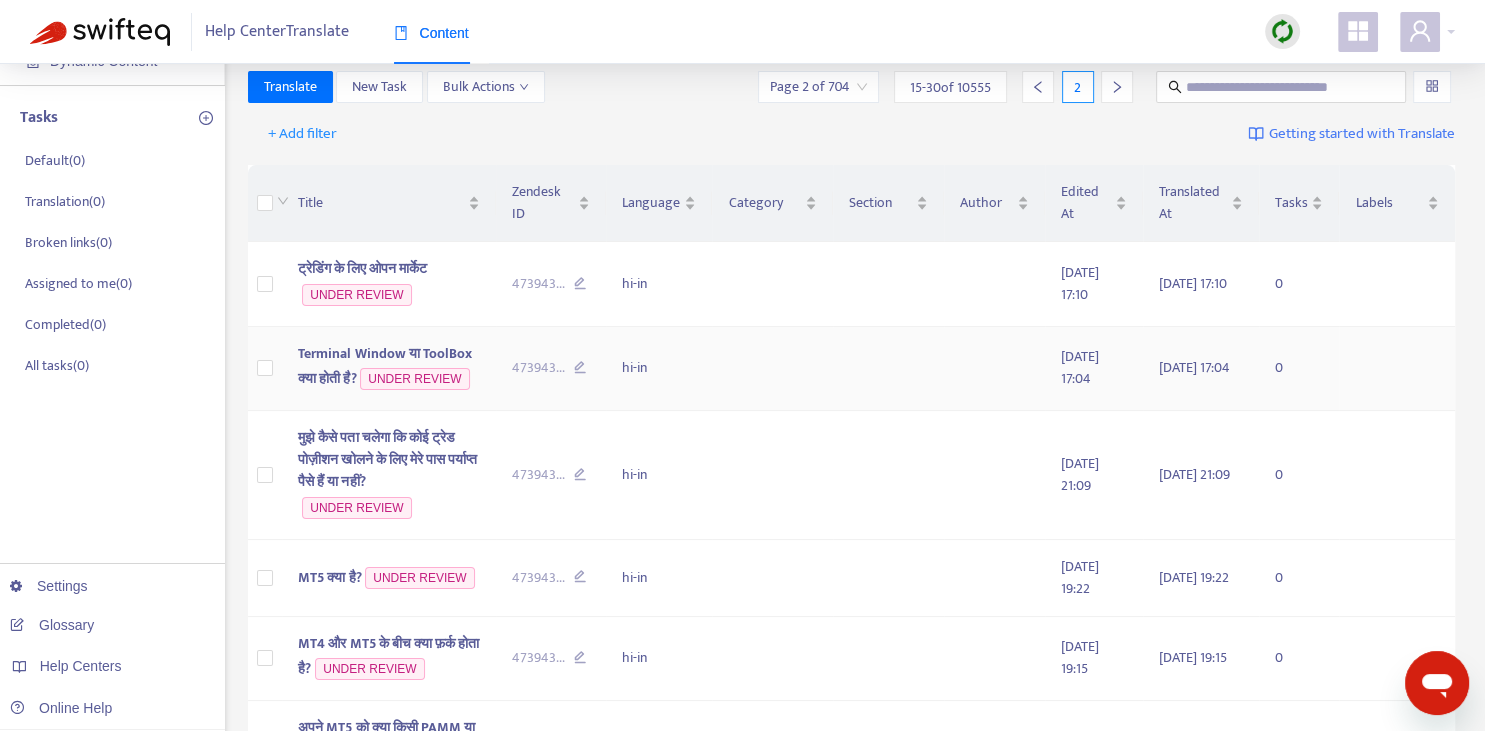 scroll, scrollTop: 0, scrollLeft: 0, axis: both 